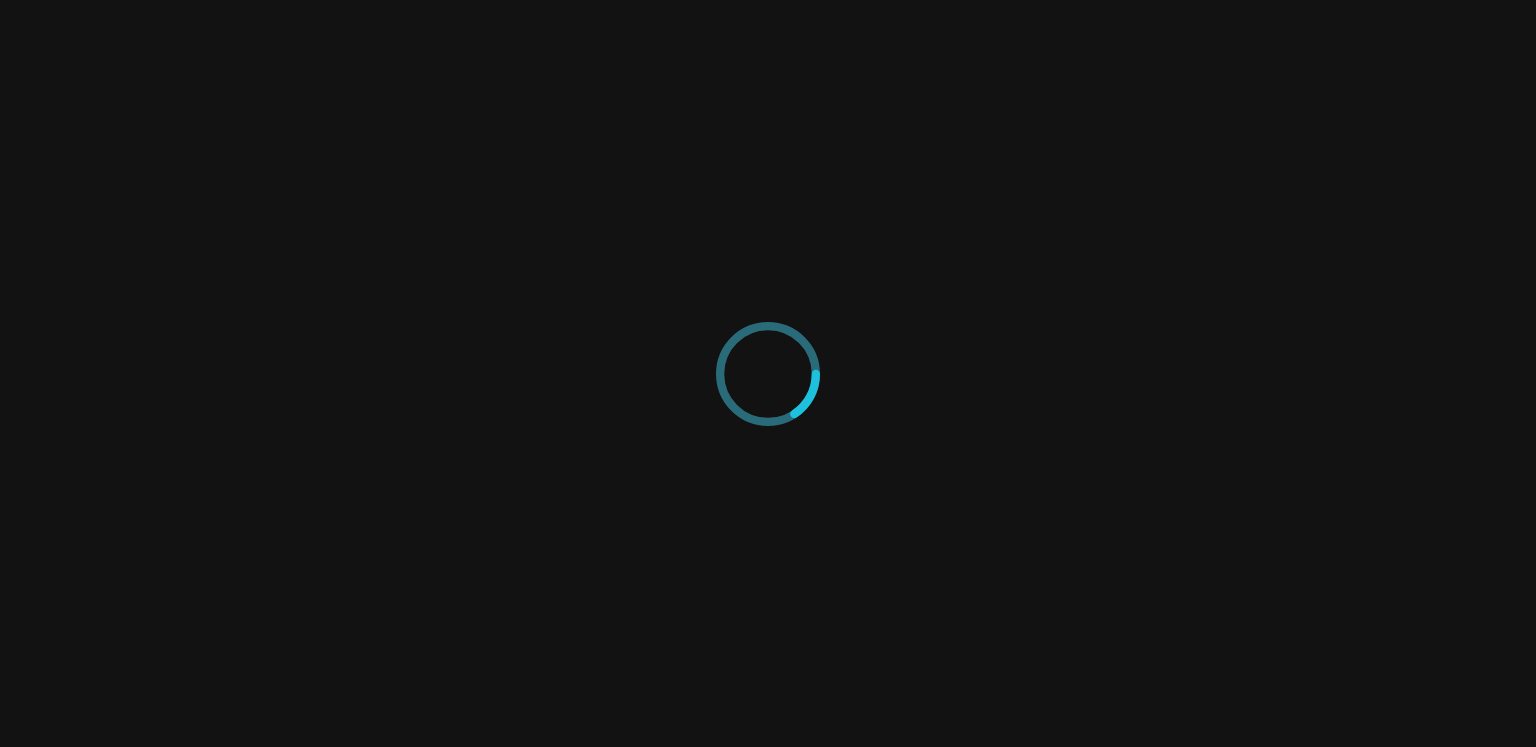 scroll, scrollTop: 0, scrollLeft: 0, axis: both 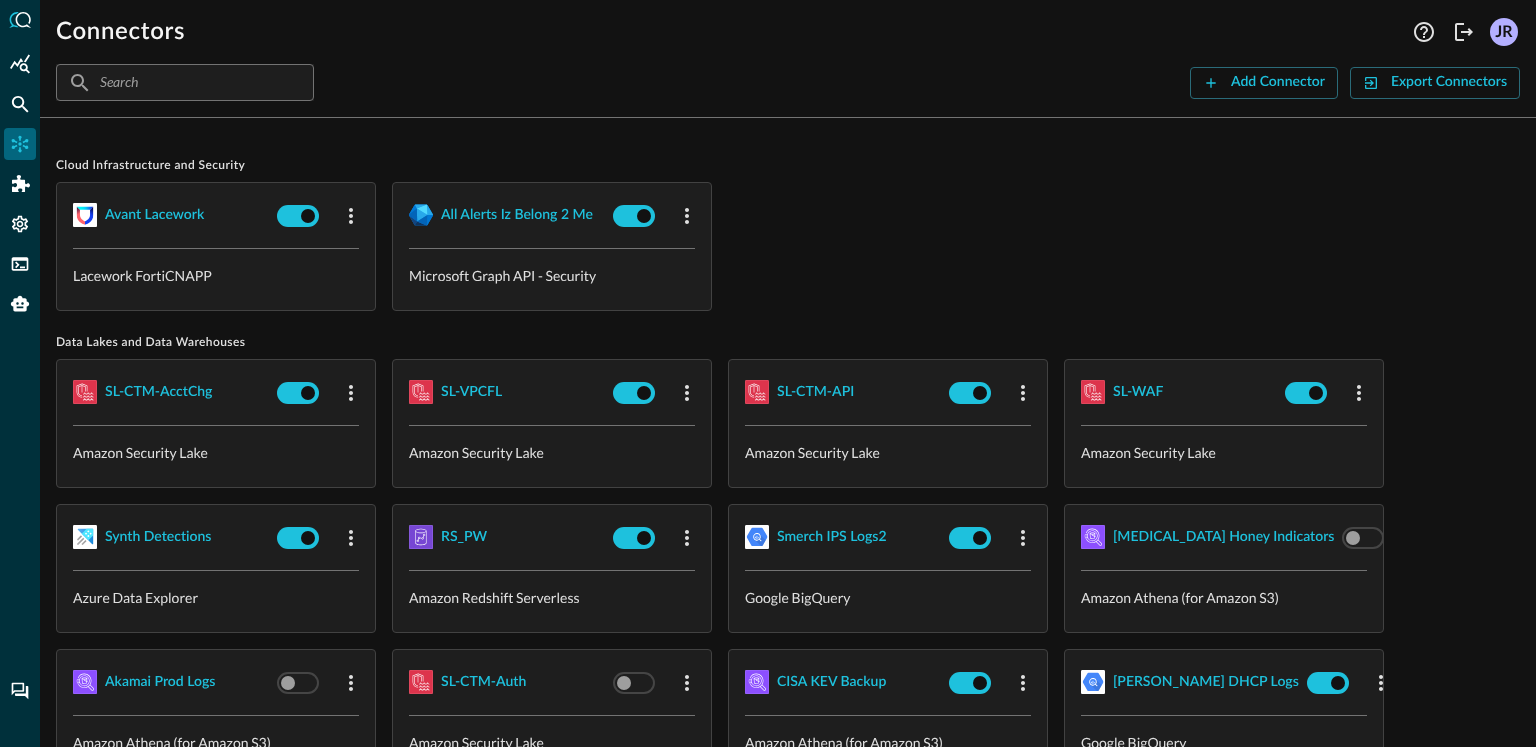 click on "Avant Lacework Lacework FortiCNAPP all alerts iz belong 2 me Microsoft Graph API - Security" at bounding box center [788, 246] 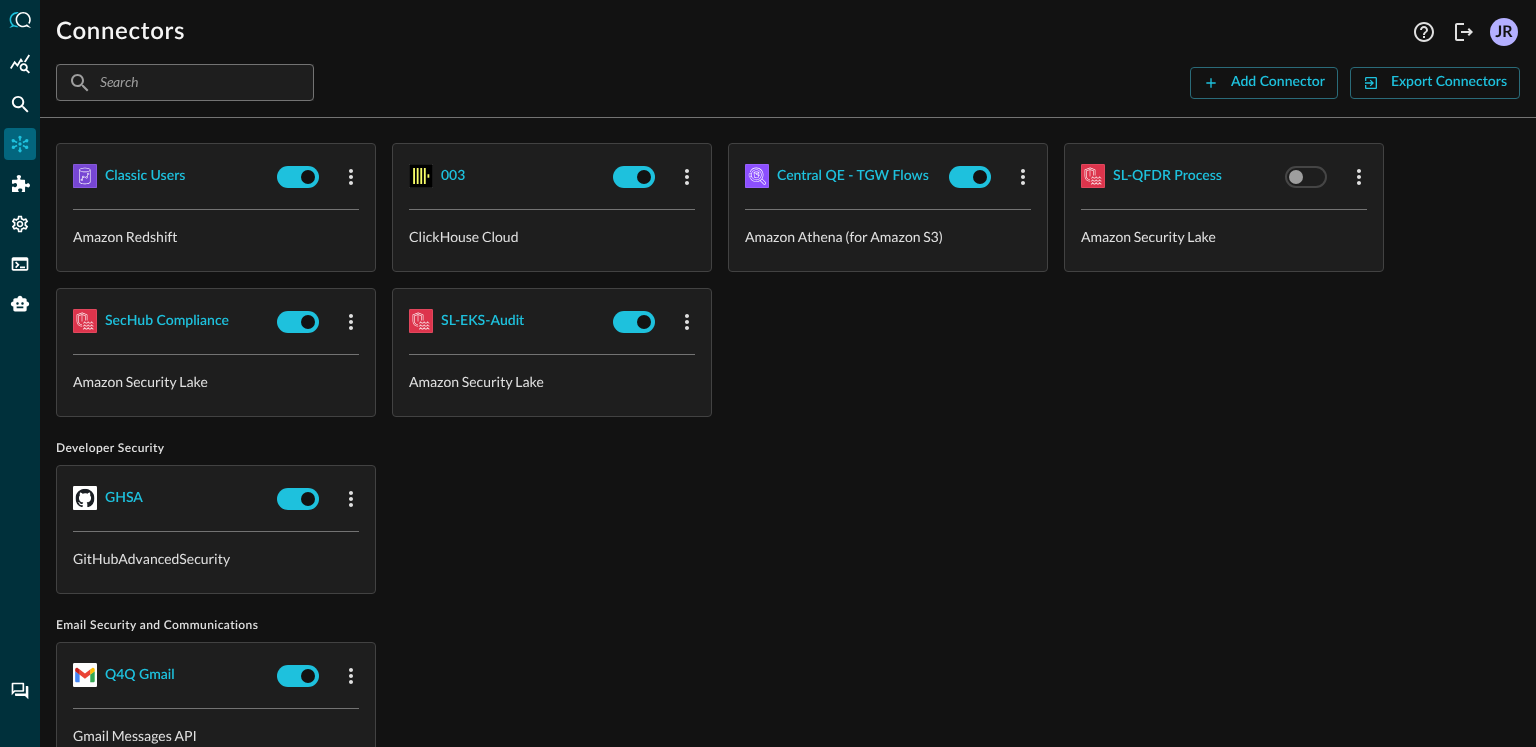 scroll, scrollTop: 1247, scrollLeft: 0, axis: vertical 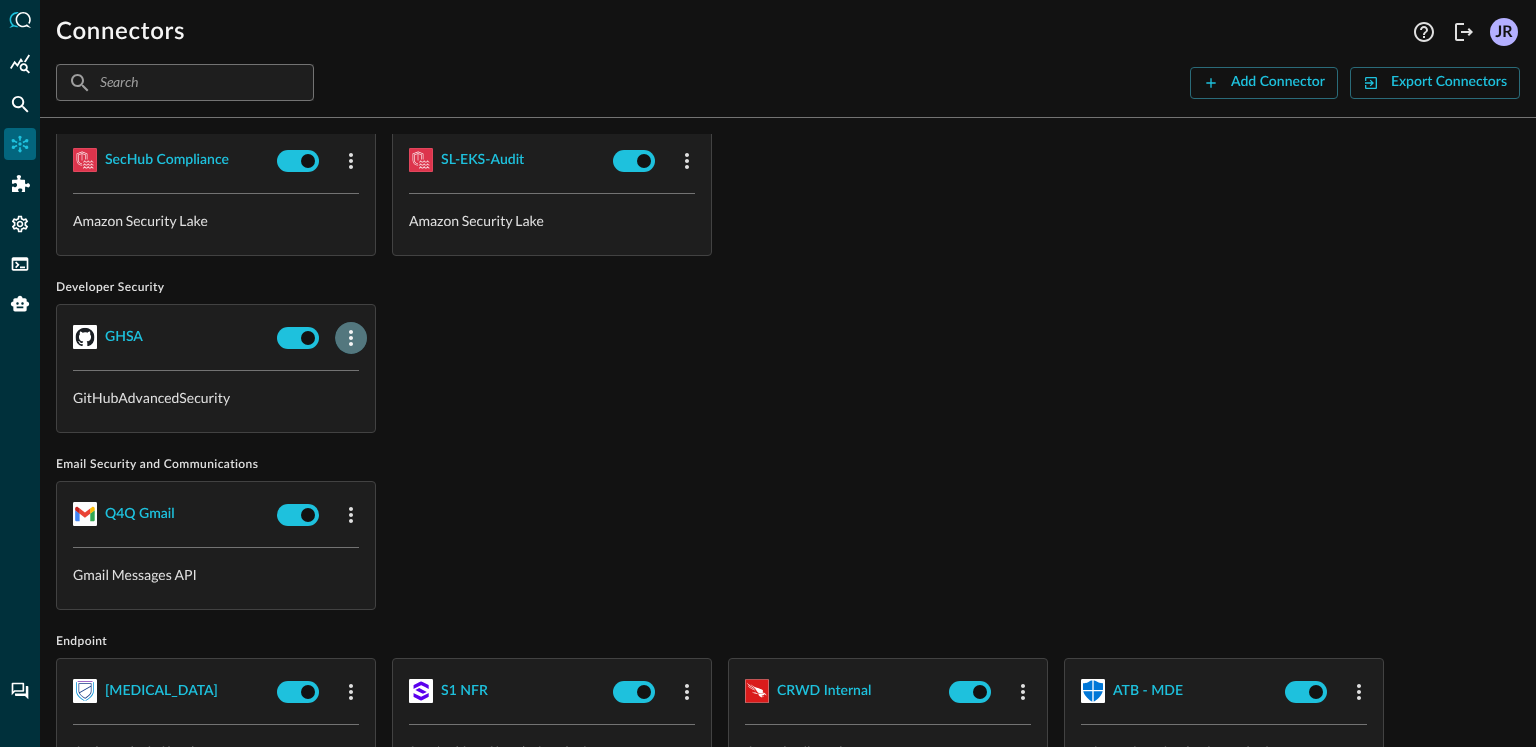click 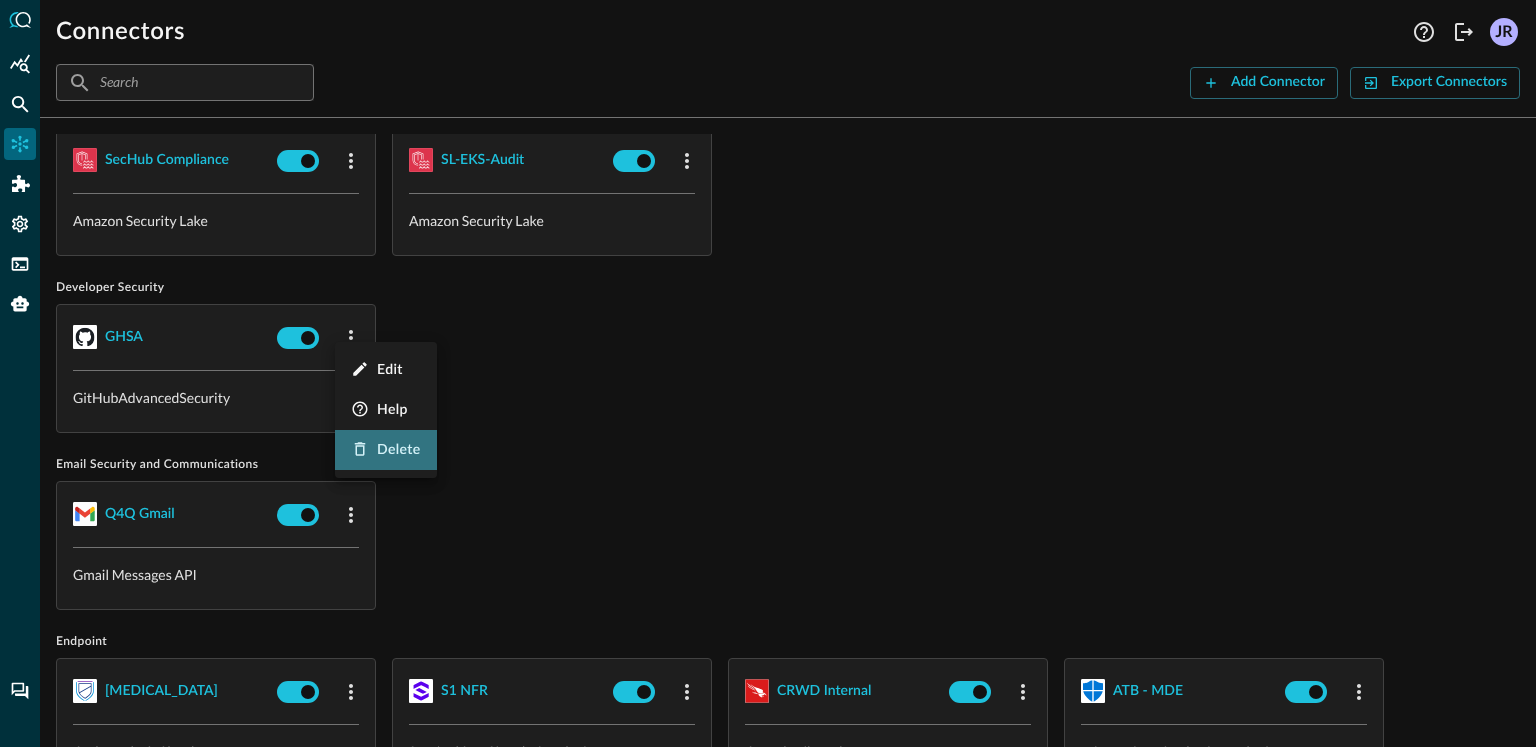 click on "Delete" at bounding box center (399, 450) 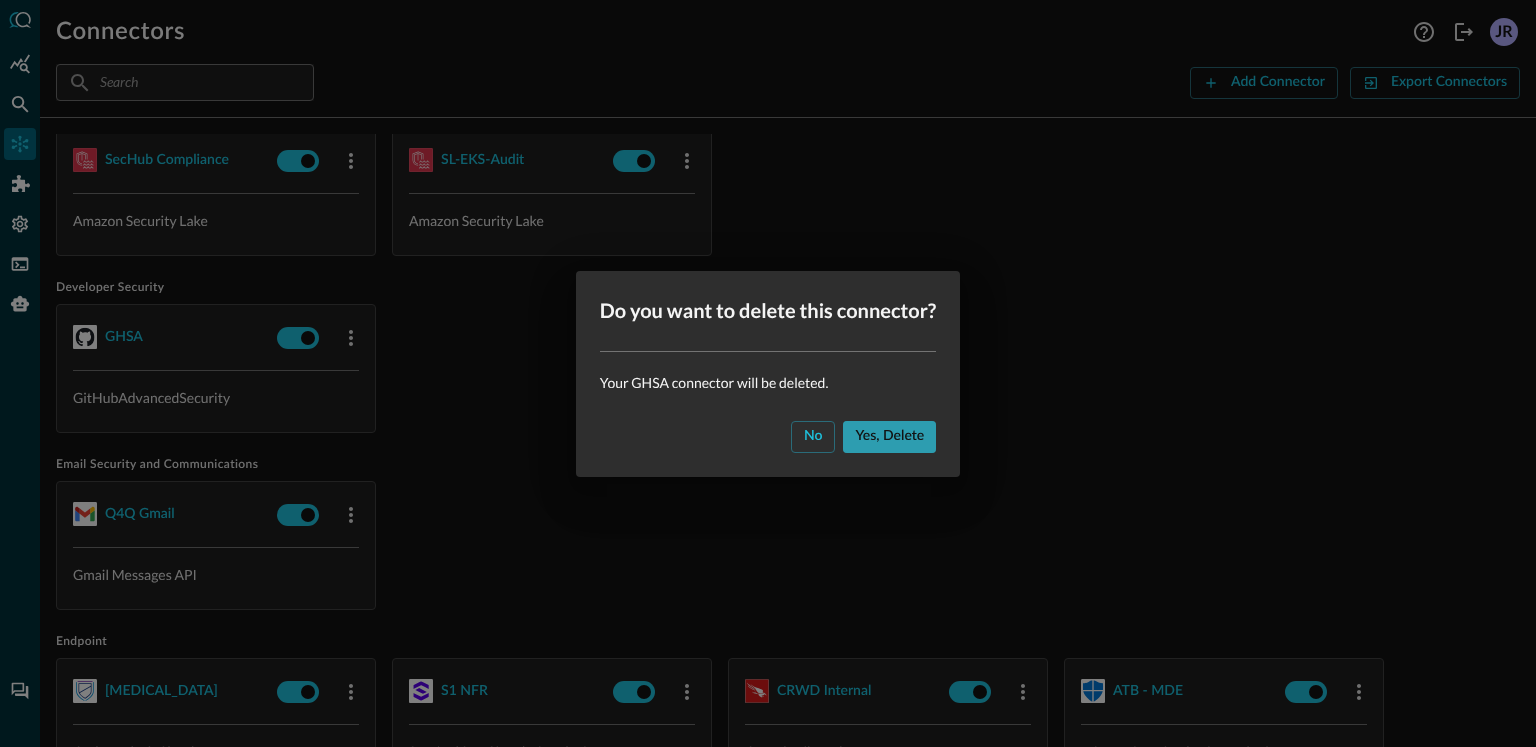 click on "Yes, delete" at bounding box center (889, 437) 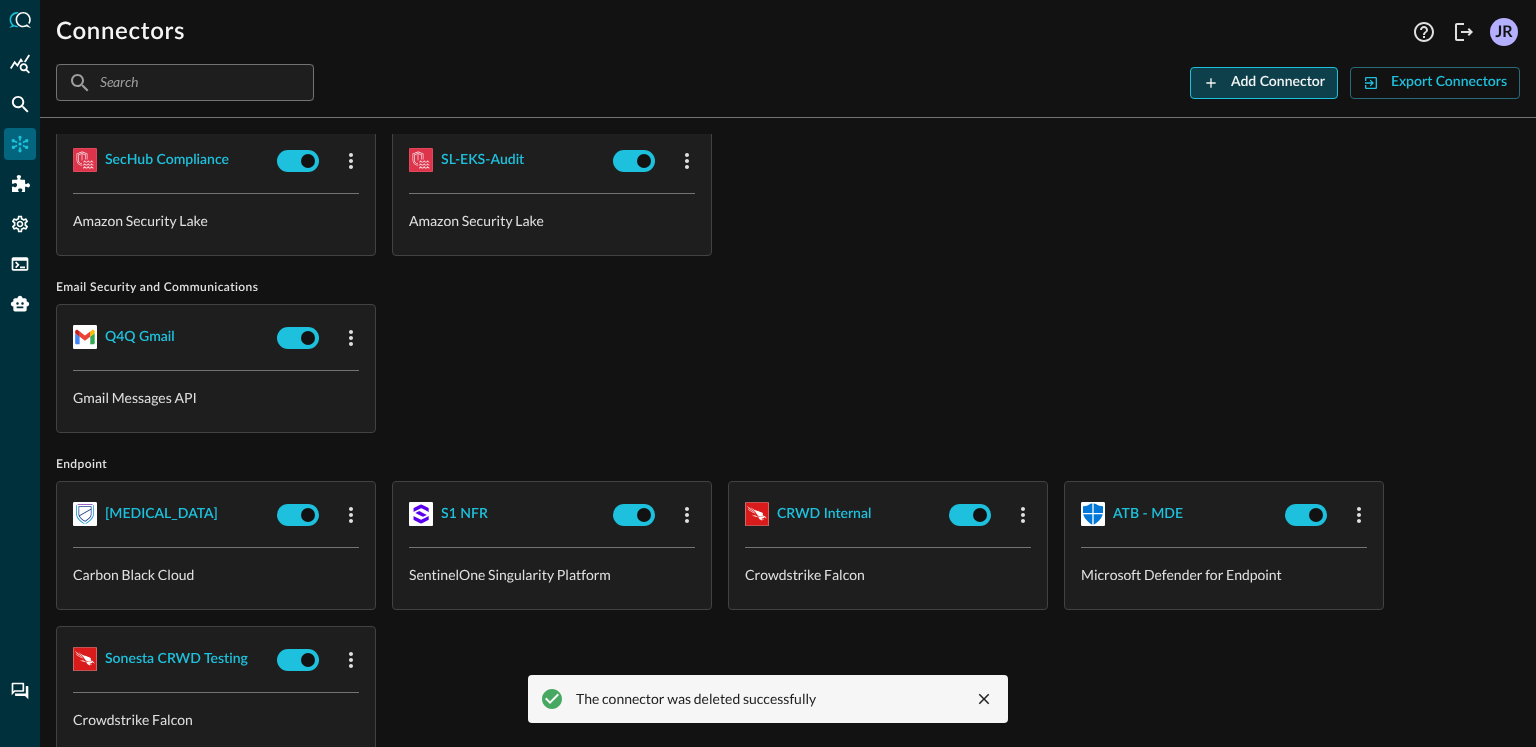 click on "Add Connector" at bounding box center [1264, 83] 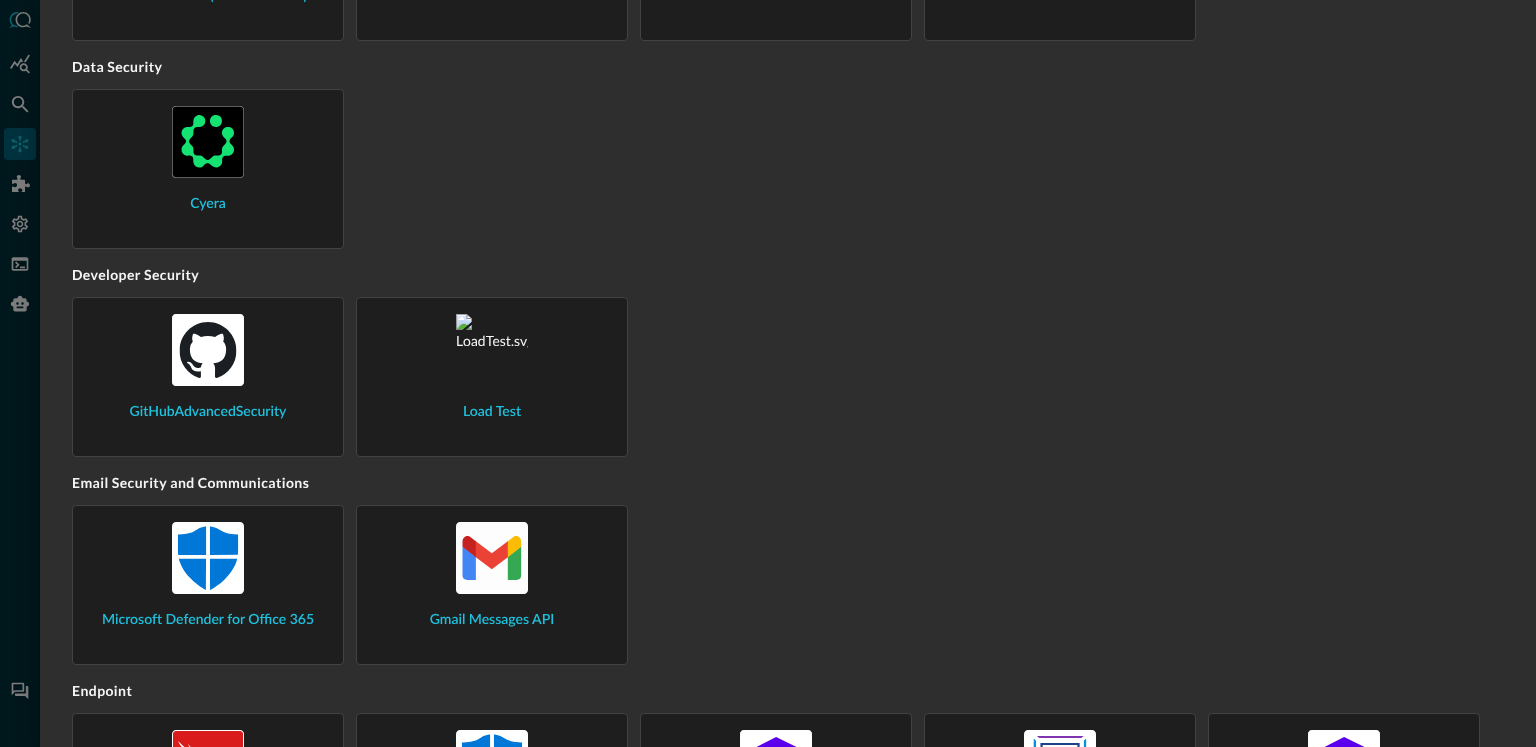 scroll, scrollTop: 802, scrollLeft: 0, axis: vertical 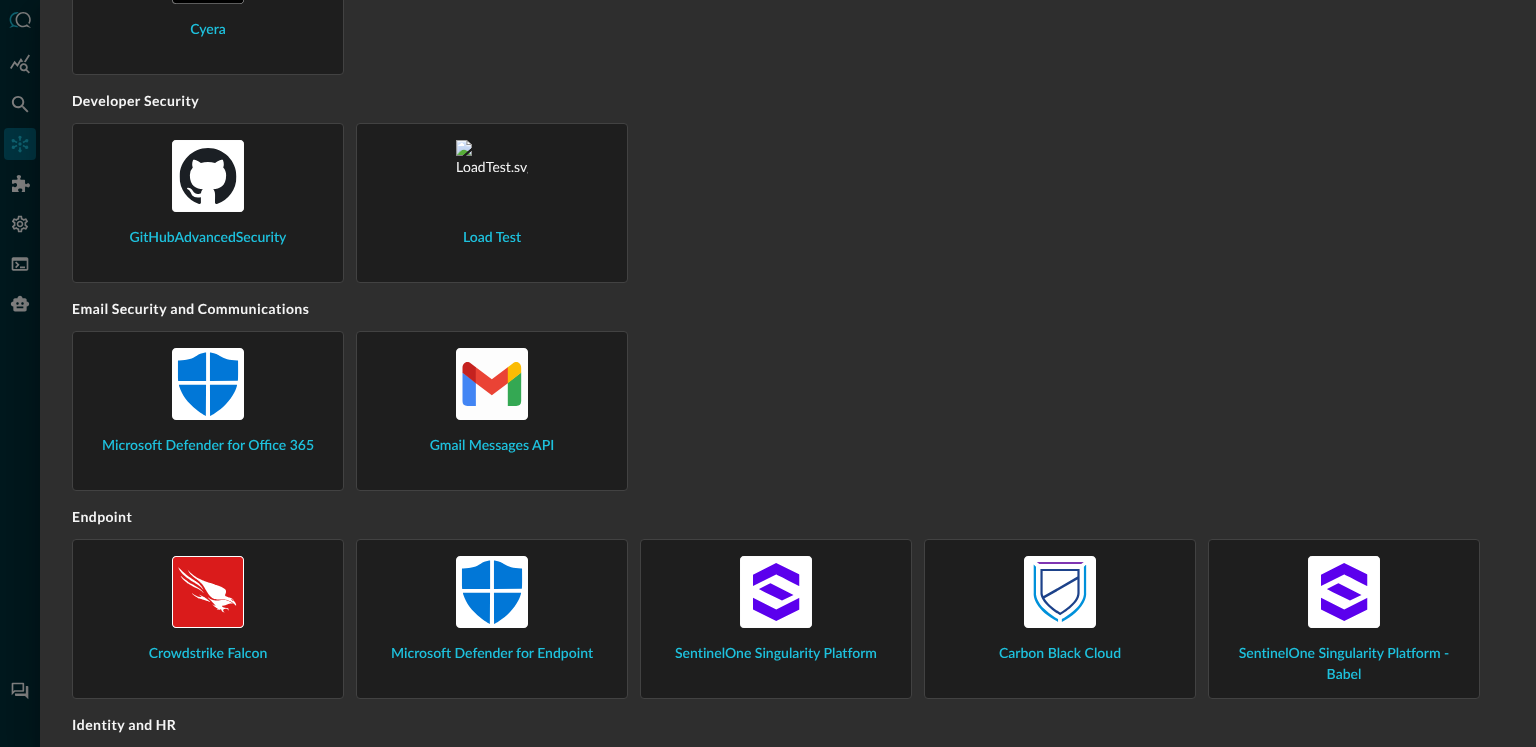 click on "Cloud Infrastructure and Security Amazon Cloudwatch Logs (for AWS WAFv2) Lacework FortiCNAPP Microsoft Graph API - Security Data Lakes and Data Warehouses Google BigQuery Databricks ClickHouse Cloud Azure Data Explorer Amazon Security Lake  Amazon Athena (for Amazon S3) Snowflake Amazon Redshift Serverless Amazon Redshift Data Security Cyera Developer Security GitHubAdvancedSecurity Load Test Email Security and Communications Microsoft Defender for Office 365 Gmail Messages API Endpoint Crowdstrike Falcon Microsoft Defender for Endpoint SentinelOne Singularity Platform Carbon Black Cloud SentinelOne Singularity Platform - Babel Identity and HR Microsoft Active Directory Okta Microsoft Entra ID (Azure AD) Auth0 Google Workspace - Directory API IT Service Management ServiceNow Armis Centrix Mobile Device Management JAMF Pro Microsoft Intune SIEM and Log Management Splunk Datadog Microsoft Sentinel - Incidents Azure Log Analytics Cribl Search Google SecOps (Chronicle) Amazon OpenSearch Service Virus Total Shodan" at bounding box center [788, 689] 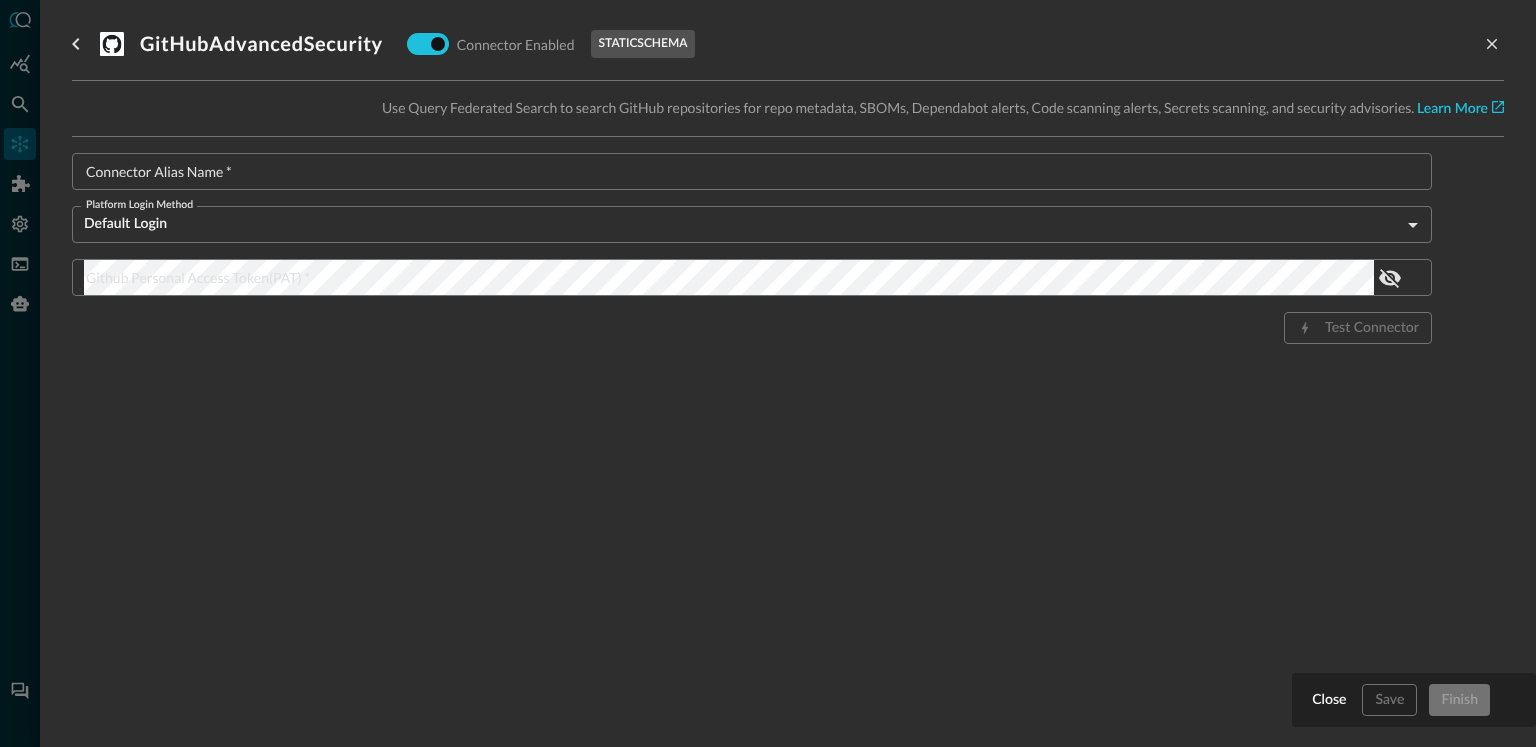 drag, startPoint x: 366, startPoint y: 117, endPoint x: 280, endPoint y: 108, distance: 86.46965 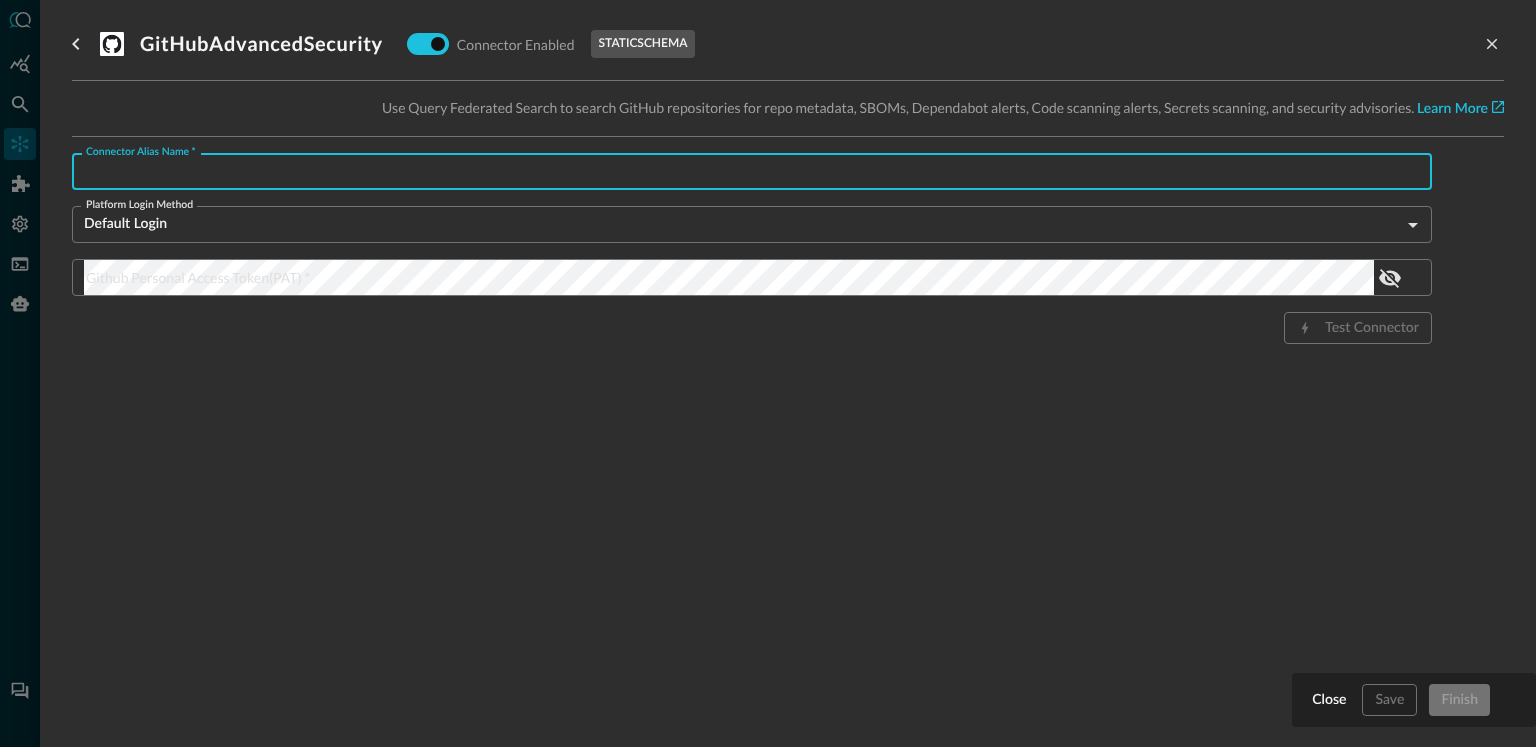 click on "GitHubAdvancedSecurity Connector Enabled static  schema Use Query Federated Search to search GitHub repositories for repo metadata, SBOMs, Dependabot alerts, Code scanning alerts, Secrets scanning, and security advisories.   Learn More Connector Alias Name   * Connector Alias Name   * Platform Login Method Default Login defaultLogin Platform Login Method Github Personal Access Token(PAT)   * Github Personal Access Token(PAT)   * Test Connector" at bounding box center [788, 361] 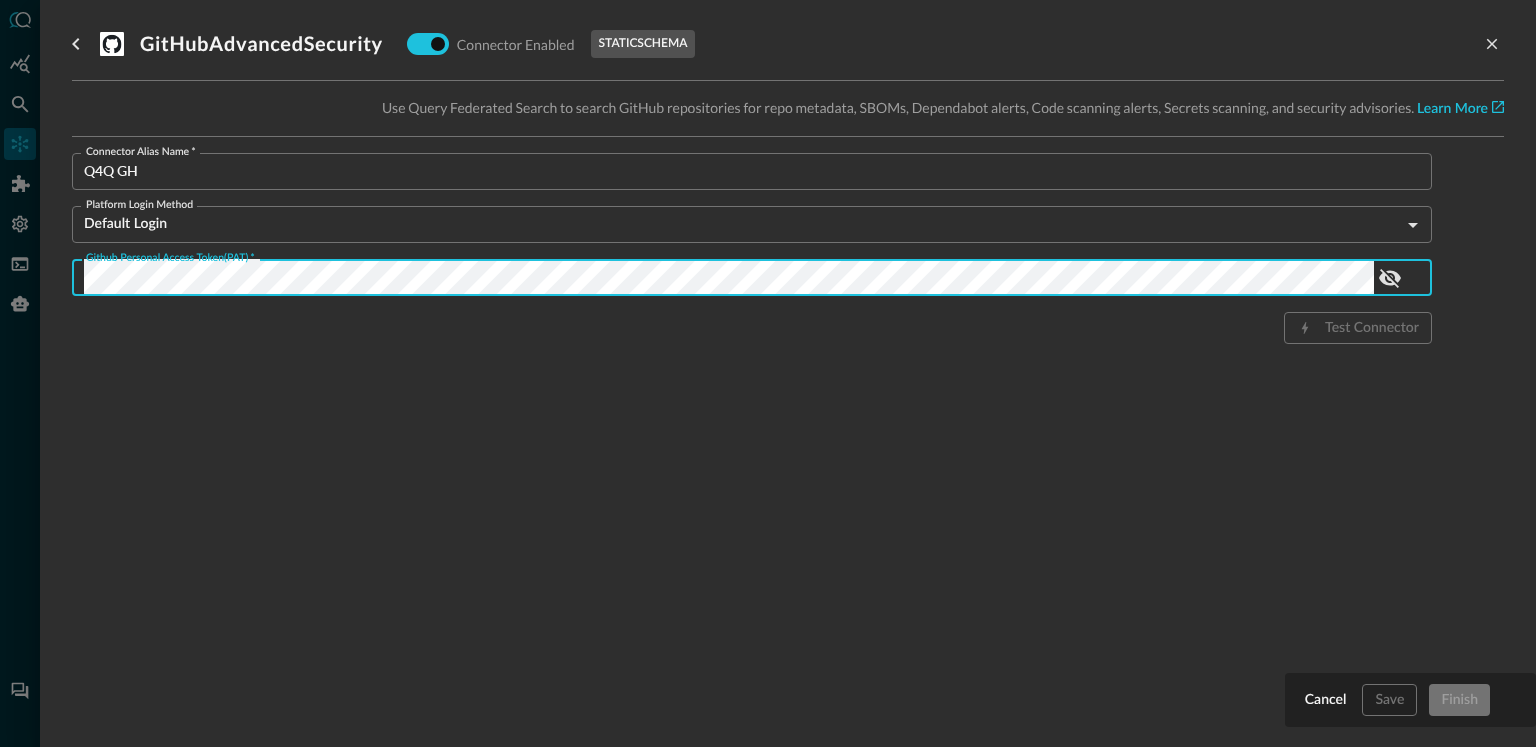 click on "GitHubAdvancedSecurity Connector Enabled static  schema Use Query Federated Search to search GitHub repositories for repo metadata, SBOMs, Dependabot alerts, Code scanning alerts, Secrets scanning, and security advisories.   Learn More Connector Alias Name   * Q4Q GH Connector Alias Name   * Platform Login Method Default Login defaultLogin Platform Login Method Github Personal Access Token(PAT)   * Github Personal Access Token(PAT)   * Test Connector" at bounding box center (788, 361) 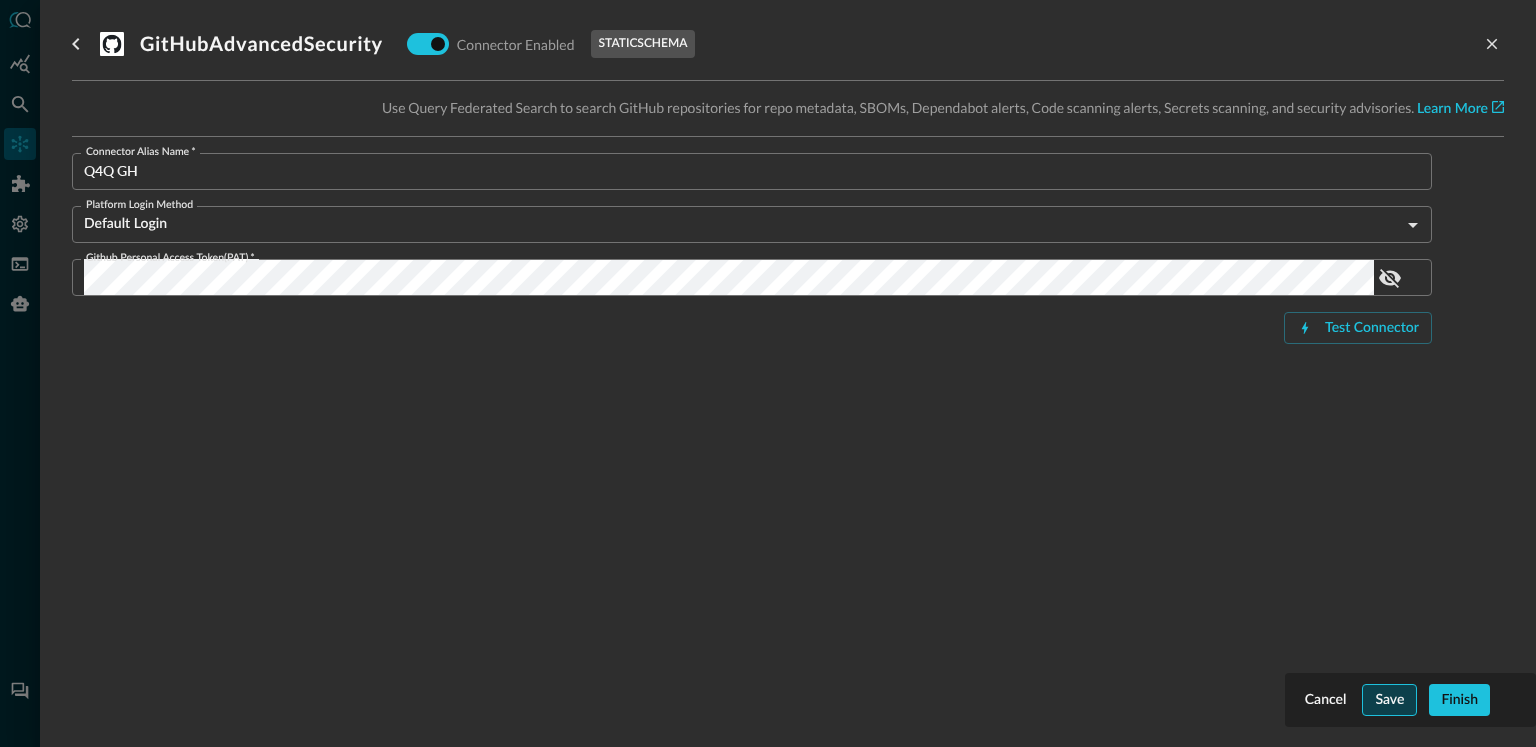 click on "Save" at bounding box center [1389, 700] 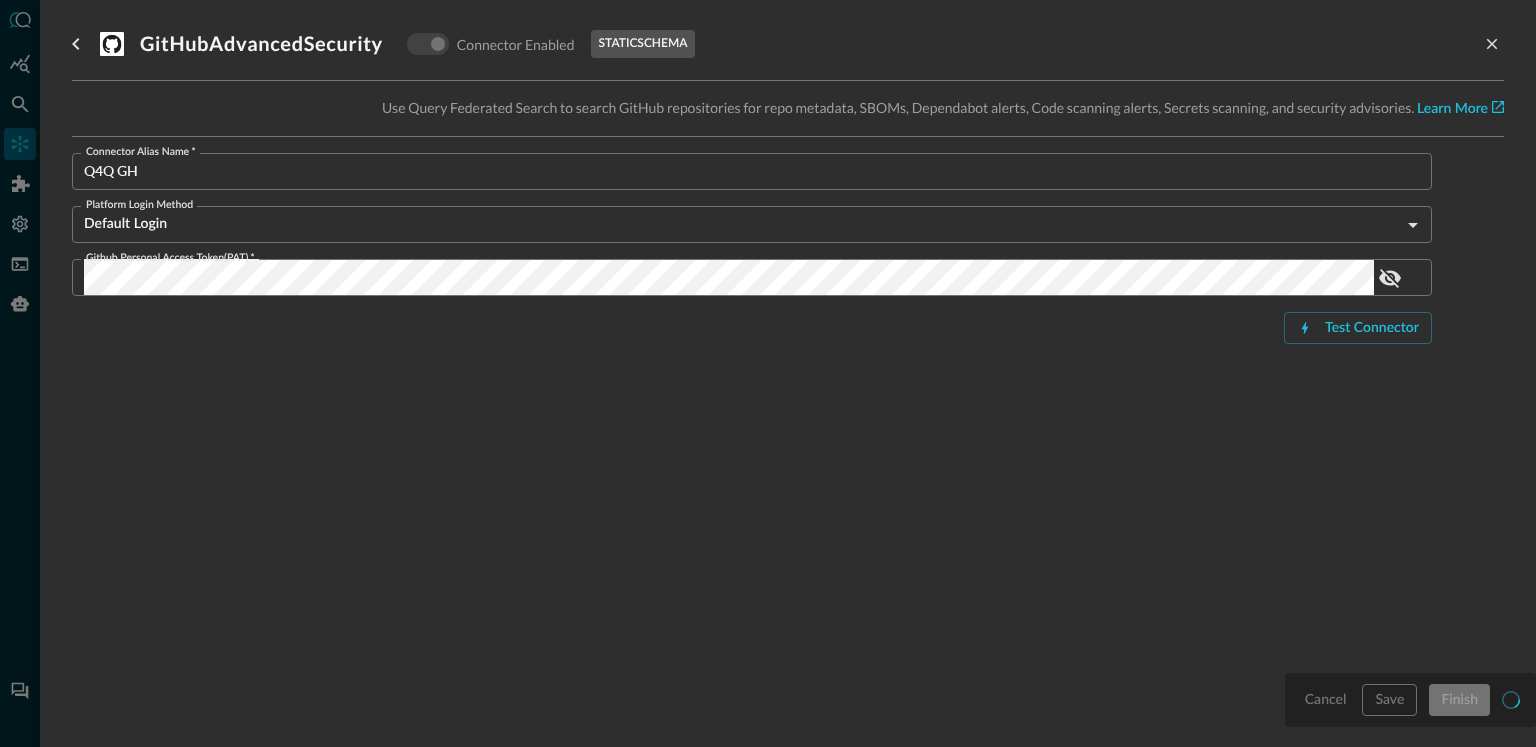 type on "GitHubAdvancedSecurity" 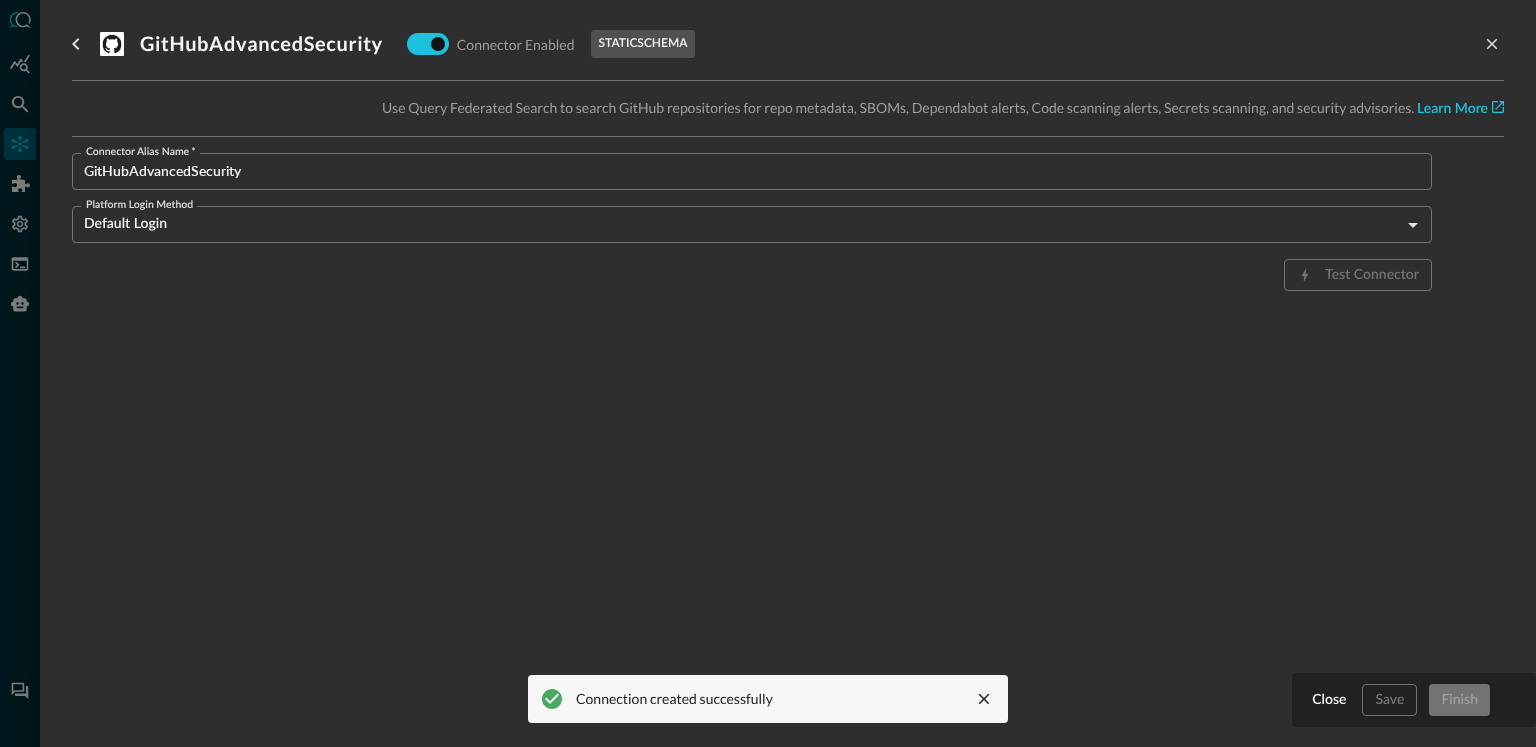 scroll, scrollTop: 134, scrollLeft: 0, axis: vertical 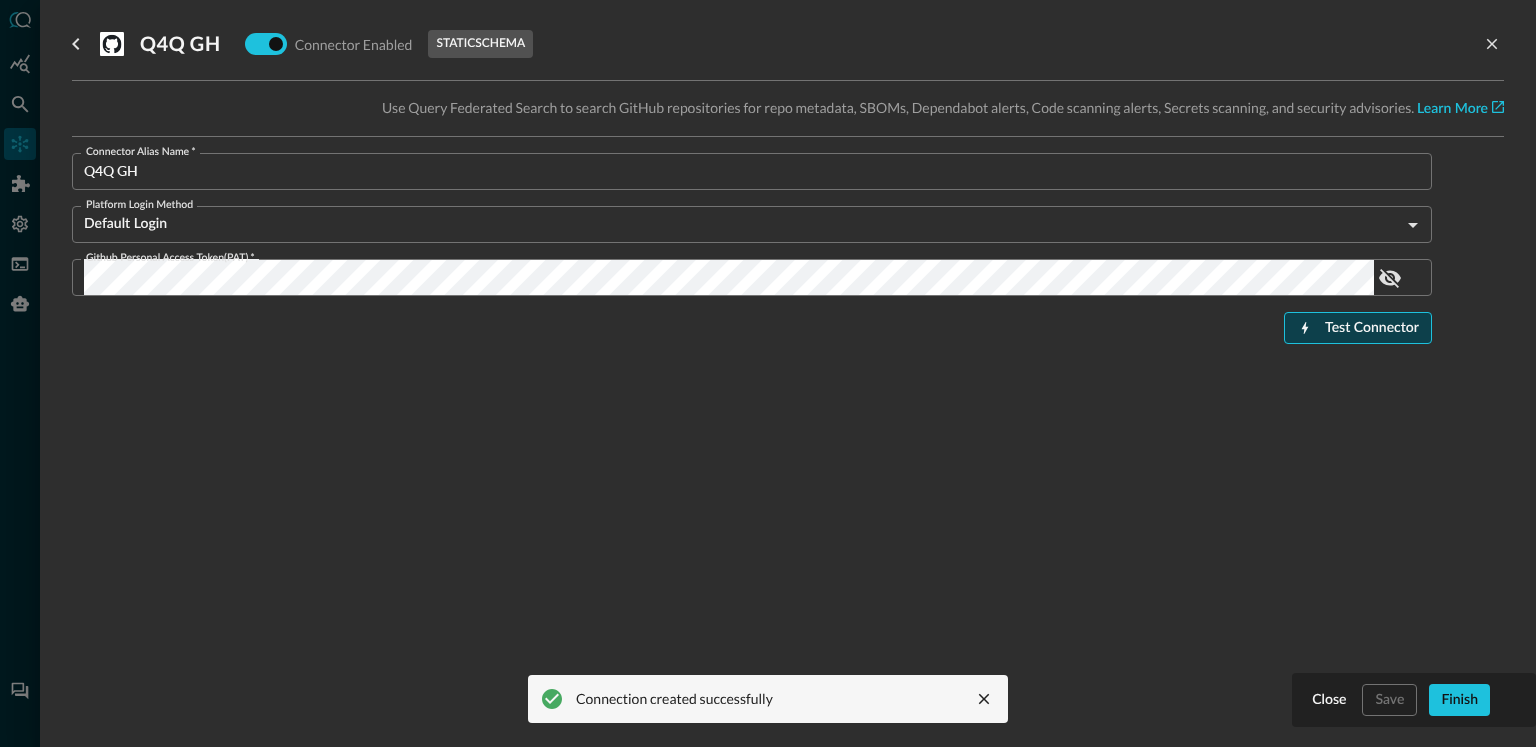 click on "Test Connector" at bounding box center (1372, 328) 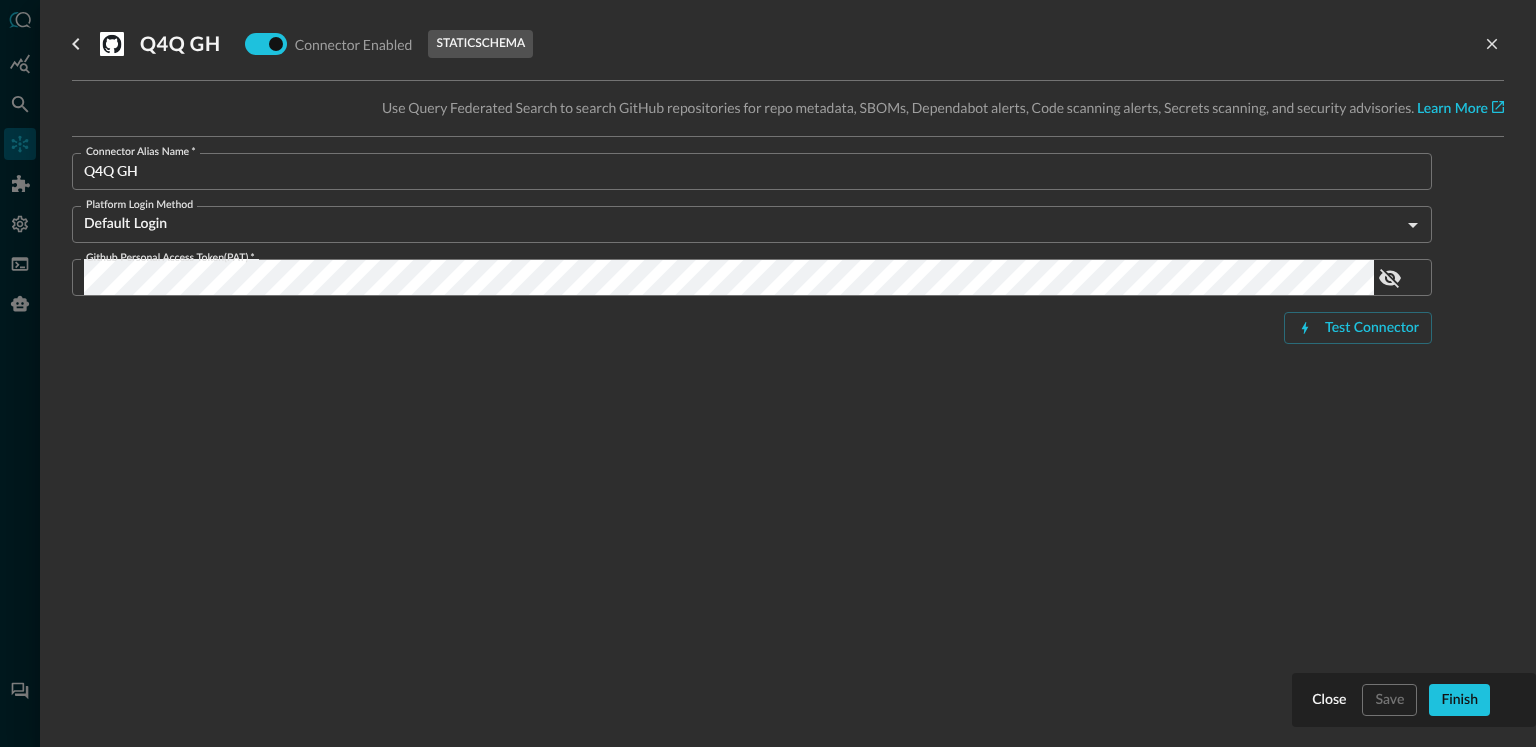 scroll, scrollTop: 182, scrollLeft: 0, axis: vertical 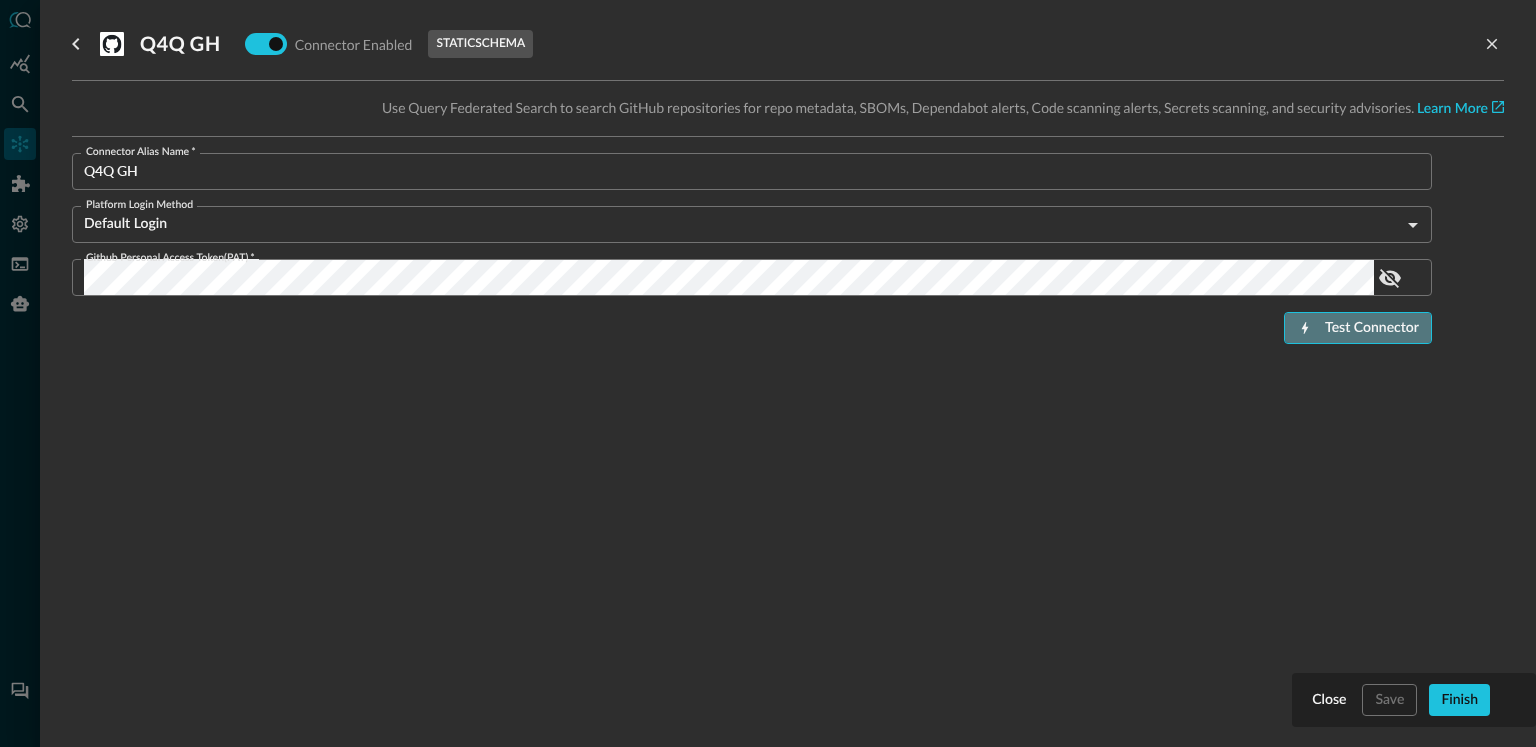 click on "Test Connector" at bounding box center [1372, 328] 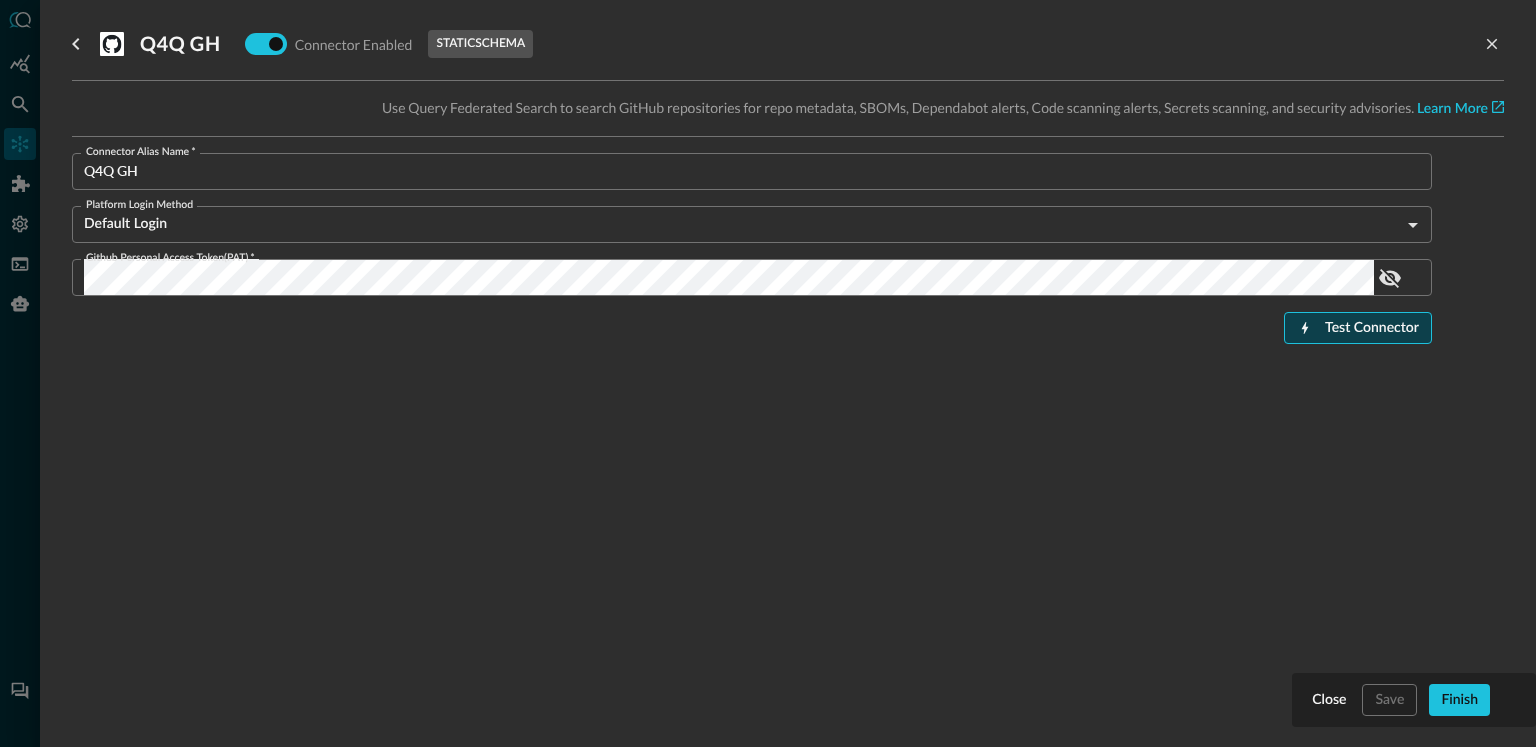 click 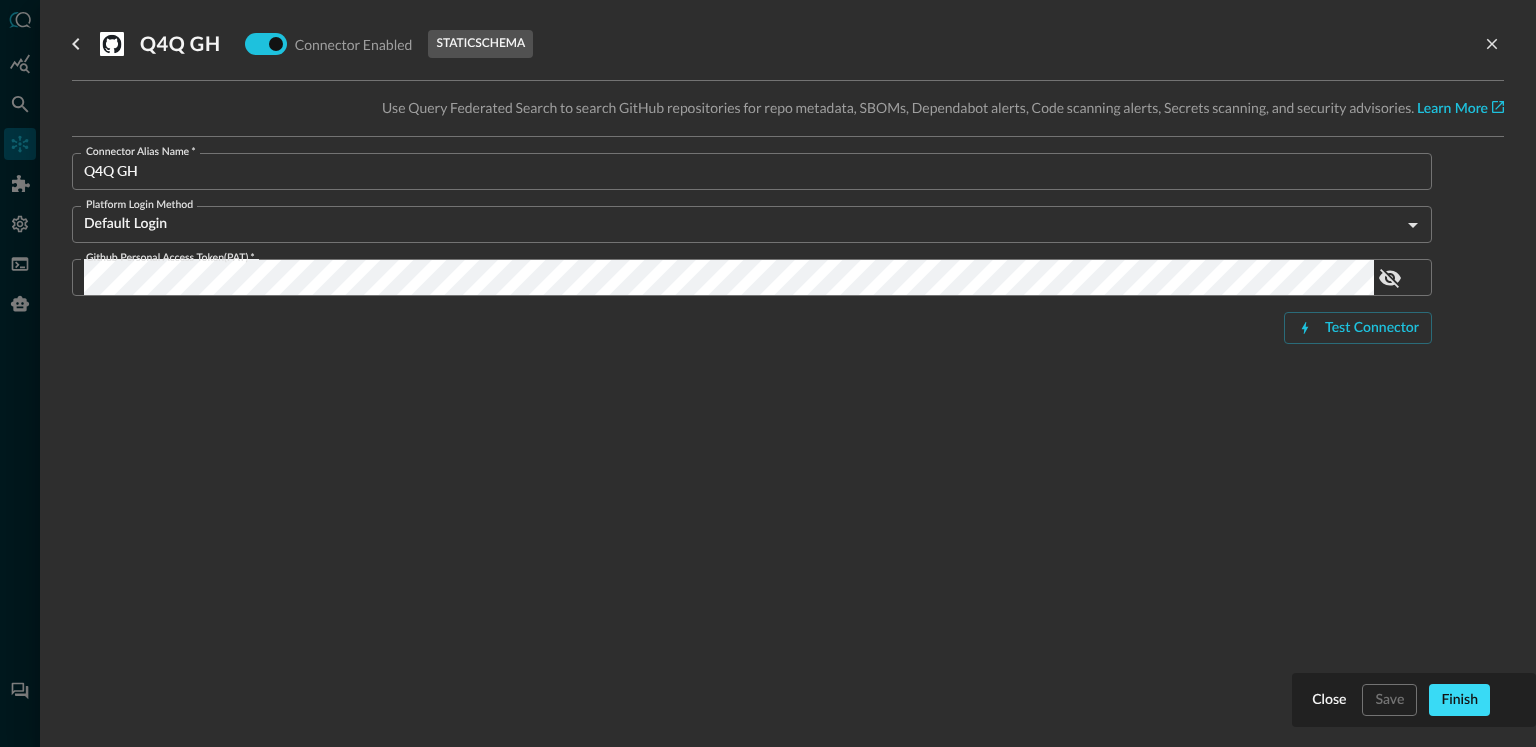 click on "Finish" at bounding box center [1459, 700] 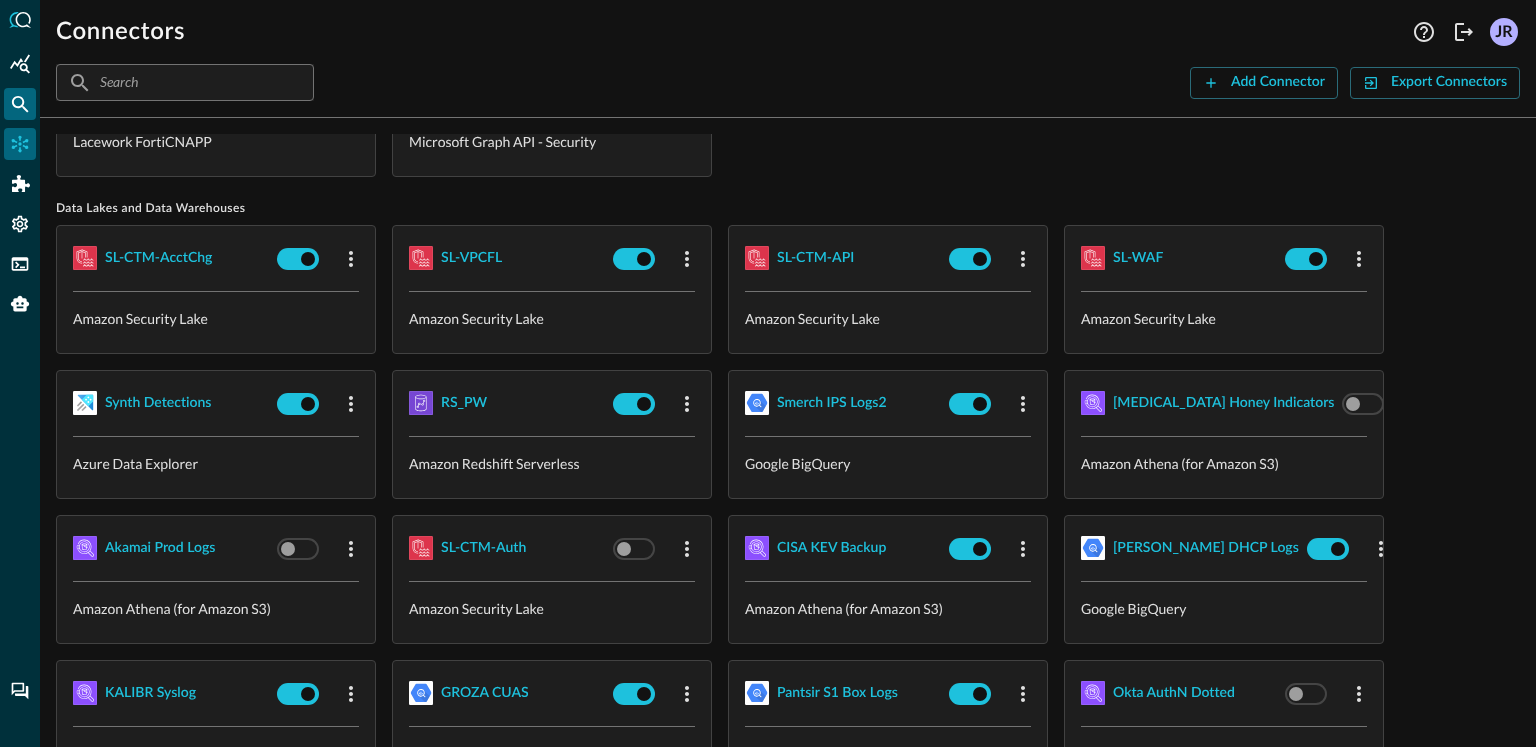 click 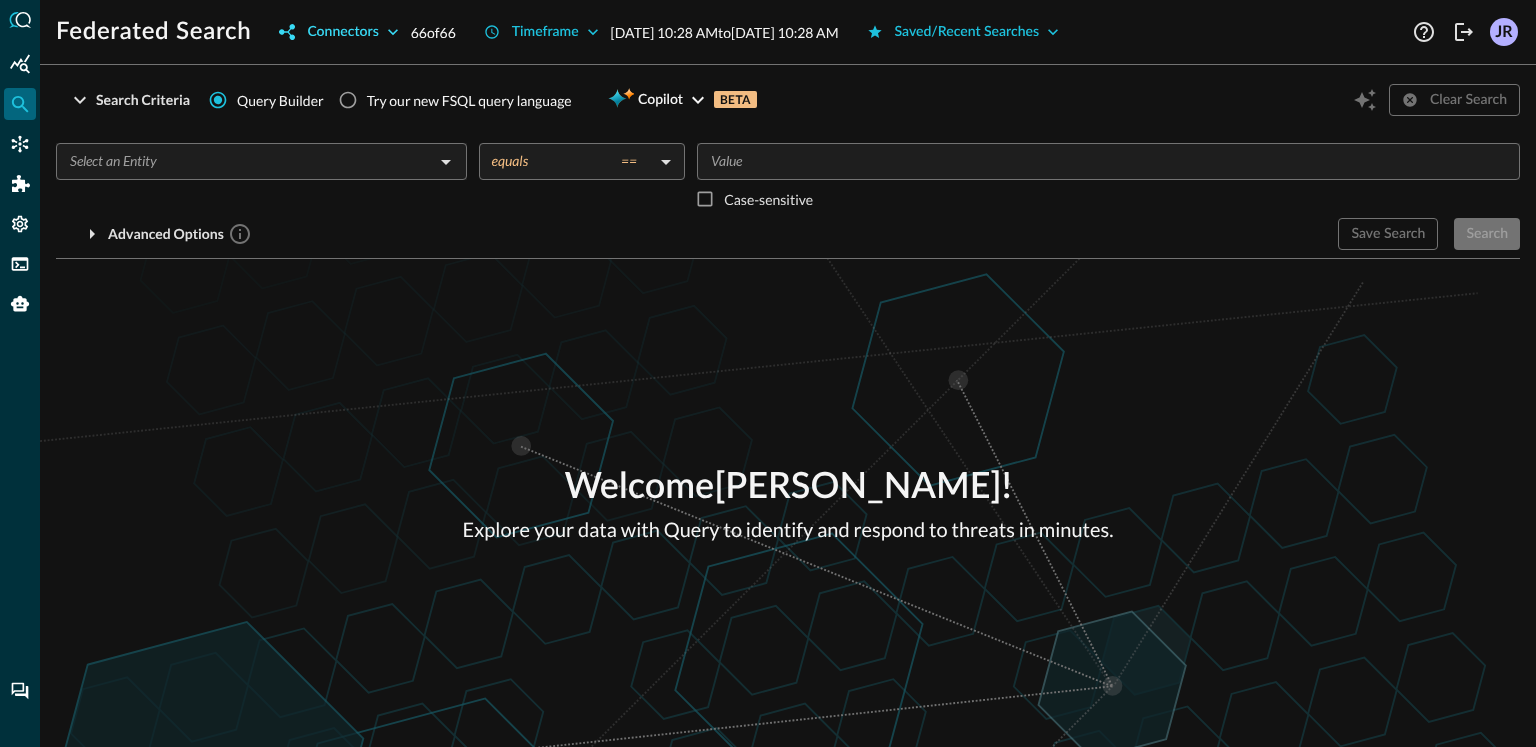 click on "Connectors" at bounding box center [342, 32] 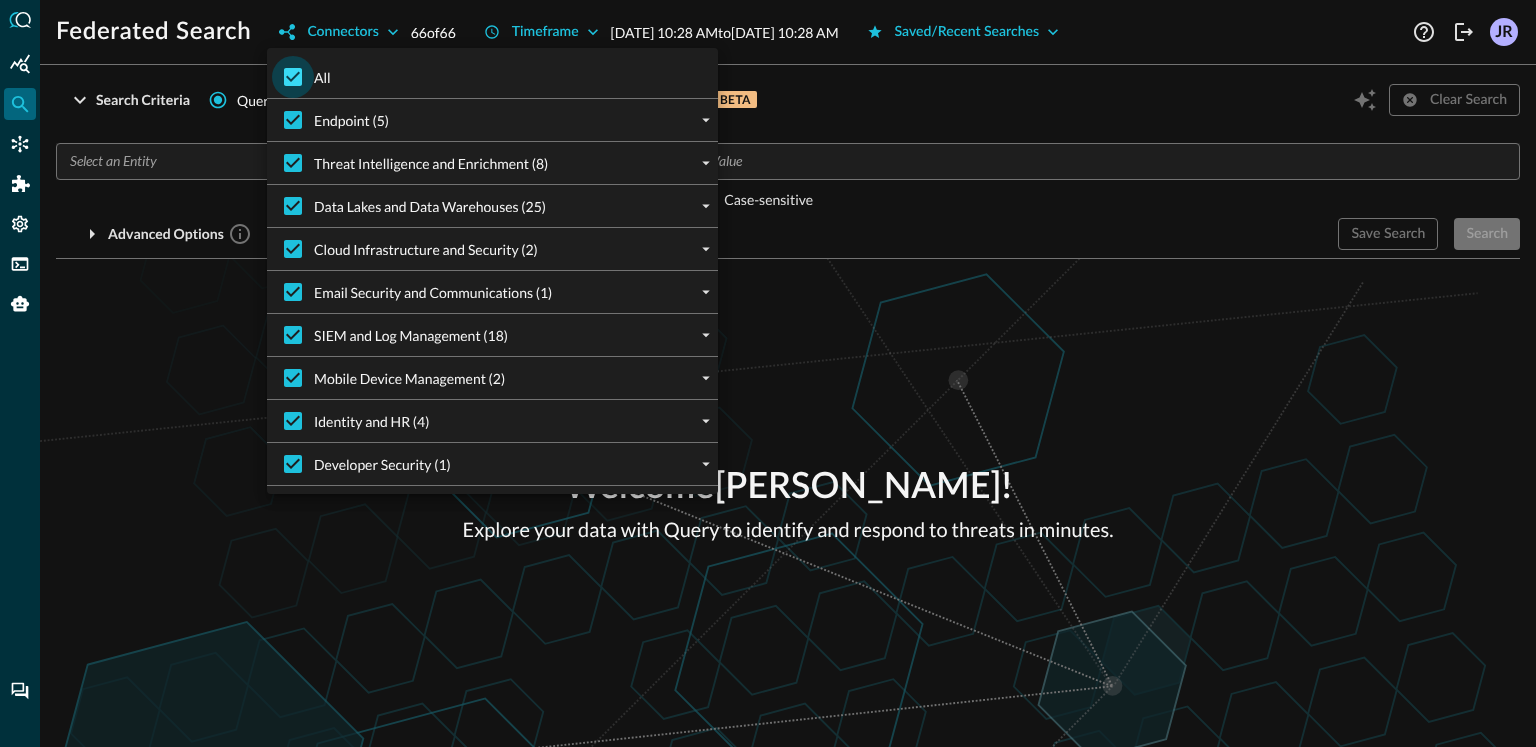 click on "All" at bounding box center (293, 77) 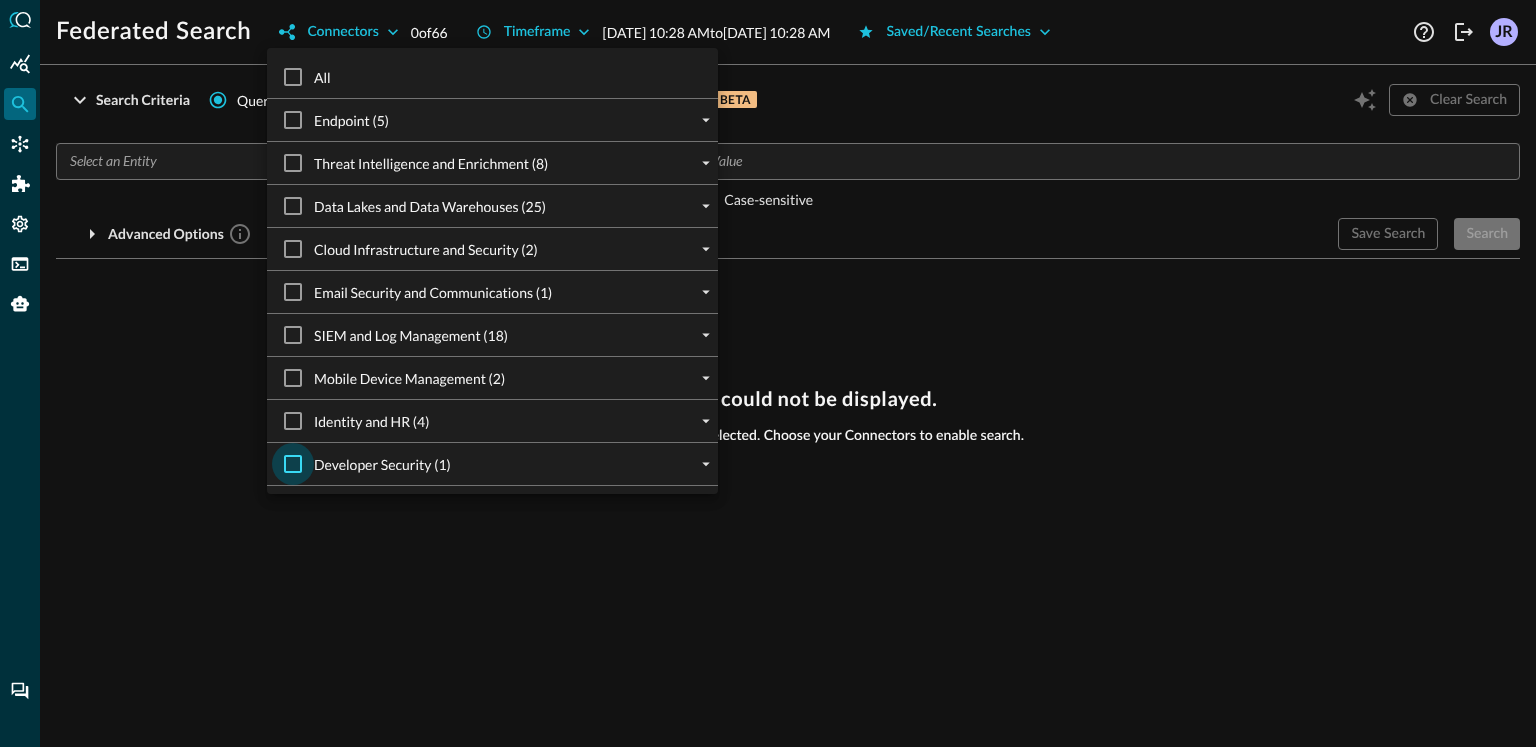 click on "Developer Security (1)" at bounding box center (293, 464) 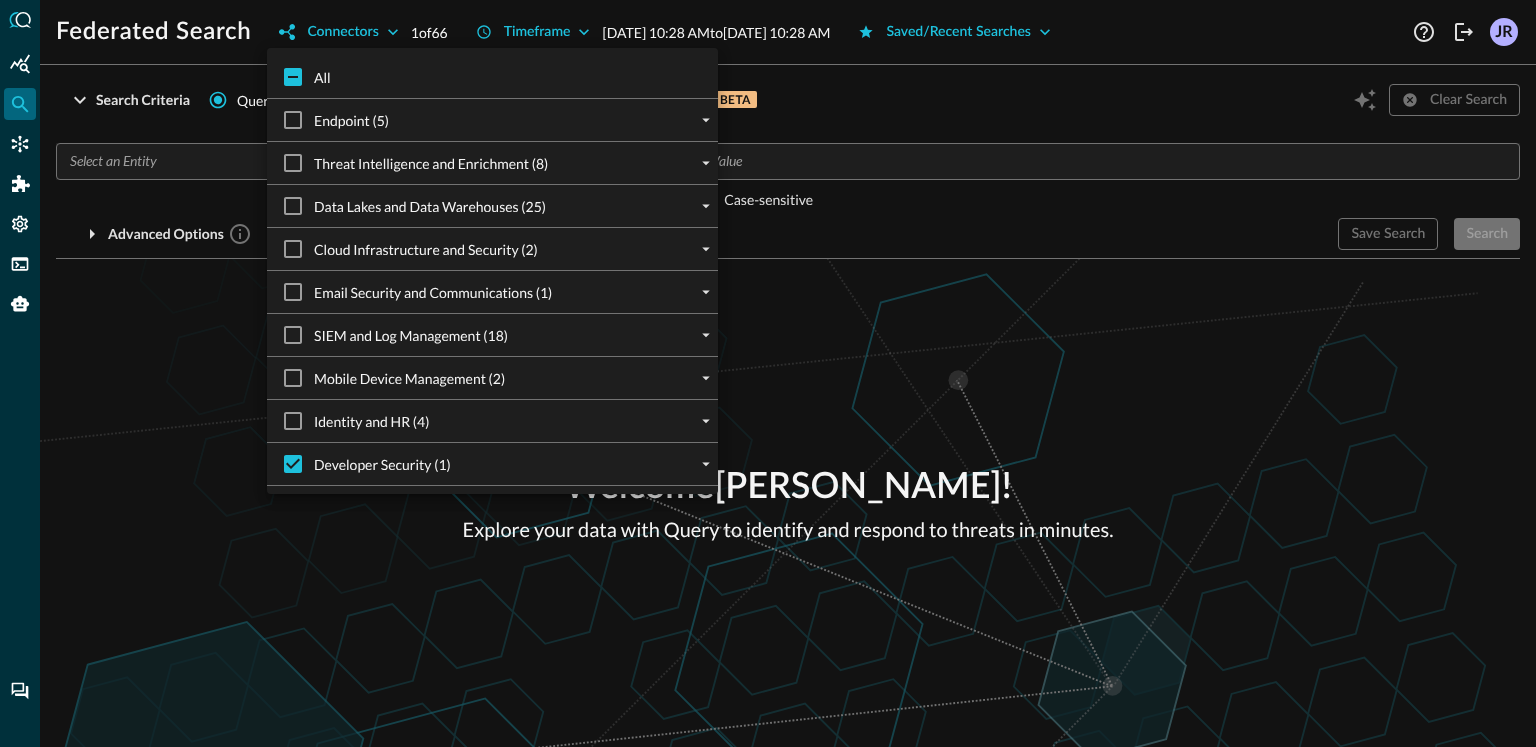 click at bounding box center [768, 373] 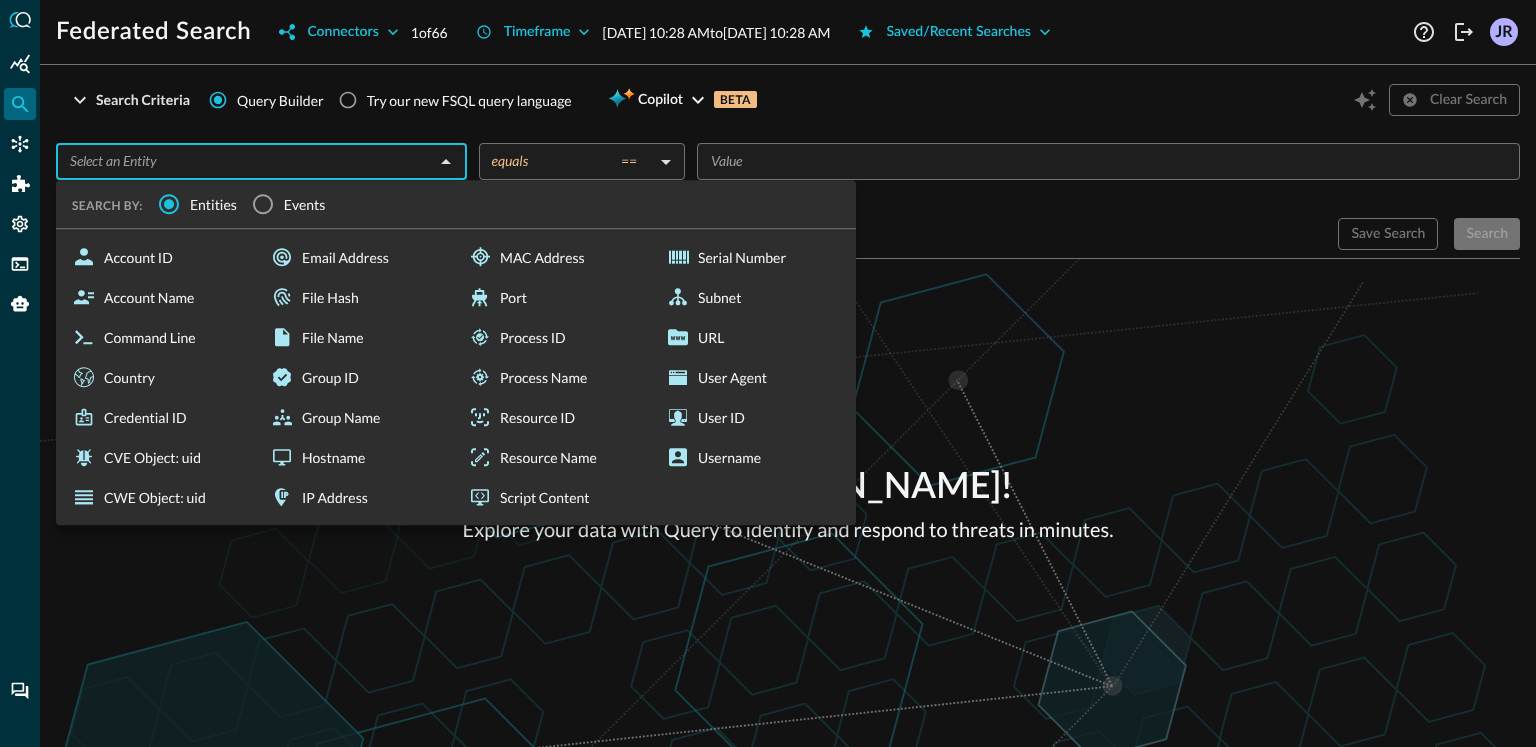 click at bounding box center [245, 161] 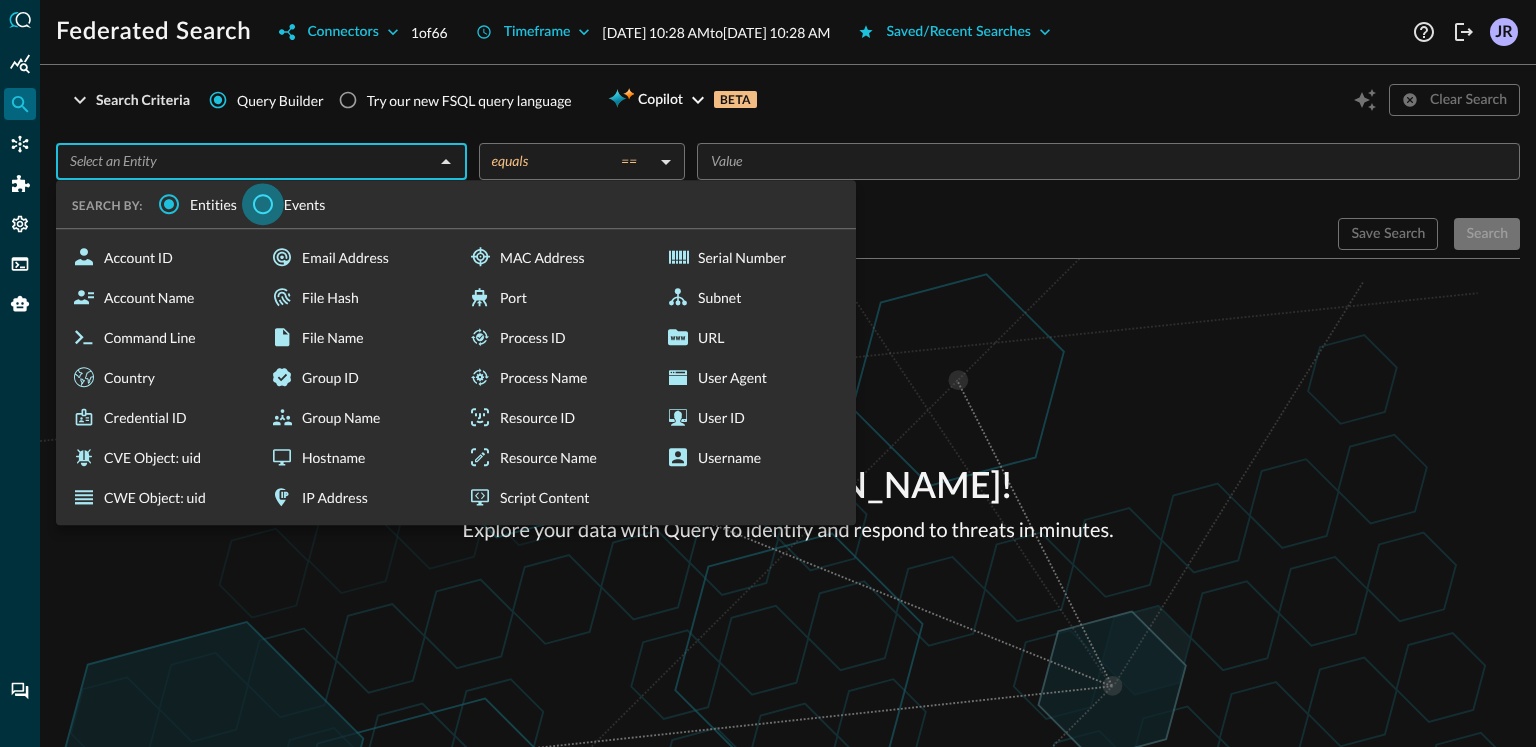 click on "Events" at bounding box center [263, 204] 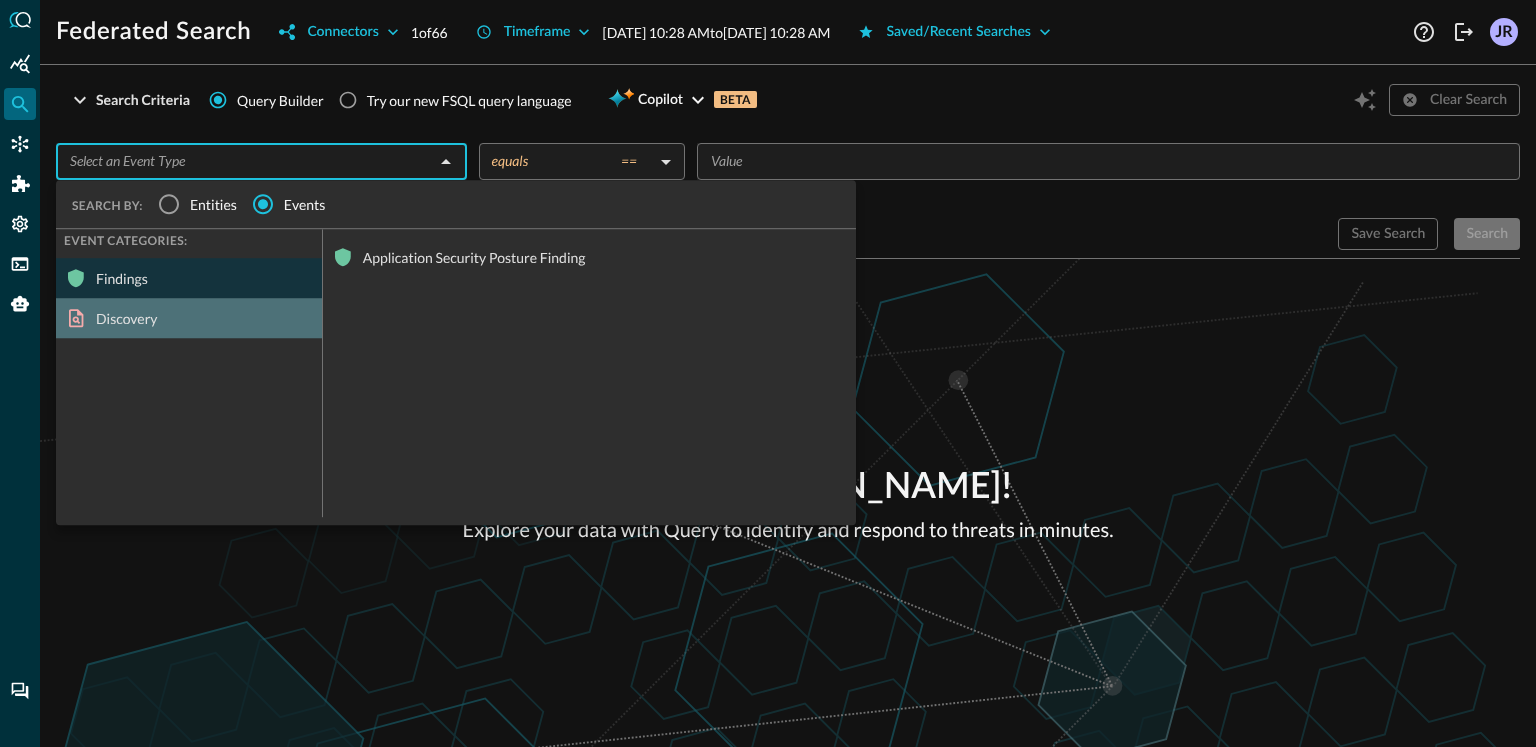 click on "Discovery" at bounding box center [189, 318] 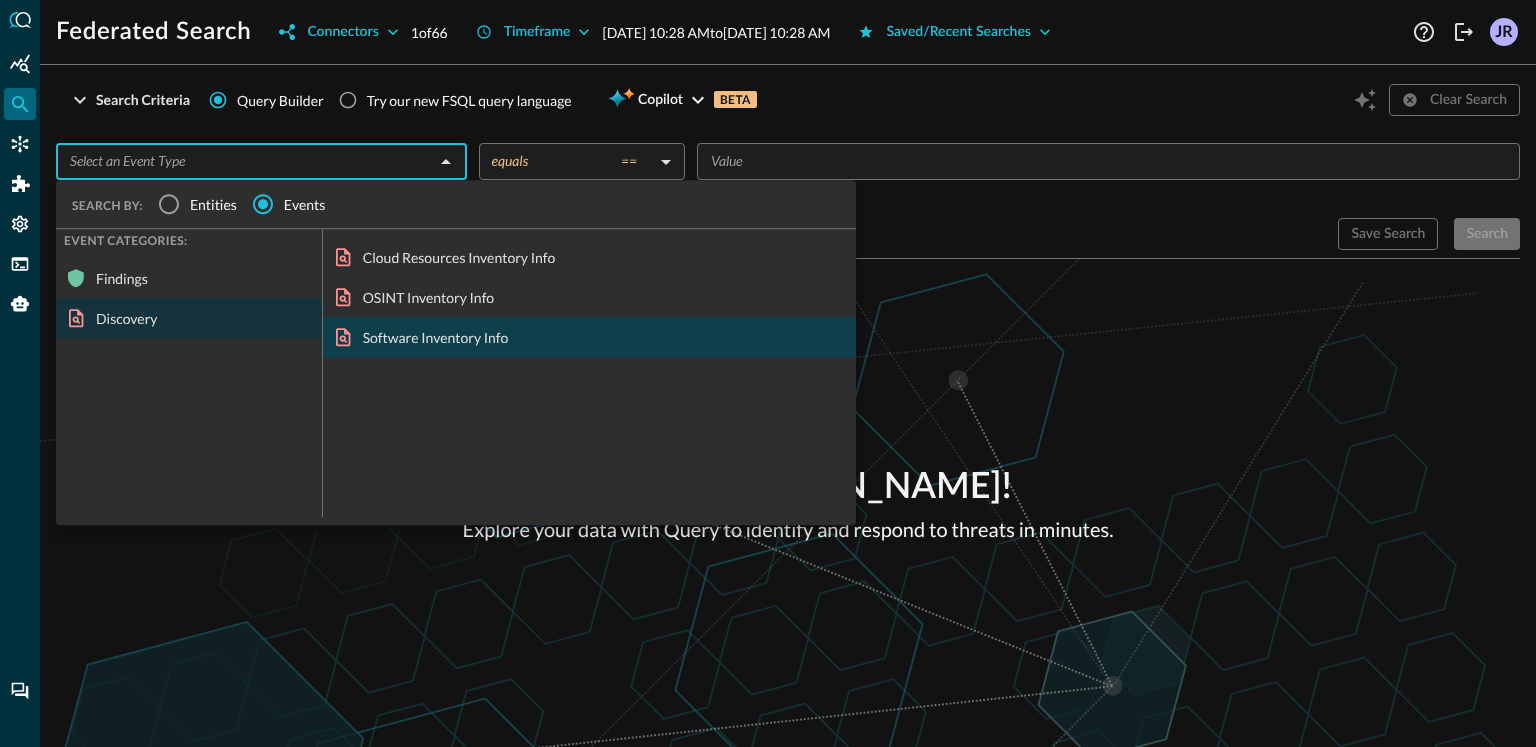 click on "Software Inventory Info" at bounding box center [589, 337] 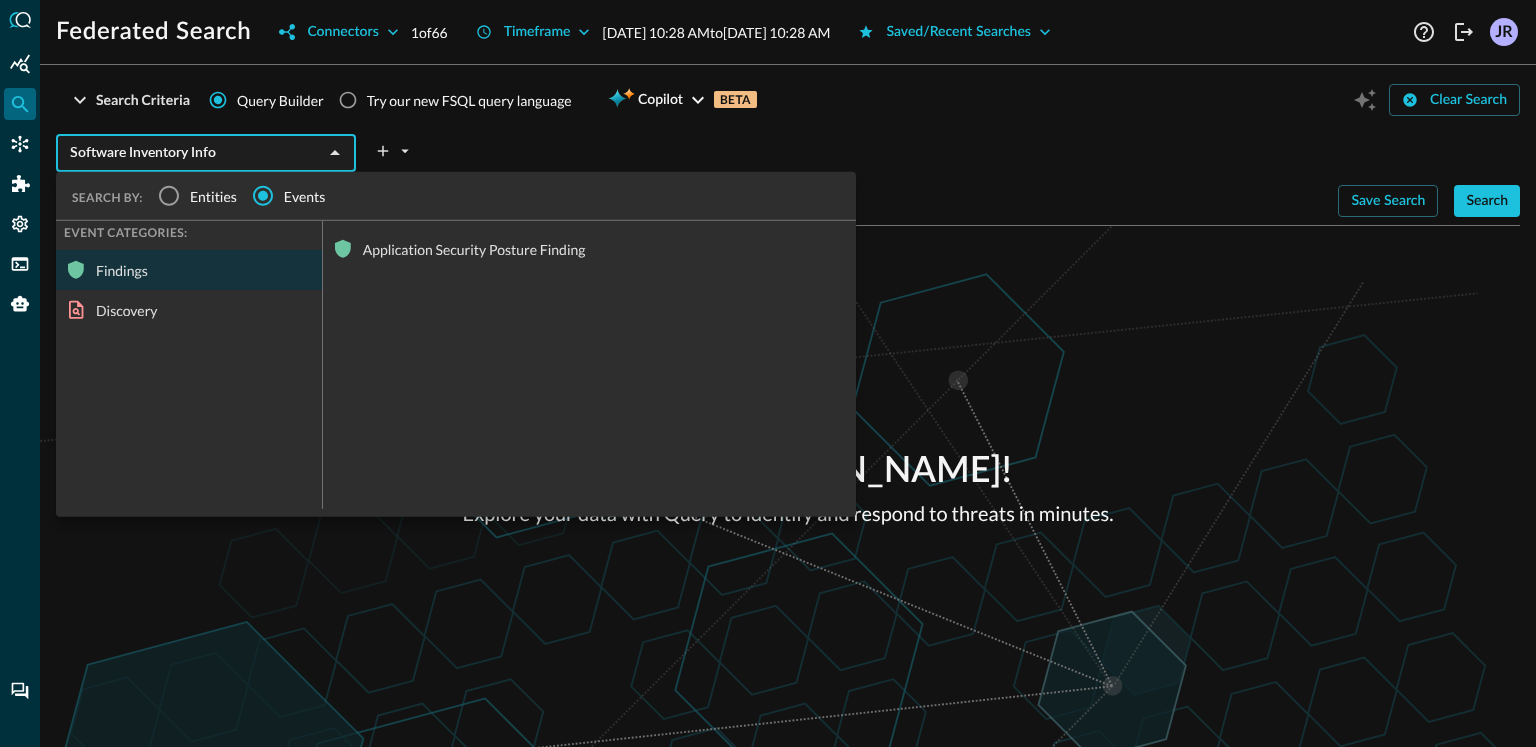 click on "Software Inventory Info" at bounding box center (189, 153) 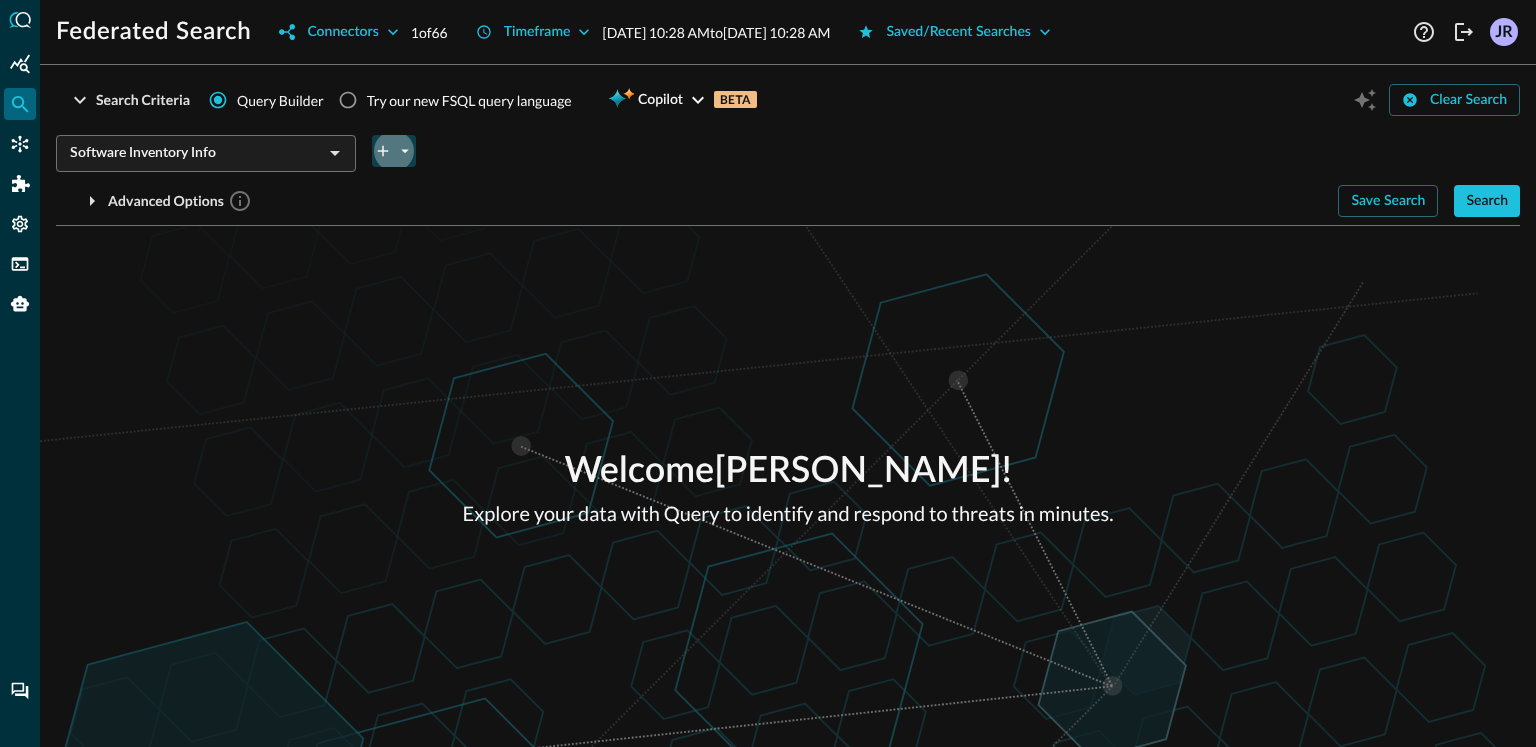 click 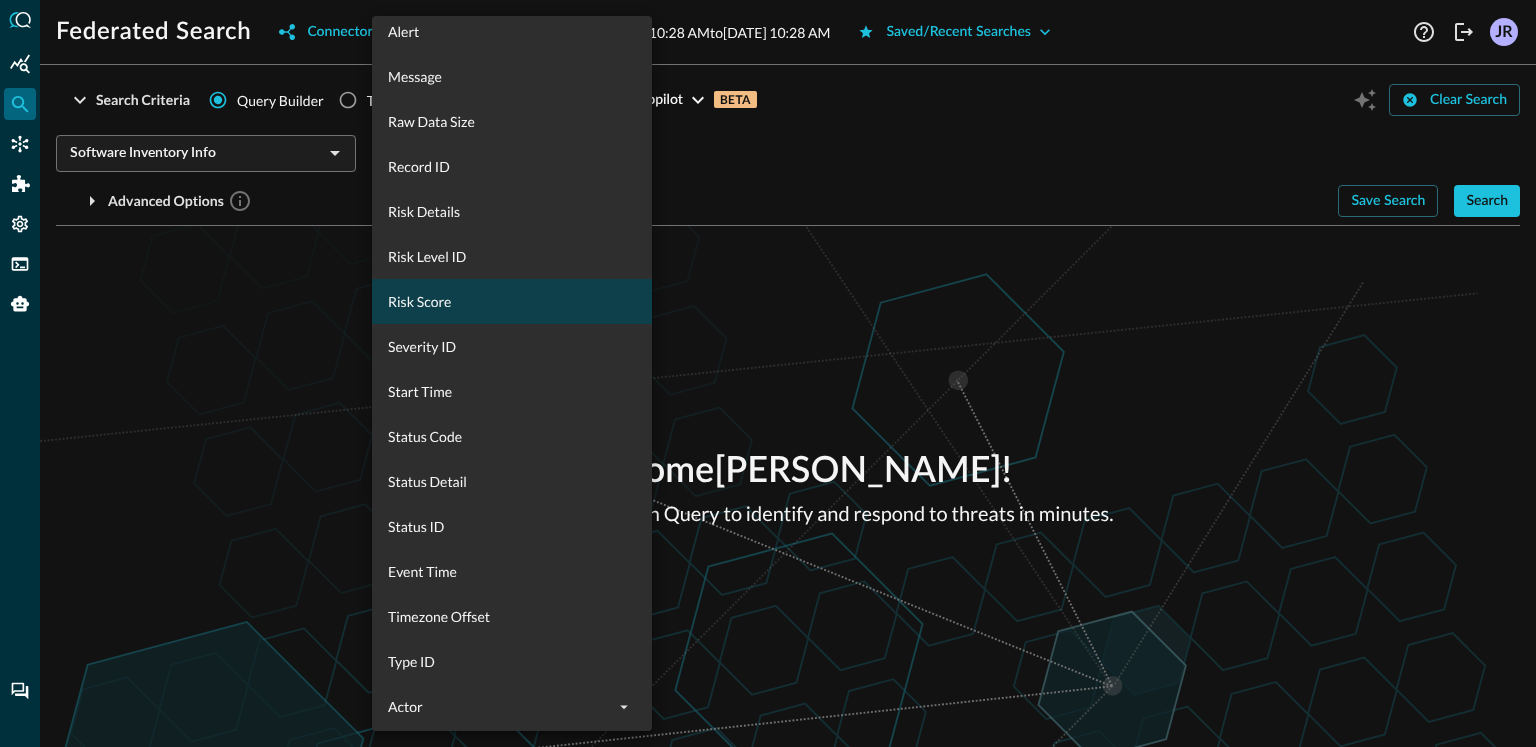 scroll, scrollTop: 971, scrollLeft: 0, axis: vertical 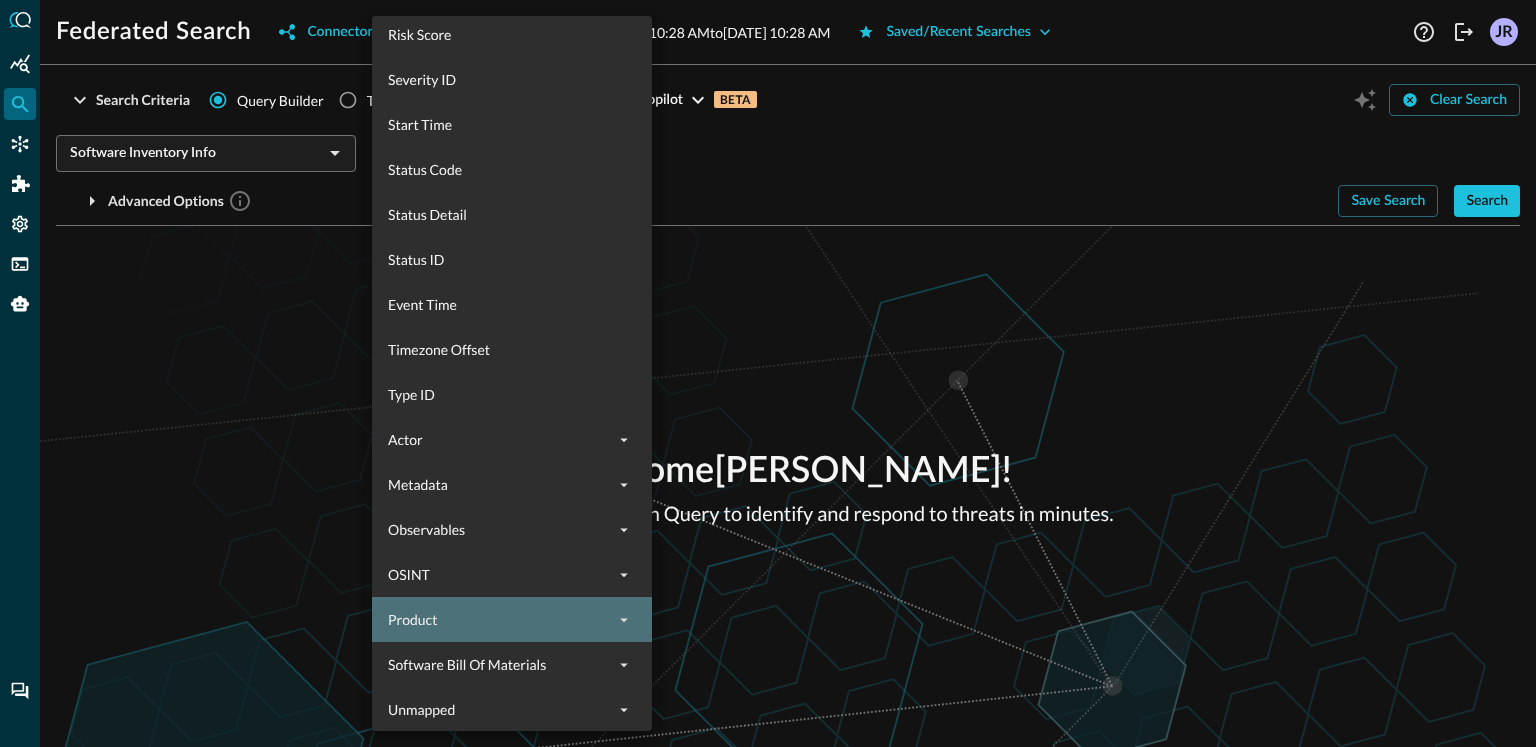click on "Product" at bounding box center (500, 619) 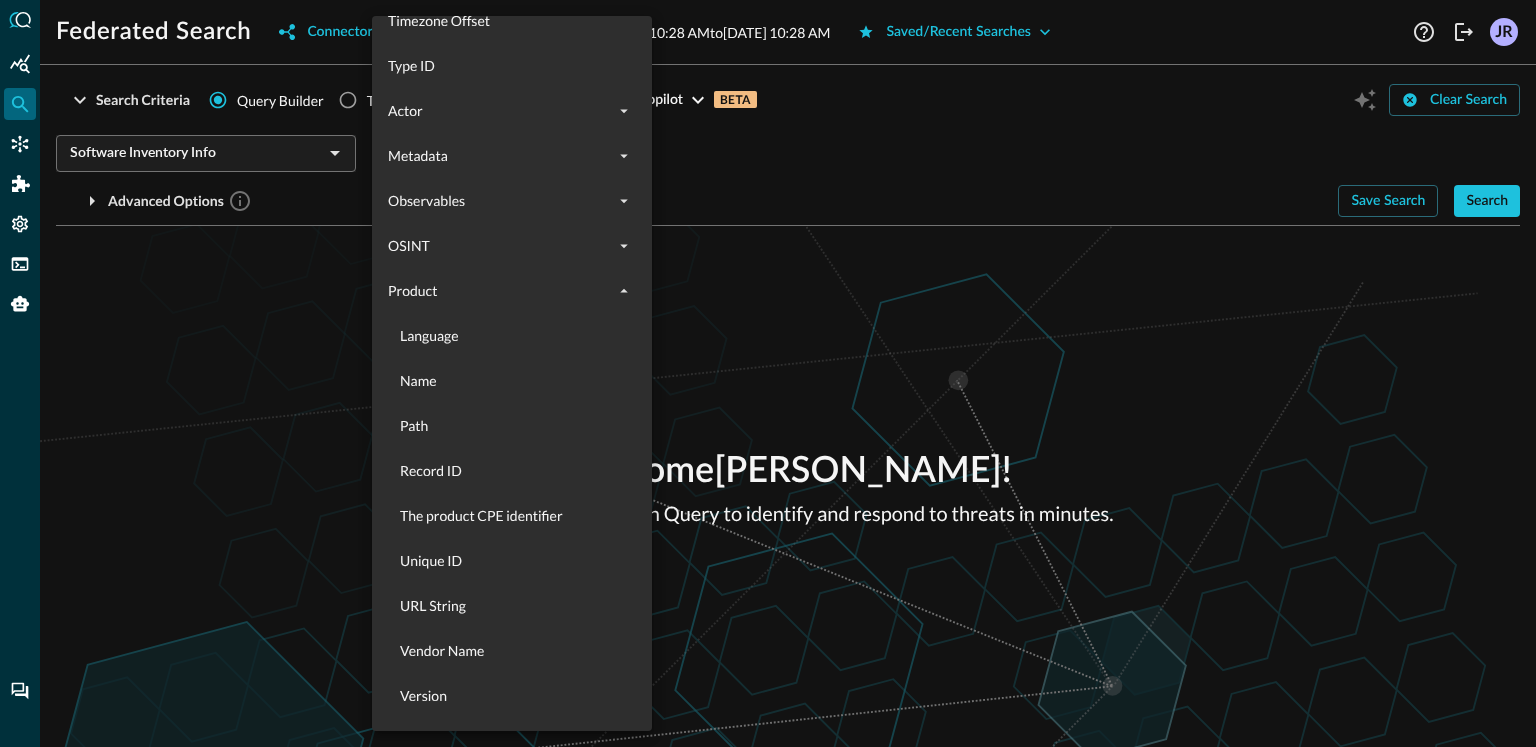 scroll, scrollTop: 1169, scrollLeft: 0, axis: vertical 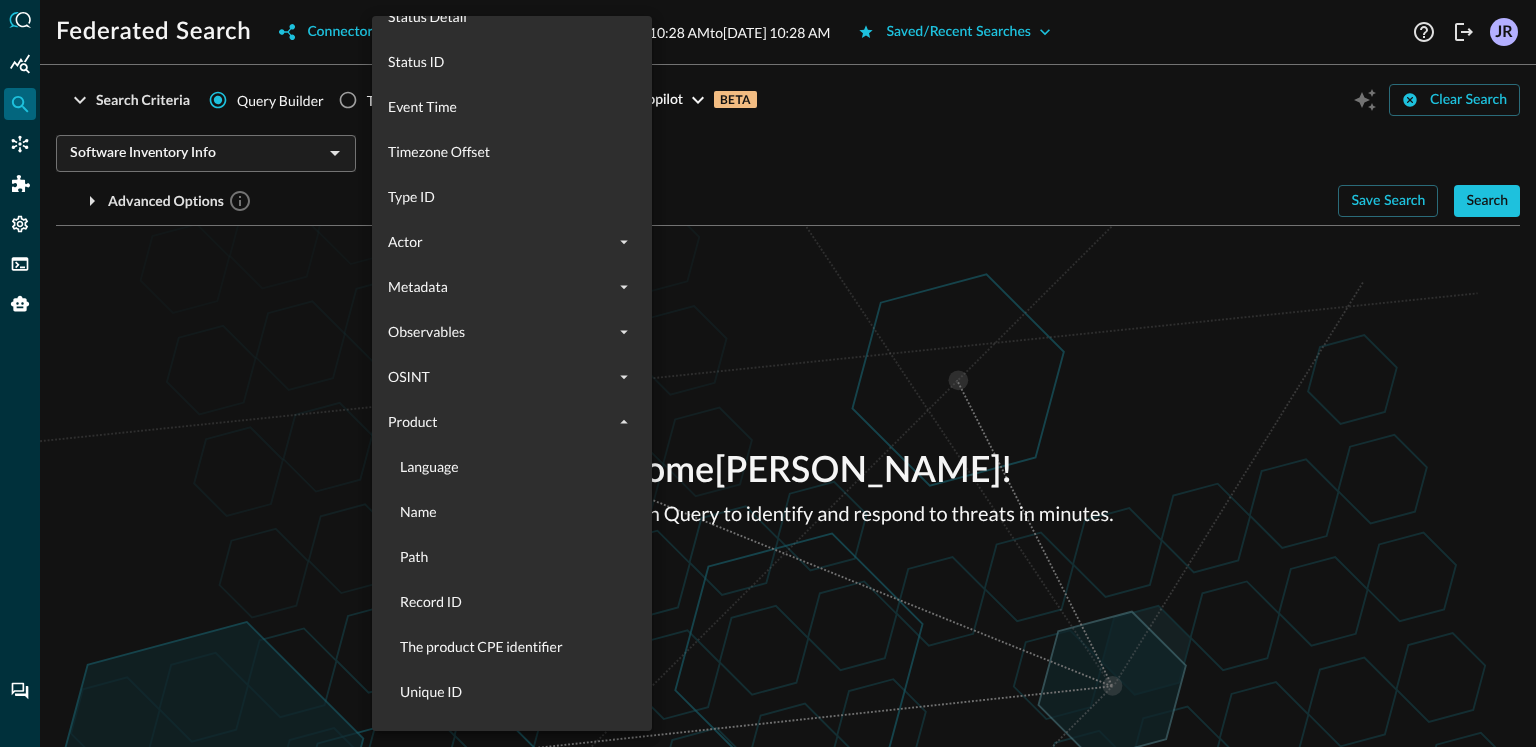 click at bounding box center (768, 373) 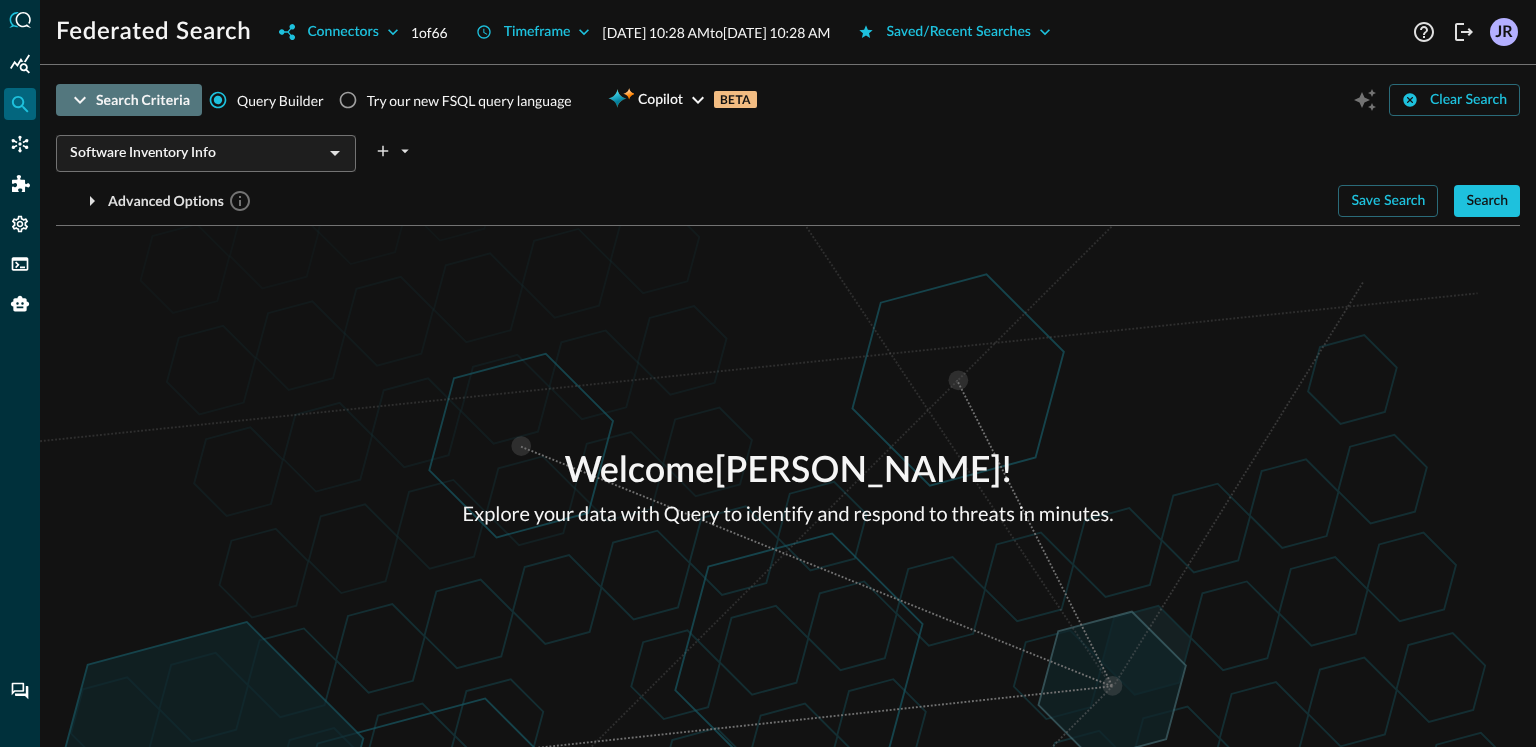 click 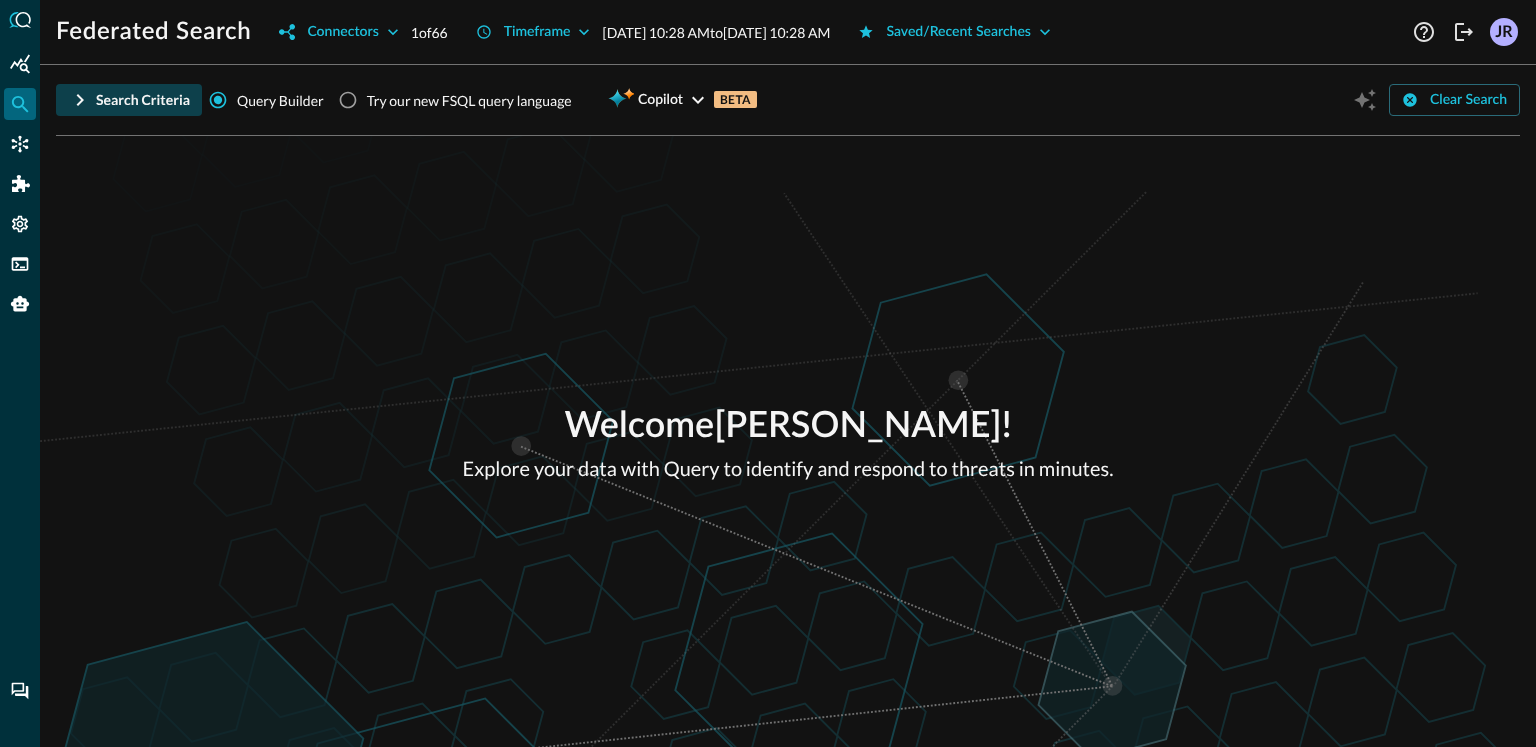 click 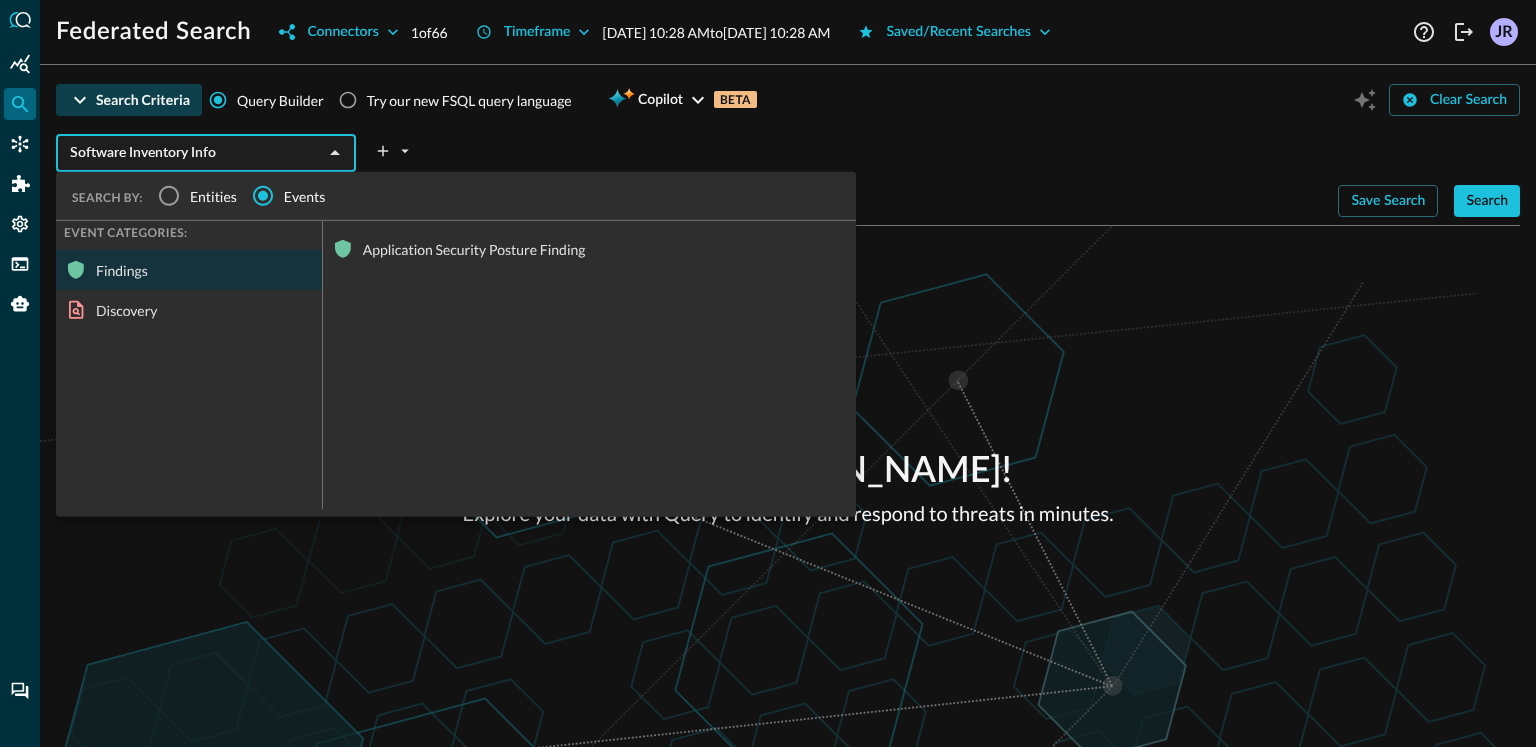 click on "Software Inventory Info" at bounding box center (189, 153) 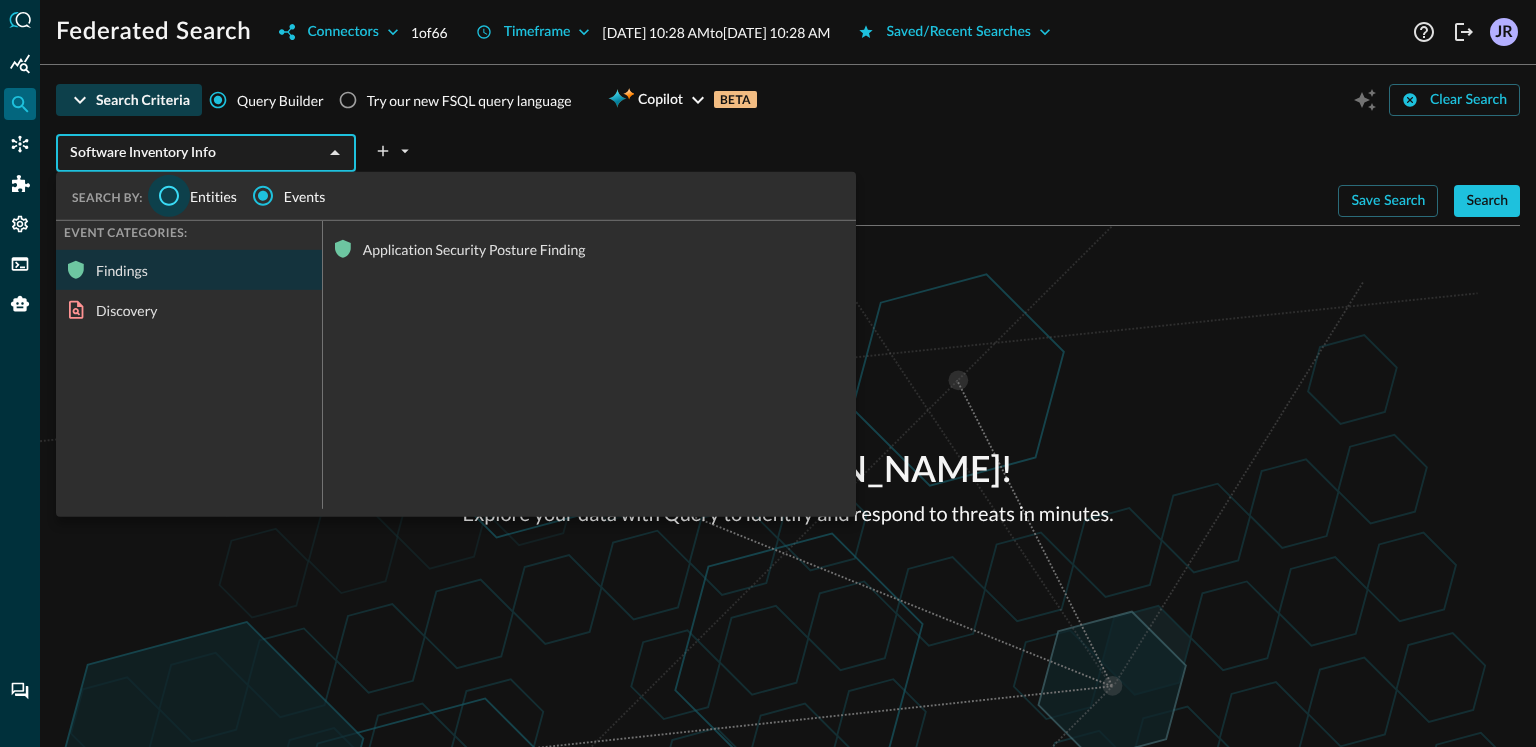 click on "Entities" at bounding box center (169, 196) 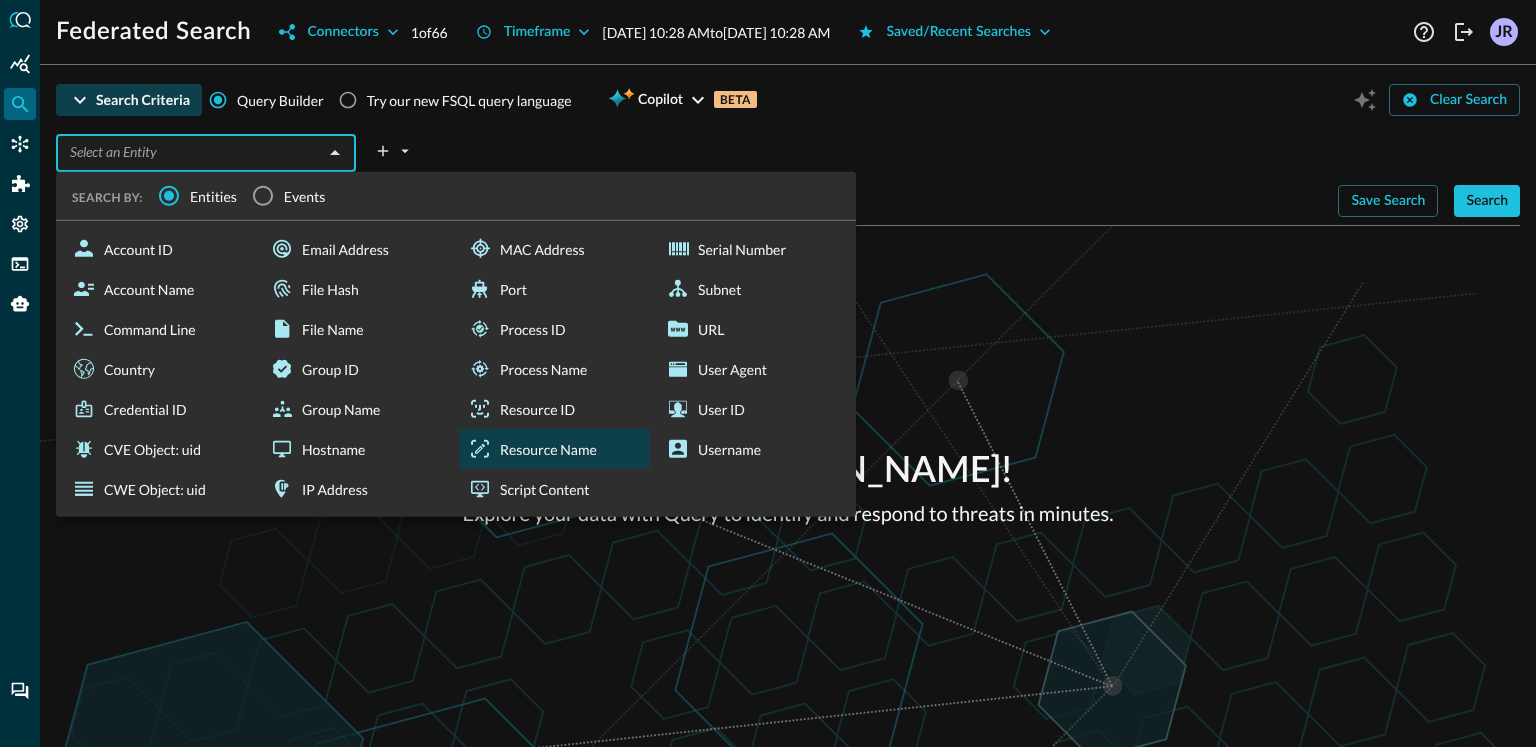 click on "Resource Name" at bounding box center [555, 449] 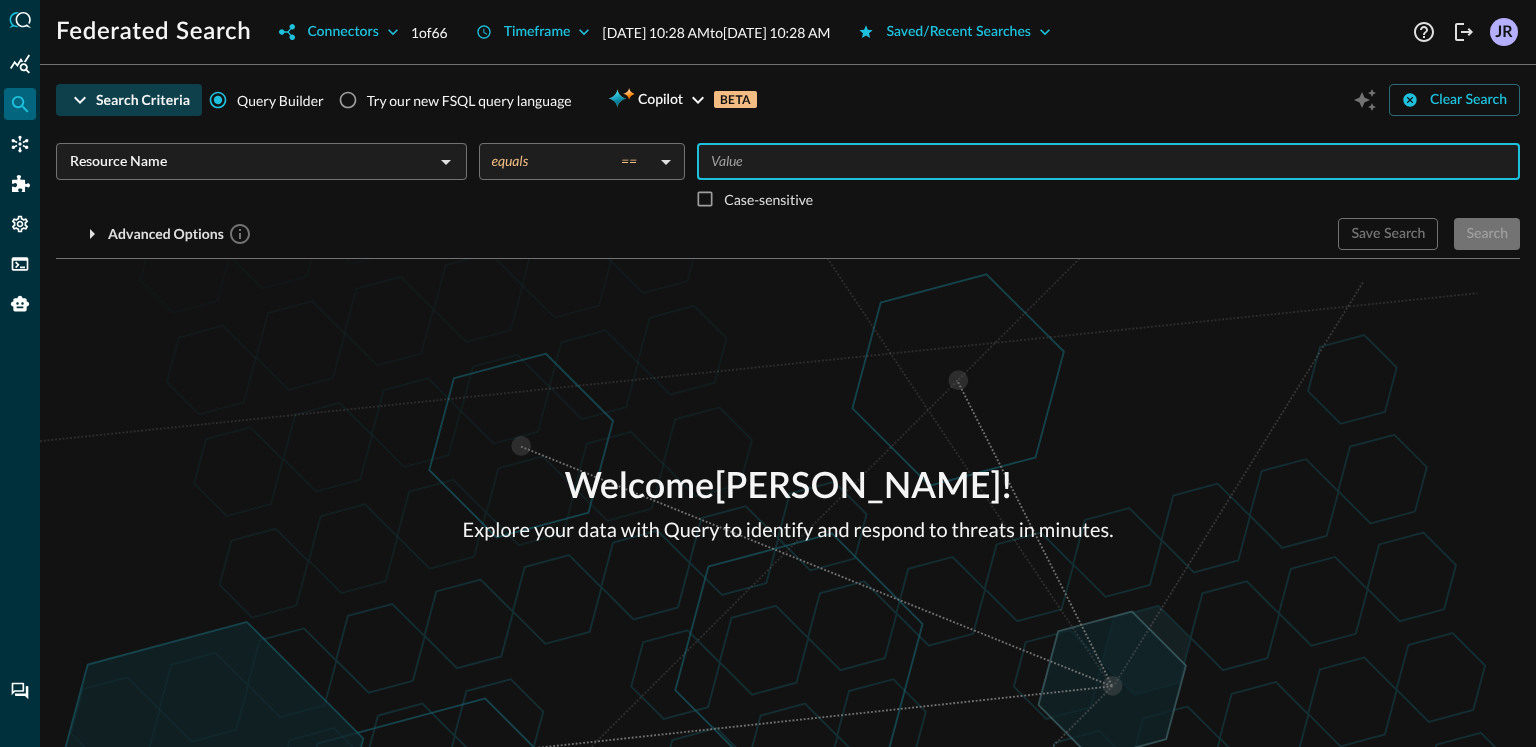 click at bounding box center [1107, 161] 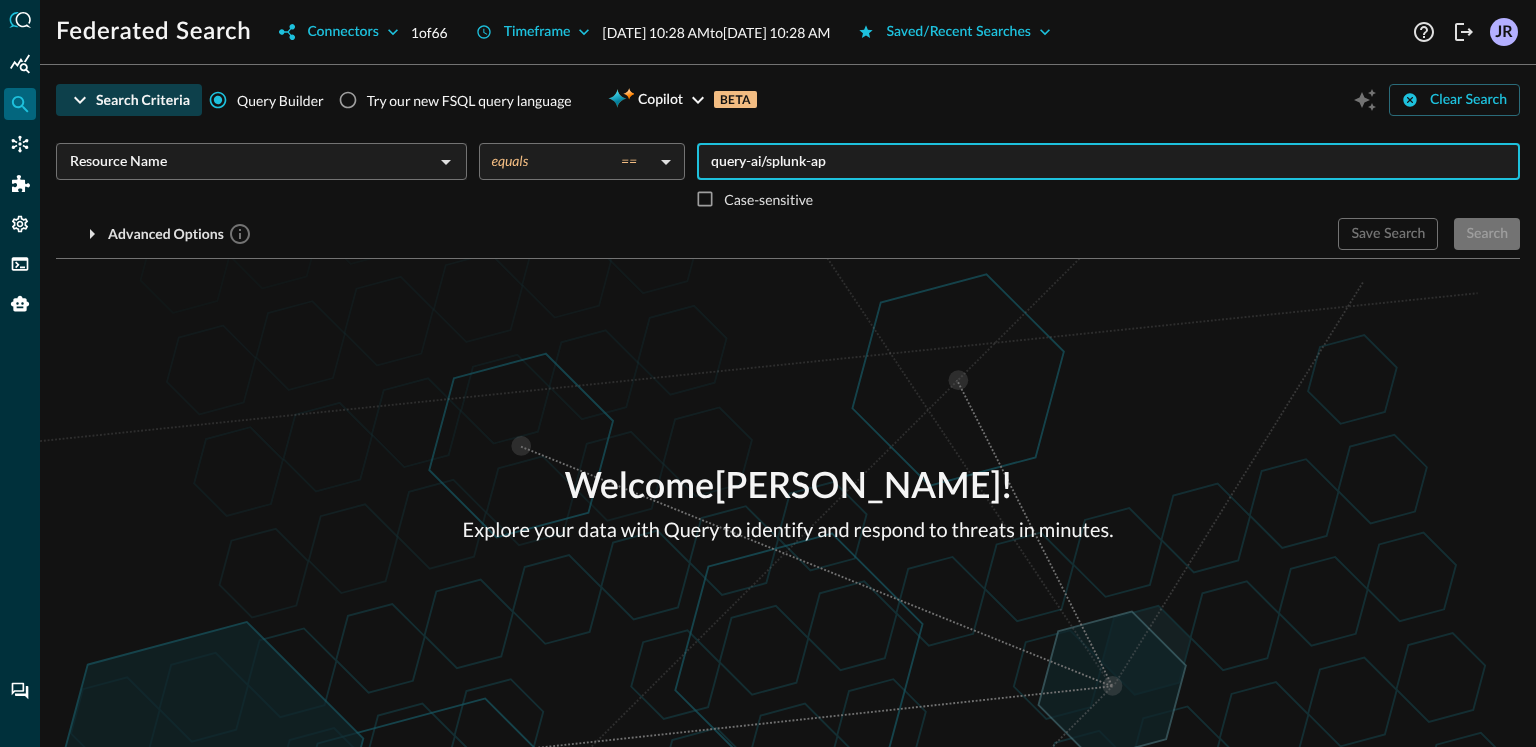 type on "query-ai/splunk-app" 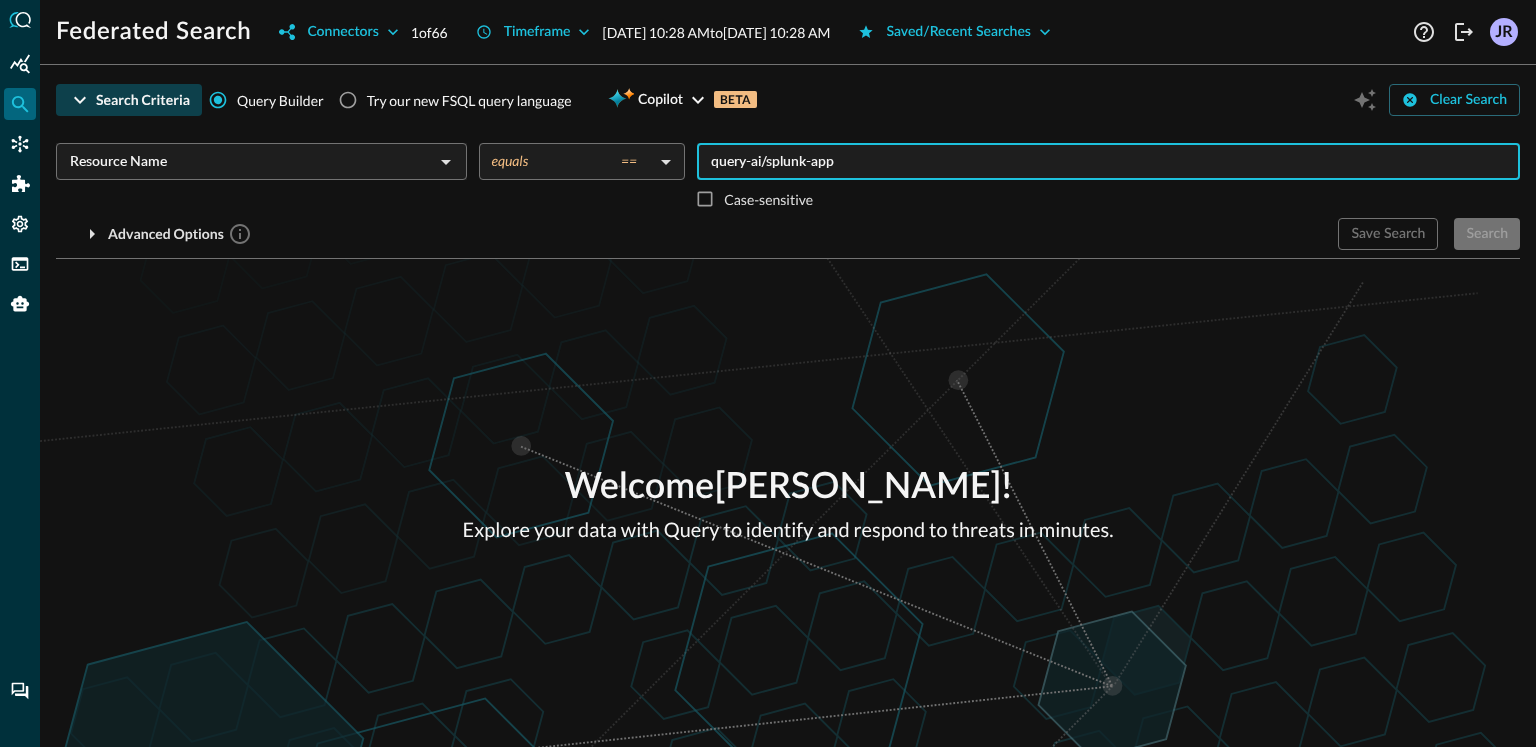 type 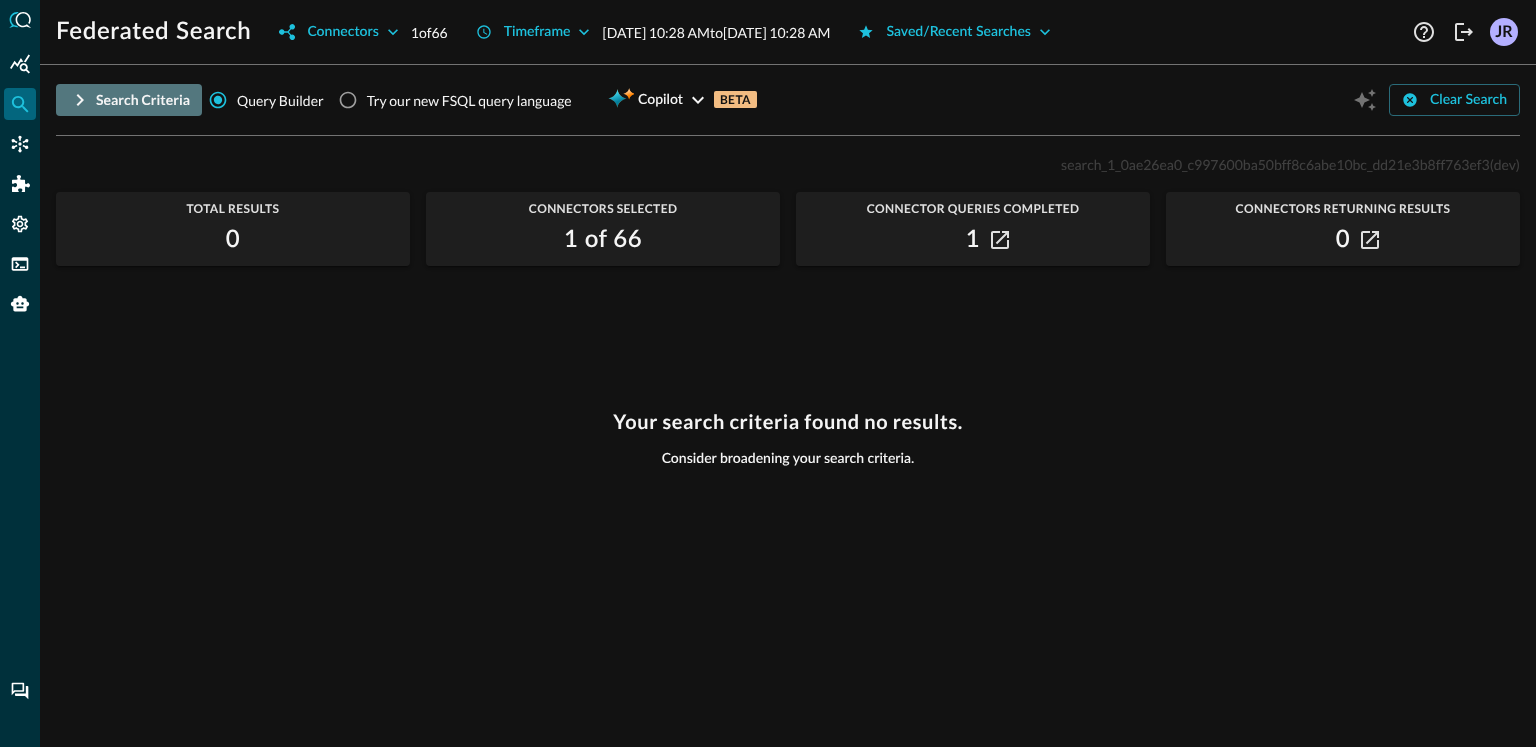 click 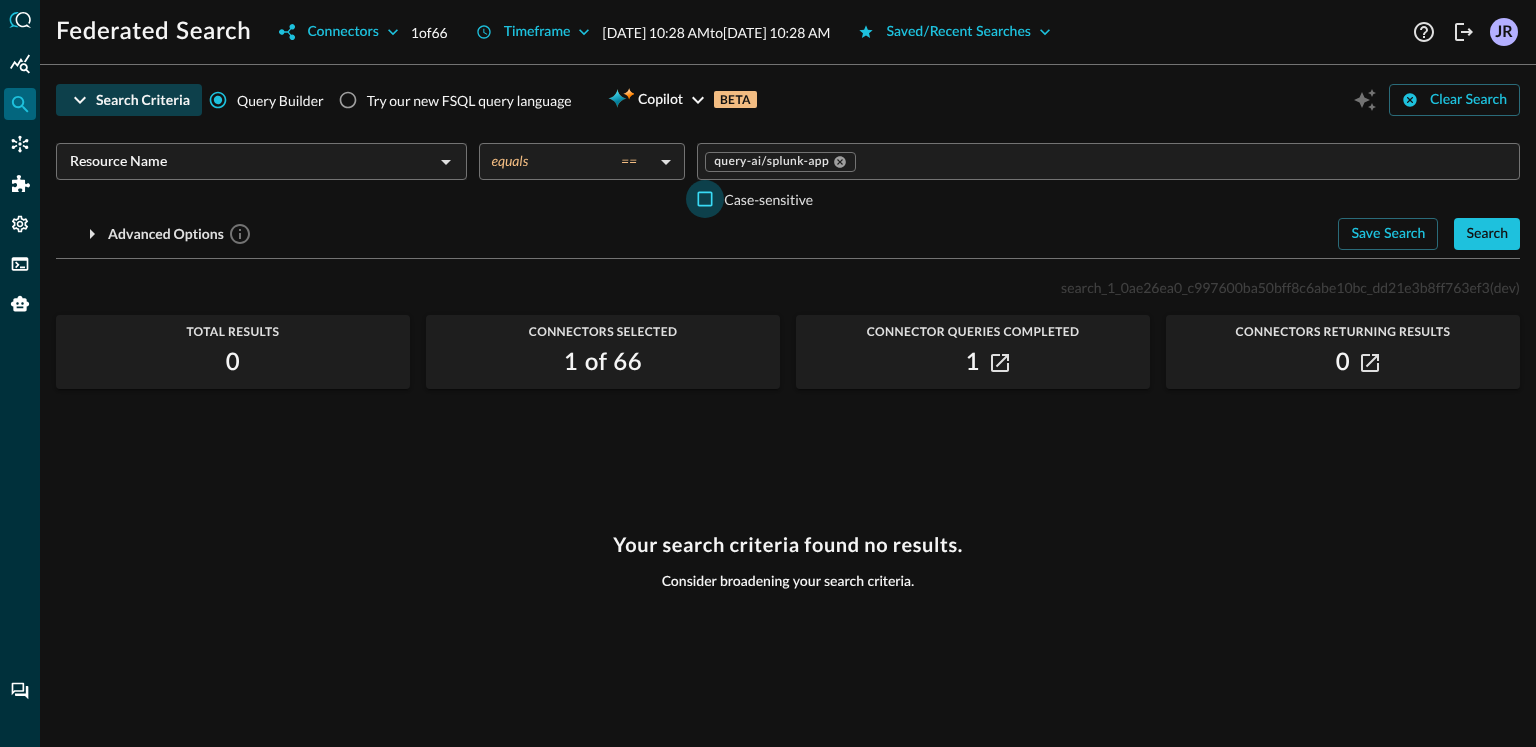click on "Case-sensitive" at bounding box center (705, 199) 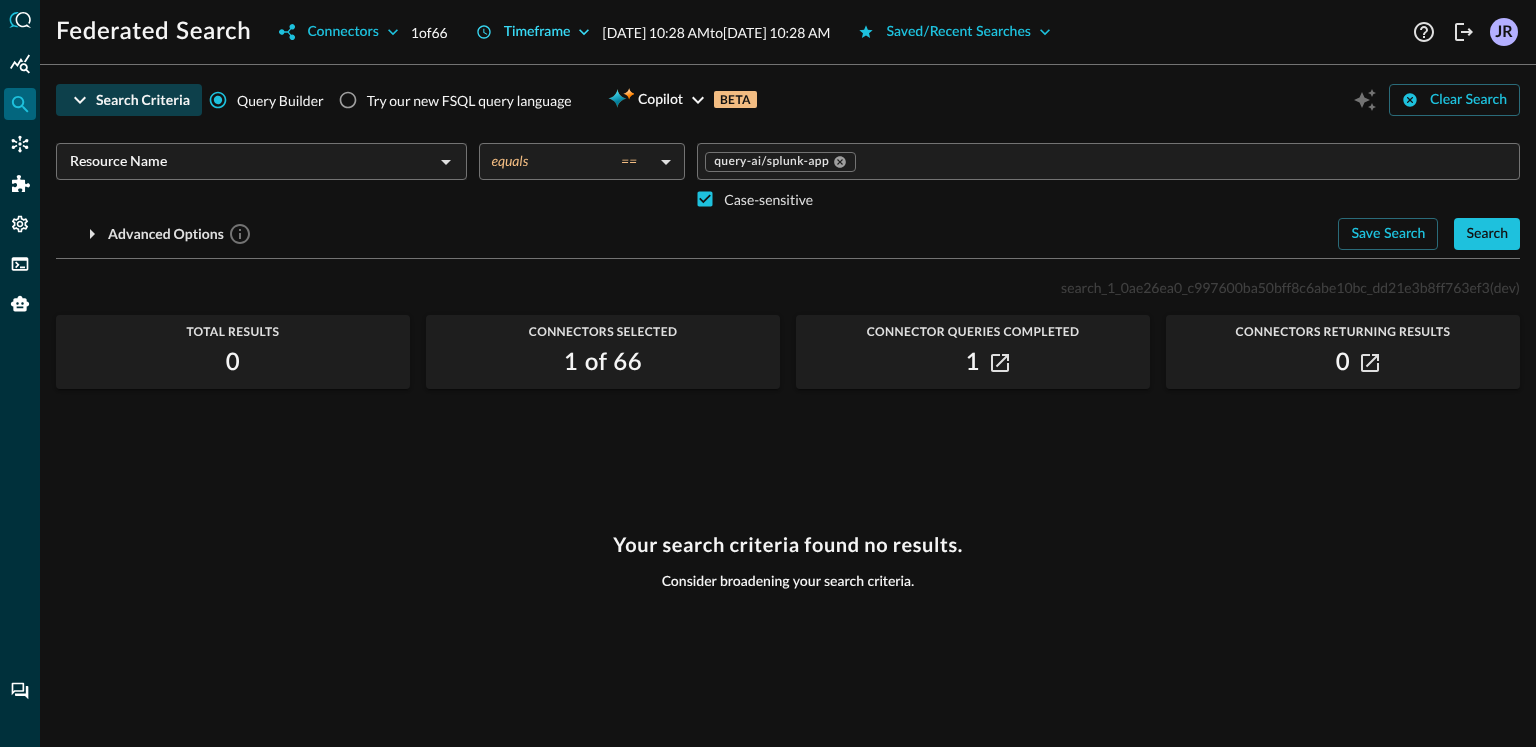 click on "Timeframe" at bounding box center (537, 32) 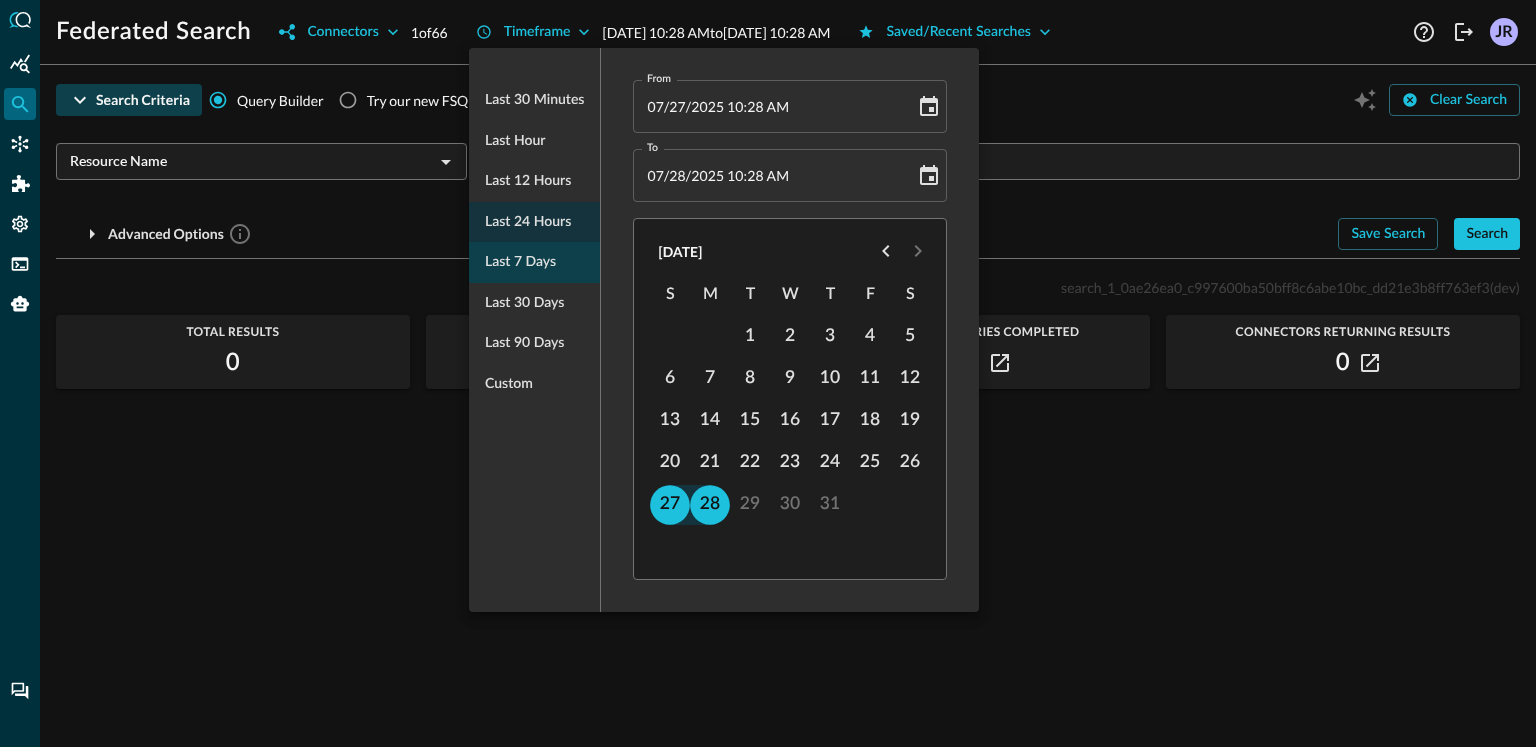click on "Last 7 days" at bounding box center [520, 262] 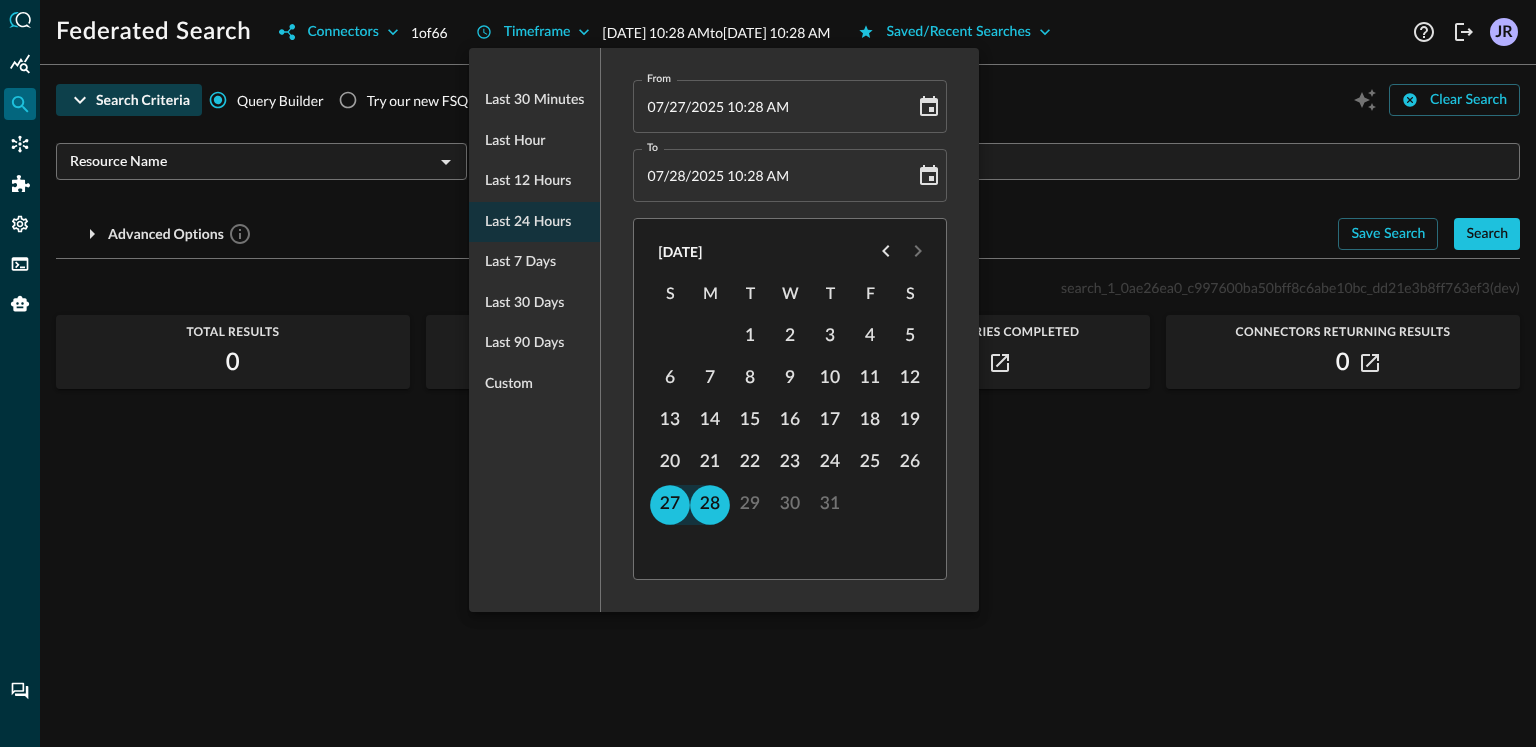 type on "[DATE] 10:29 AM" 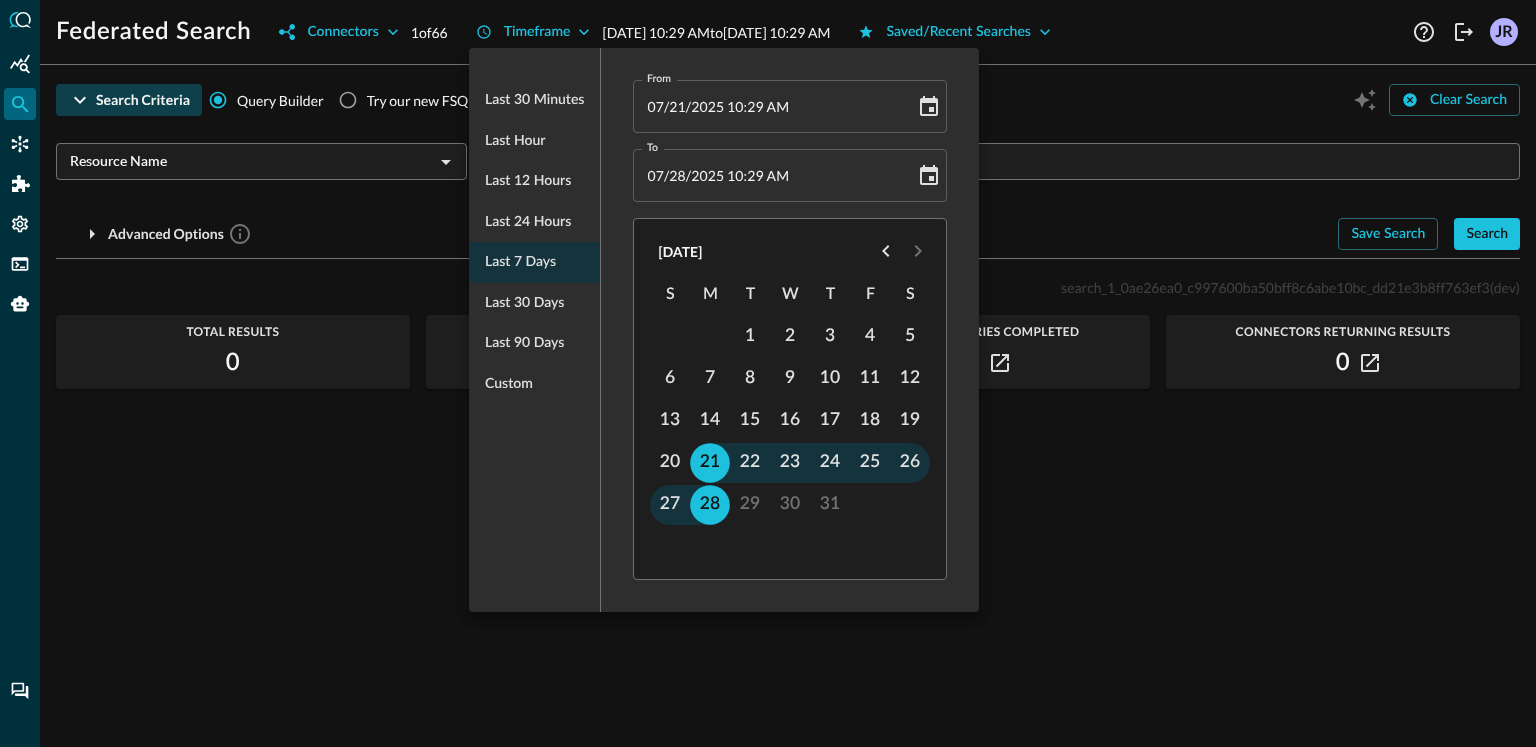 click at bounding box center (768, 373) 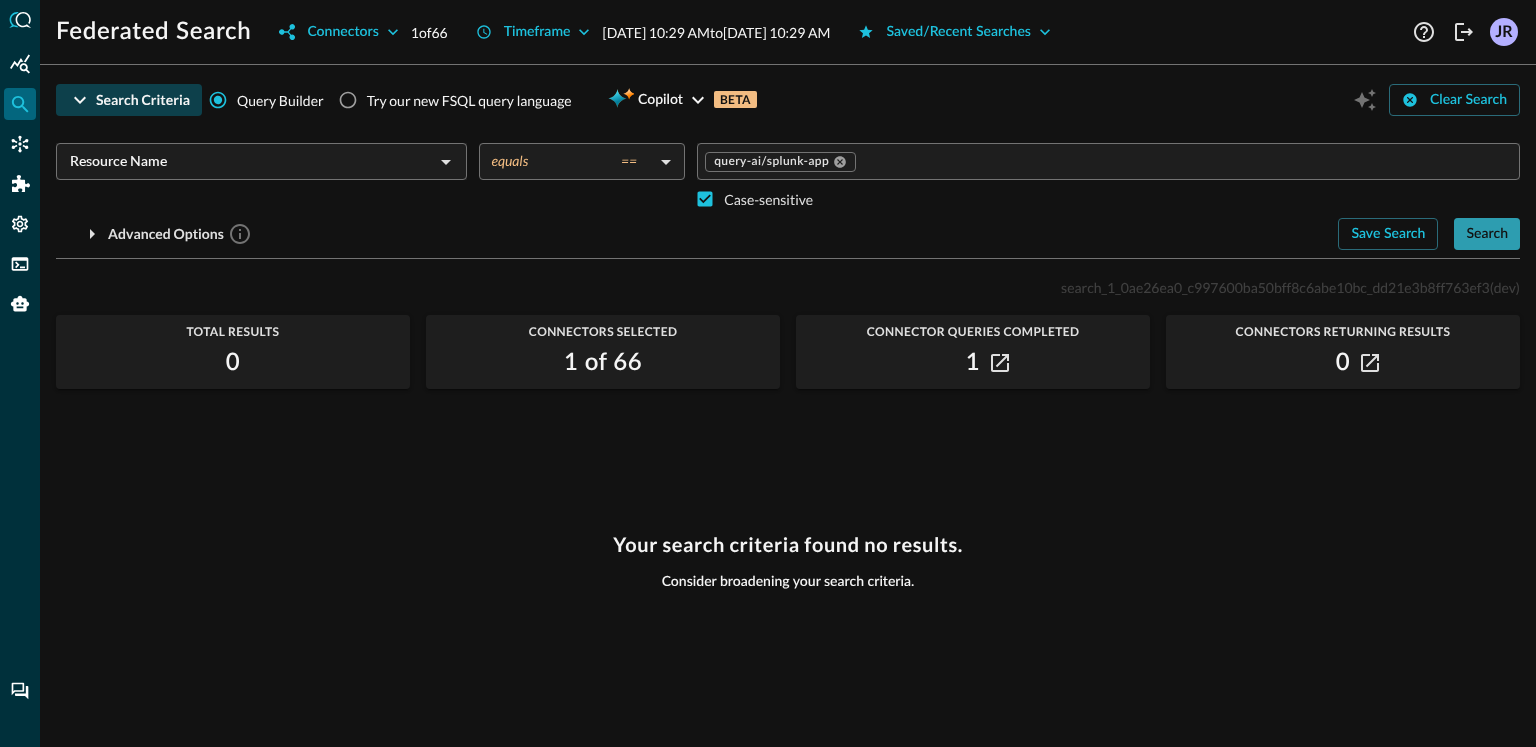 click on "Search" at bounding box center [1487, 234] 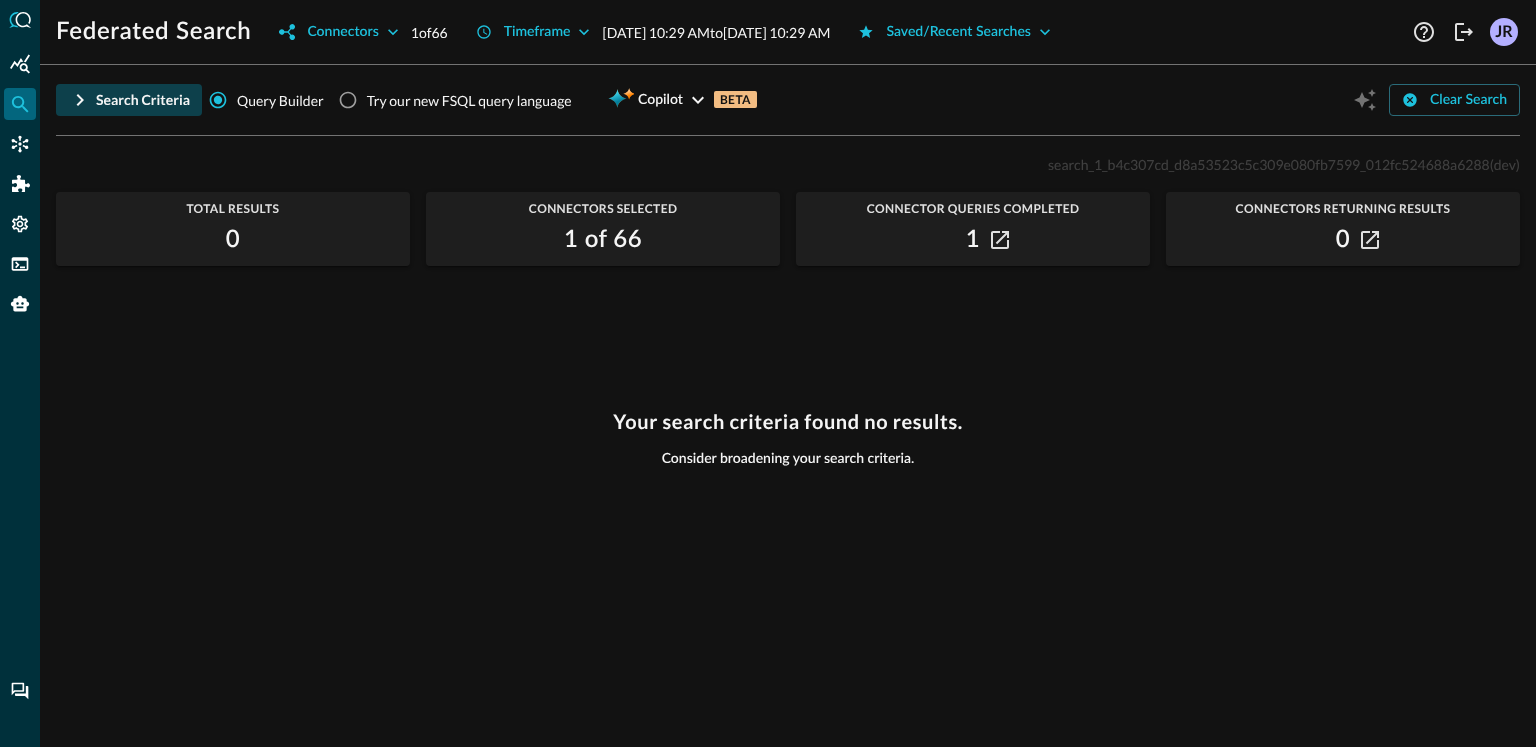 click 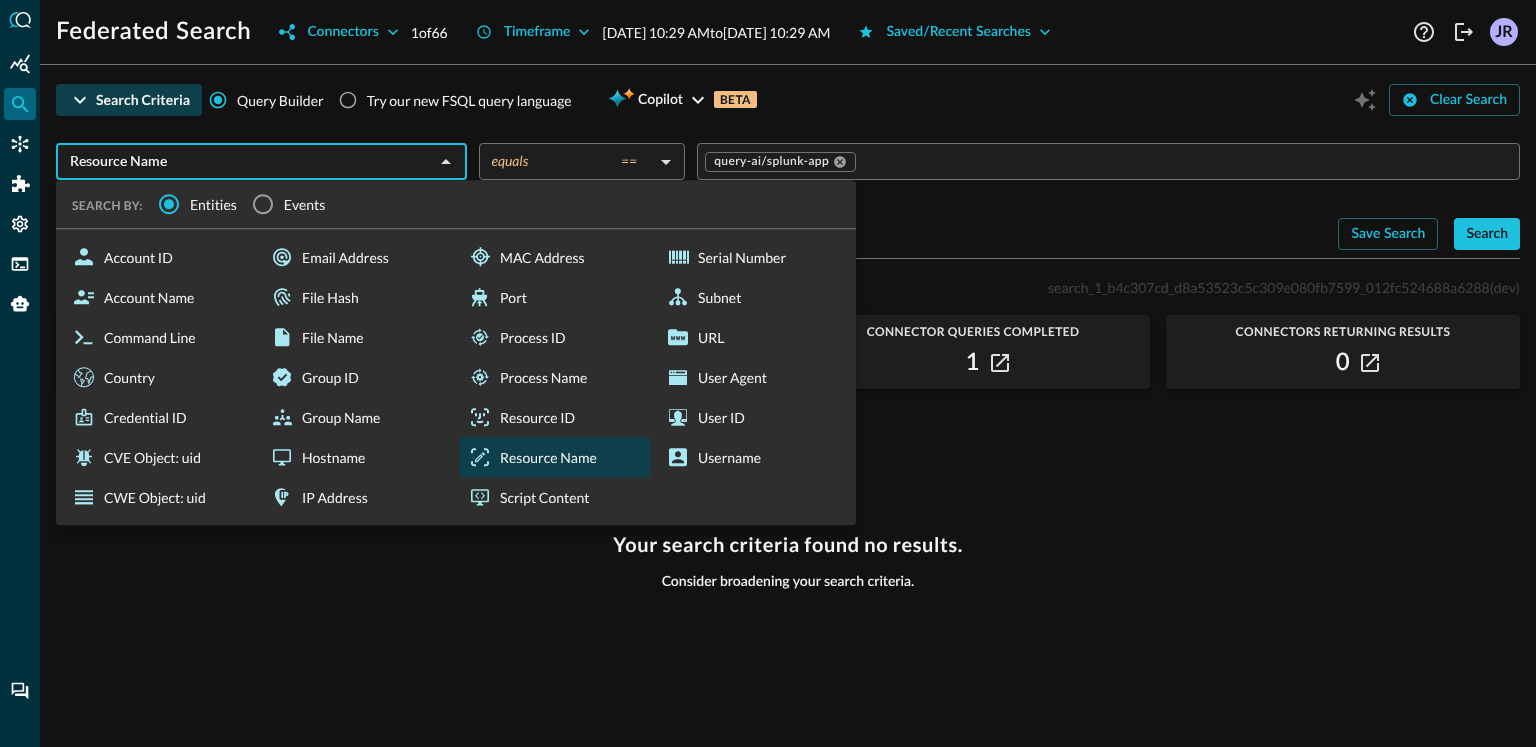 click on "Resource Name" at bounding box center [245, 161] 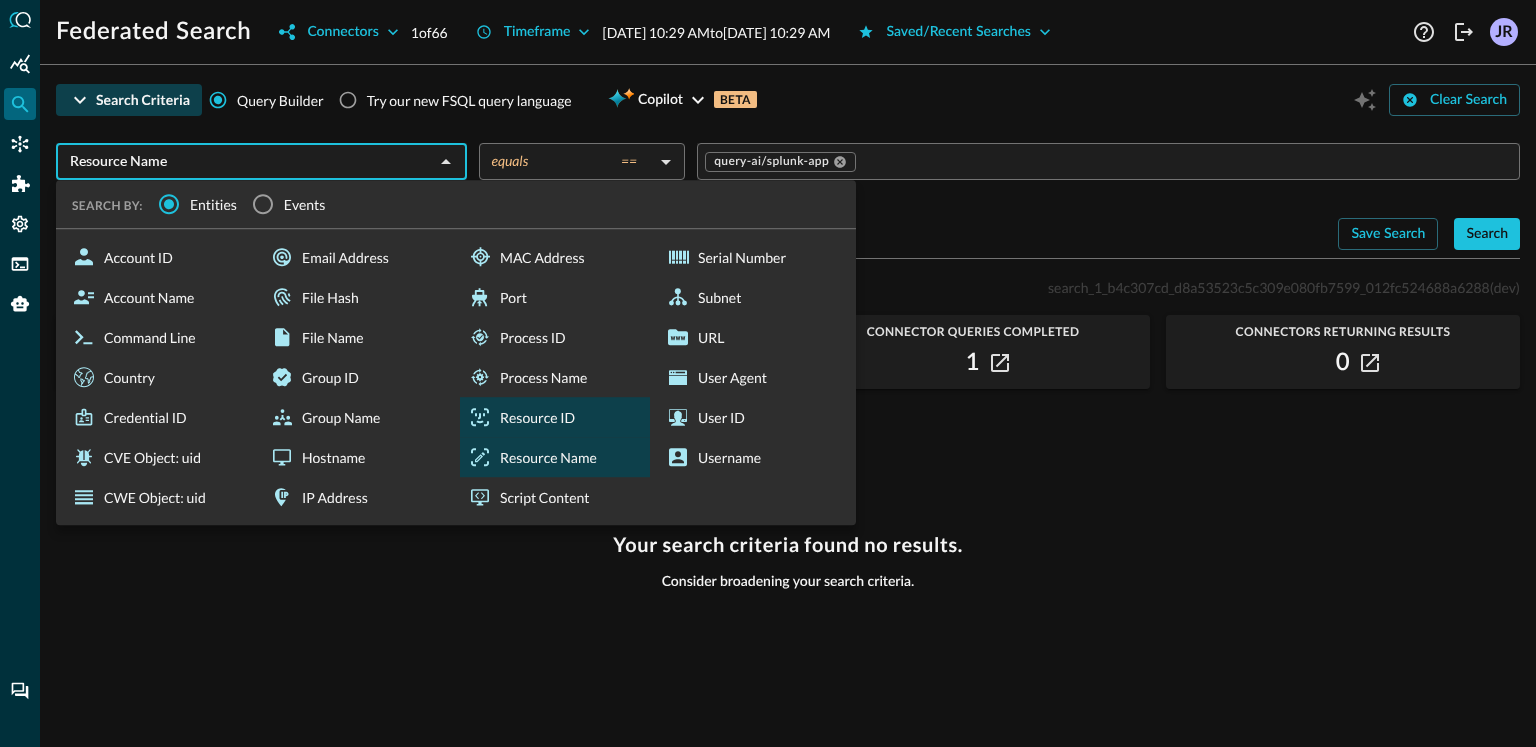 click on "Resource ID" at bounding box center [555, 417] 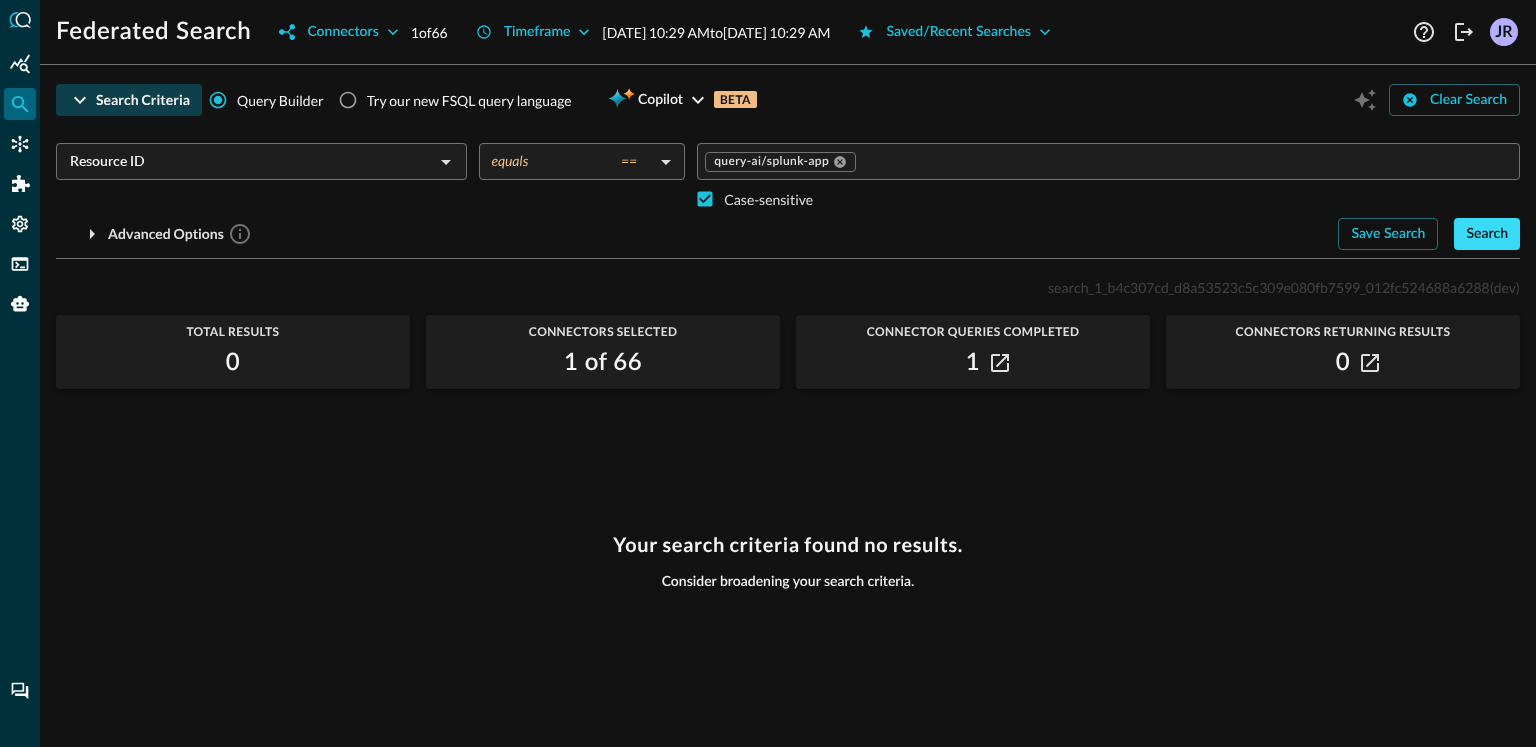 click on "Search" at bounding box center (1487, 234) 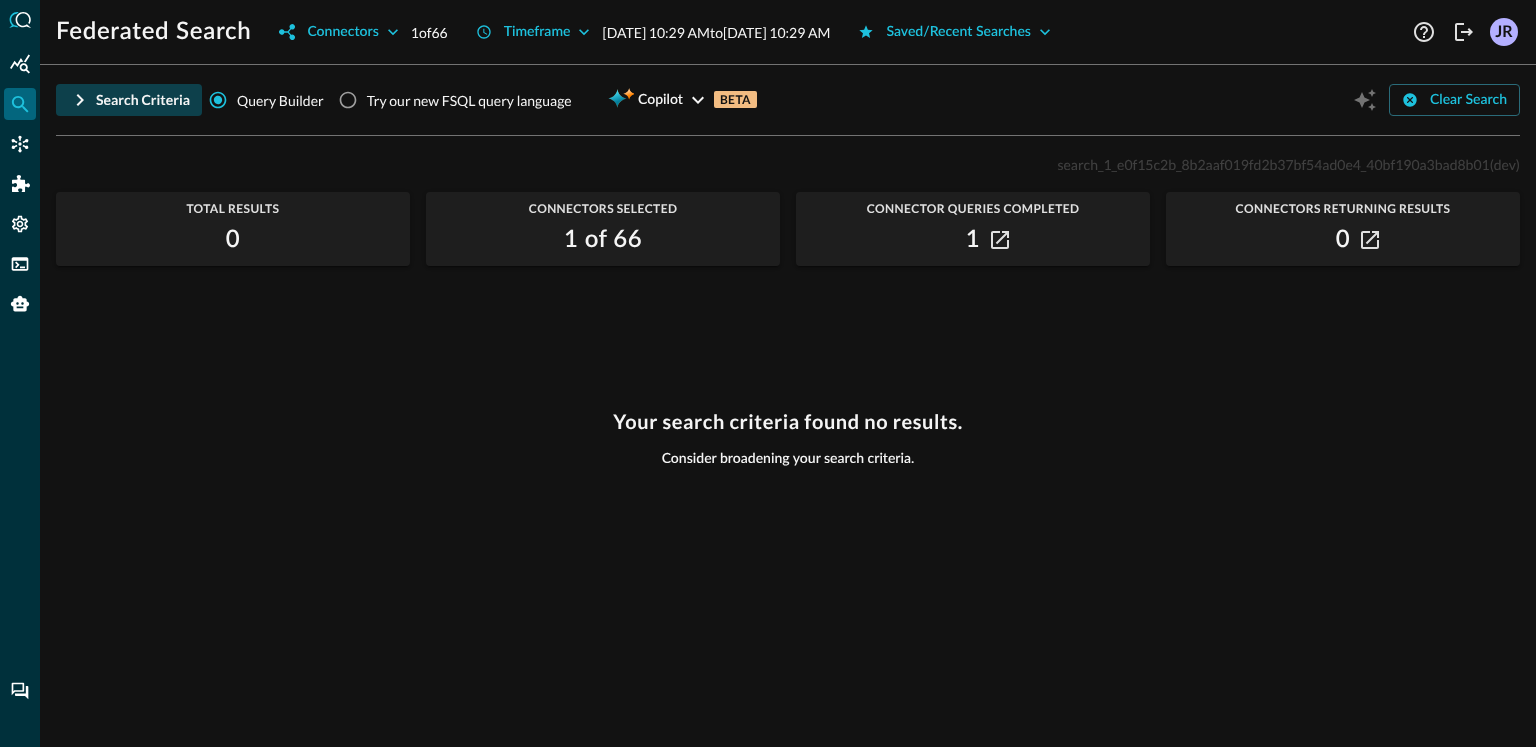 click on "Search Criteria" at bounding box center (129, 100) 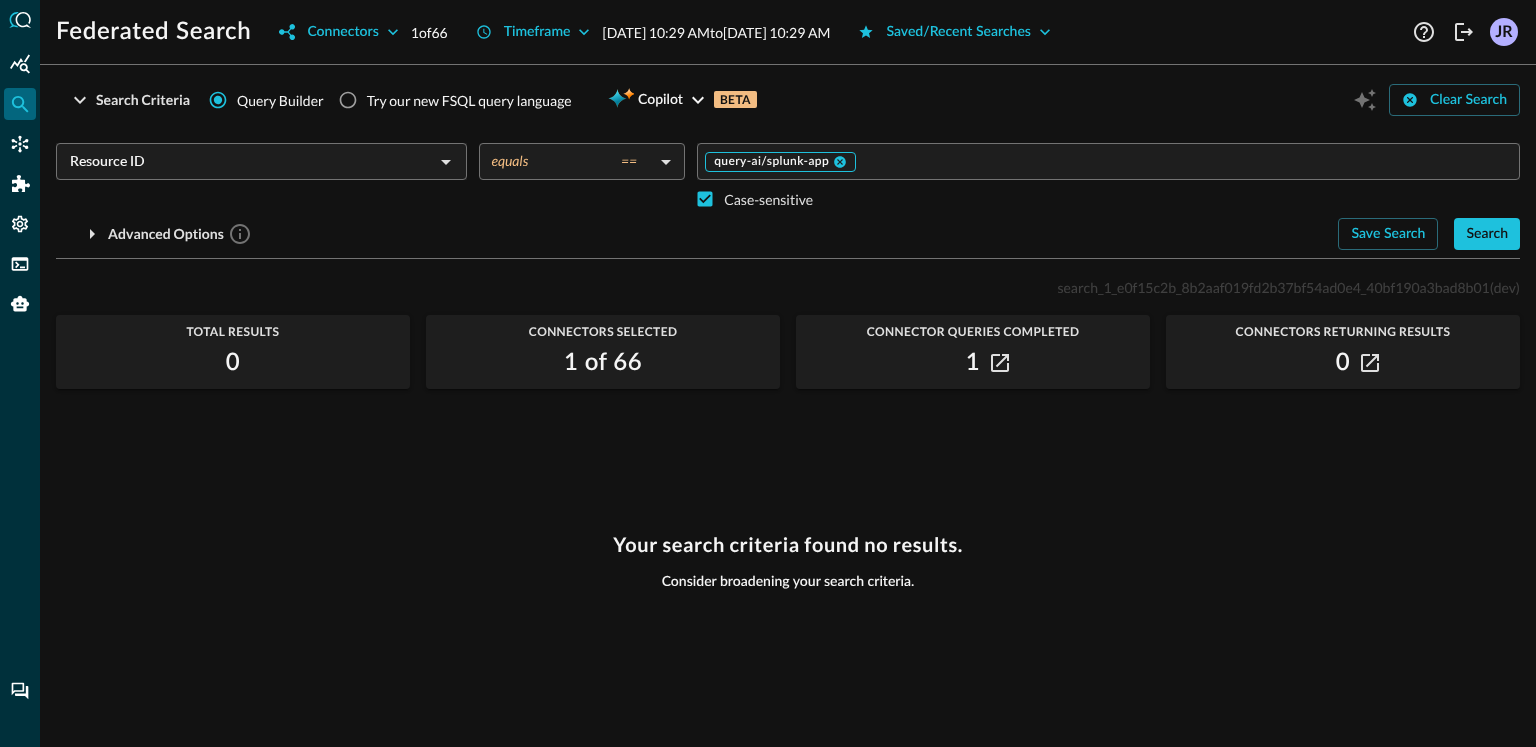 click on "query-ai/splunk-app" at bounding box center (780, 162) 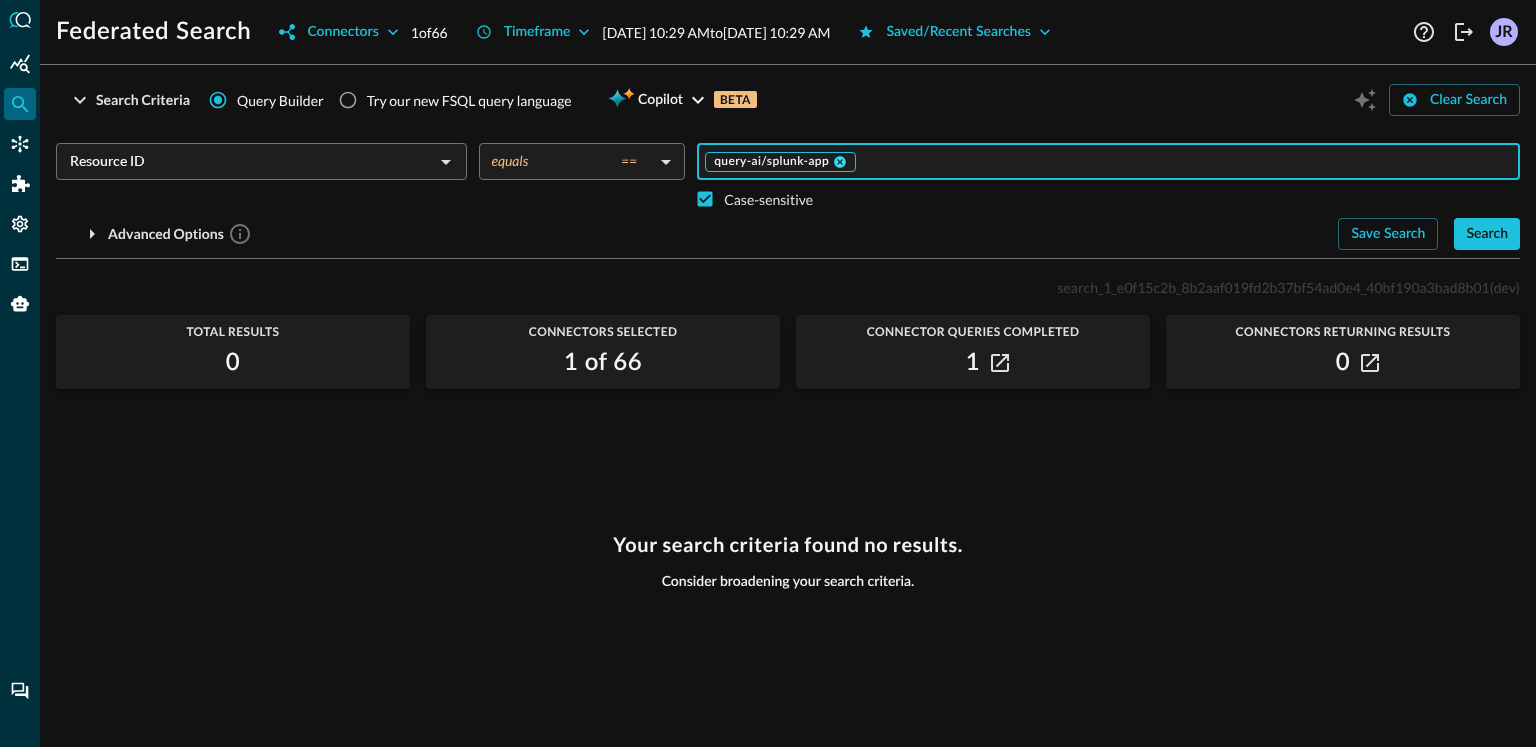 click 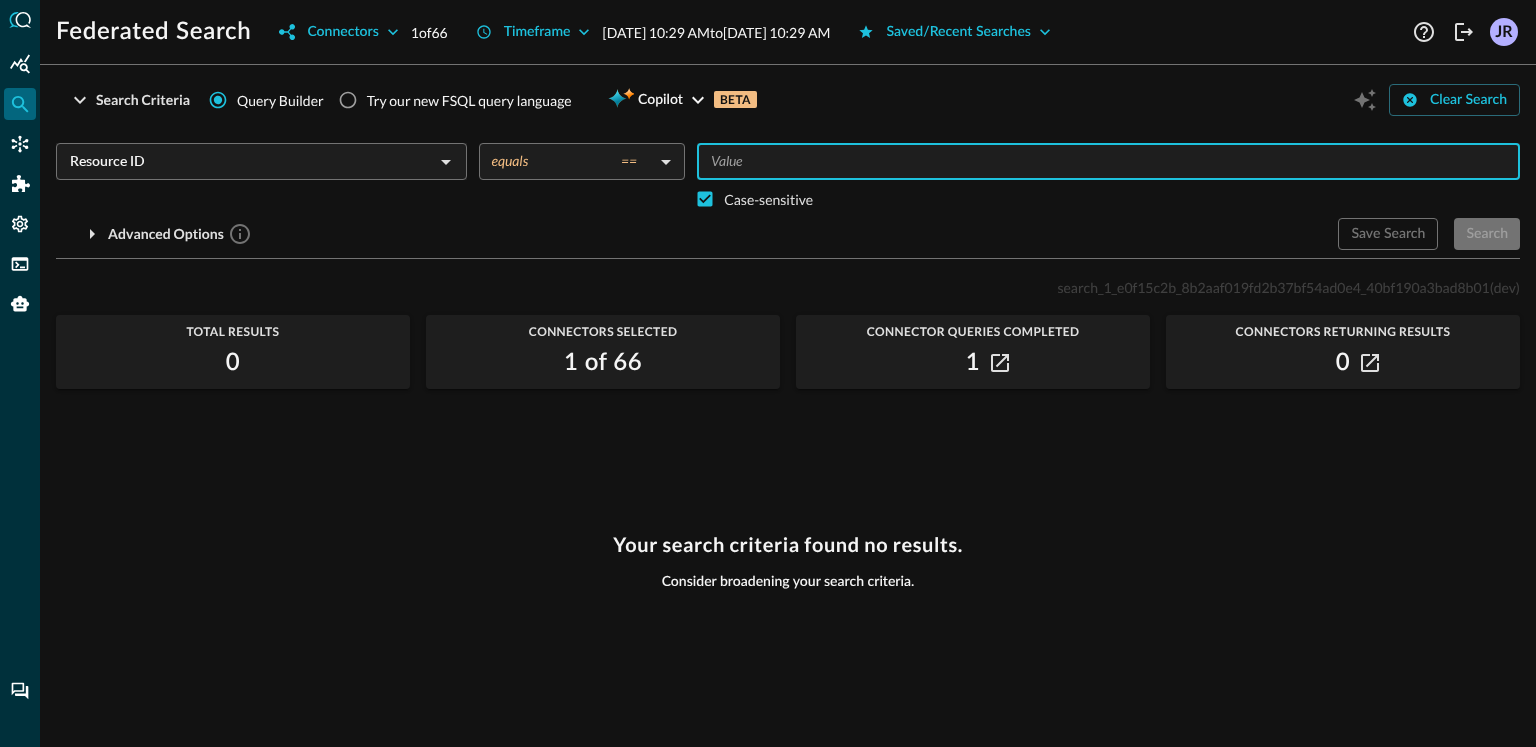 click at bounding box center [1107, 161] 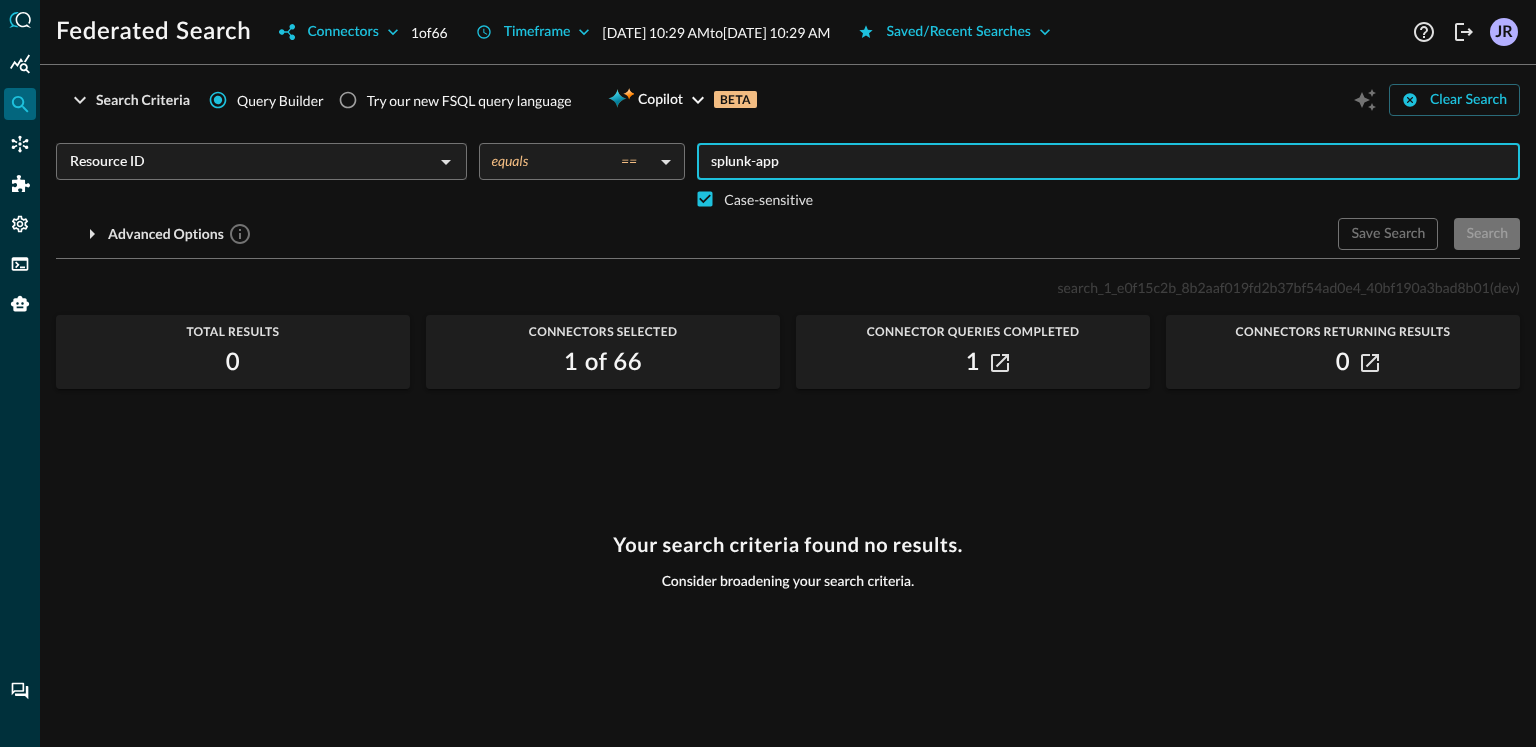 type on "splunk-app" 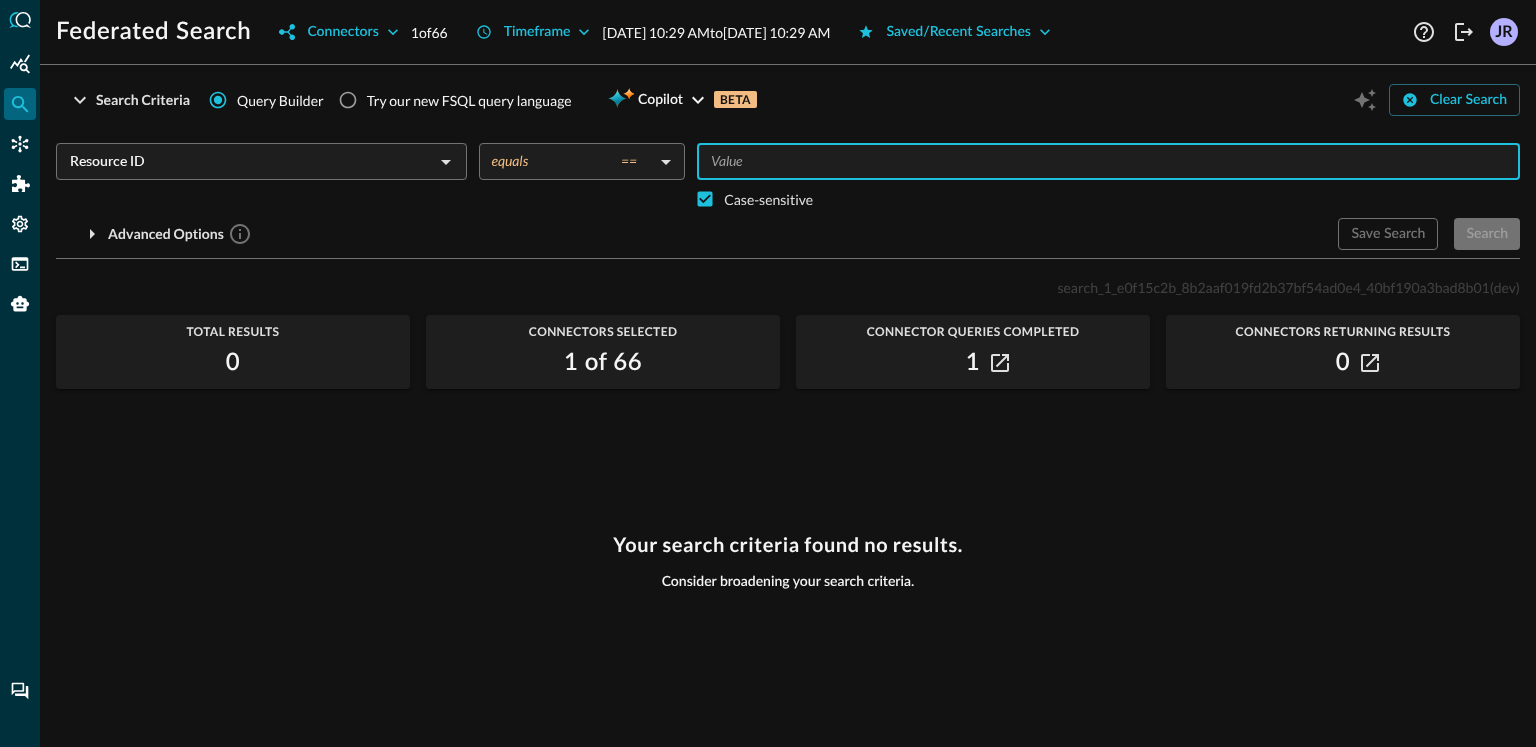 click on "Resource ID" at bounding box center [245, 161] 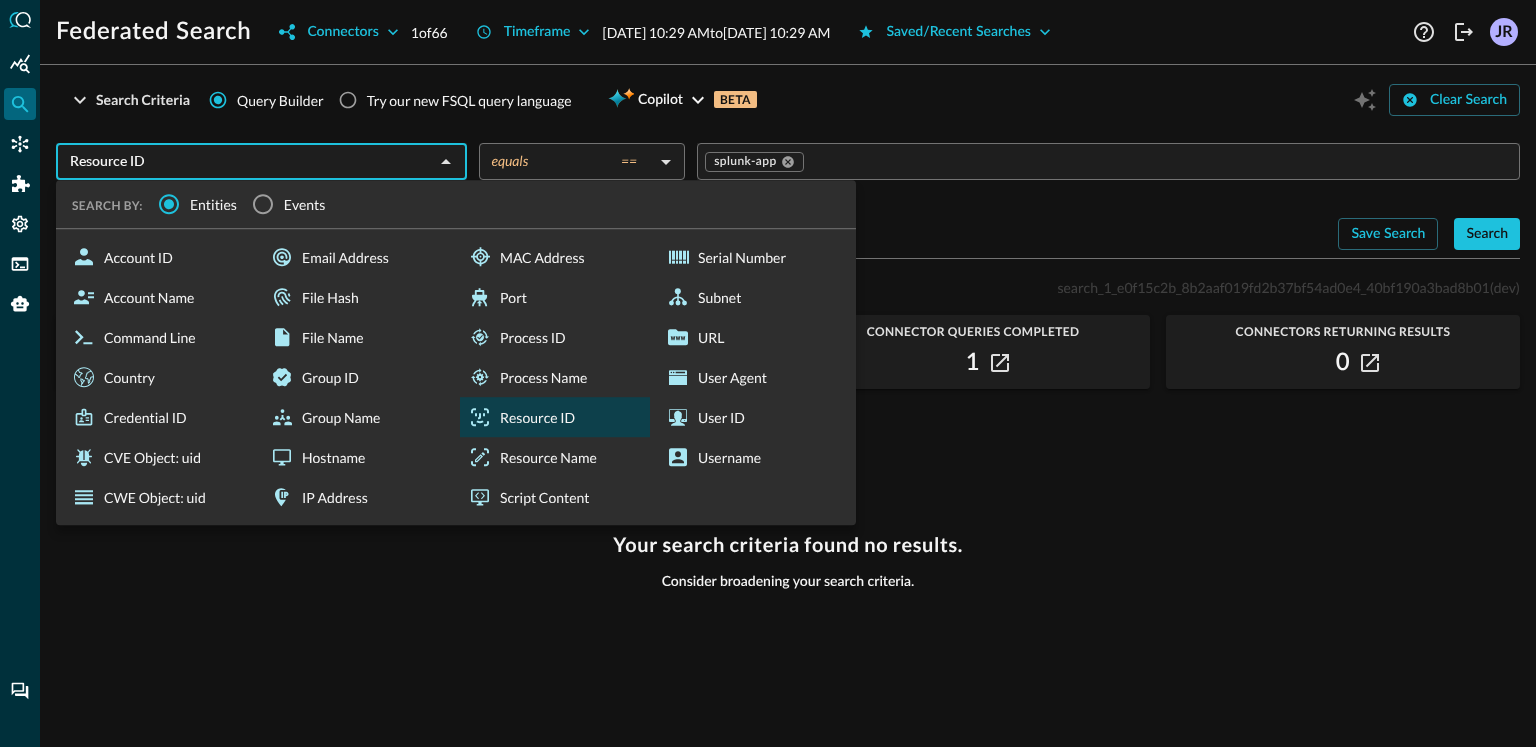 click on "Resource Name" at bounding box center (555, 457) 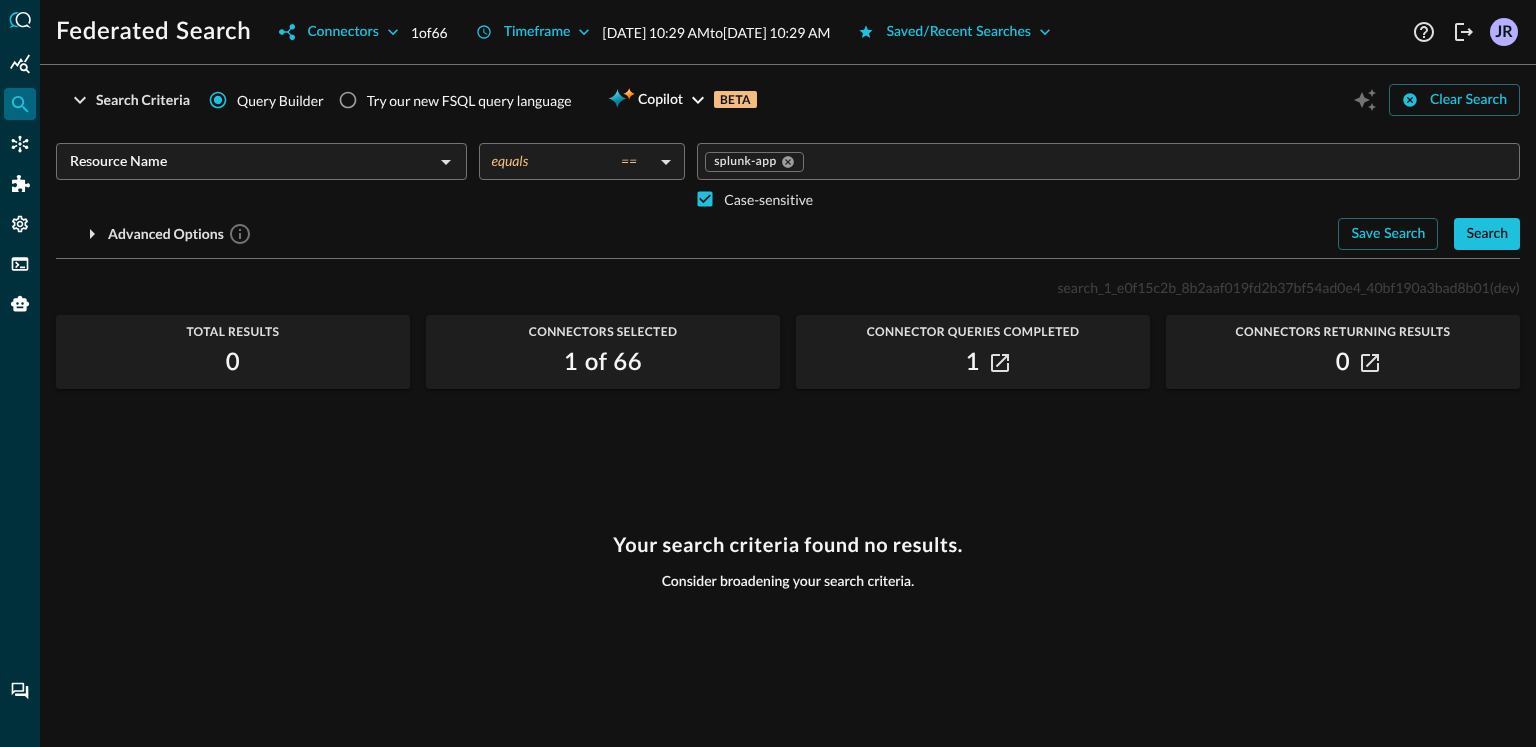 click on "Your search criteria found no results. Consider broadening your search criteria." at bounding box center (788, 628) 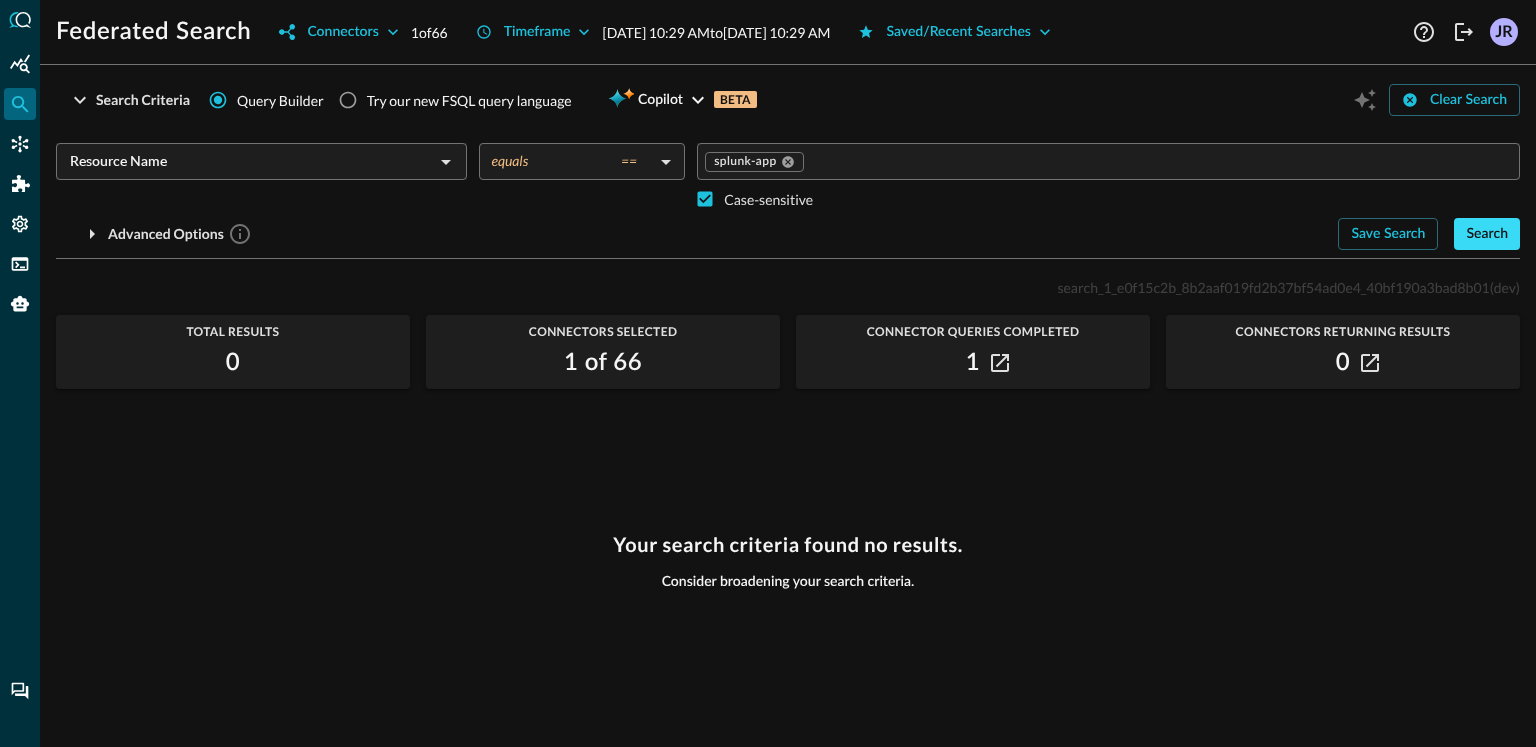 click on "Search" at bounding box center [1487, 234] 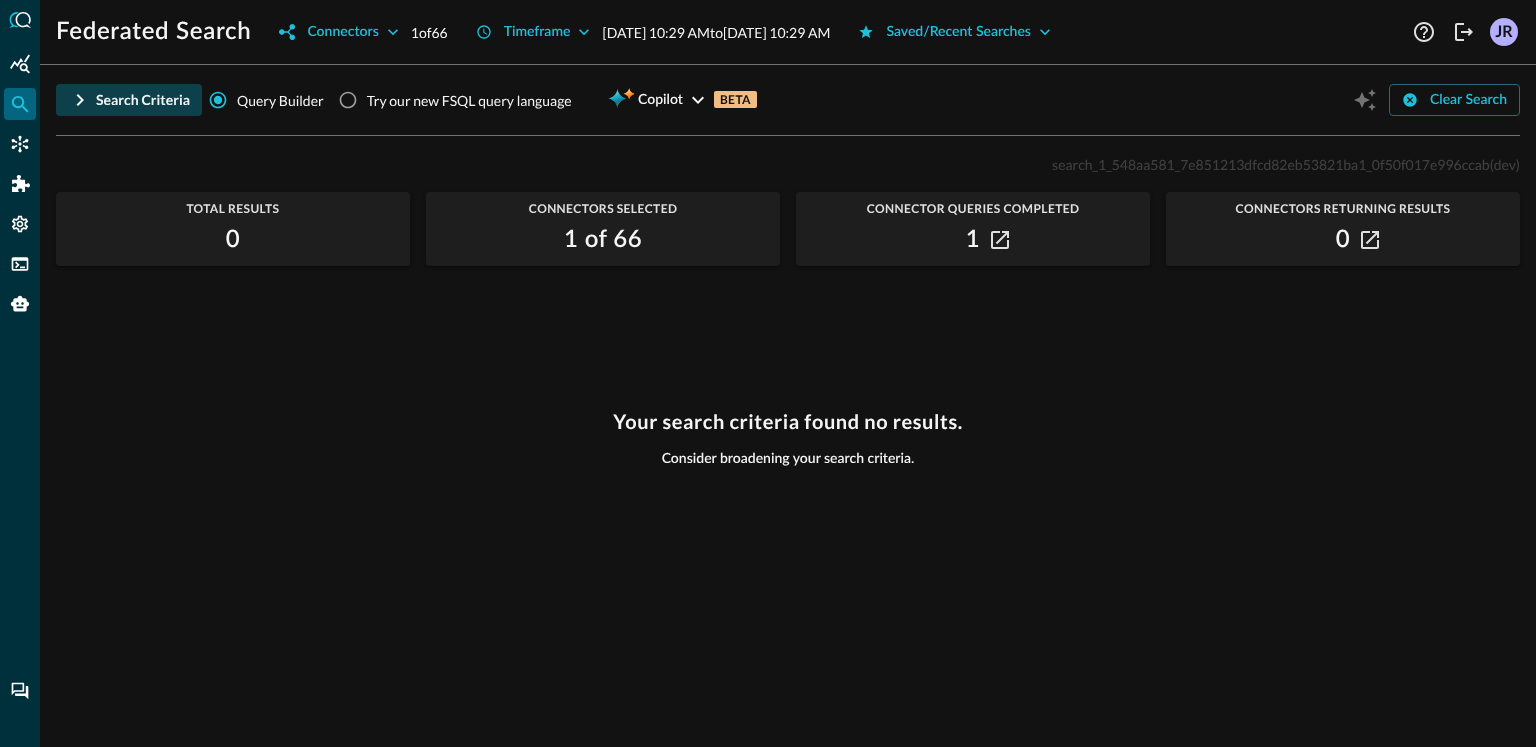 click on "Search Criteria" at bounding box center (143, 100) 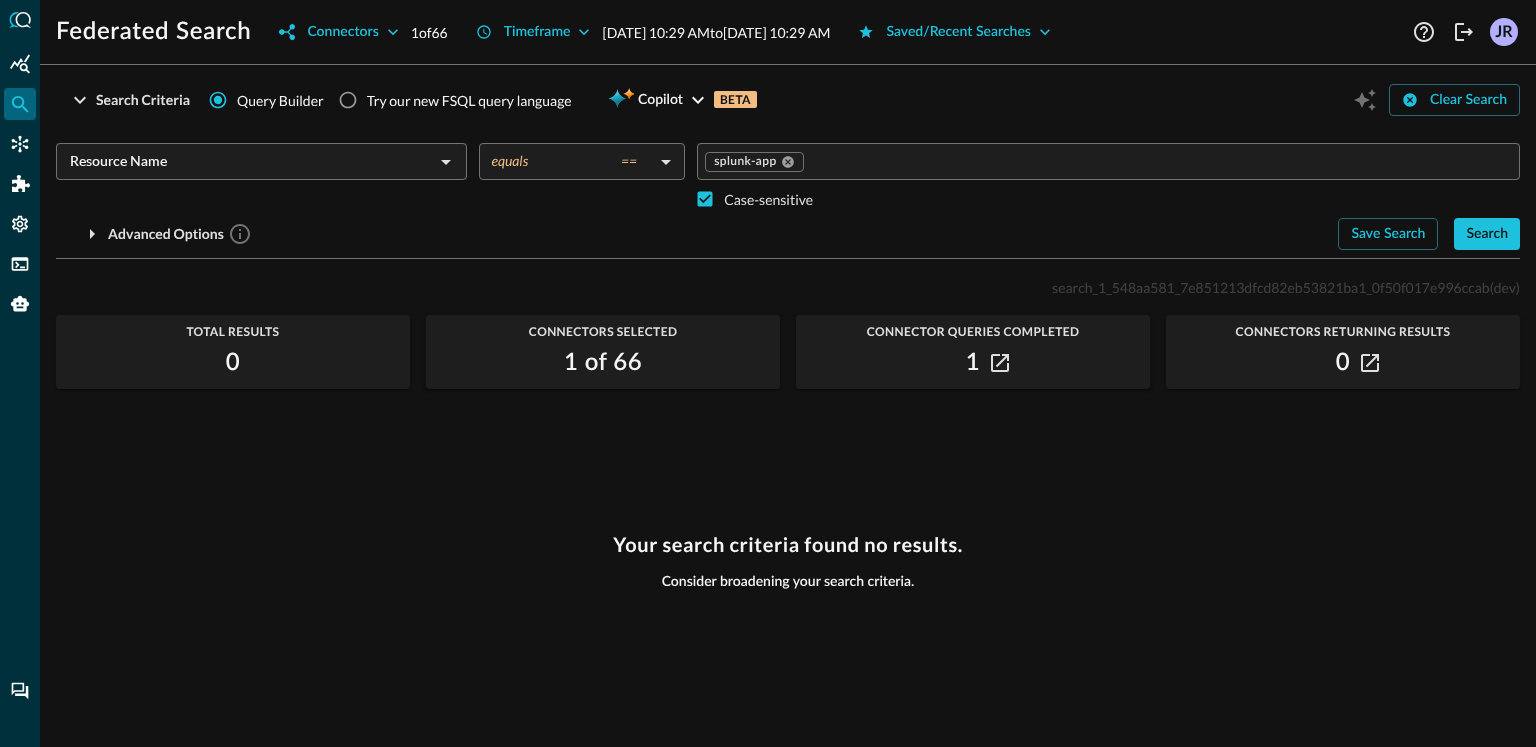 click on "Case-sensitive" at bounding box center [705, 199] 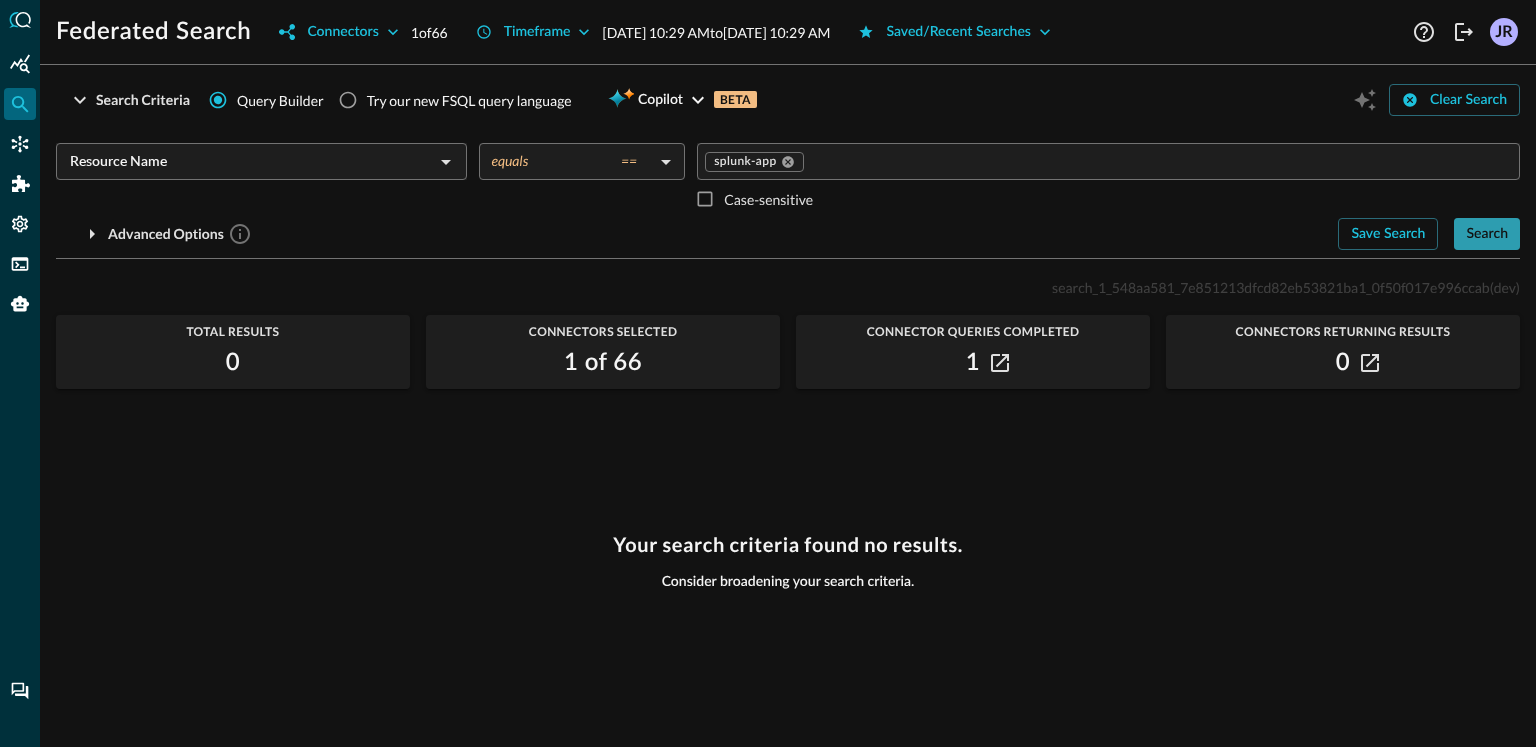 click on "Search" at bounding box center (1487, 234) 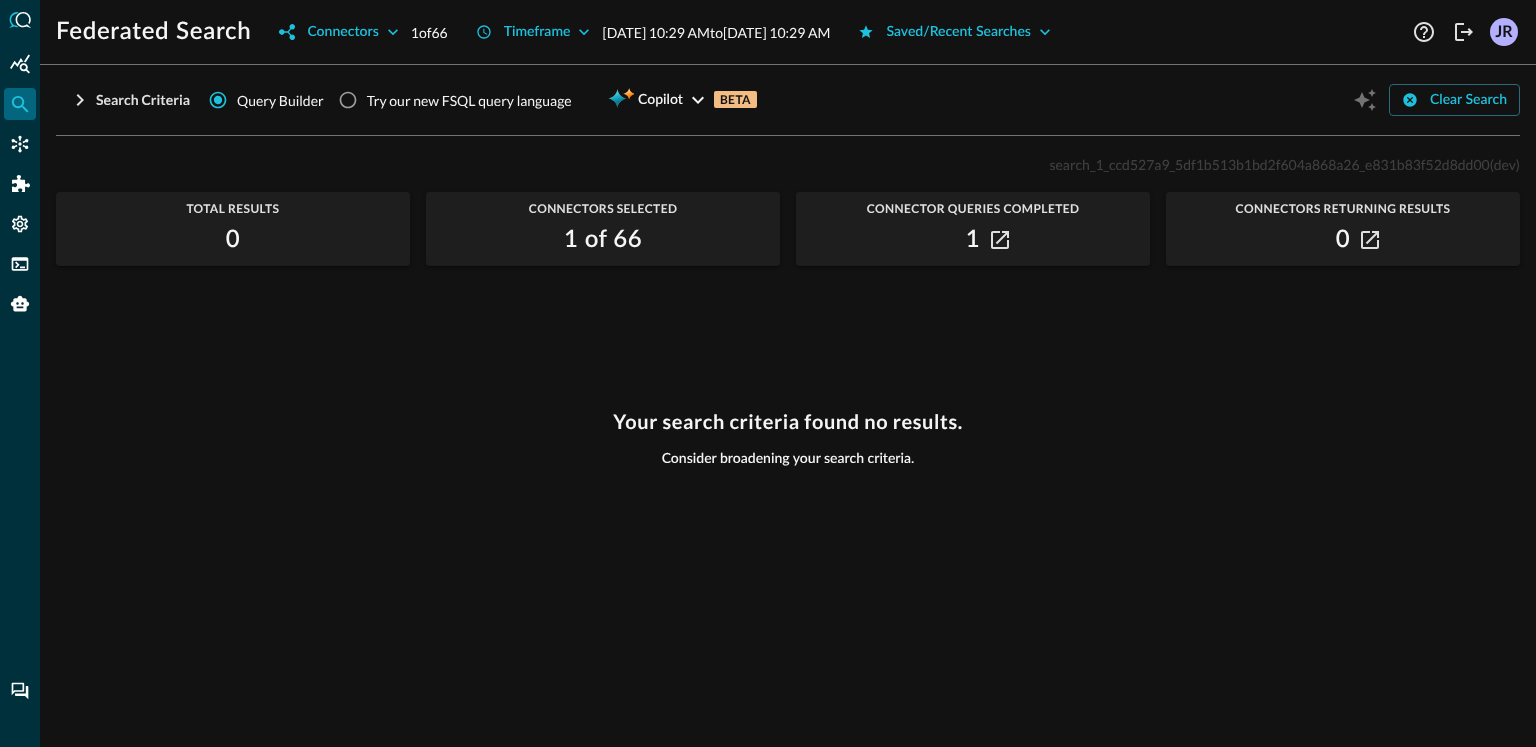 click on "Search Criteria Query Builder Try our new FSQL query language Copilot BETA" at bounding box center [412, 100] 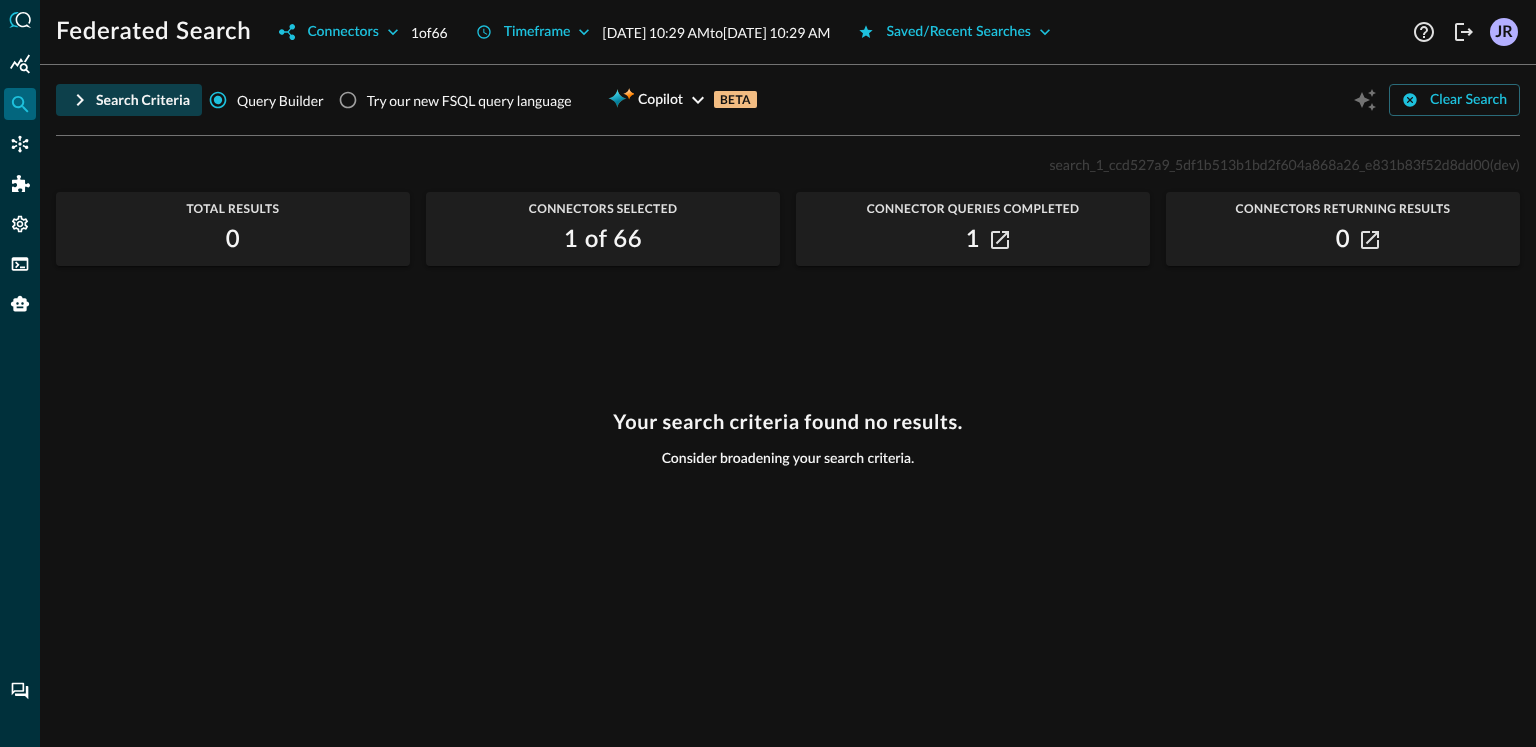click on "Search Criteria" at bounding box center [143, 100] 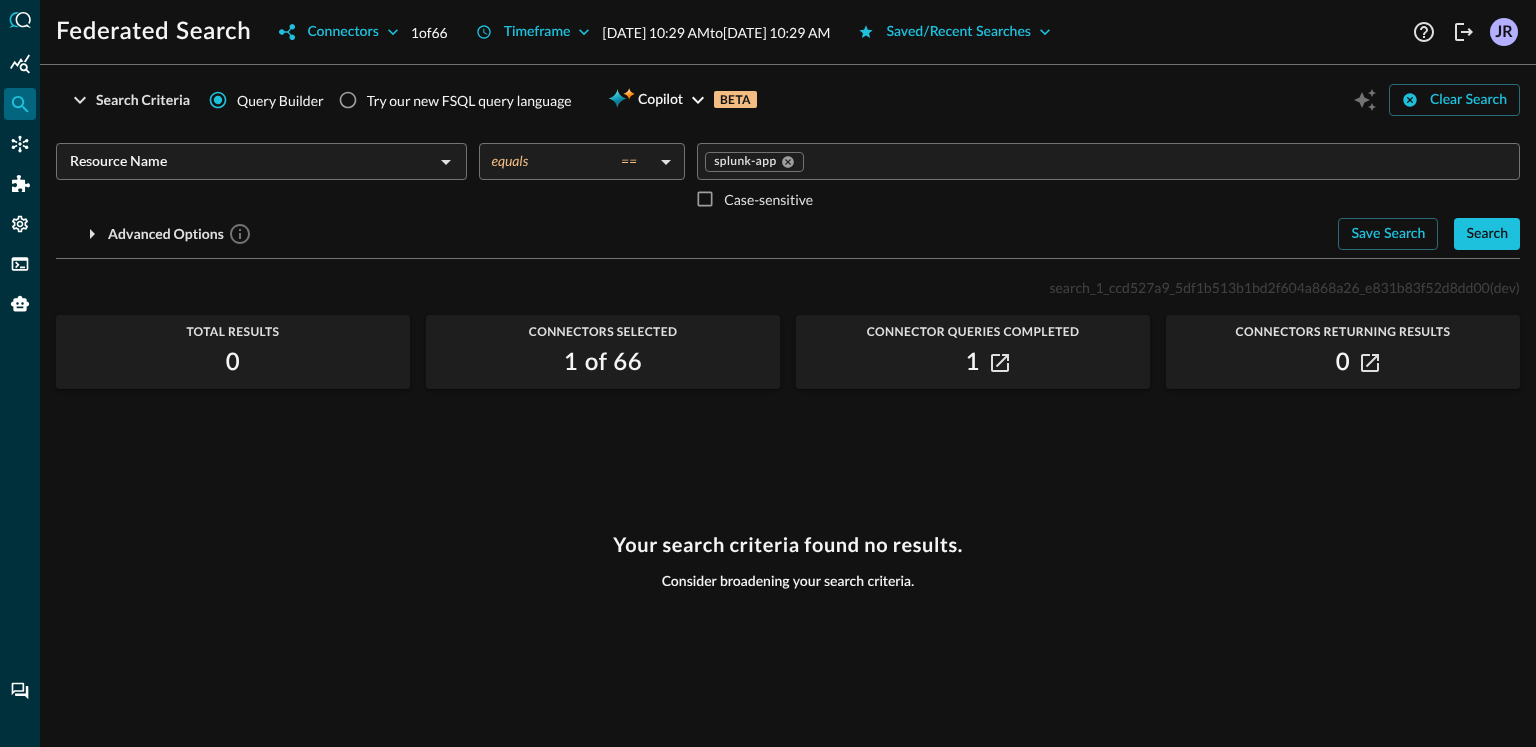click on "Resource Name" at bounding box center [245, 161] 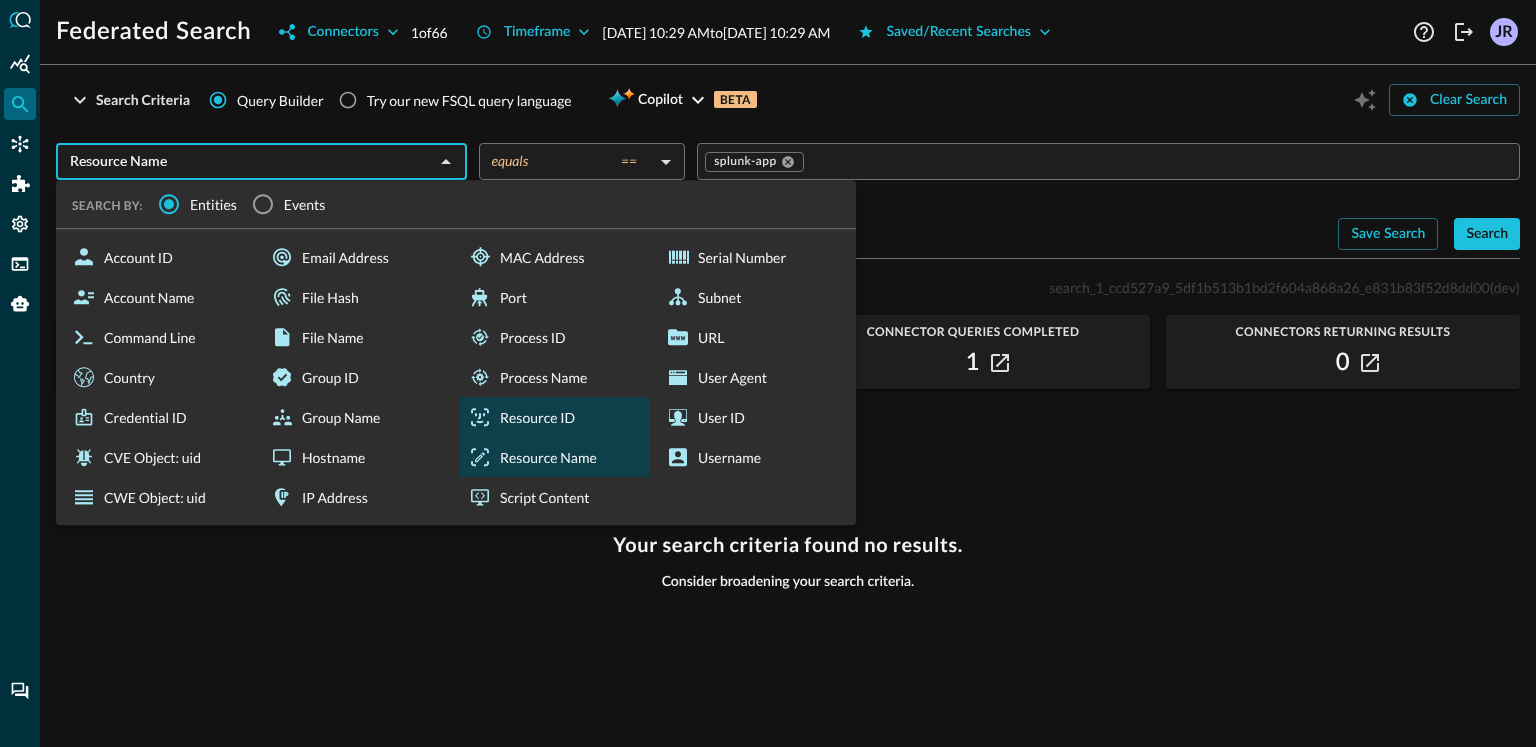 click on "Resource ID" at bounding box center (555, 417) 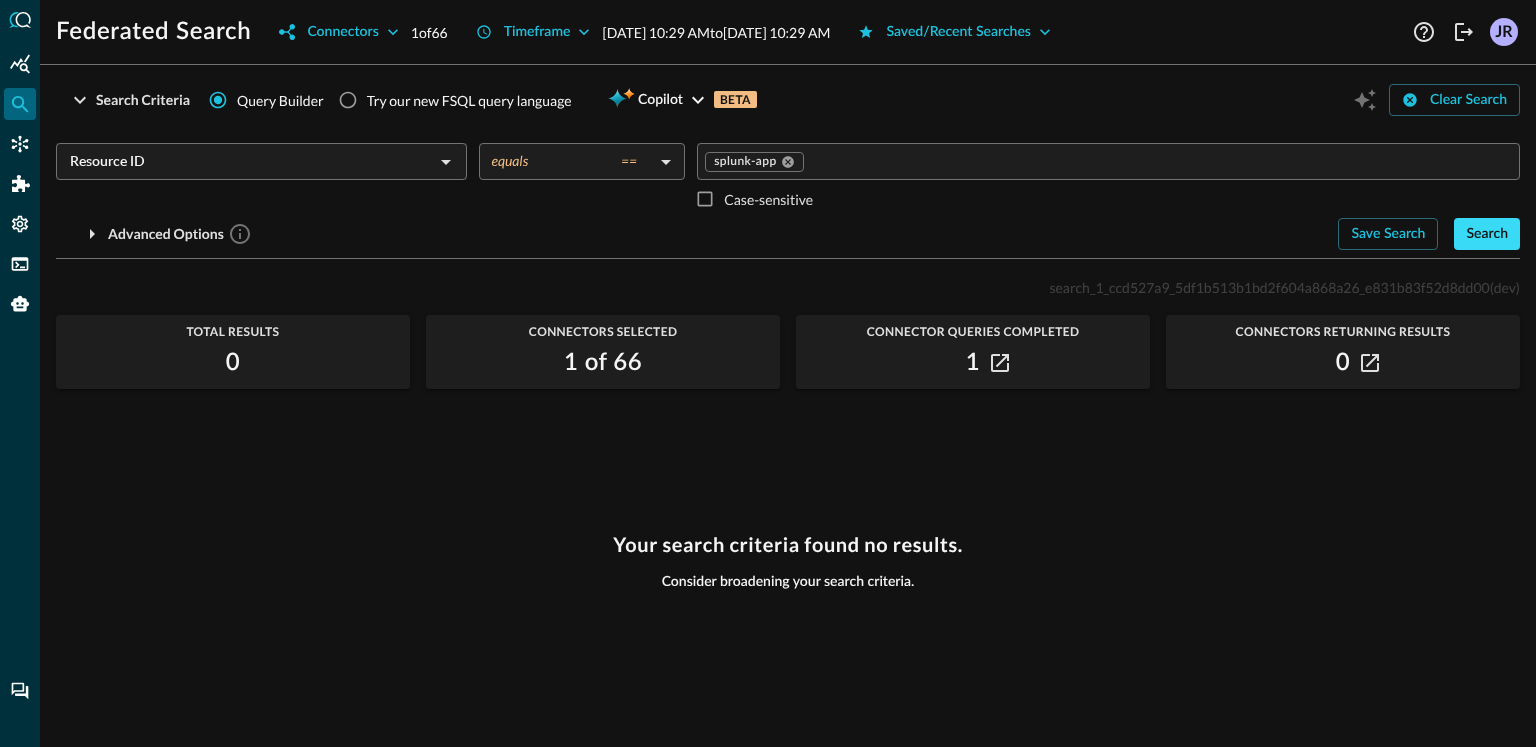 click on "Search" at bounding box center [1487, 234] 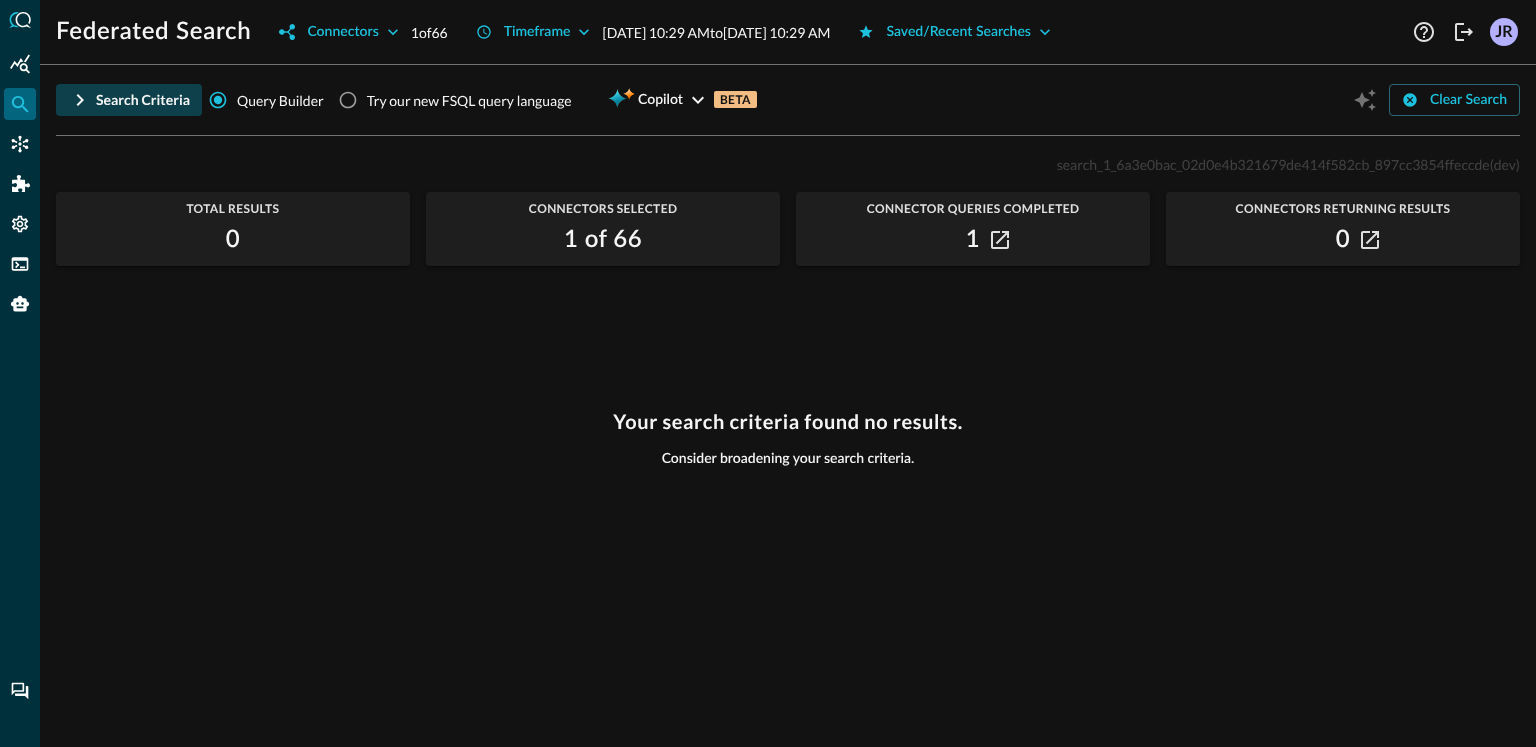 click on "Search Criteria" at bounding box center (143, 100) 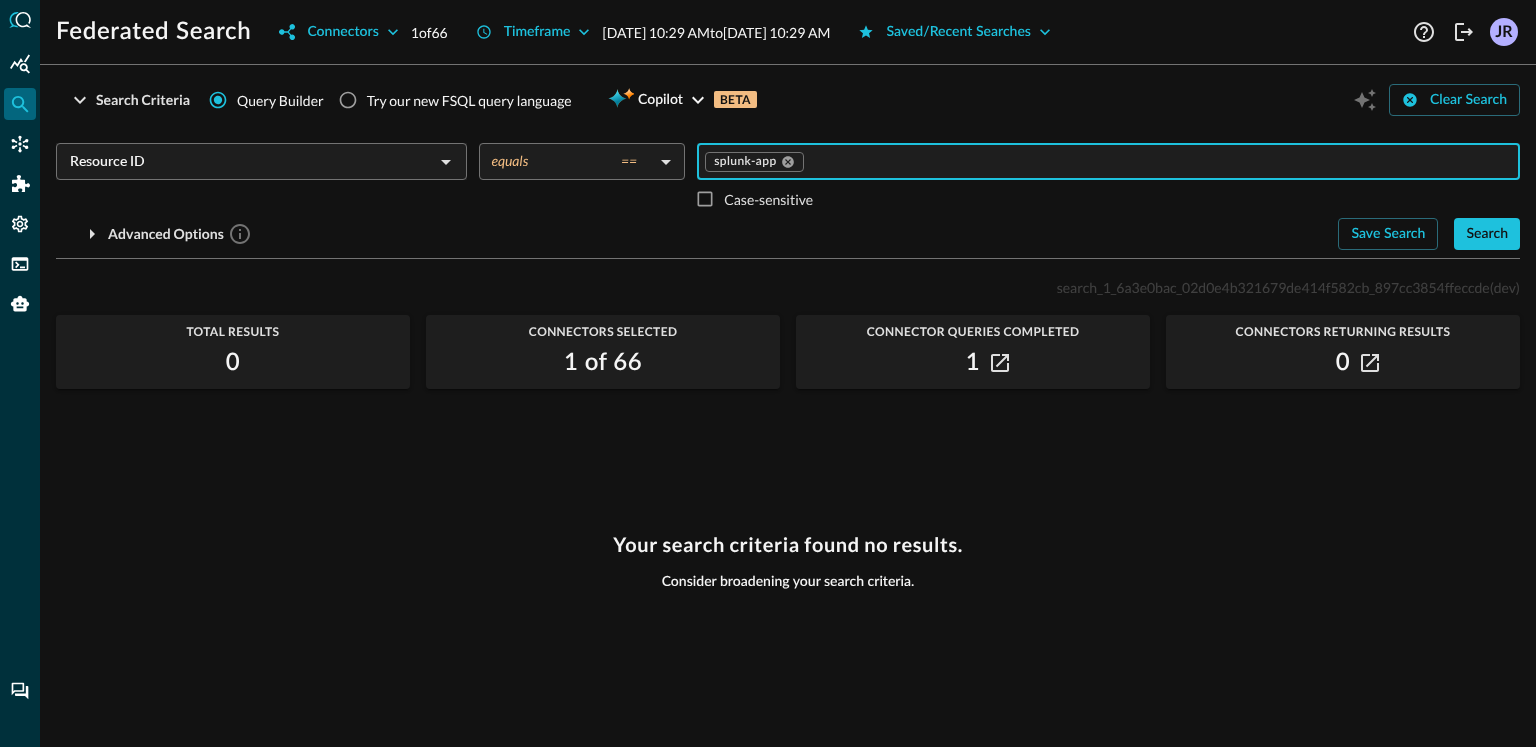 click at bounding box center [1158, 161] 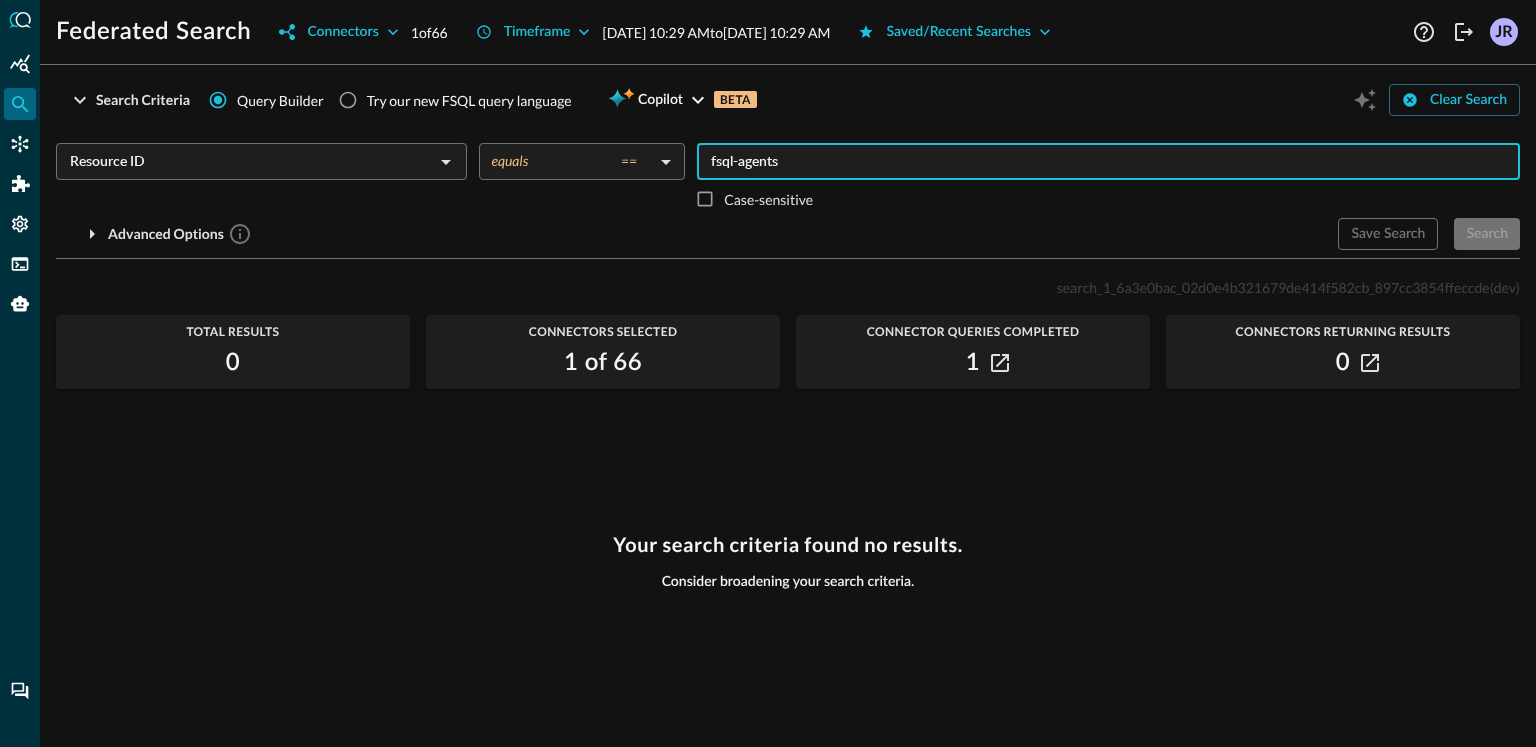 click on "Resource ID ​" at bounding box center [261, 161] 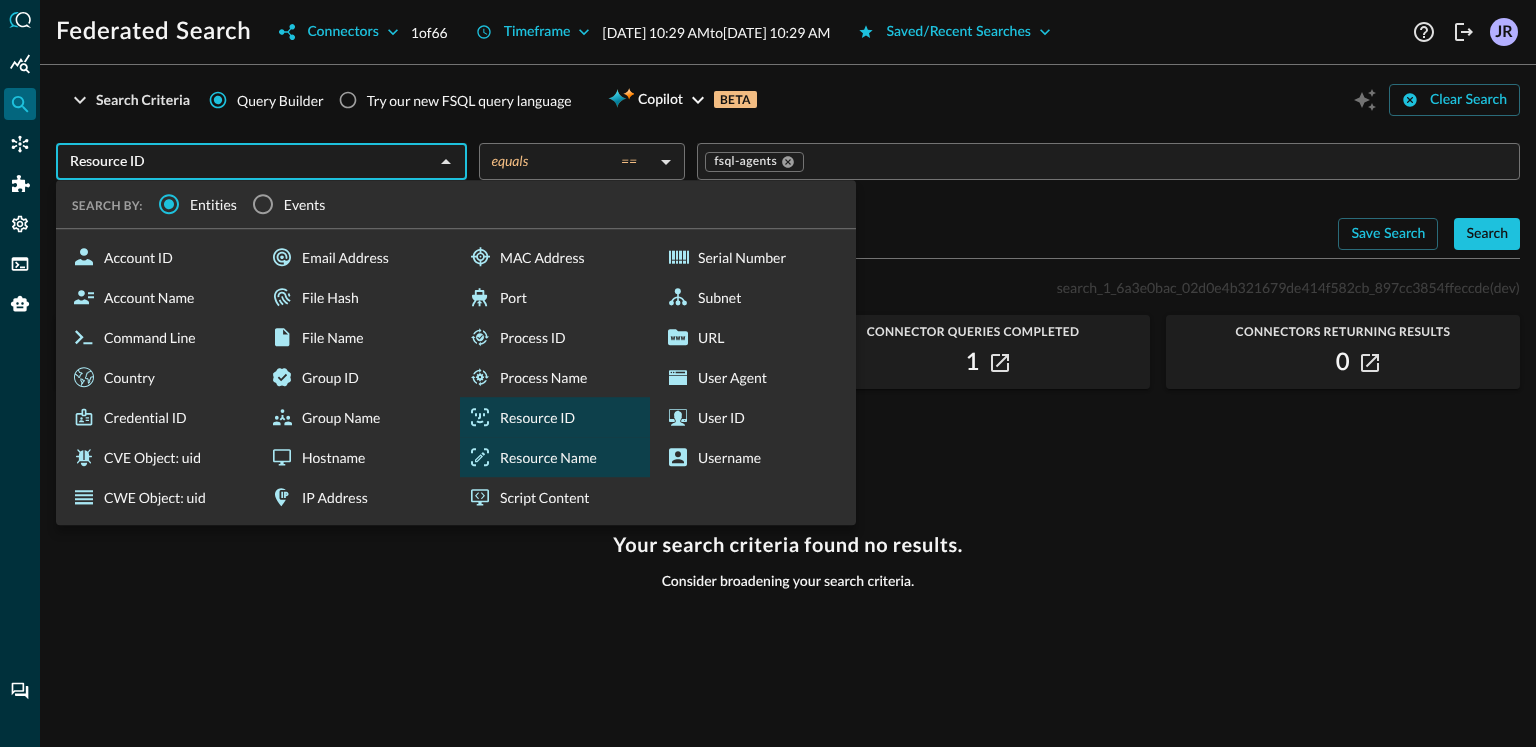 click on "Resource Name" at bounding box center [555, 457] 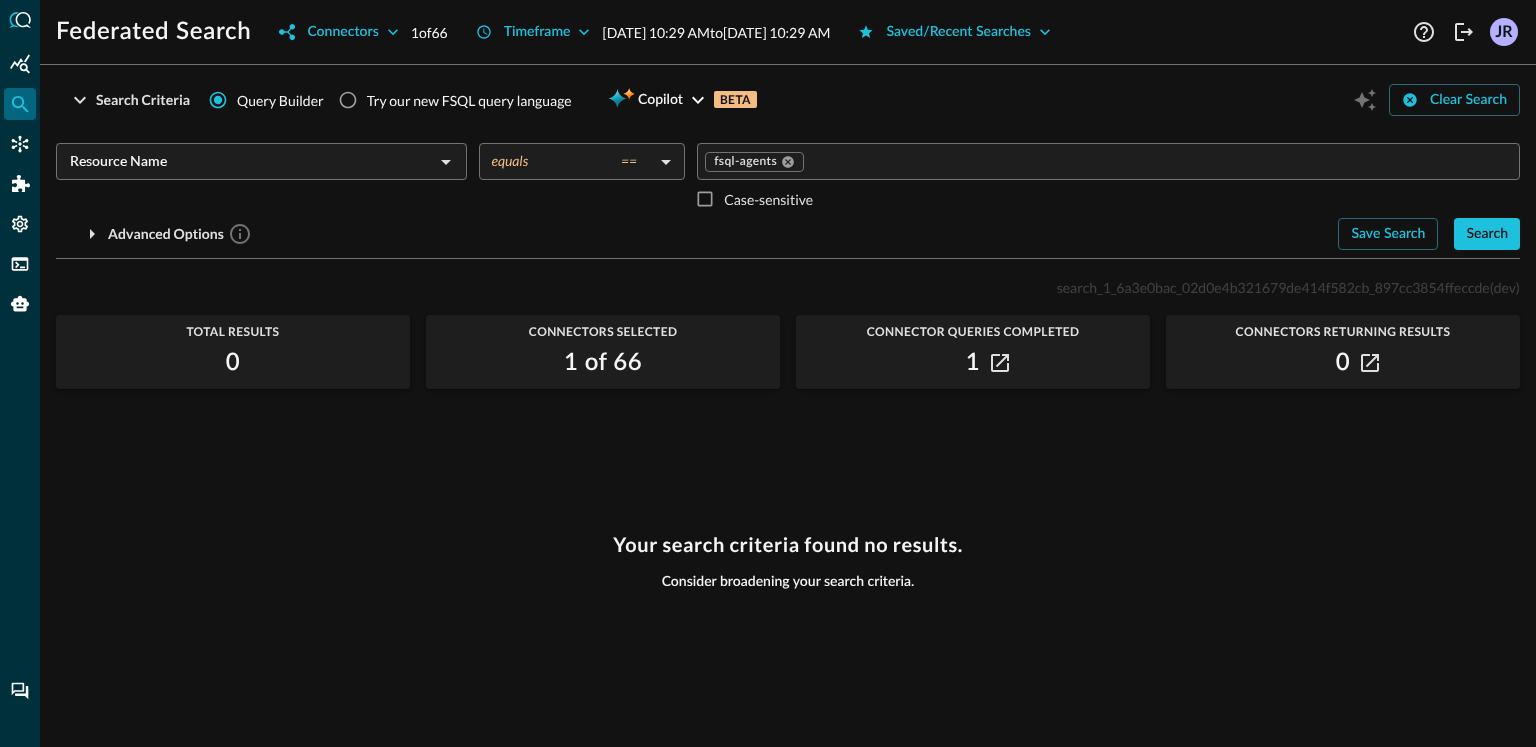 click on "Your search criteria found no results. Consider broadening your search criteria." at bounding box center (788, 628) 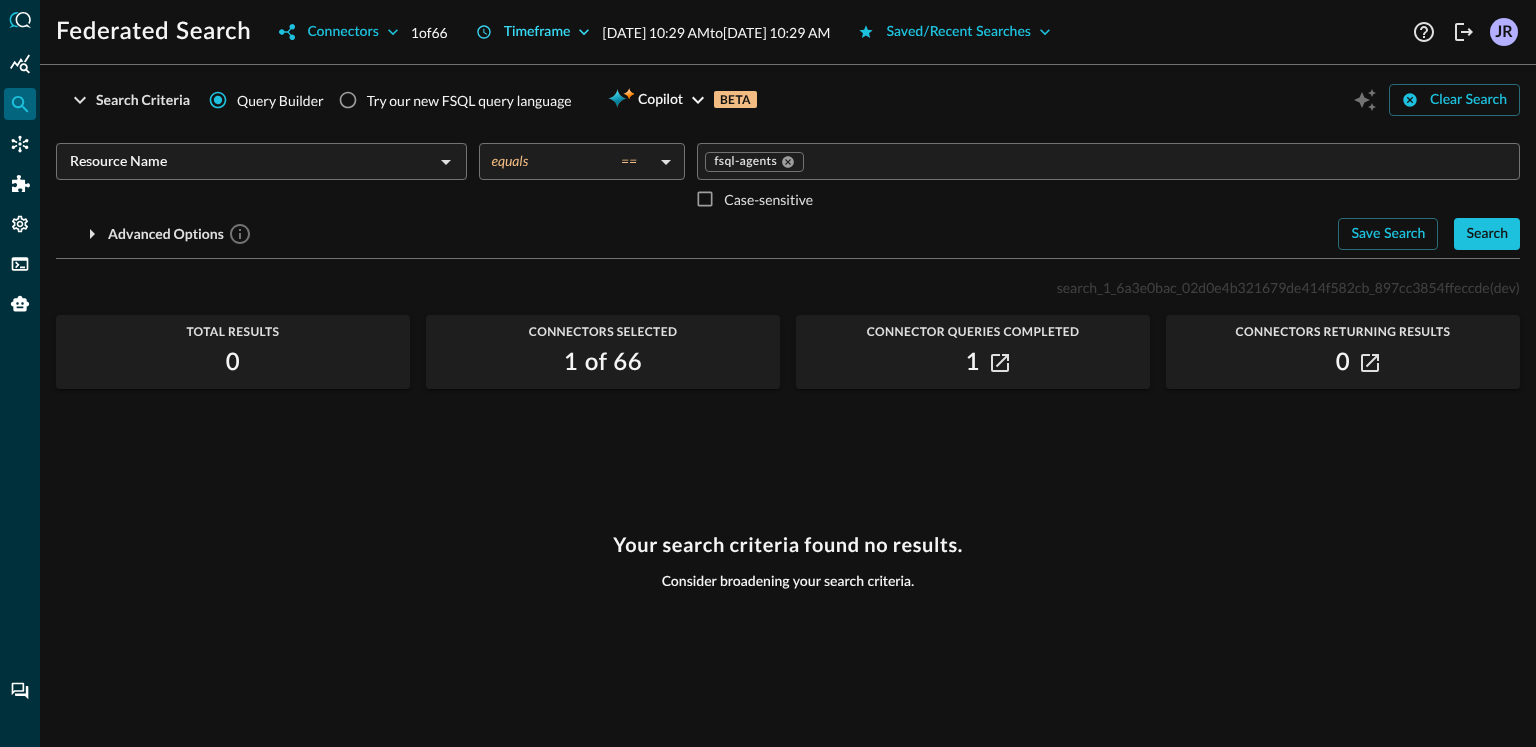 click on "Timeframe" at bounding box center (537, 32) 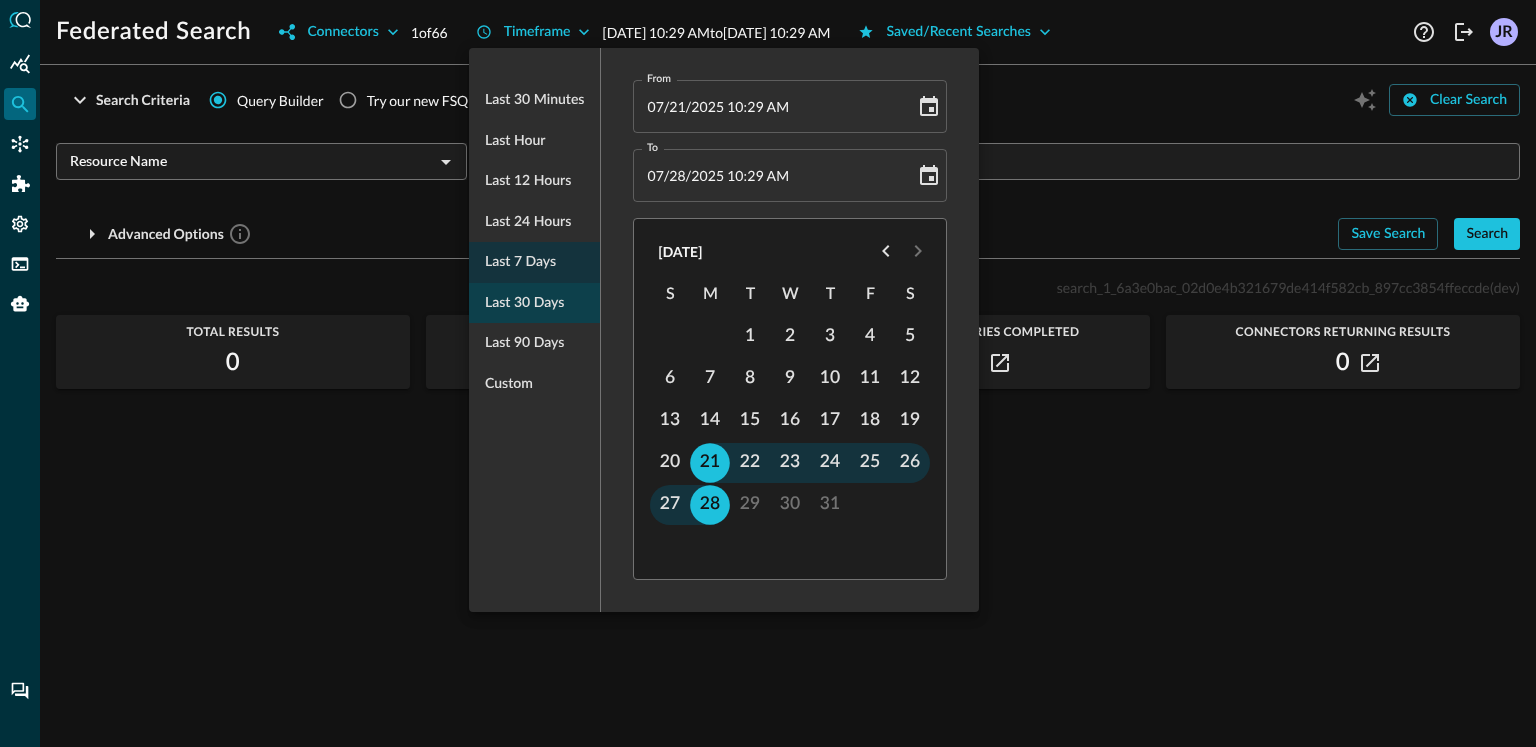 click on "Last 30 days" at bounding box center (524, 303) 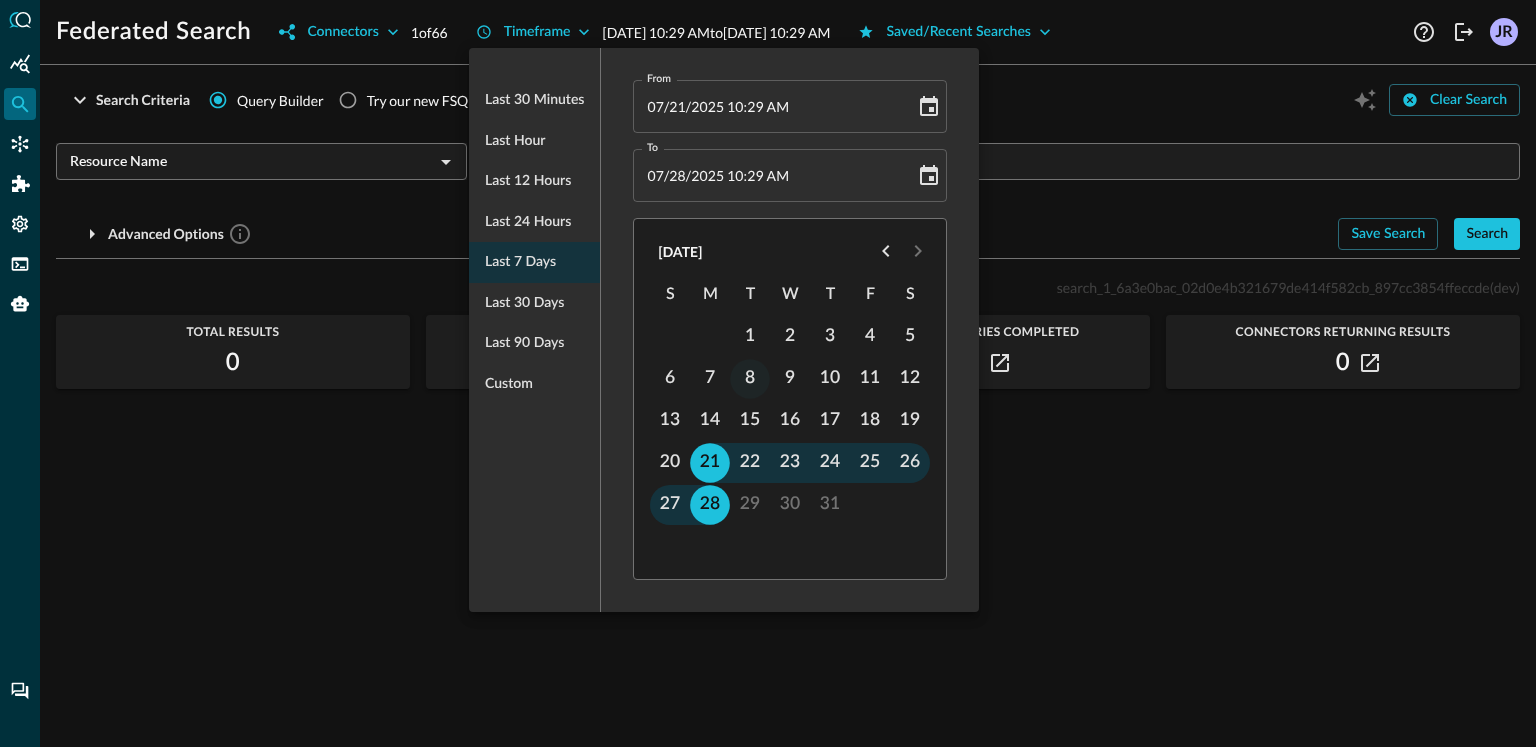 type on "[DATE] 10:30 AM" 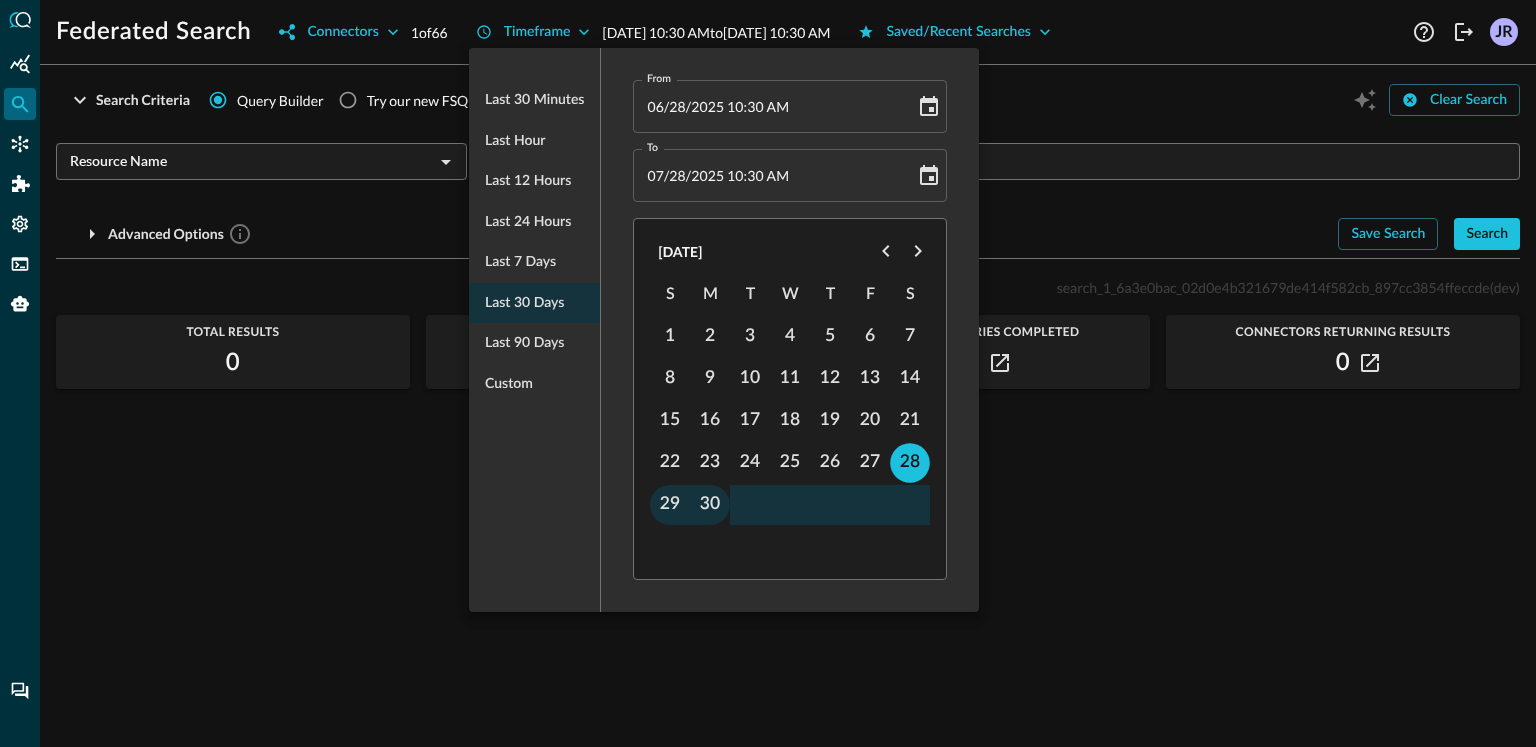click at bounding box center (768, 373) 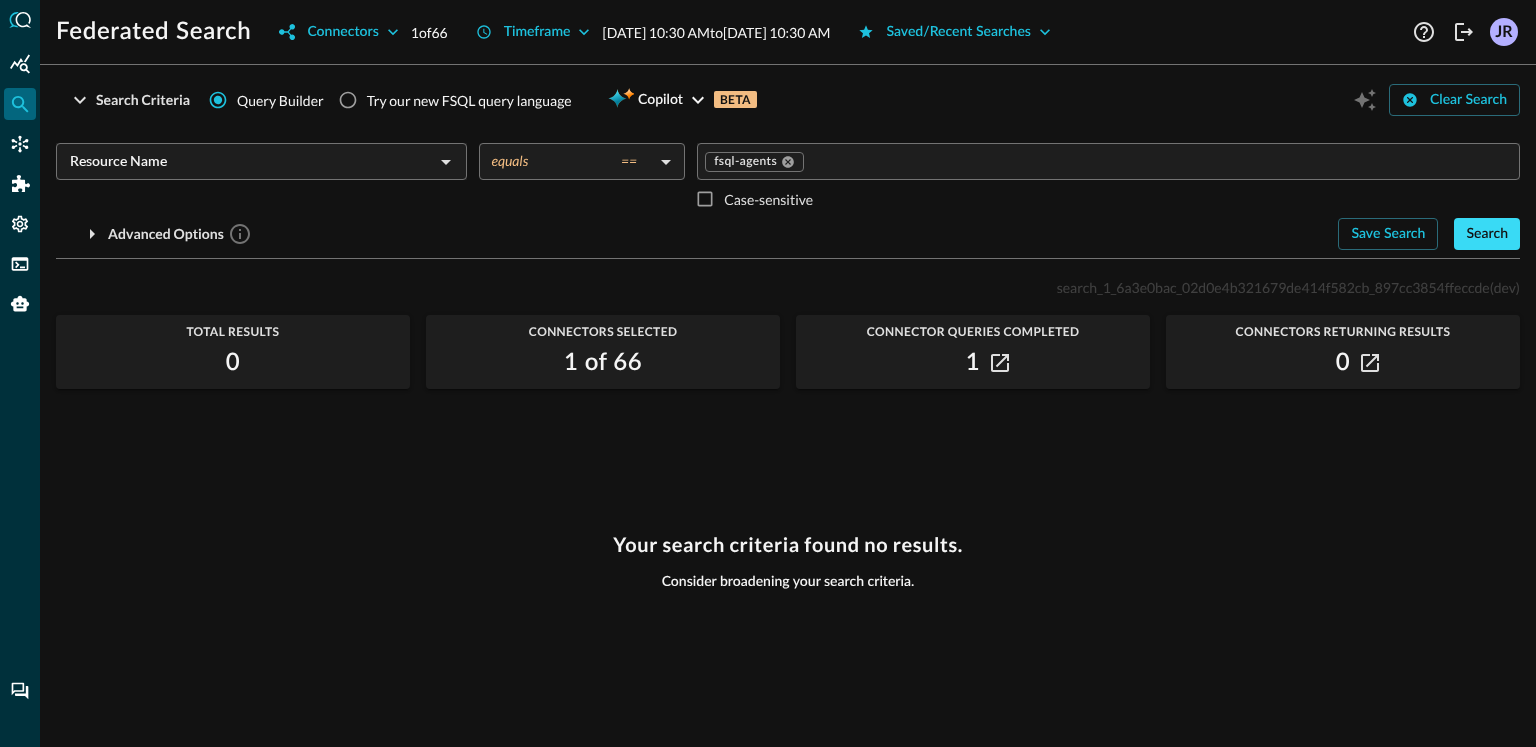 click on "Search" at bounding box center [1487, 234] 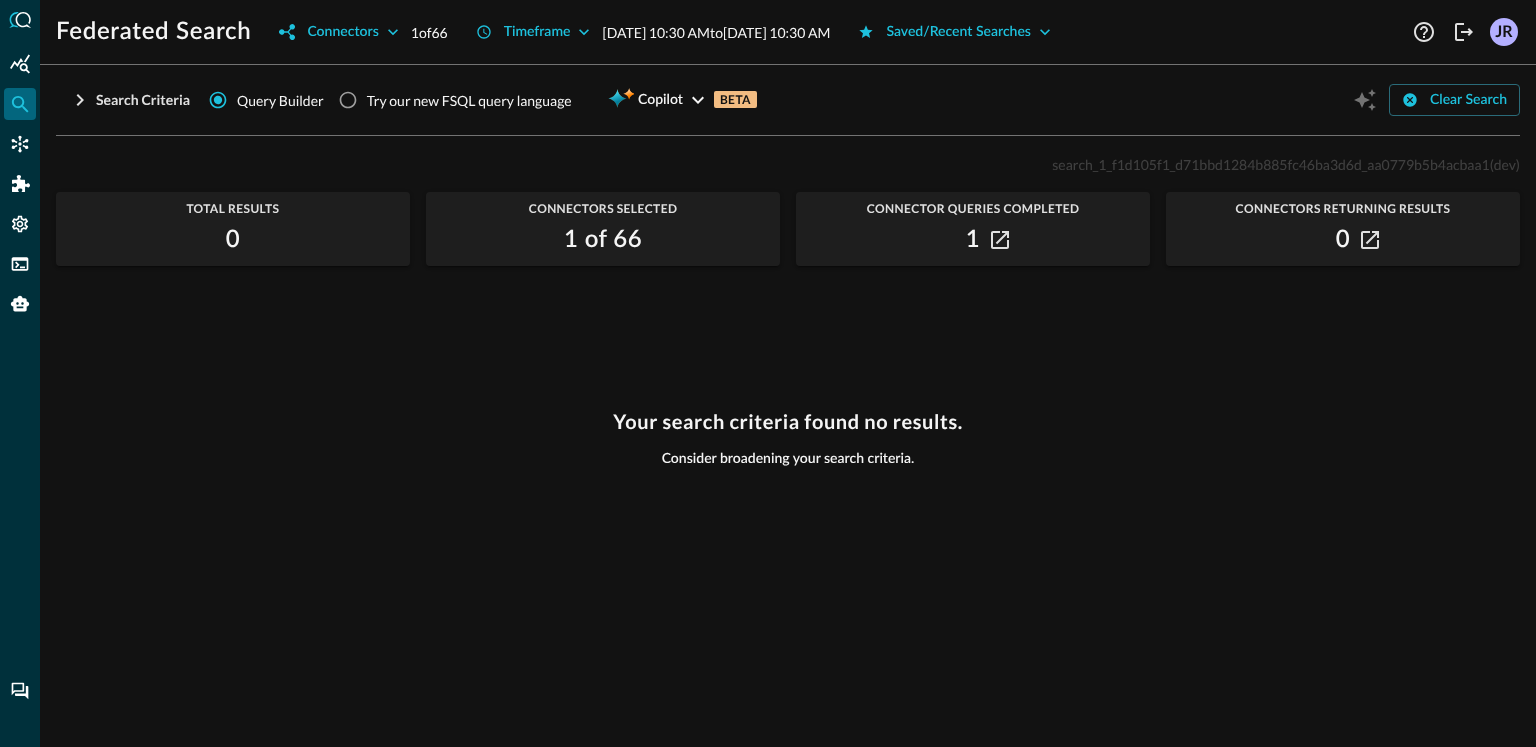 click on "search_1_f1d105f1_d71bbd1284b885fc46ba3d6d_aa0779b5b4acbaa1" at bounding box center [1270, 164] 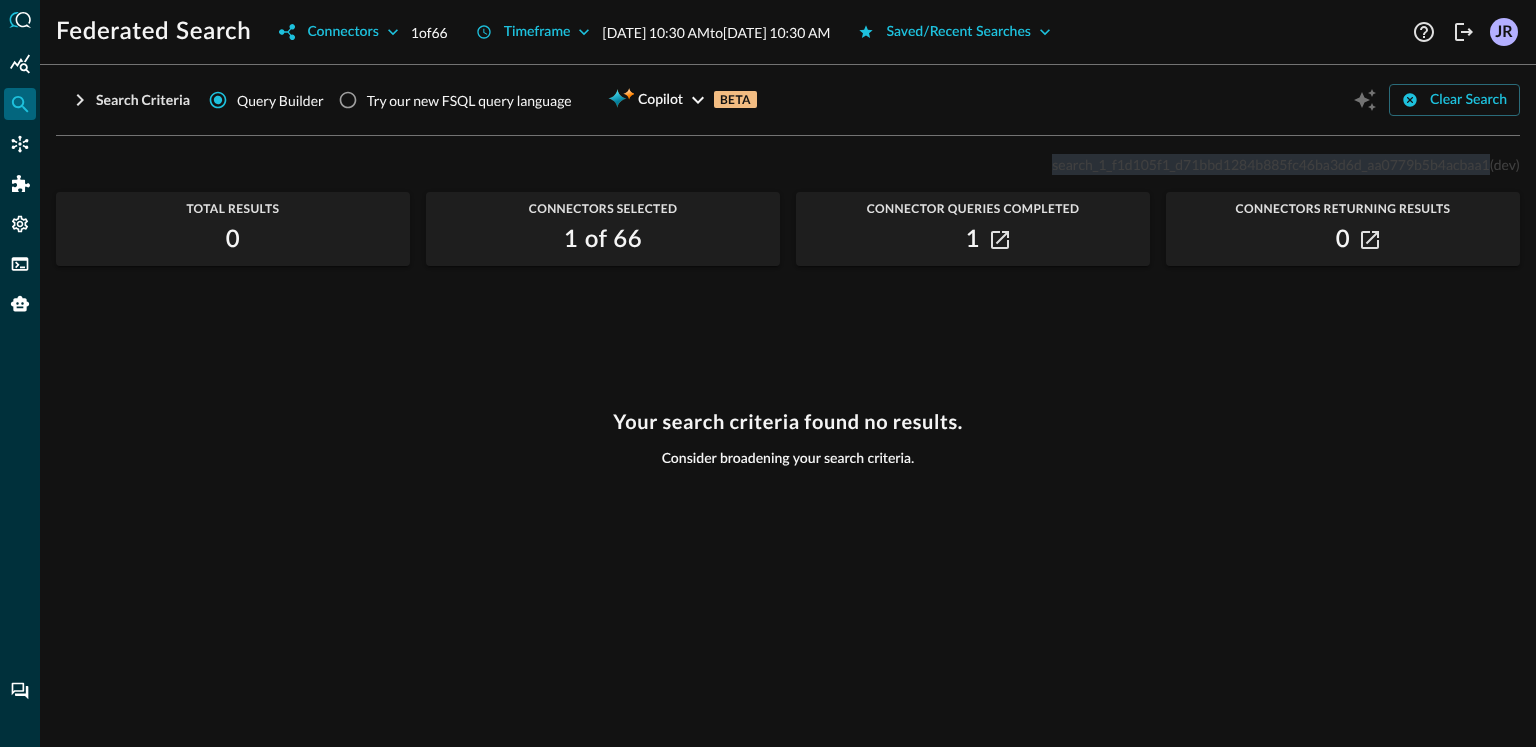 click on "search_1_f1d105f1_d71bbd1284b885fc46ba3d6d_aa0779b5b4acbaa1" at bounding box center (1270, 164) 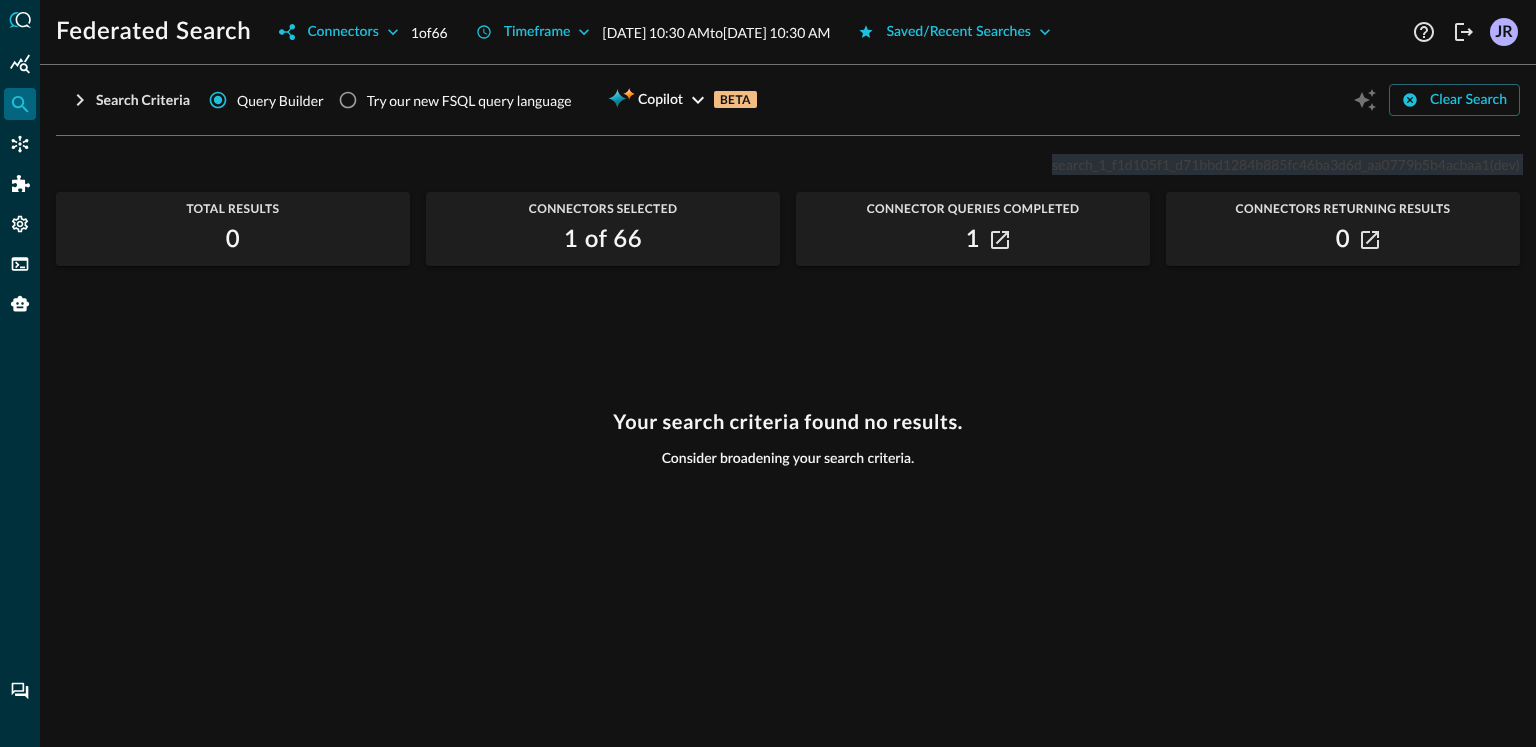 click on "search_1_f1d105f1_d71bbd1284b885fc46ba3d6d_aa0779b5b4acbaa1" at bounding box center (1270, 164) 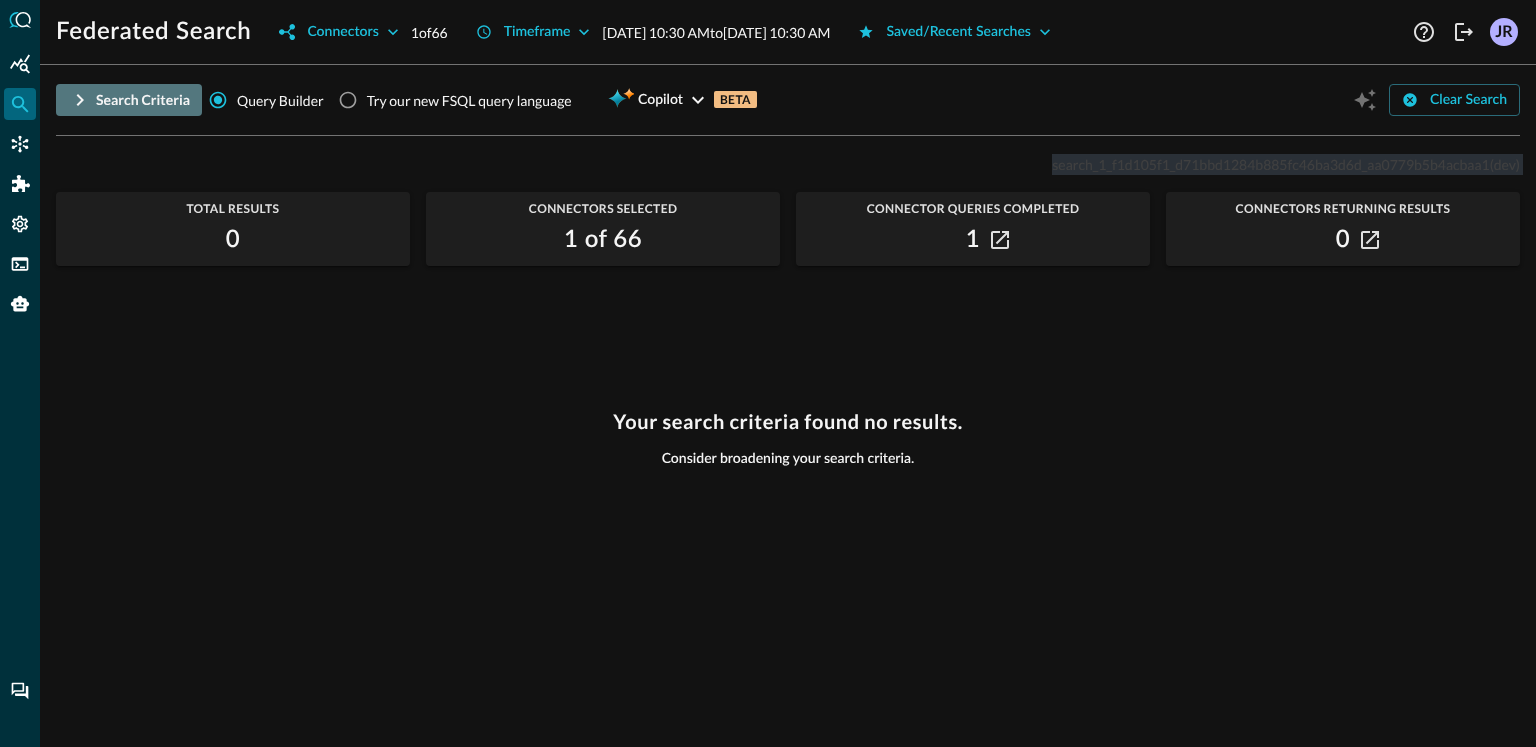 click on "Search Criteria" at bounding box center (143, 100) 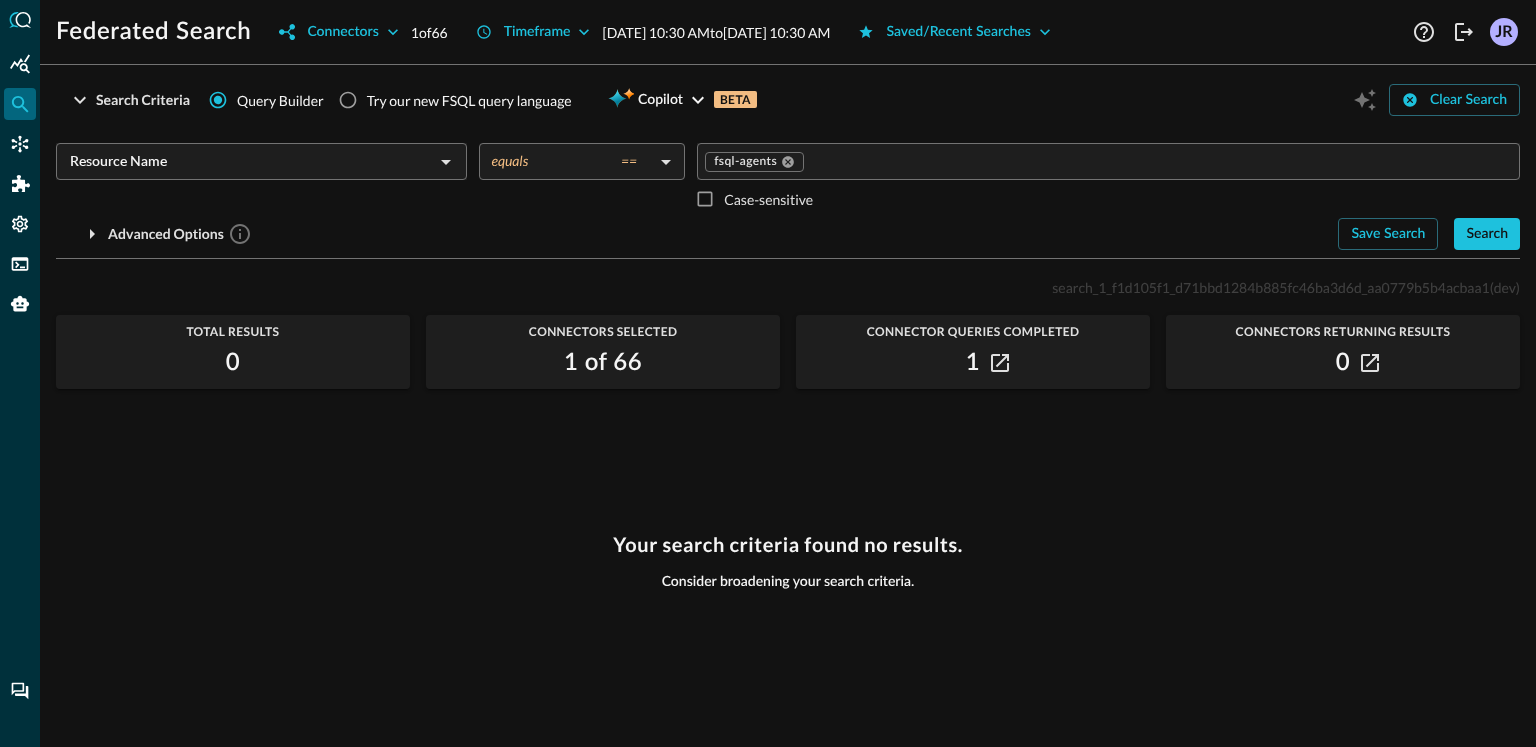 click on "search_1_f1d105f1_d71bbd1284b885fc46ba3d6d_aa0779b5b4acbaa1  (dev) Total Results 0 Connectors Selected 1 of 66 Connector Queries Completed 1 Connectors Returning Results 0 Your search criteria found no results. Consider broadening your search criteria." at bounding box center (788, 499) 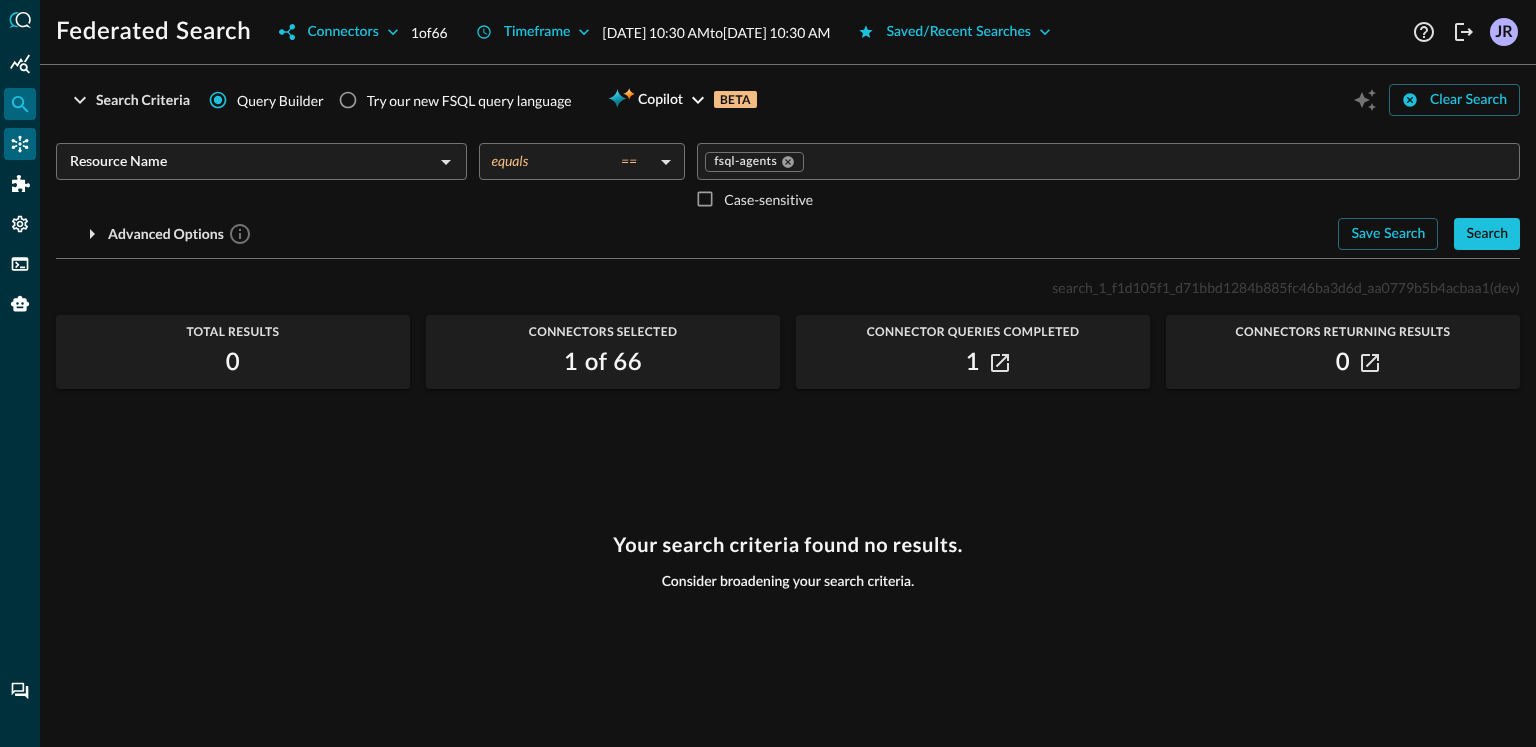 click 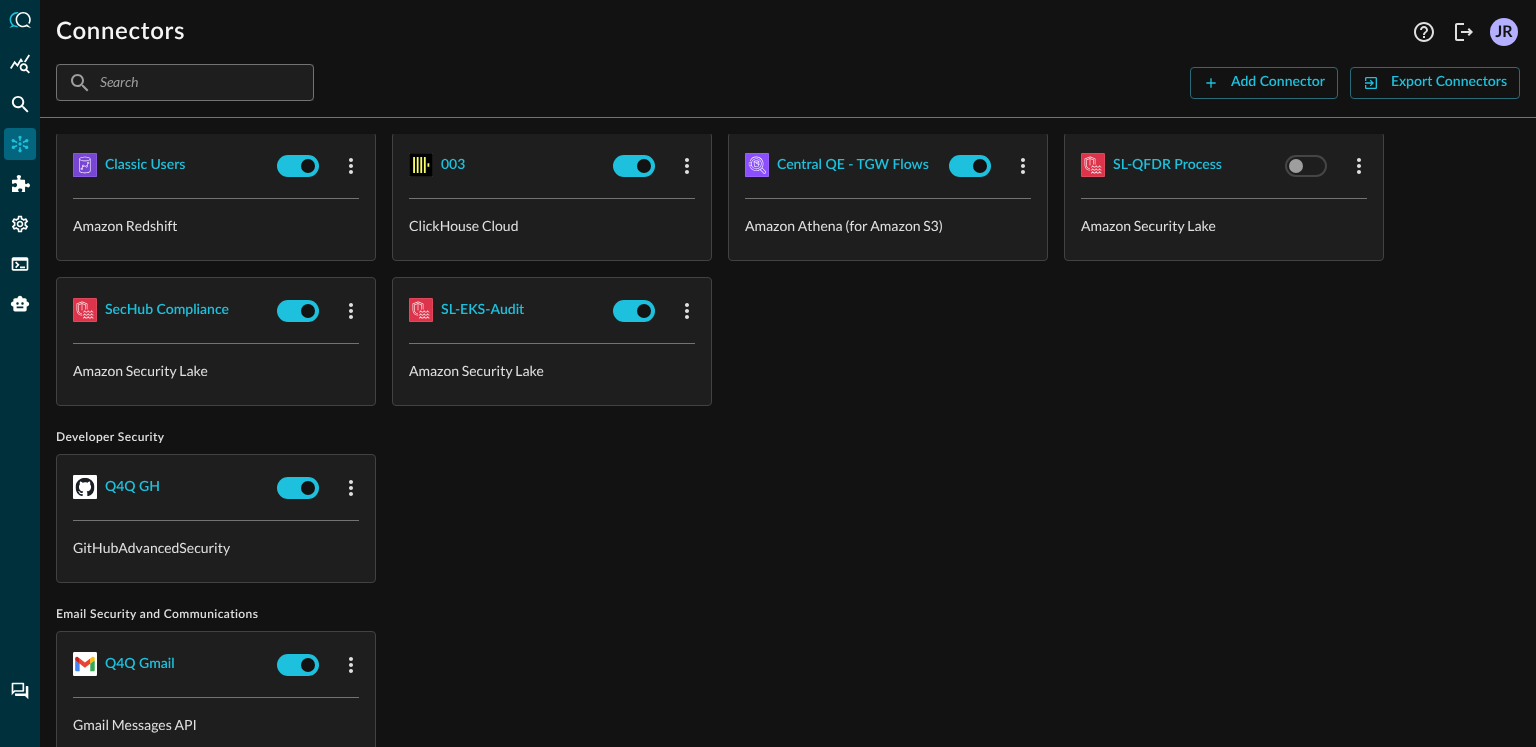 scroll, scrollTop: 1123, scrollLeft: 0, axis: vertical 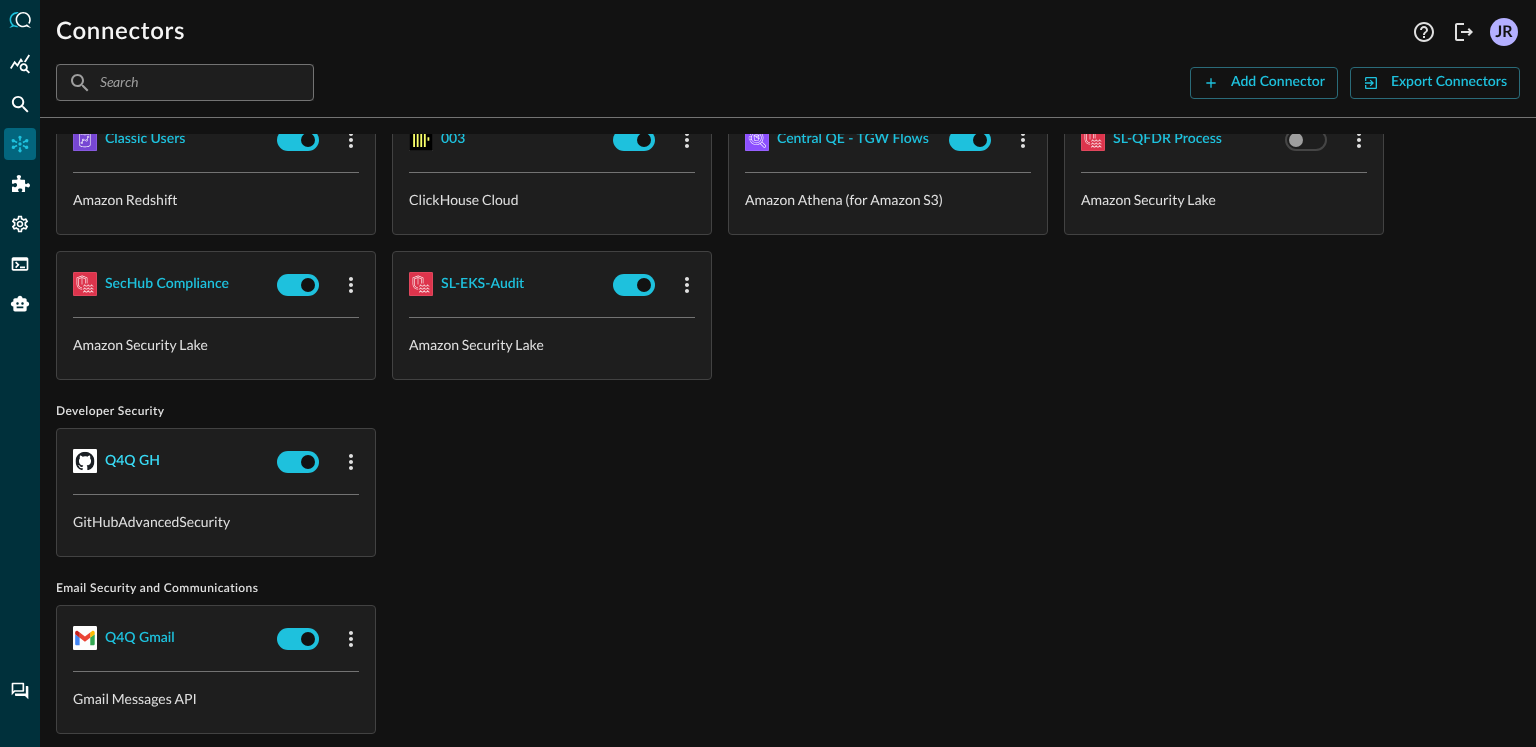 click on "Q4Q GH" at bounding box center (132, 461) 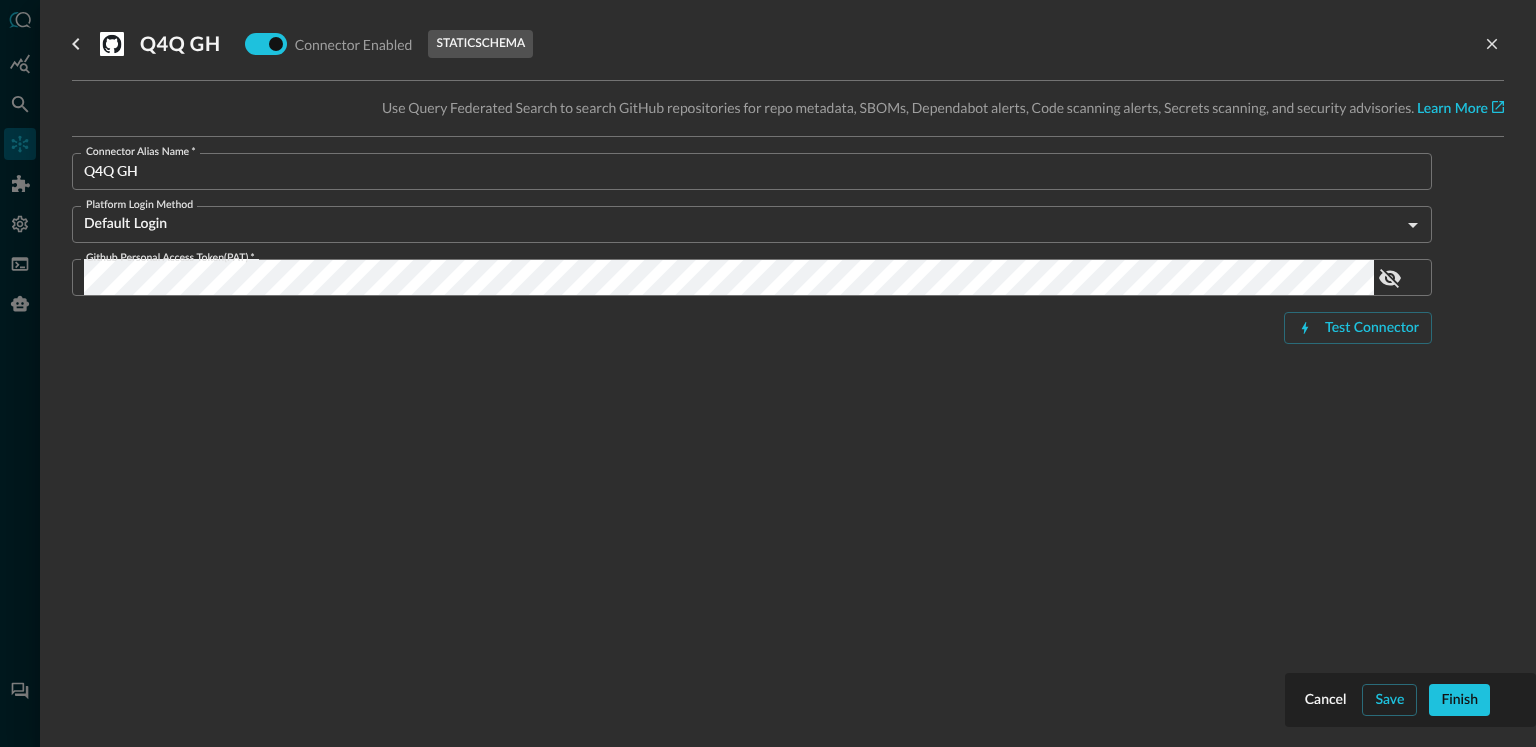 drag, startPoint x: 787, startPoint y: 471, endPoint x: 1167, endPoint y: 356, distance: 397.02014 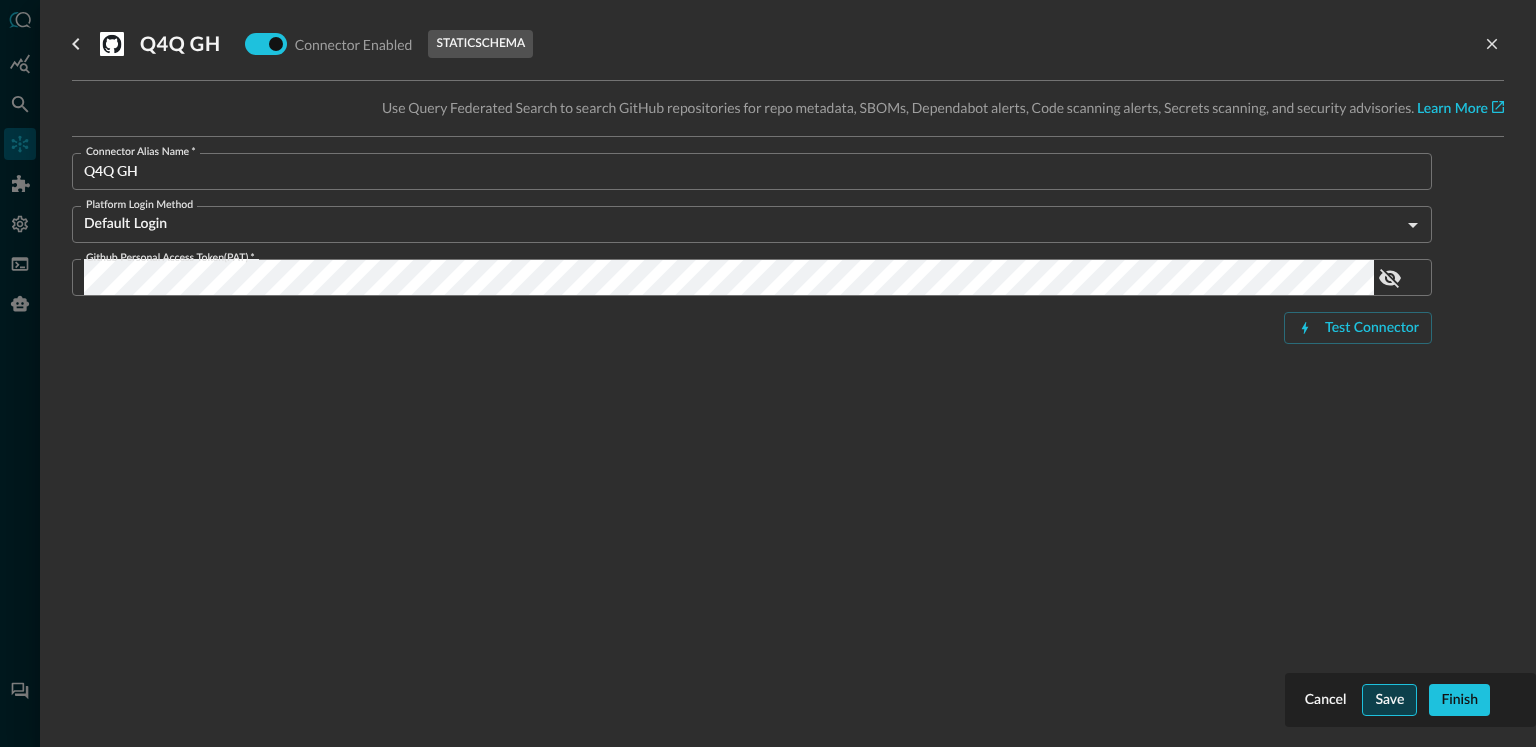 click on "Save" at bounding box center (1389, 700) 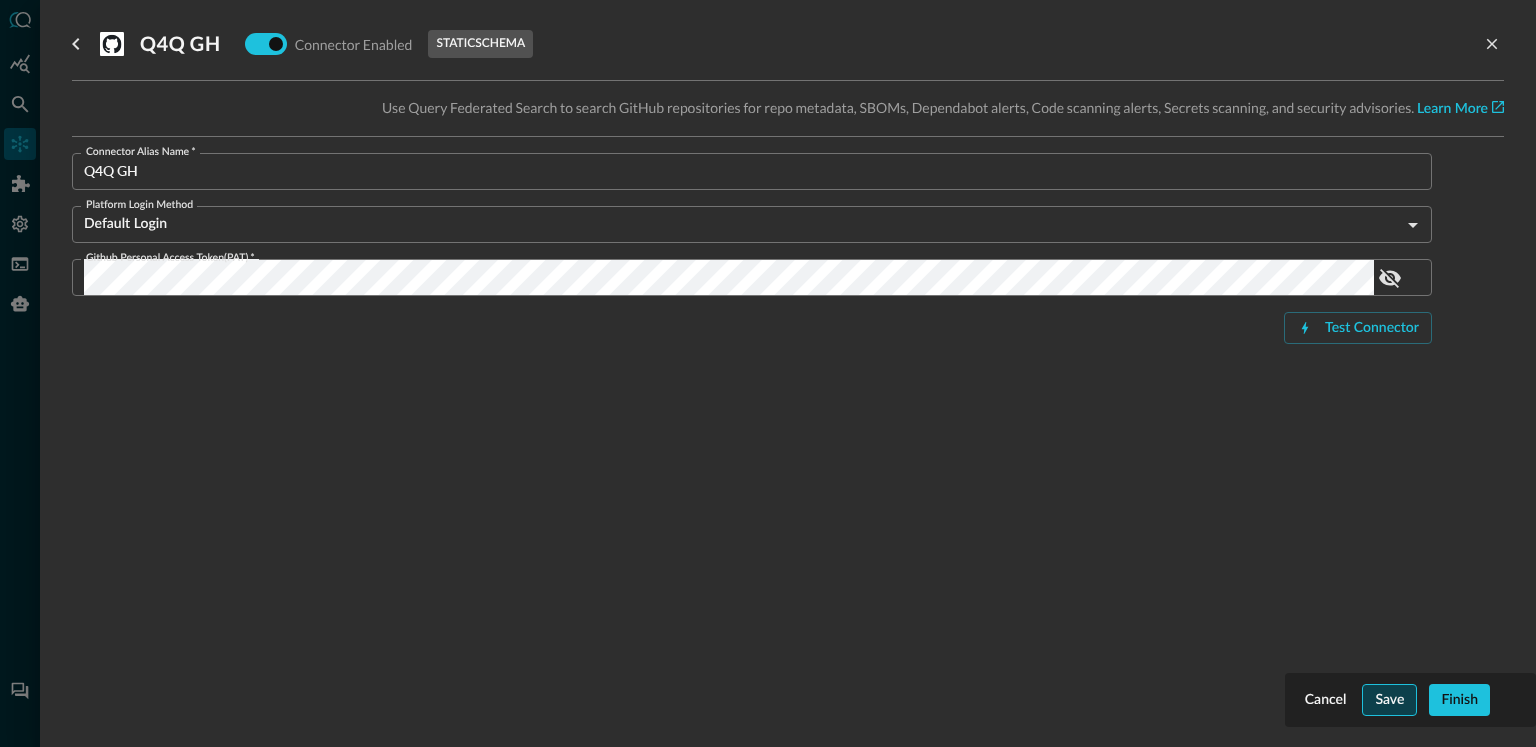 click on "Save" at bounding box center [1389, 700] 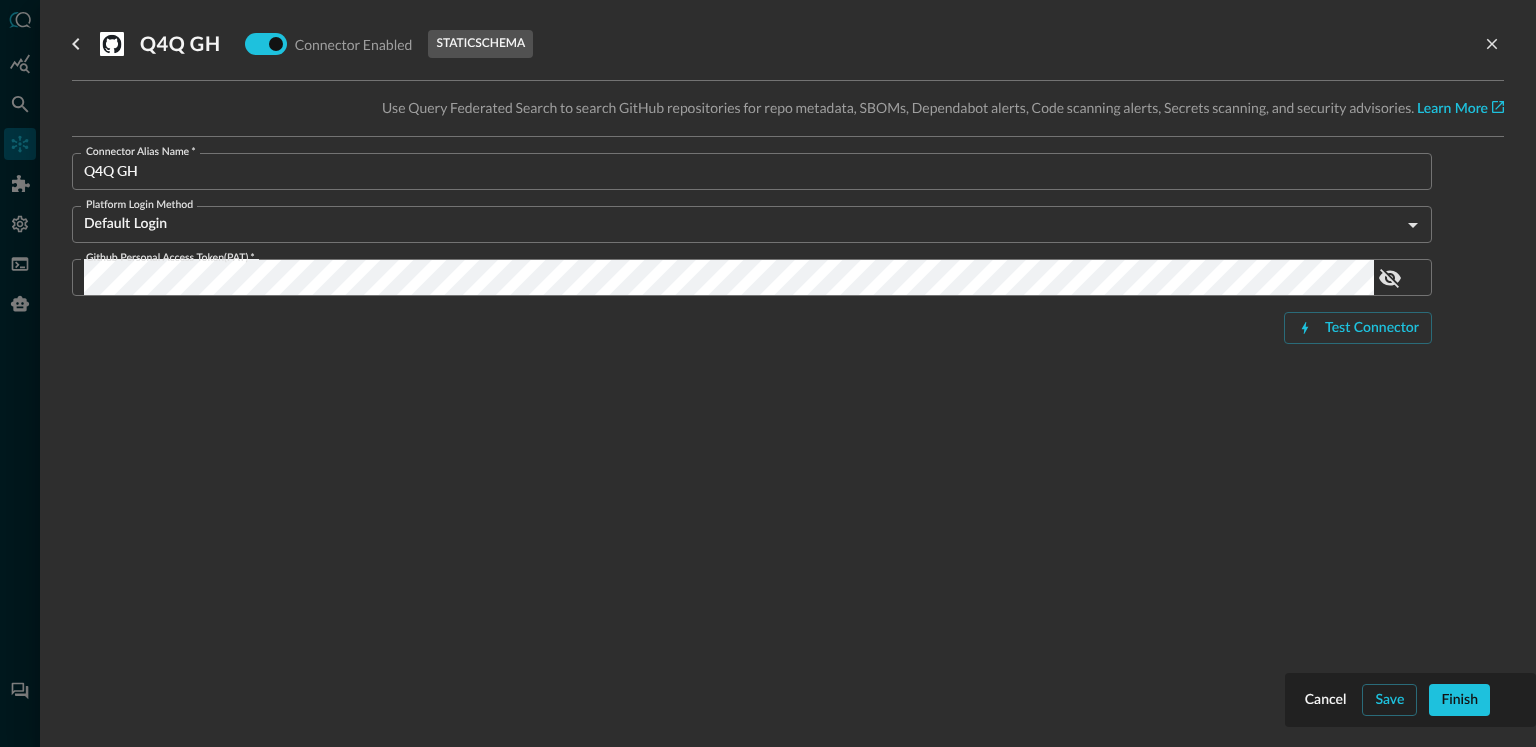 click on "Q4Q GH Connector Enabled static  schema Use Query Federated Search to search GitHub repositories for repo metadata, SBOMs, Dependabot alerts, Code scanning alerts, Secrets scanning, and security advisories.   Learn More Connector Alias Name   * Q4Q GH Connector Alias Name   * Platform Login Method Default Login defaultLogin Platform Login Method Github Personal Access Token(PAT)   * Github Personal Access Token(PAT)   * Test Connector" at bounding box center [788, 361] 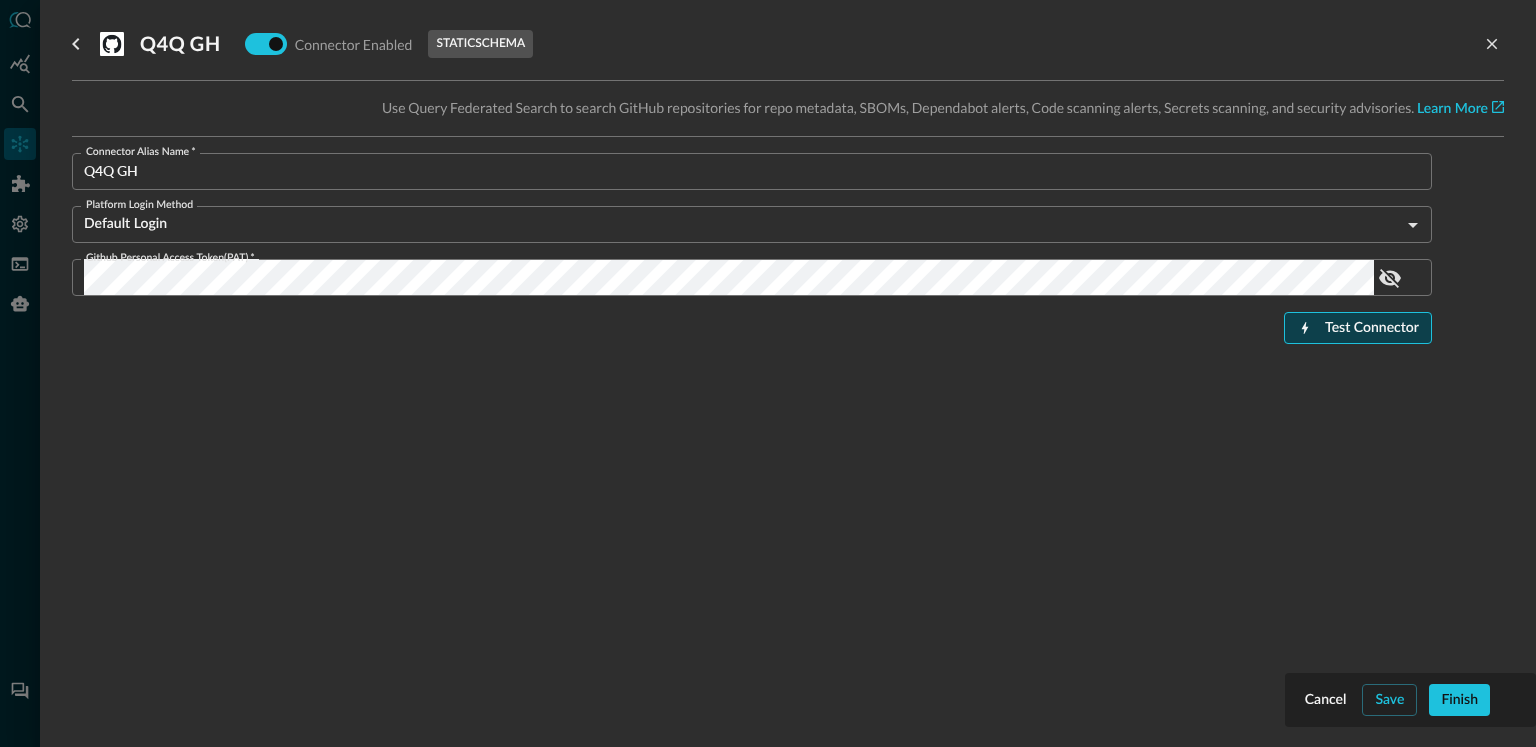 click on "Test Connector" at bounding box center [1372, 328] 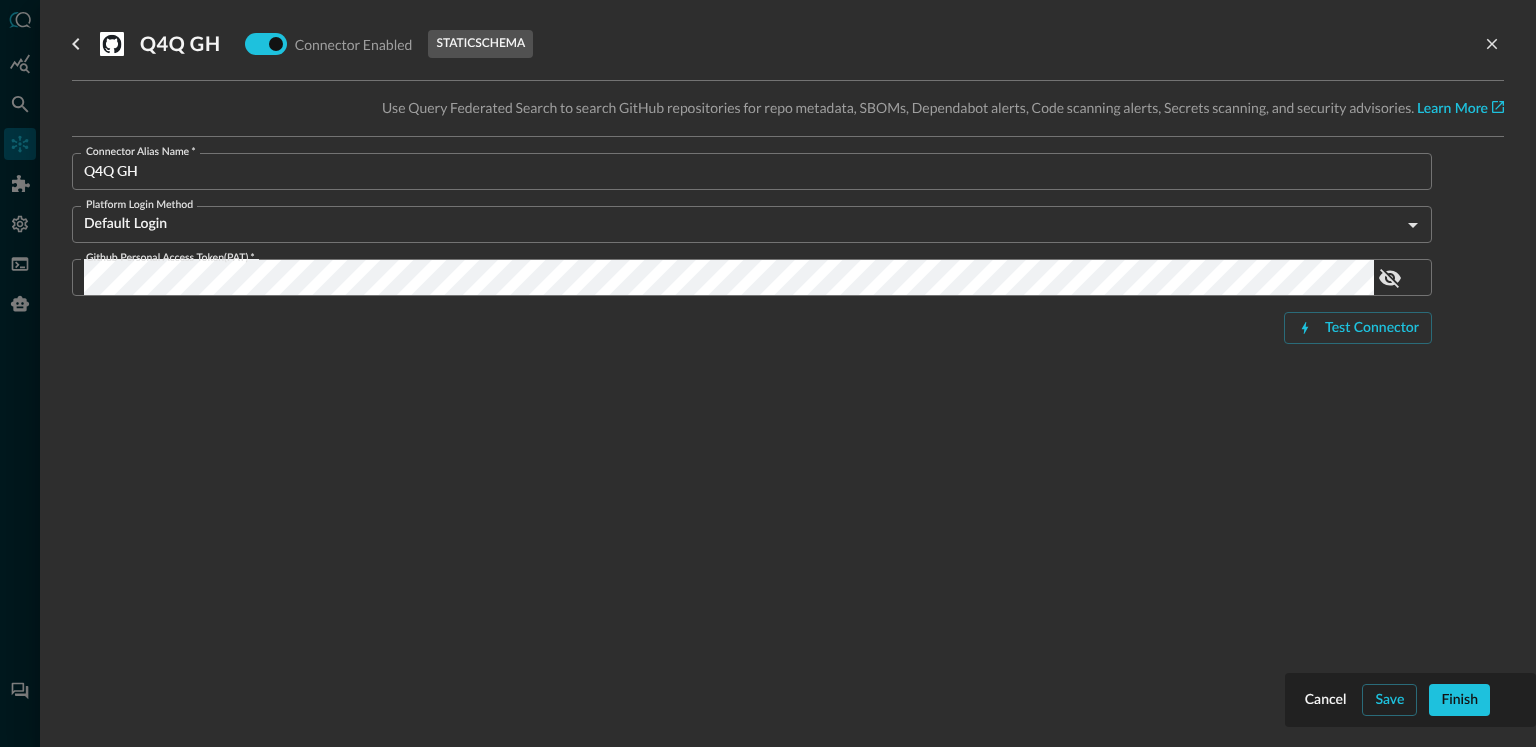 scroll, scrollTop: 1171, scrollLeft: 0, axis: vertical 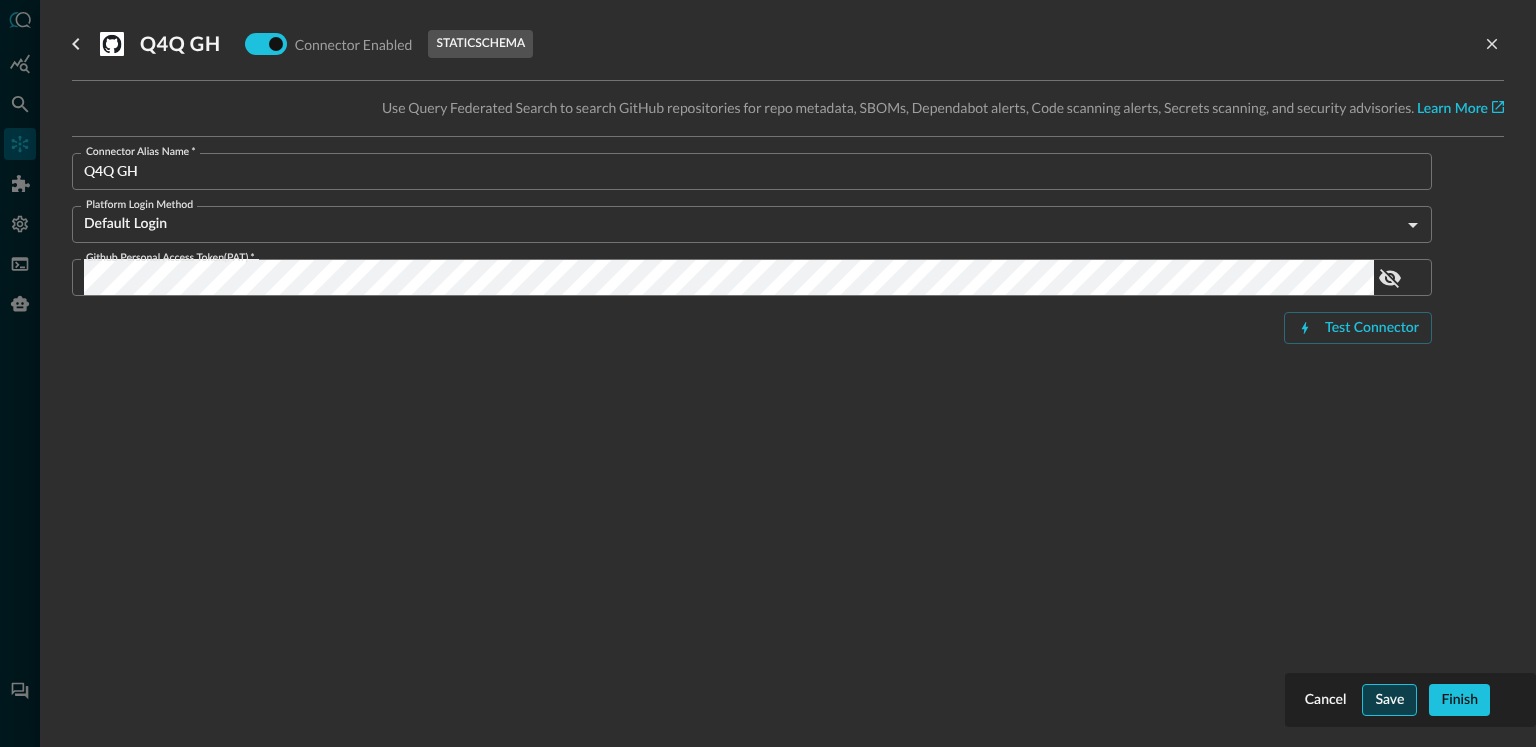 click on "Save" at bounding box center [1389, 700] 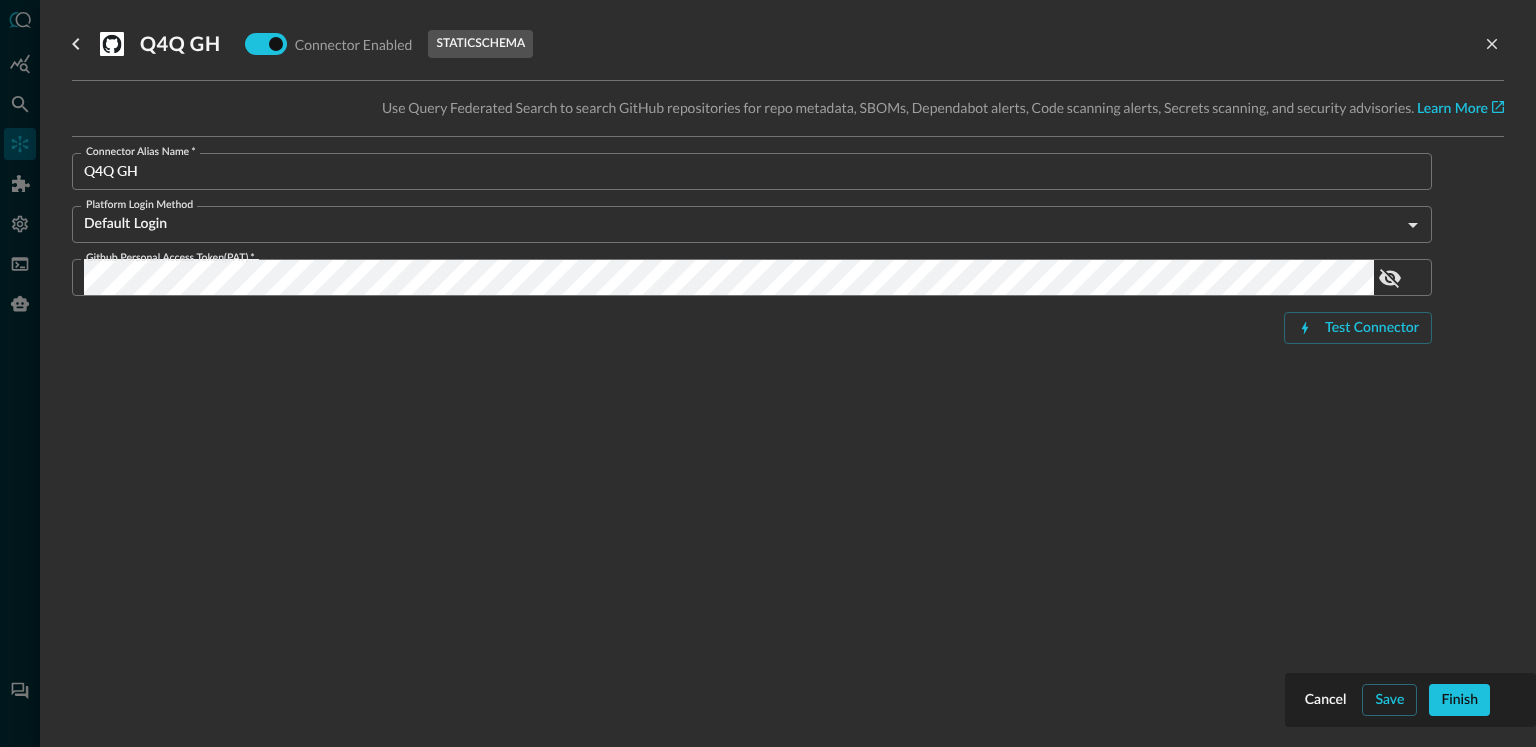 click on "Cancel Save Finish" at bounding box center (1410, 700) 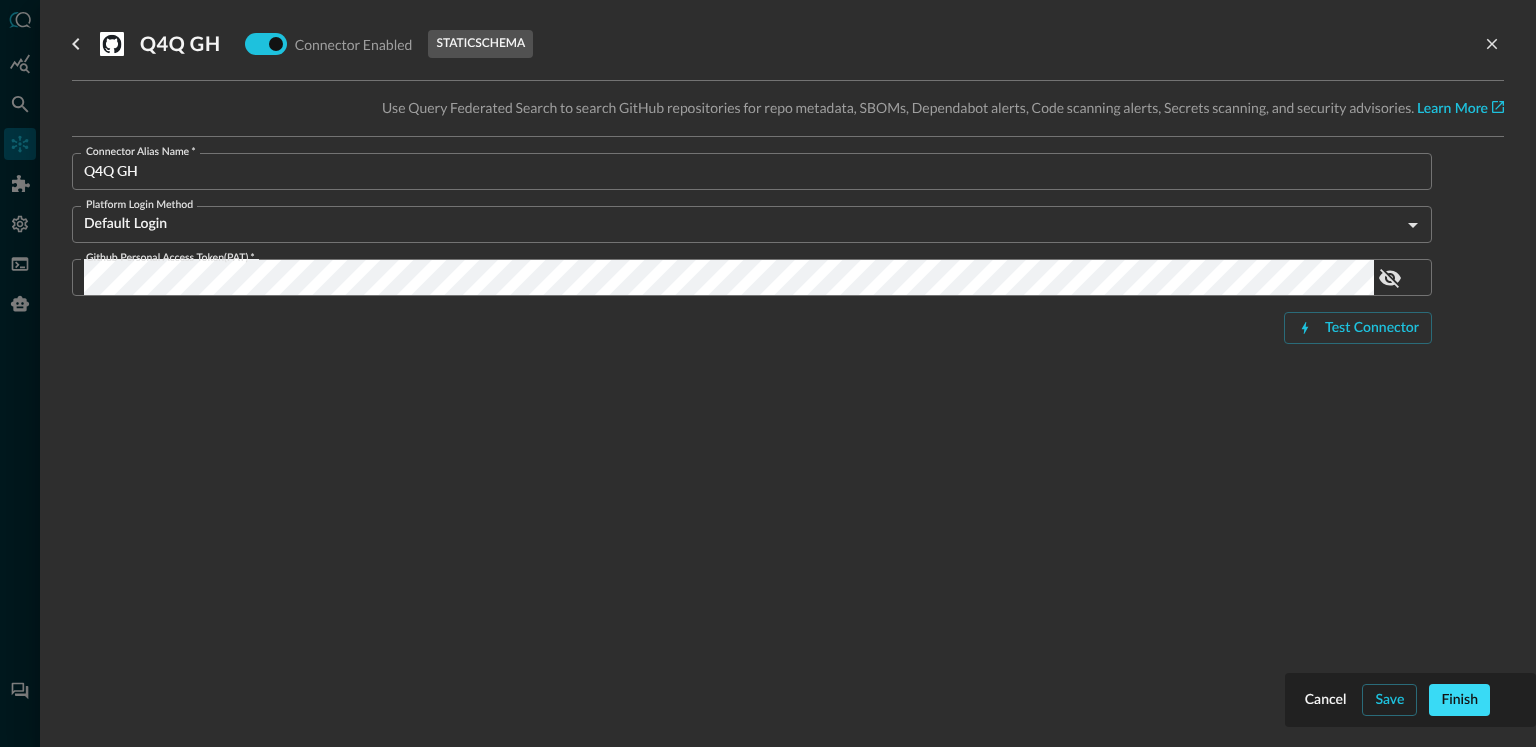 click on "Finish" at bounding box center (1459, 700) 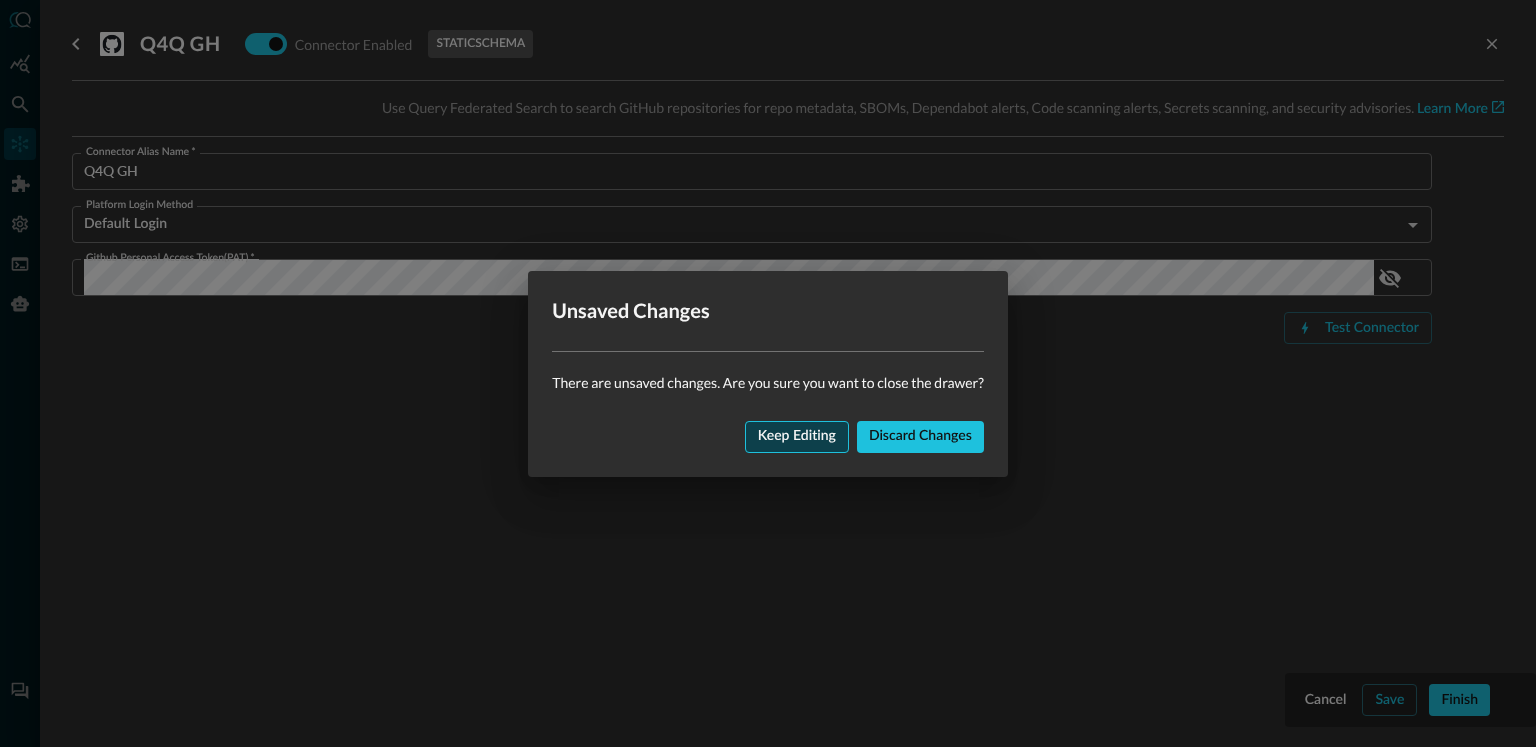 click on "Keep editing" at bounding box center [797, 436] 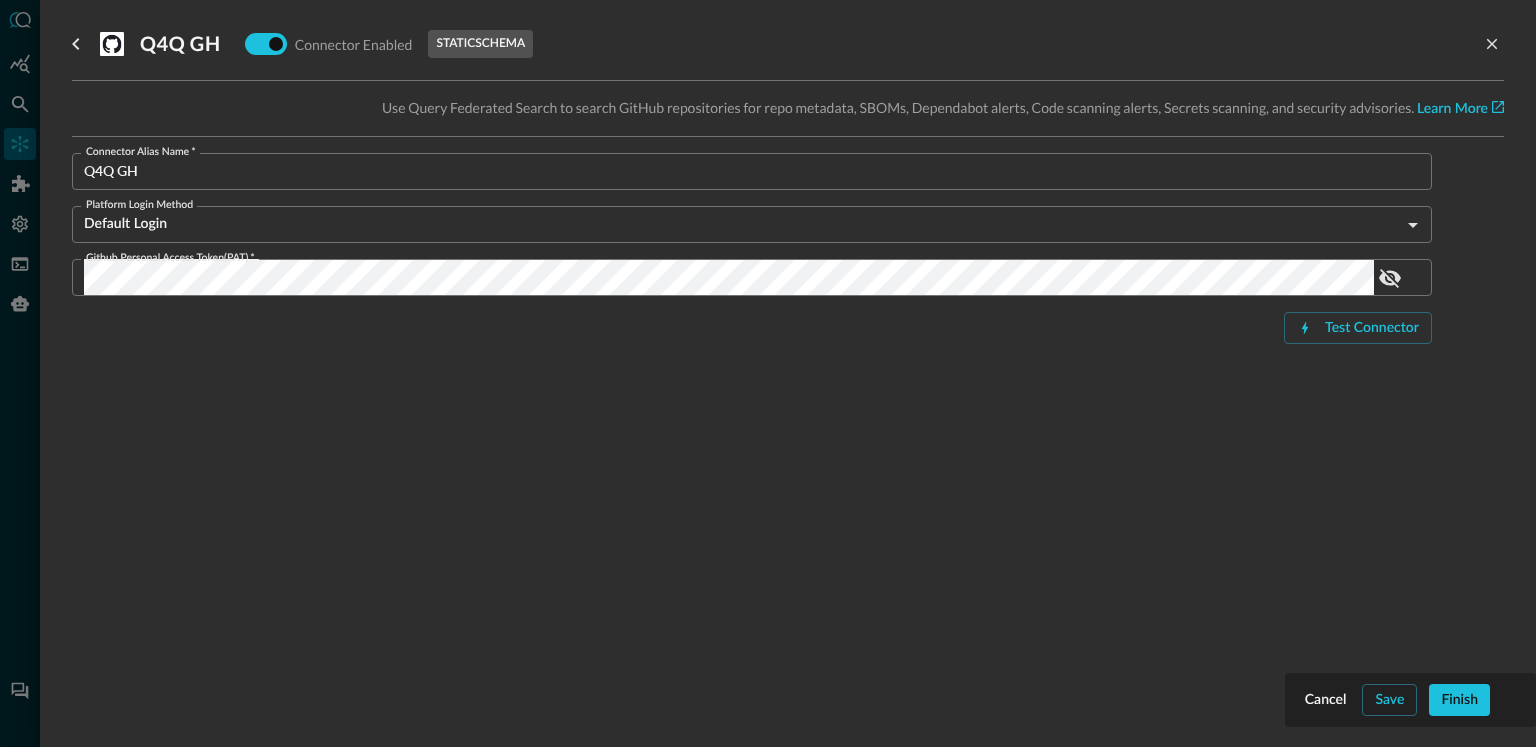 click on "Q4Q GH Connector Enabled static  schema Use Query Federated Search to search GitHub repositories for repo metadata, SBOMs, Dependabot alerts, Code scanning alerts, Secrets scanning, and security advisories.   Learn More Connector Alias Name   * Q4Q GH Connector Alias Name   * Platform Login Method Default Login defaultLogin Platform Login Method Github Personal Access Token(PAT)   * Github Personal Access Token(PAT)   * Test Connector" at bounding box center (788, 361) 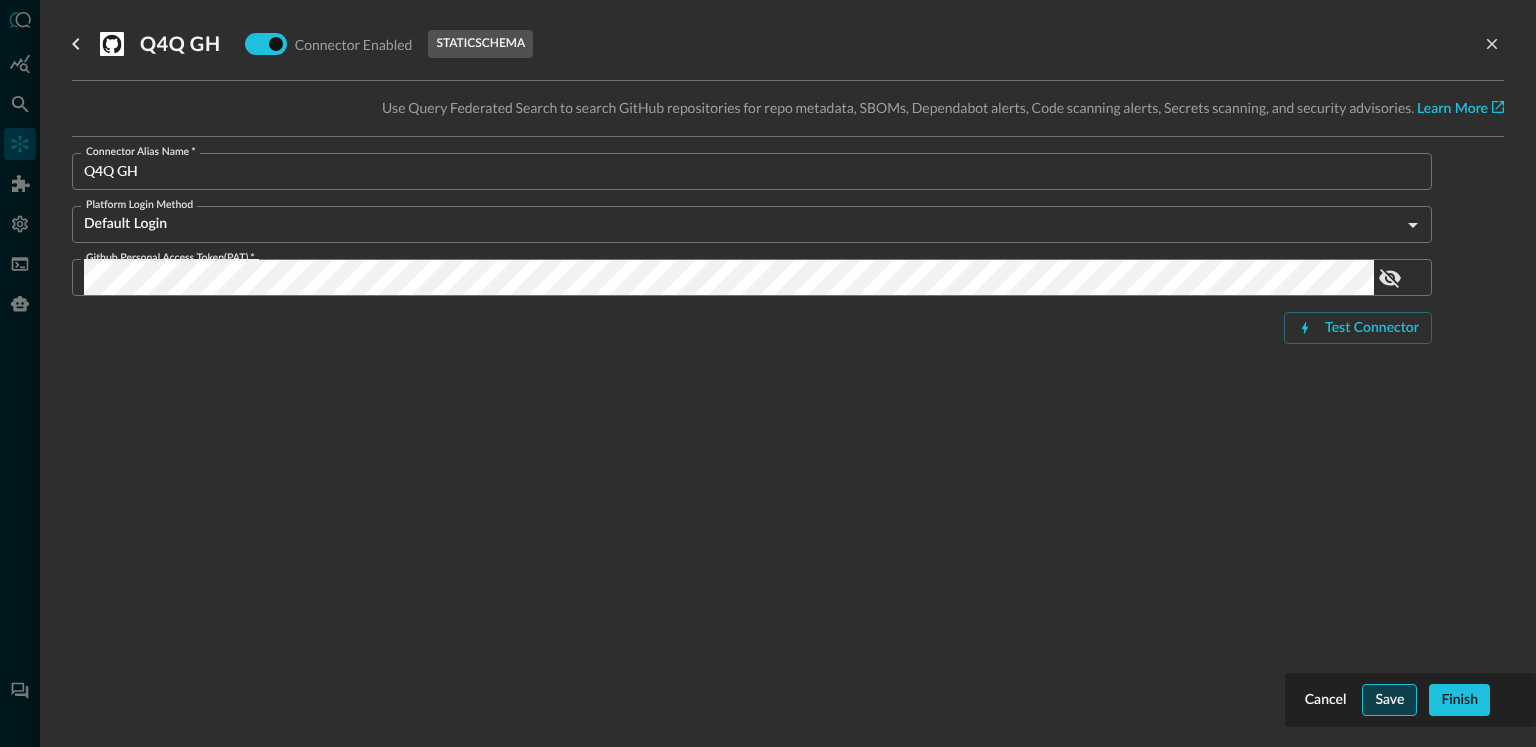 click on "Save" at bounding box center [1389, 700] 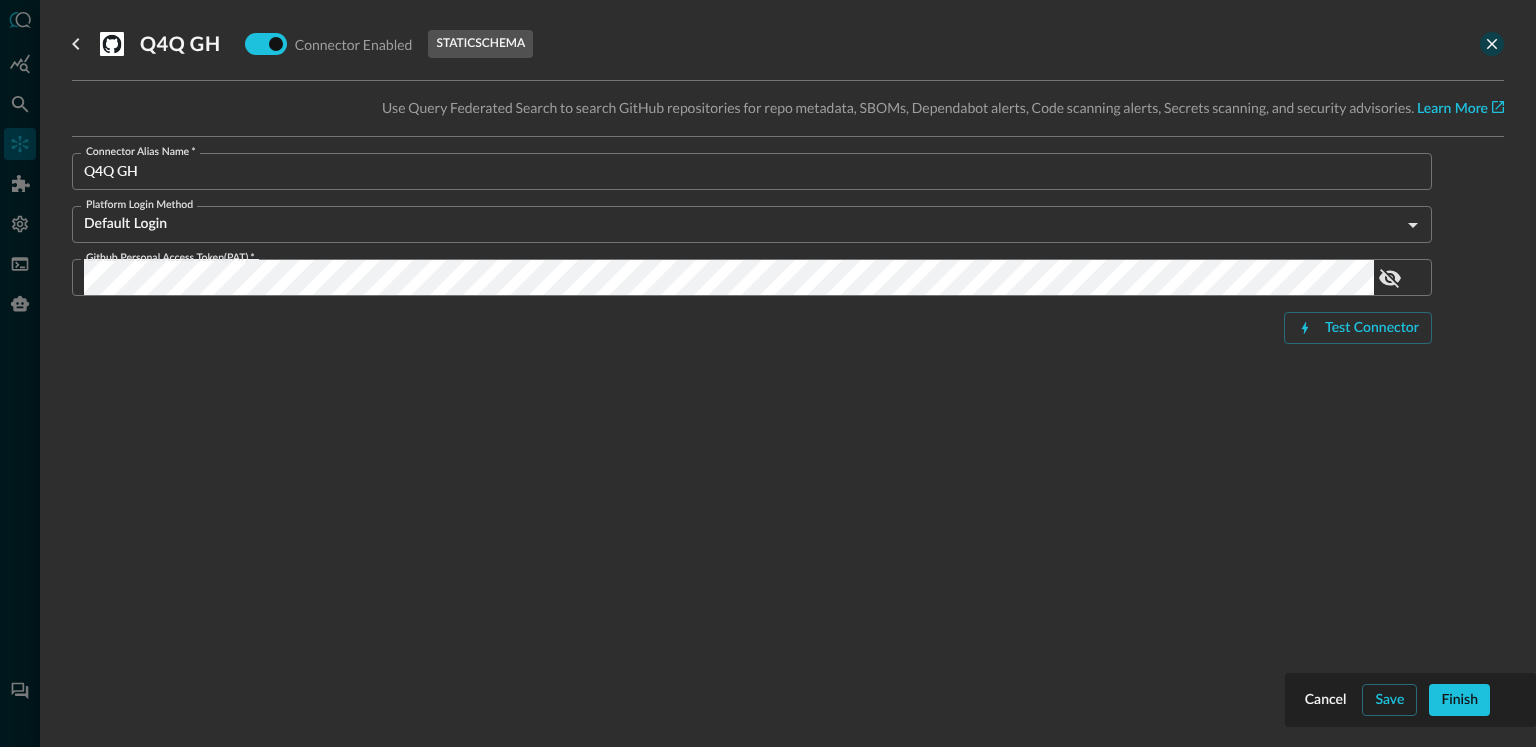 click 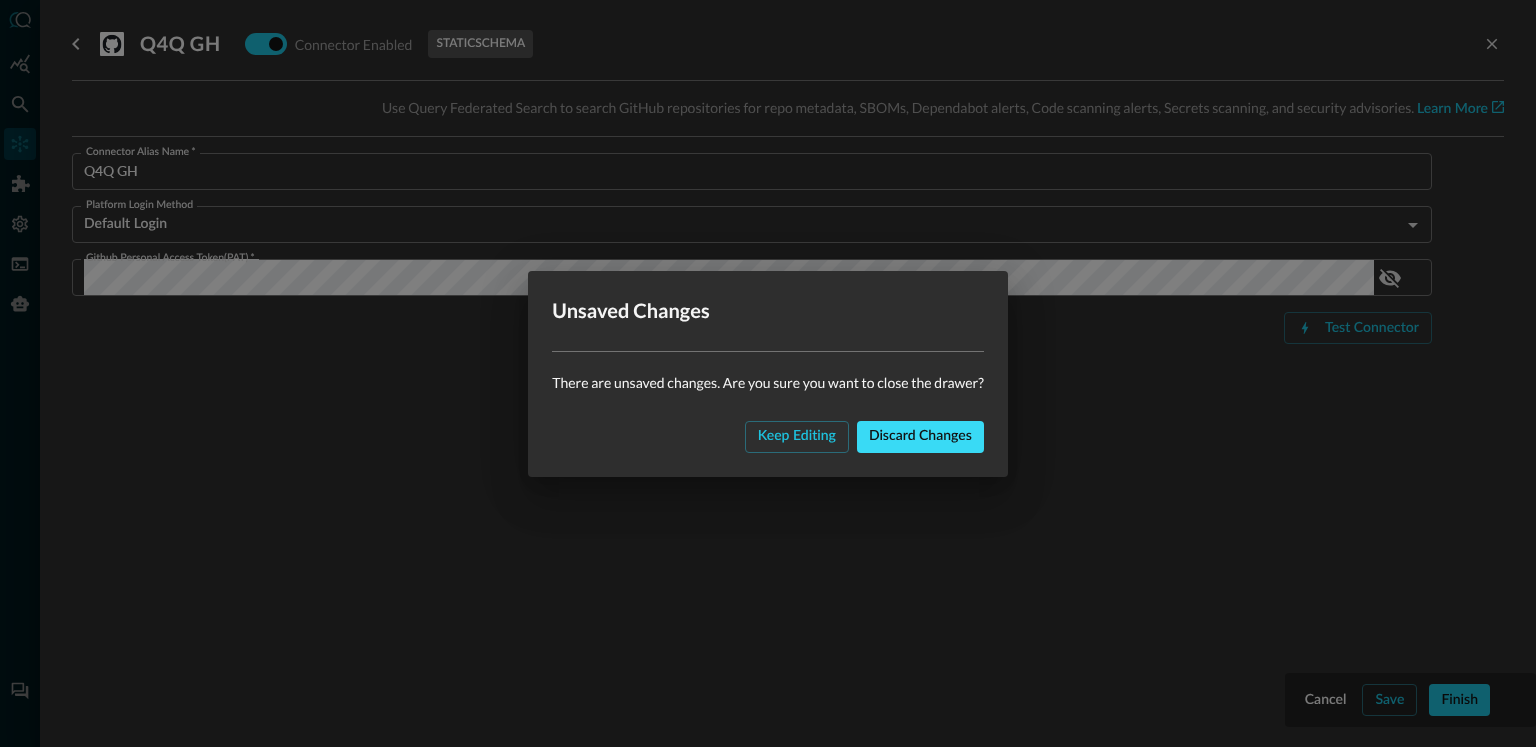 click on "Discard changes" at bounding box center [920, 436] 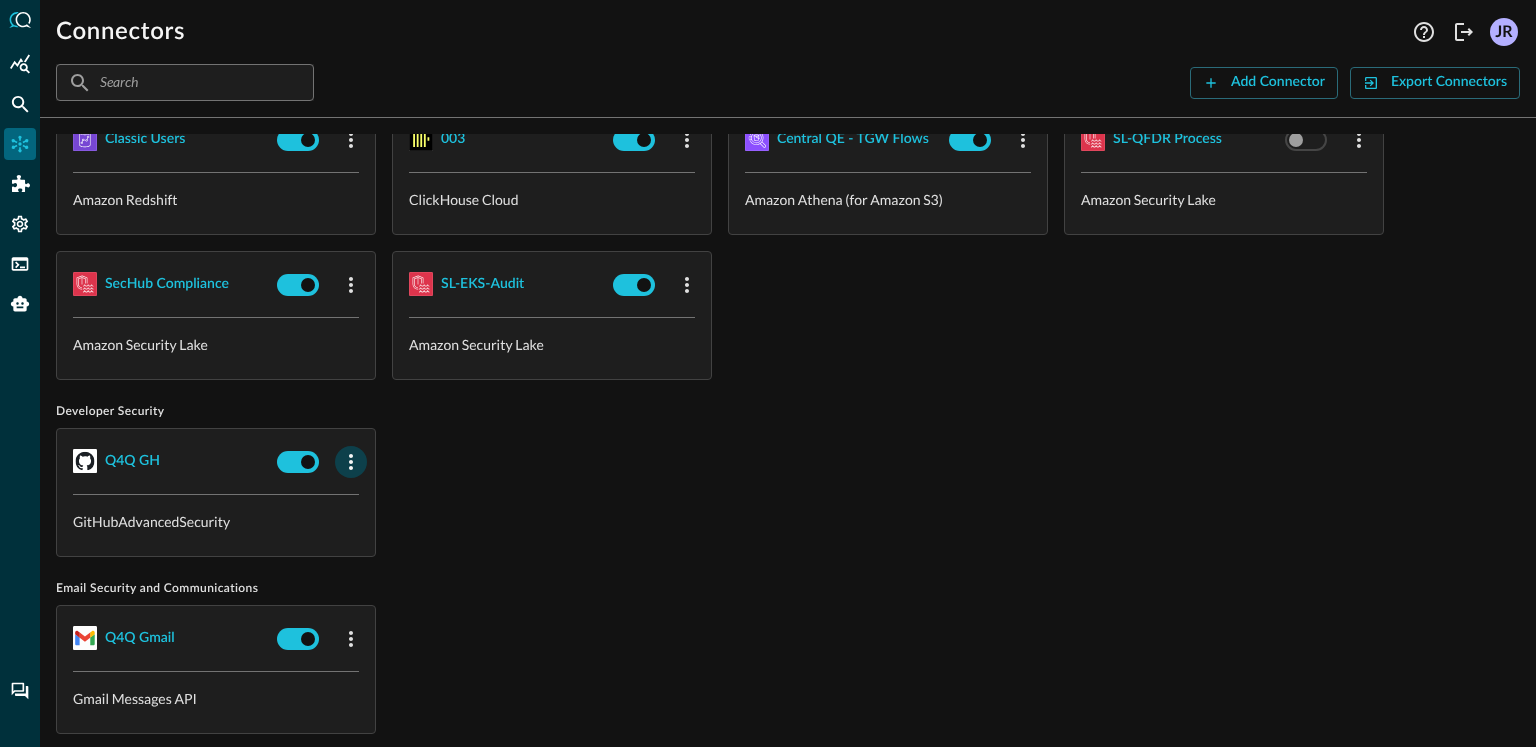 click 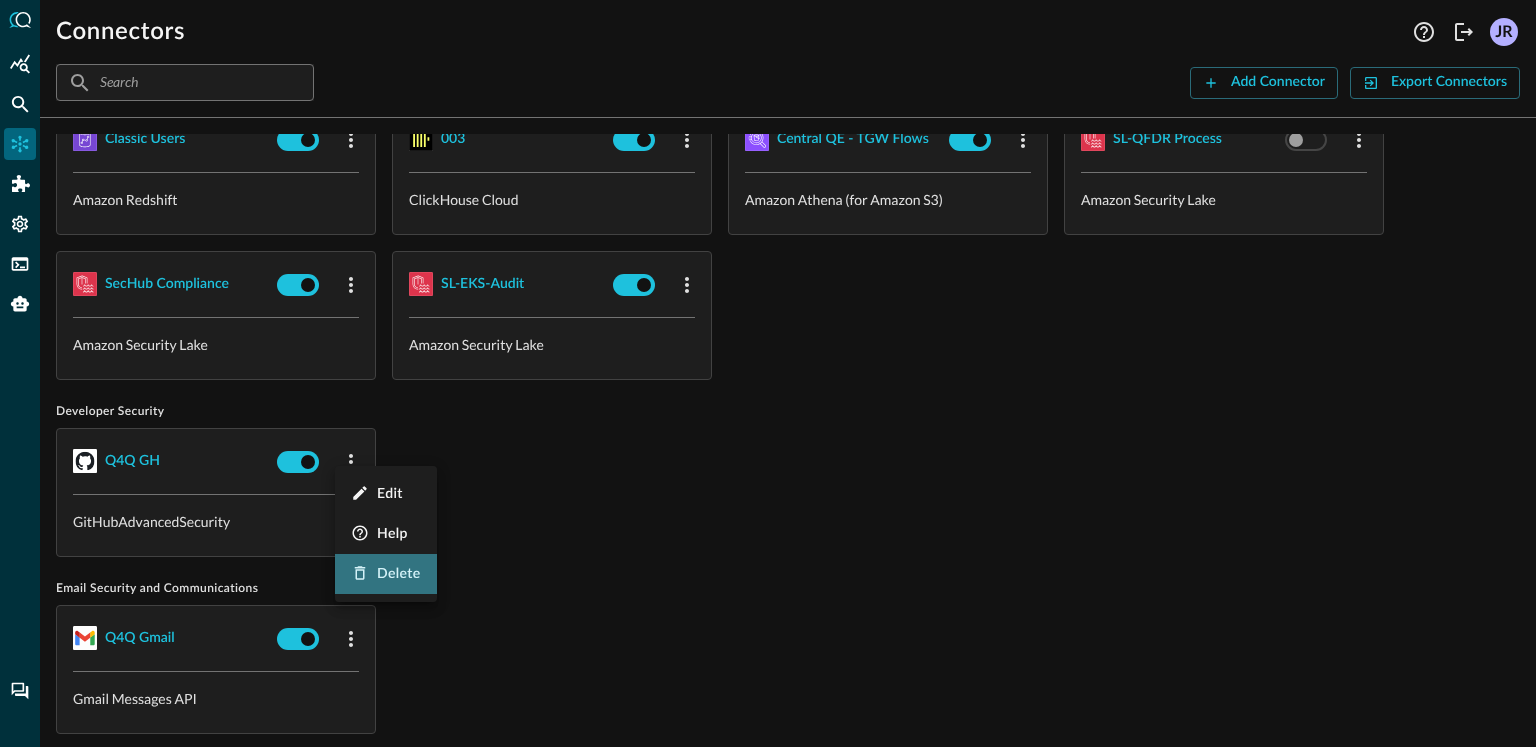 click on "Delete" at bounding box center [386, 574] 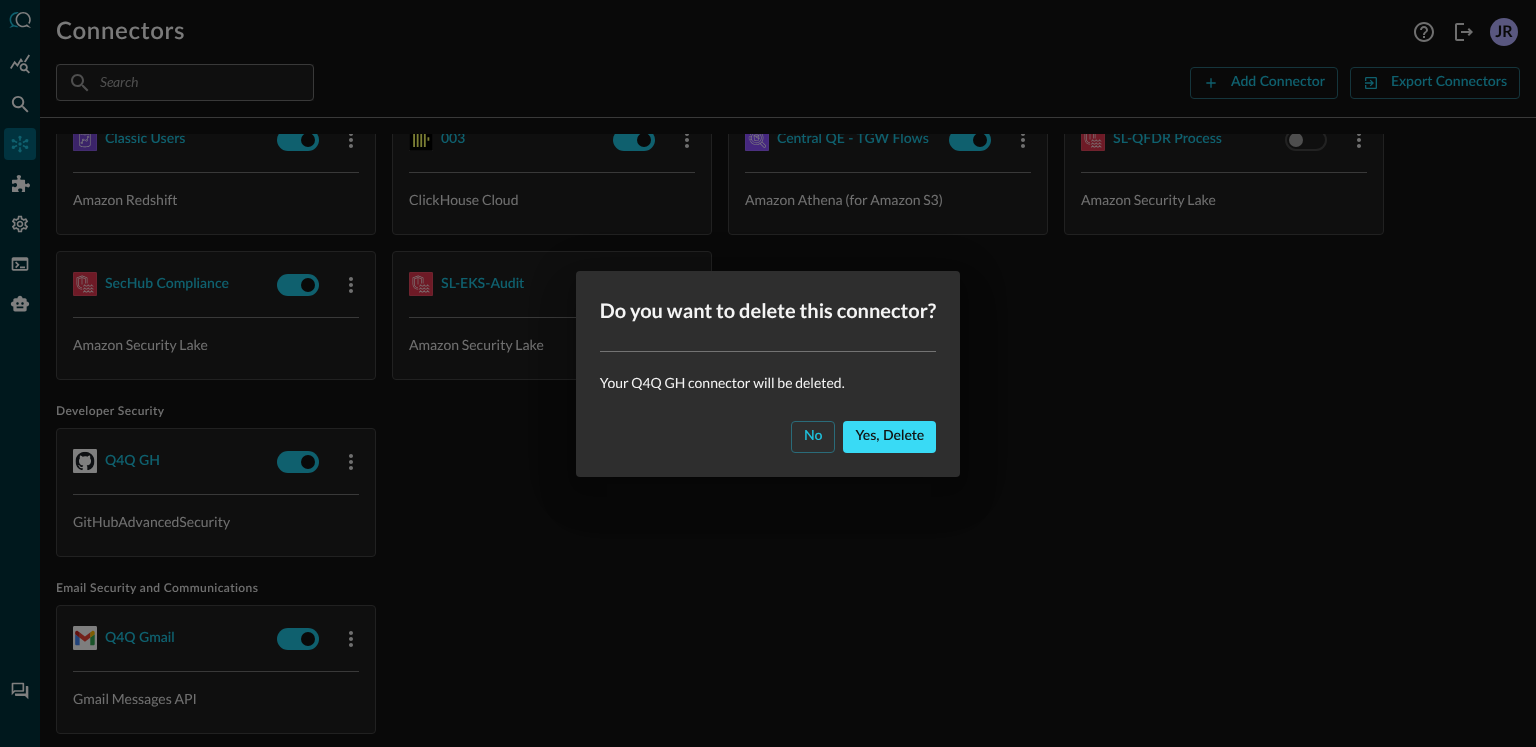 click on "Yes, delete" at bounding box center (889, 436) 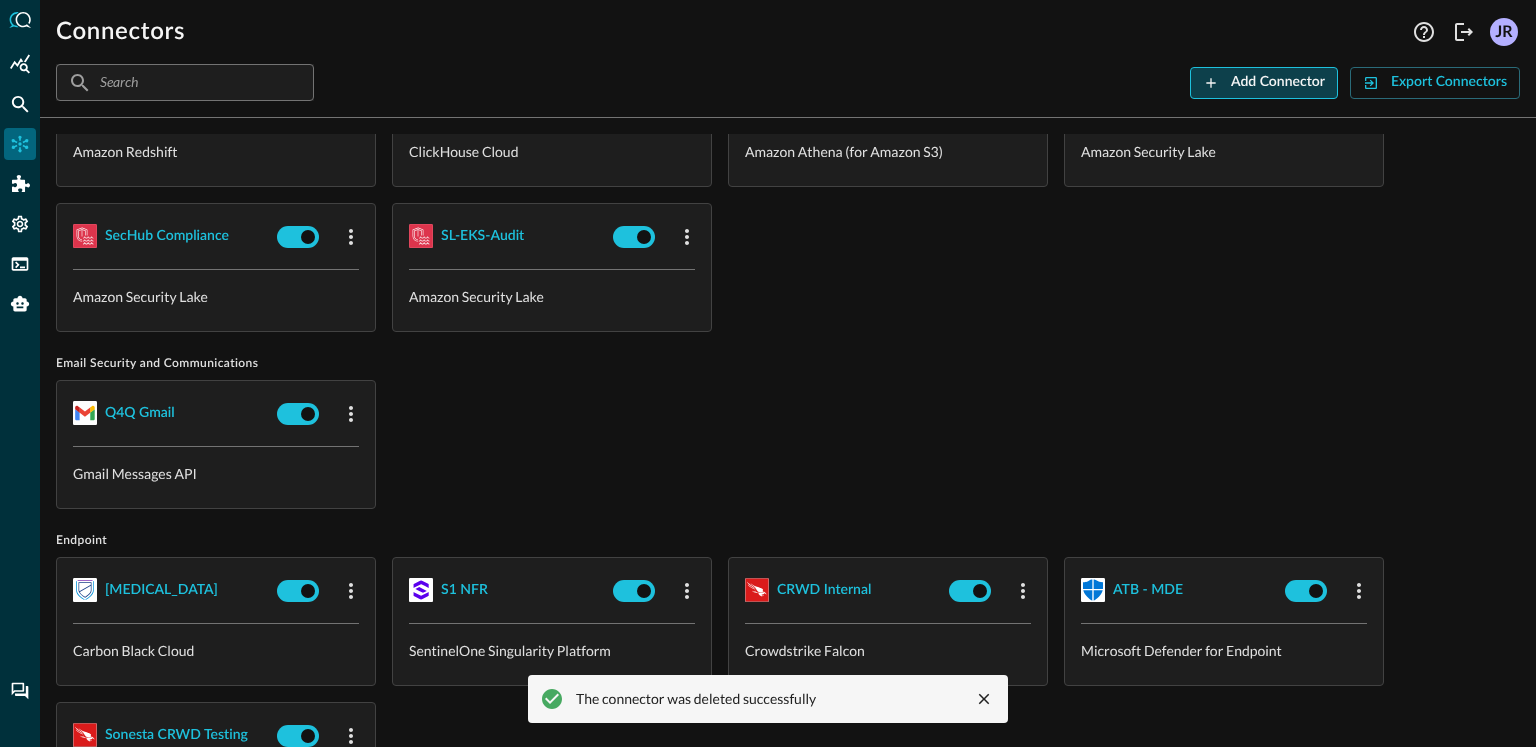 scroll, scrollTop: 1123, scrollLeft: 0, axis: vertical 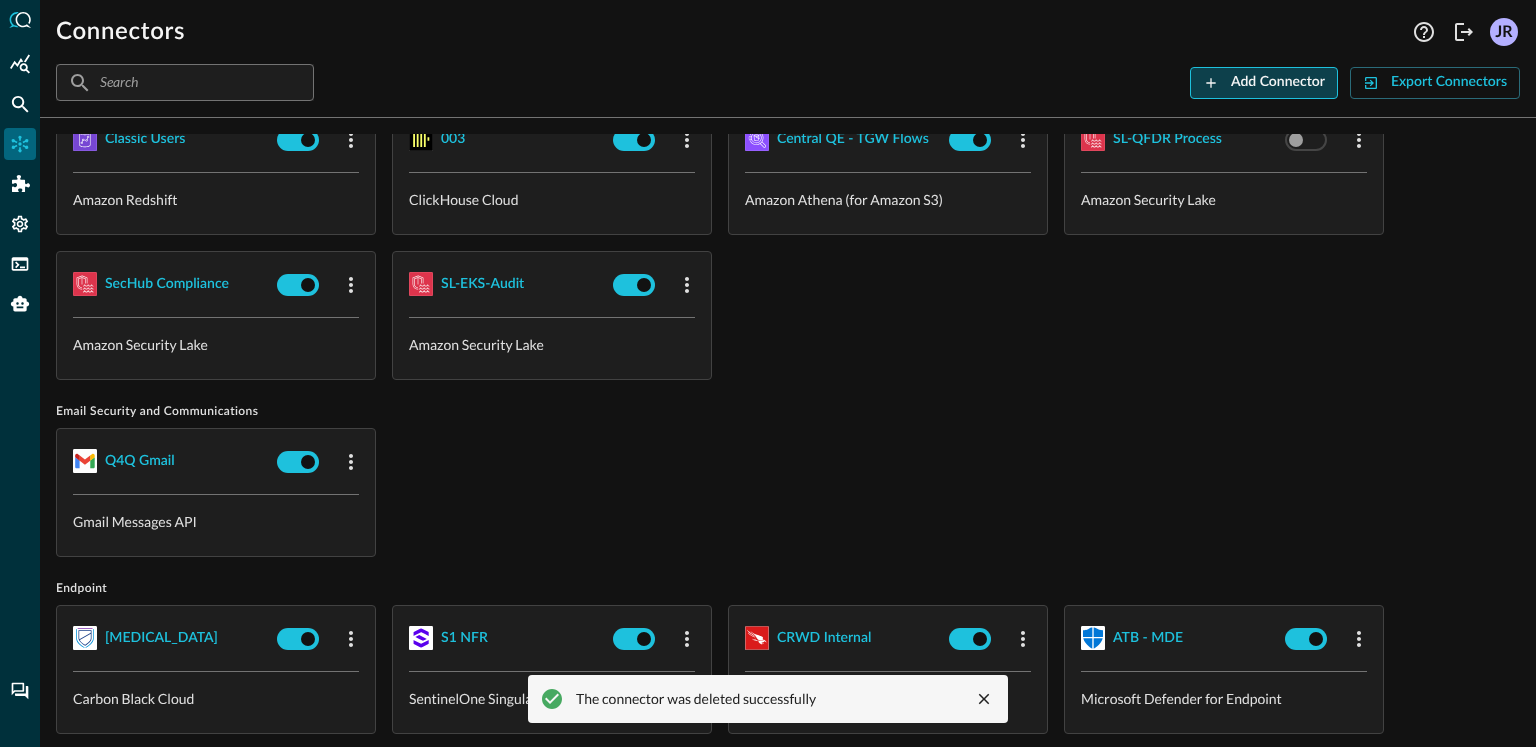 click on "Add Connector" at bounding box center [1278, 82] 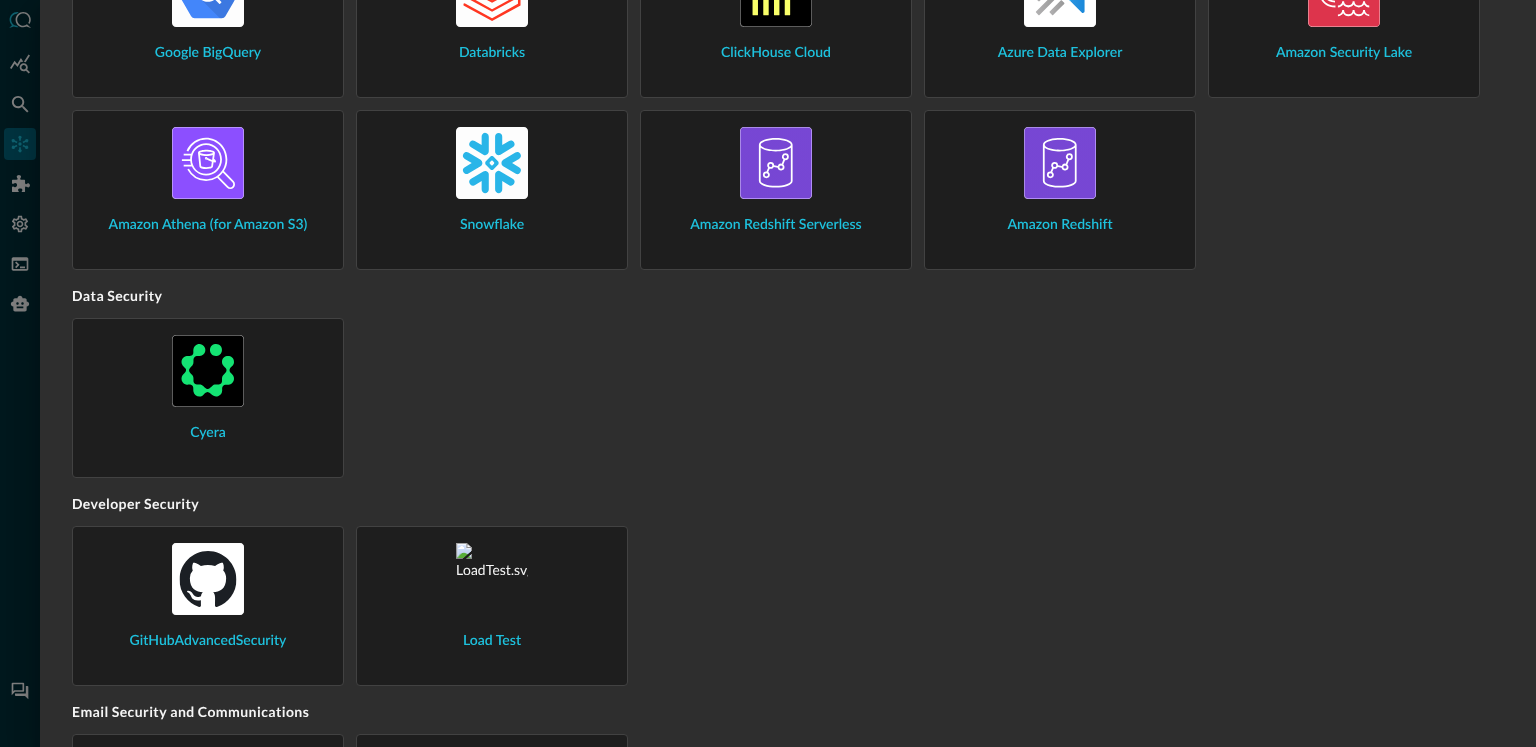 scroll, scrollTop: 540, scrollLeft: 0, axis: vertical 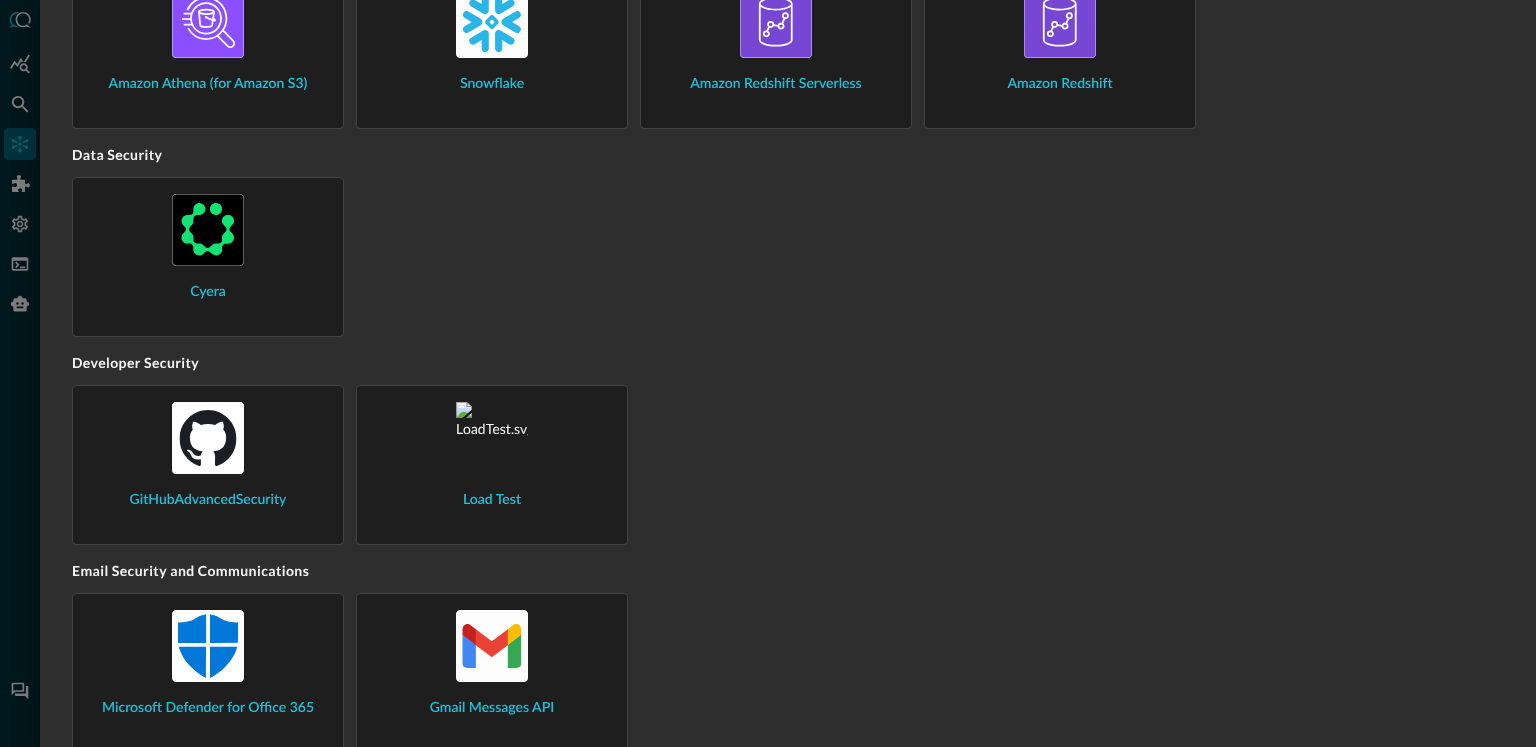 click on "GitHubAdvancedSecurity" at bounding box center (208, 456) 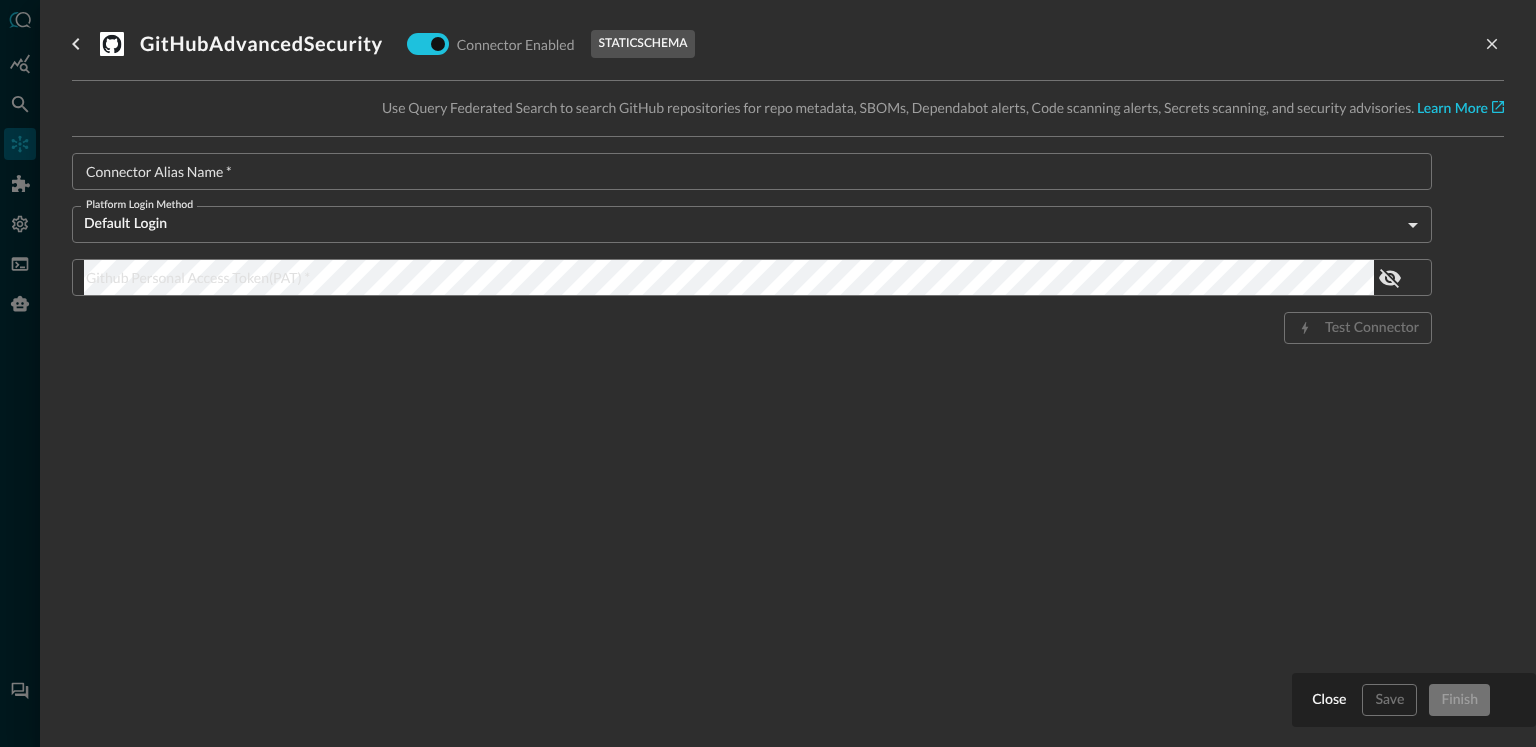 click on "Connector Alias Name   *" at bounding box center [758, 171] 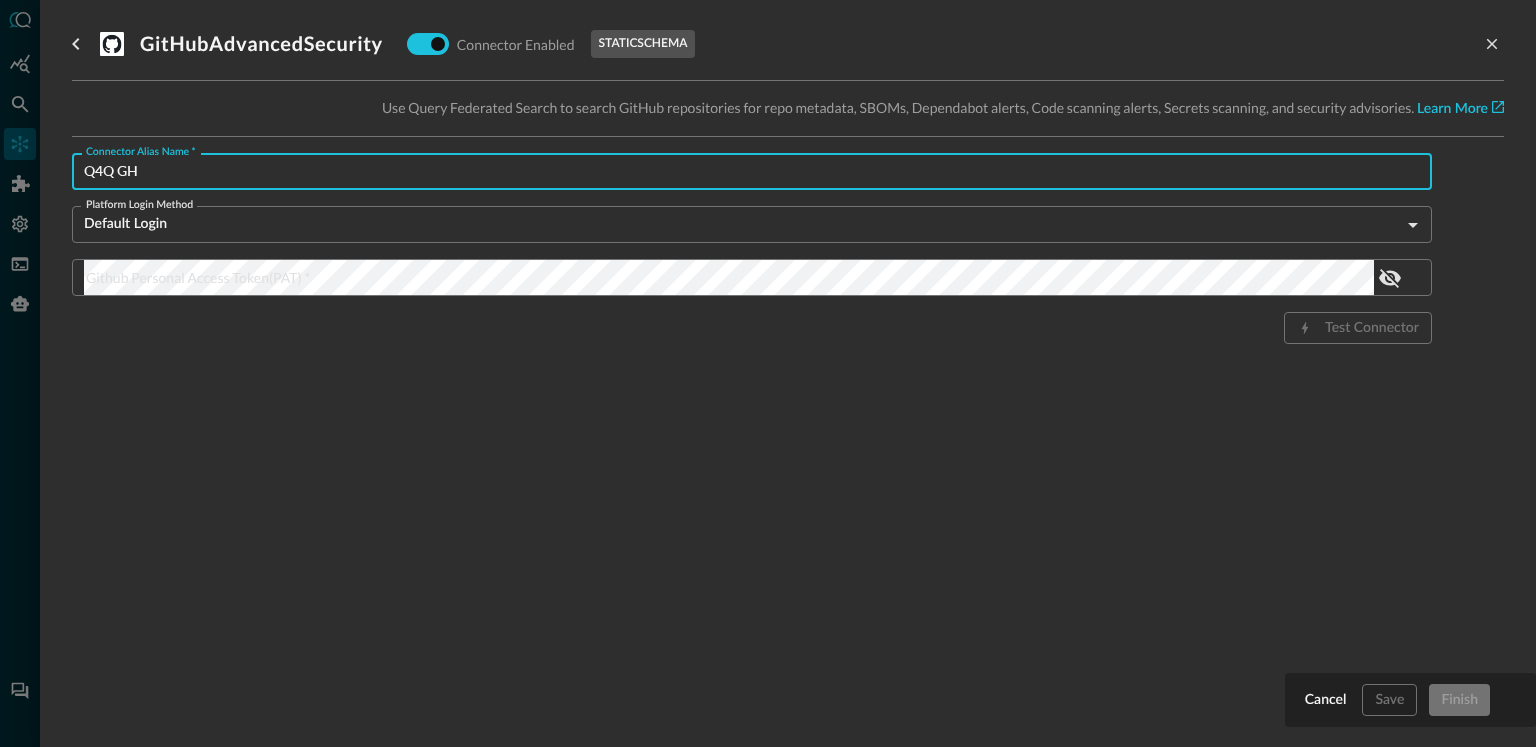 type on "Q4Q GH" 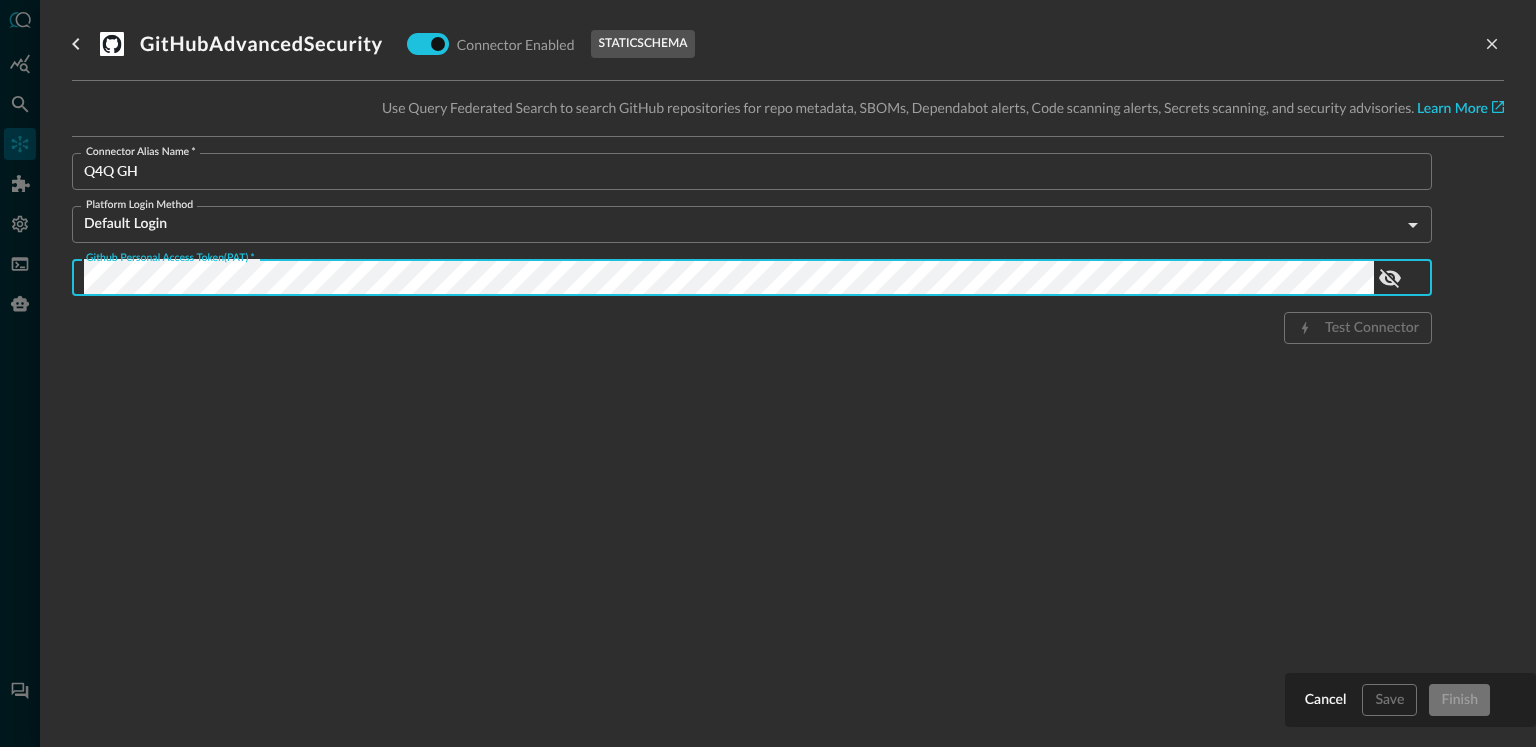 click on "GitHubAdvancedSecurity Connector Enabled static  schema Use Query Federated Search to search GitHub repositories for repo metadata, SBOMs, Dependabot alerts, Code scanning alerts, Secrets scanning, and security advisories.   Learn More Connector Alias Name   * Q4Q GH Connector Alias Name   * Platform Login Method Default Login defaultLogin Platform Login Method Github Personal Access Token(PAT)   * Github Personal Access Token(PAT)   * Test Connector" at bounding box center [788, 361] 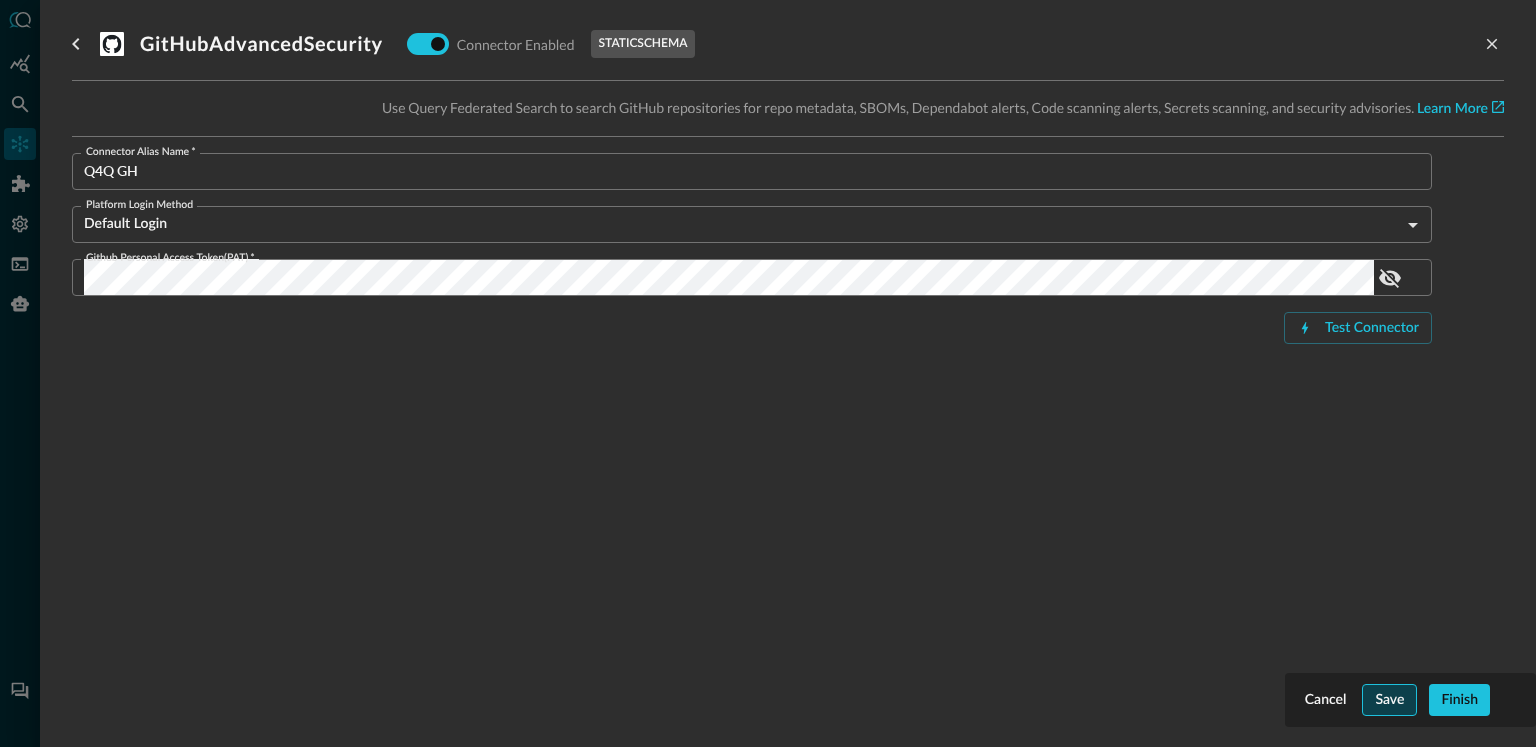 click on "Save" at bounding box center [1389, 700] 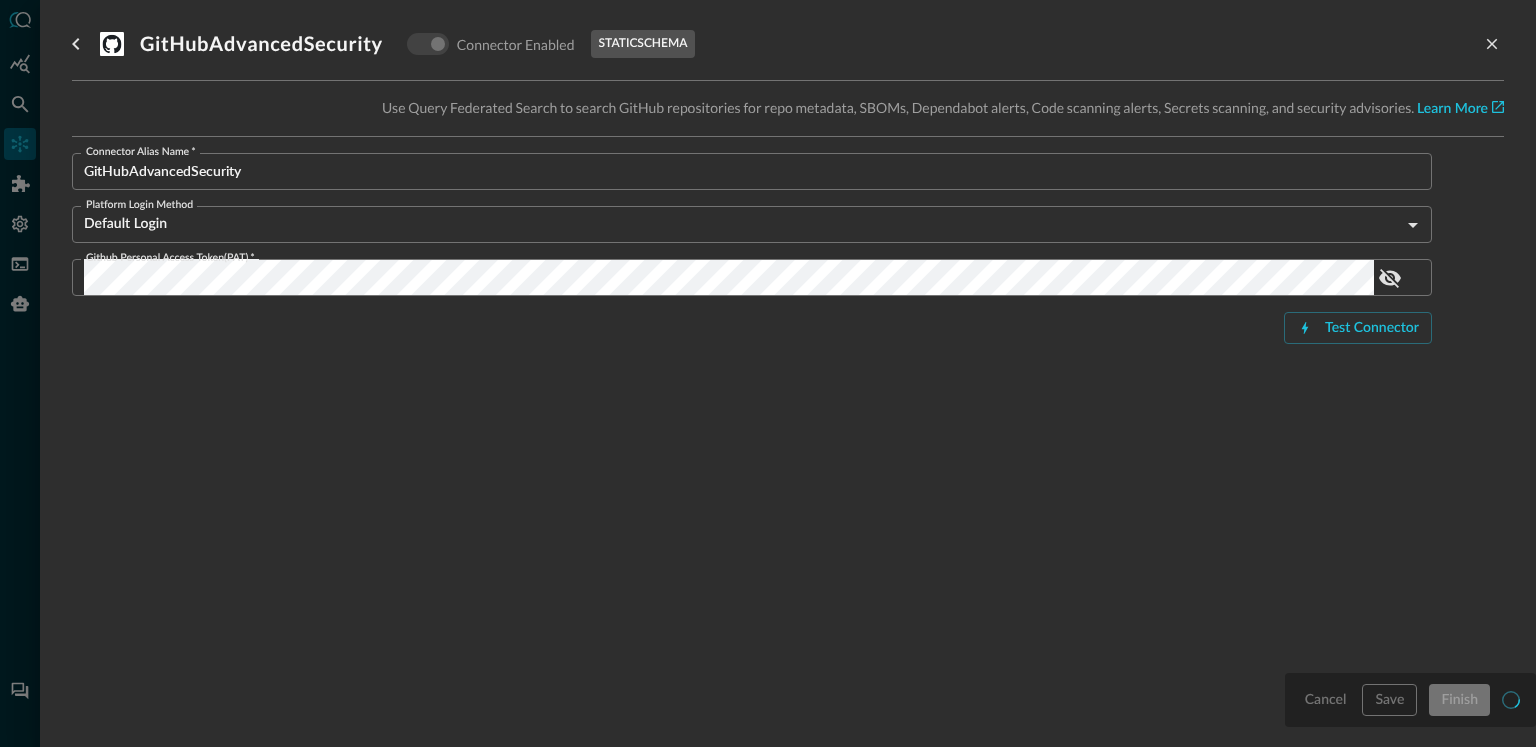 scroll, scrollTop: 134, scrollLeft: 0, axis: vertical 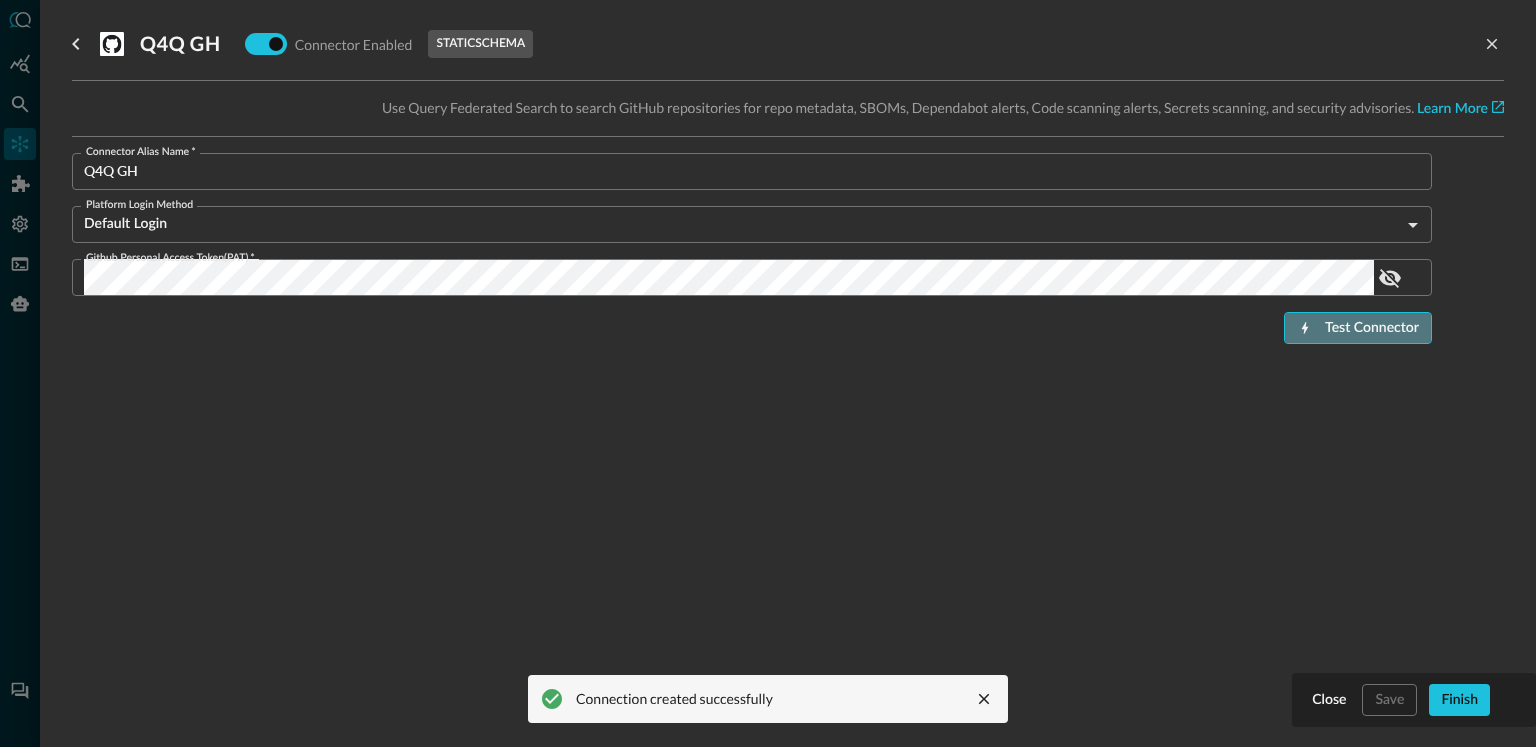 click on "Test Connector" at bounding box center (1358, 328) 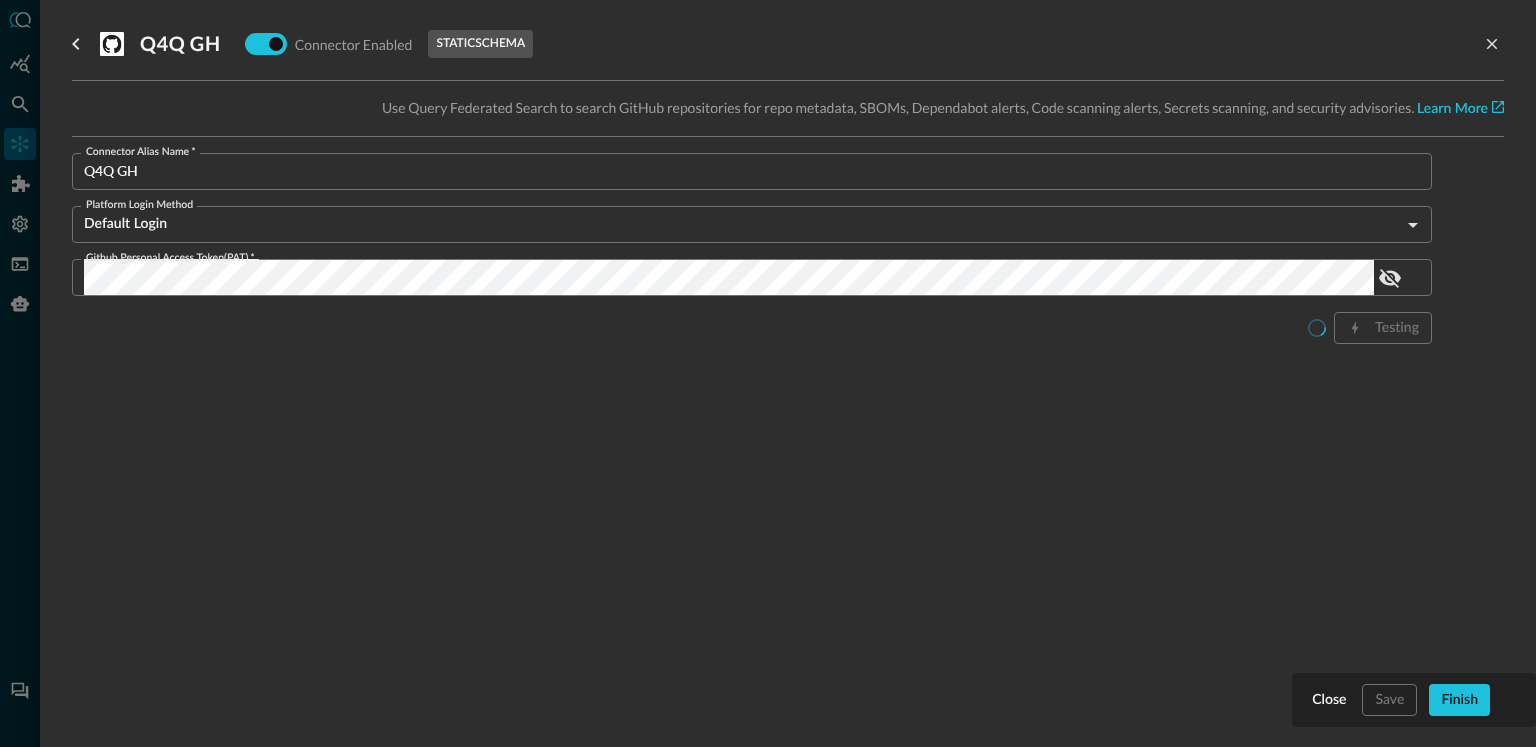 scroll, scrollTop: 182, scrollLeft: 0, axis: vertical 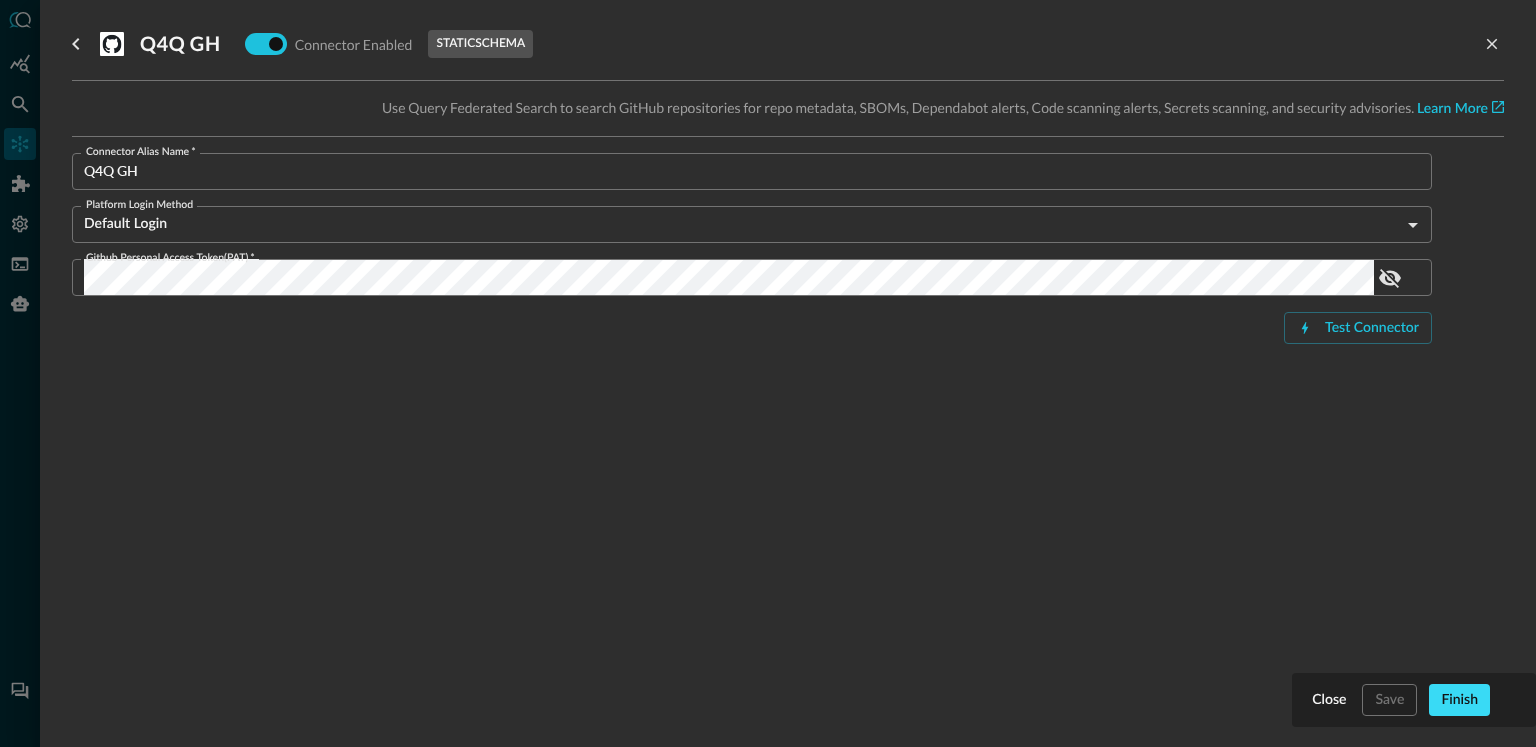 click on "Finish" at bounding box center [1459, 700] 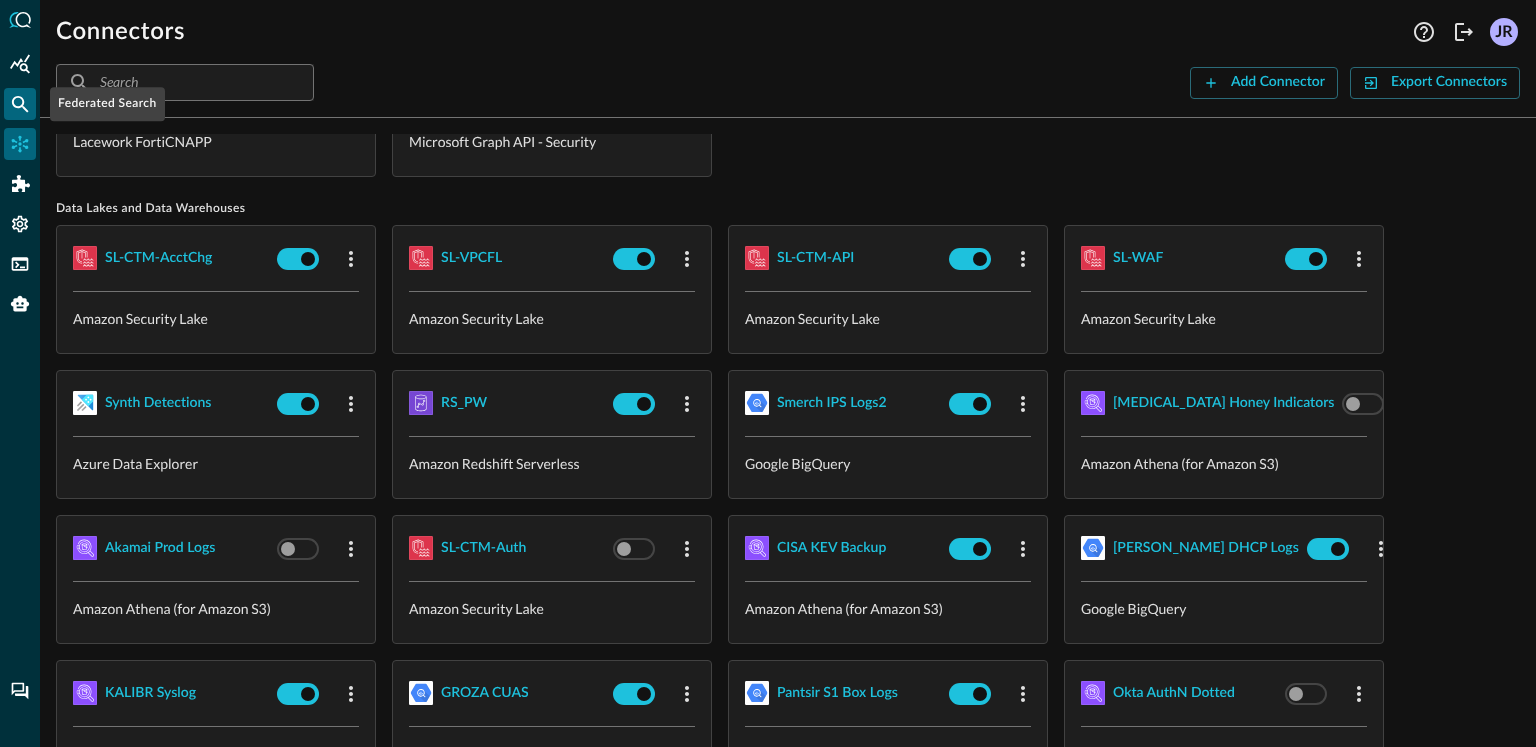 click 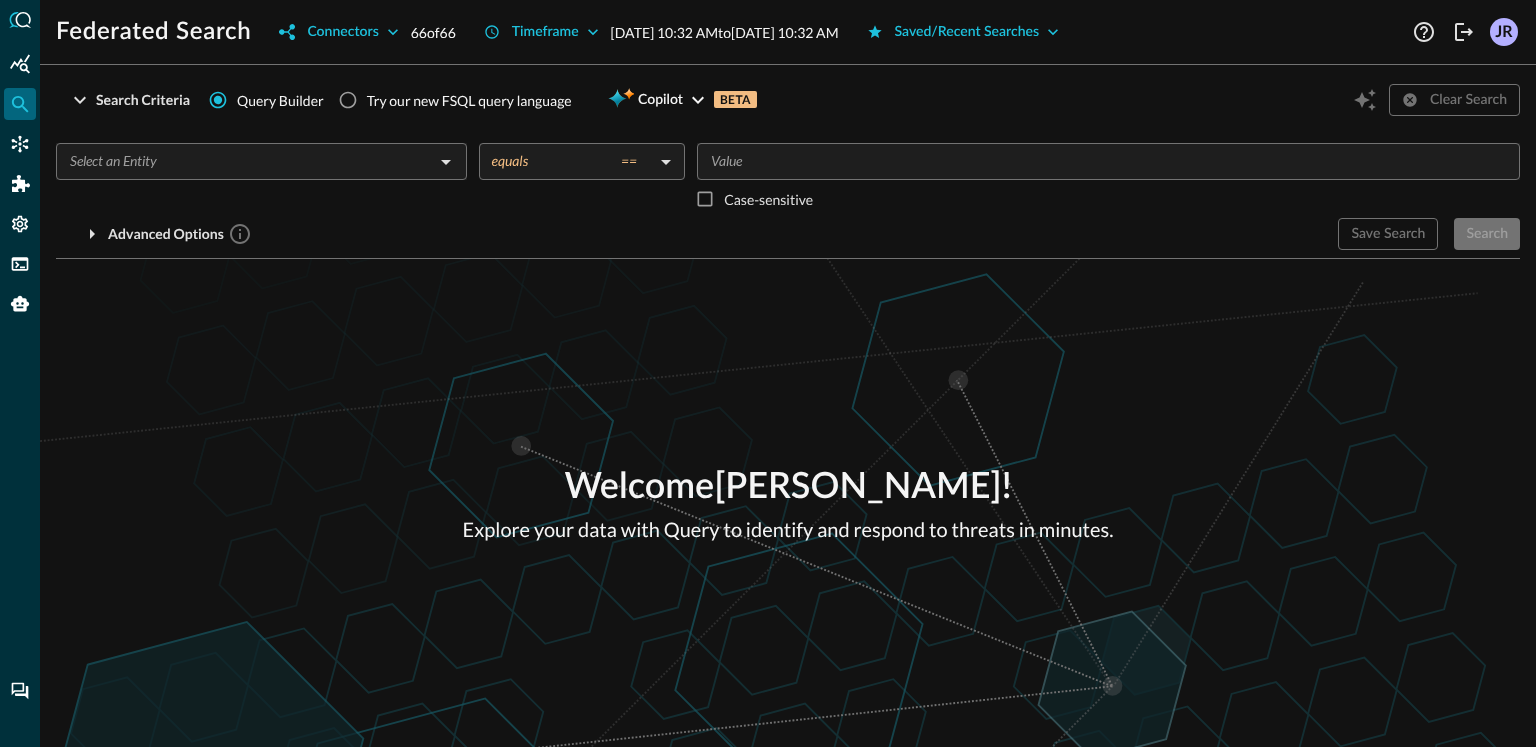 click at bounding box center (245, 161) 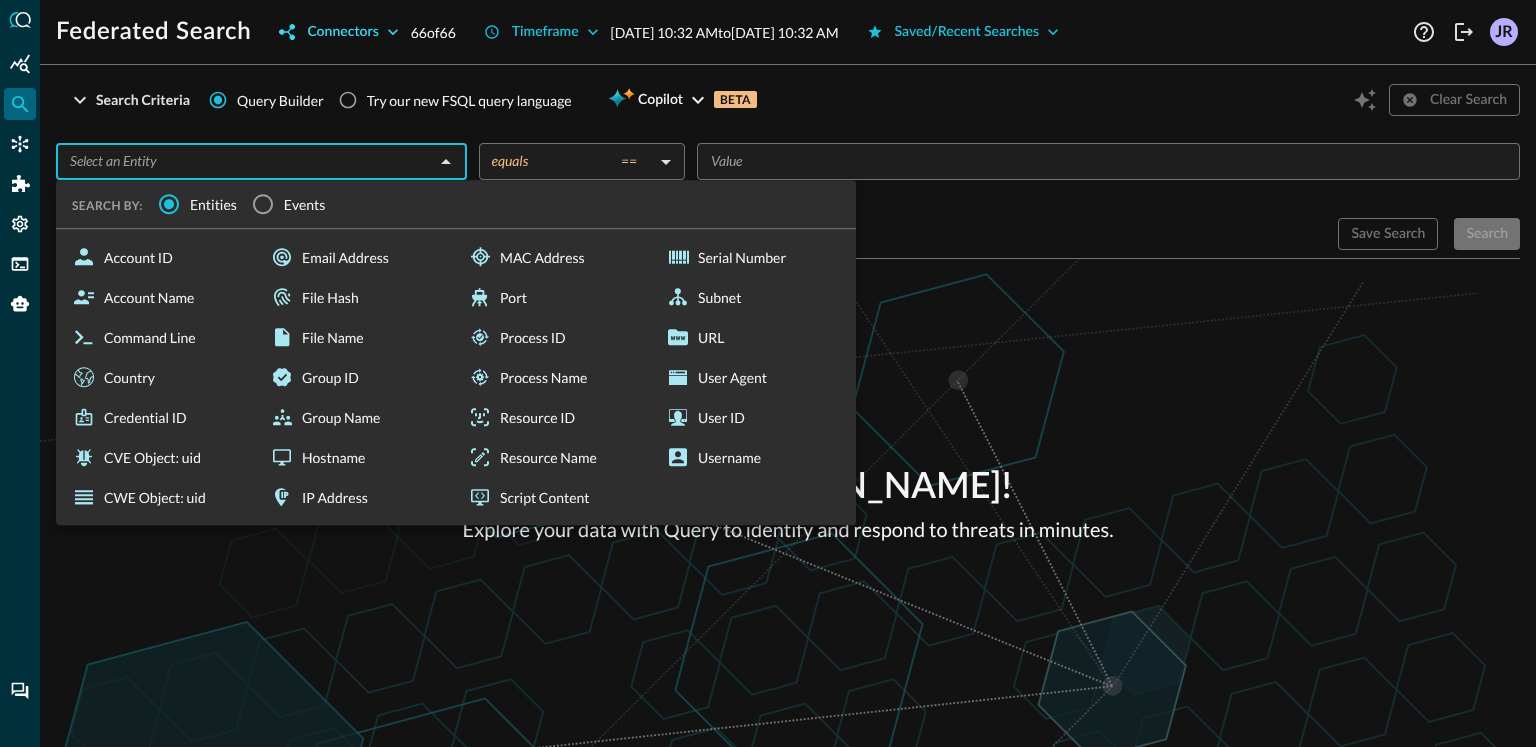 click on "Connectors" at bounding box center (342, 32) 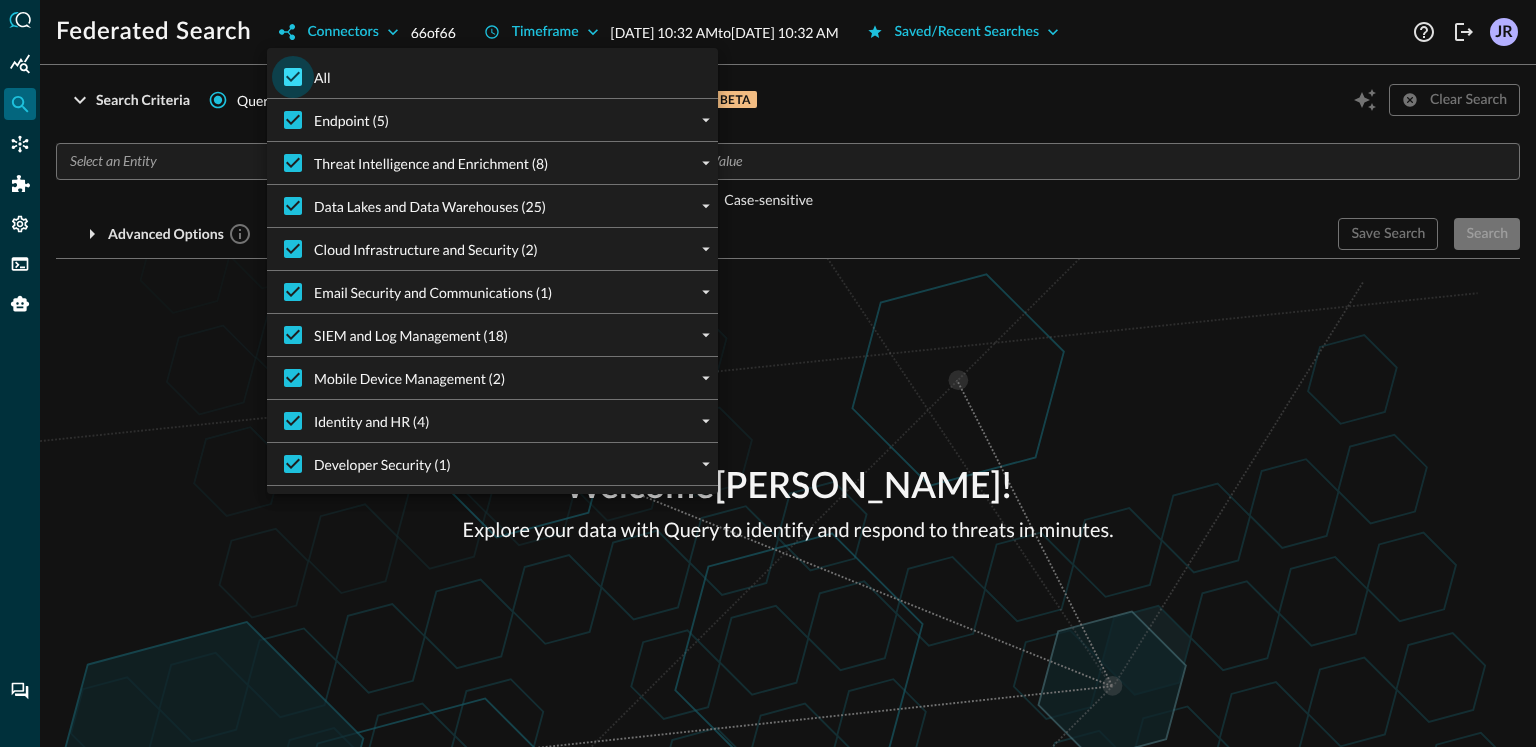 click on "All" at bounding box center [293, 77] 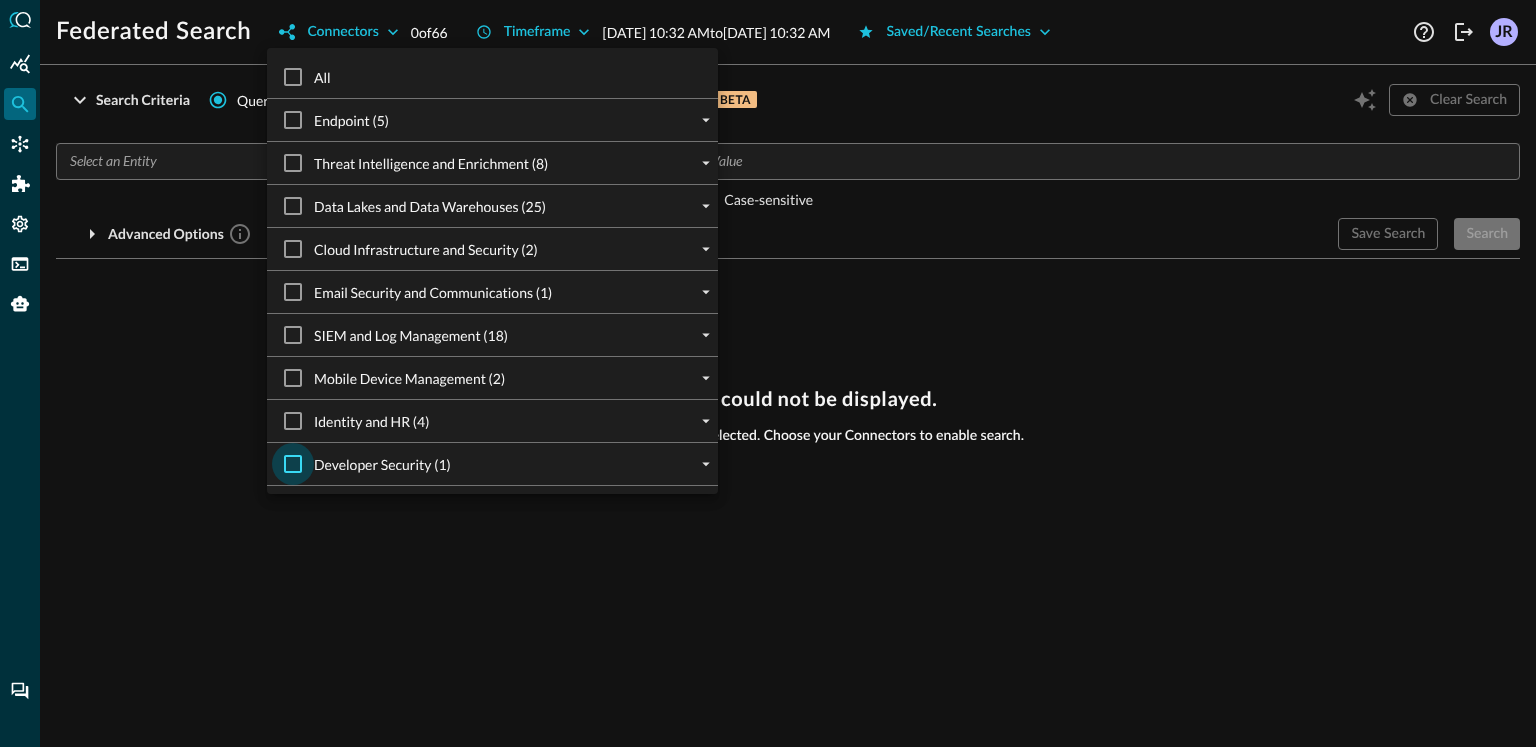 click on "Developer Security (1)" at bounding box center (293, 464) 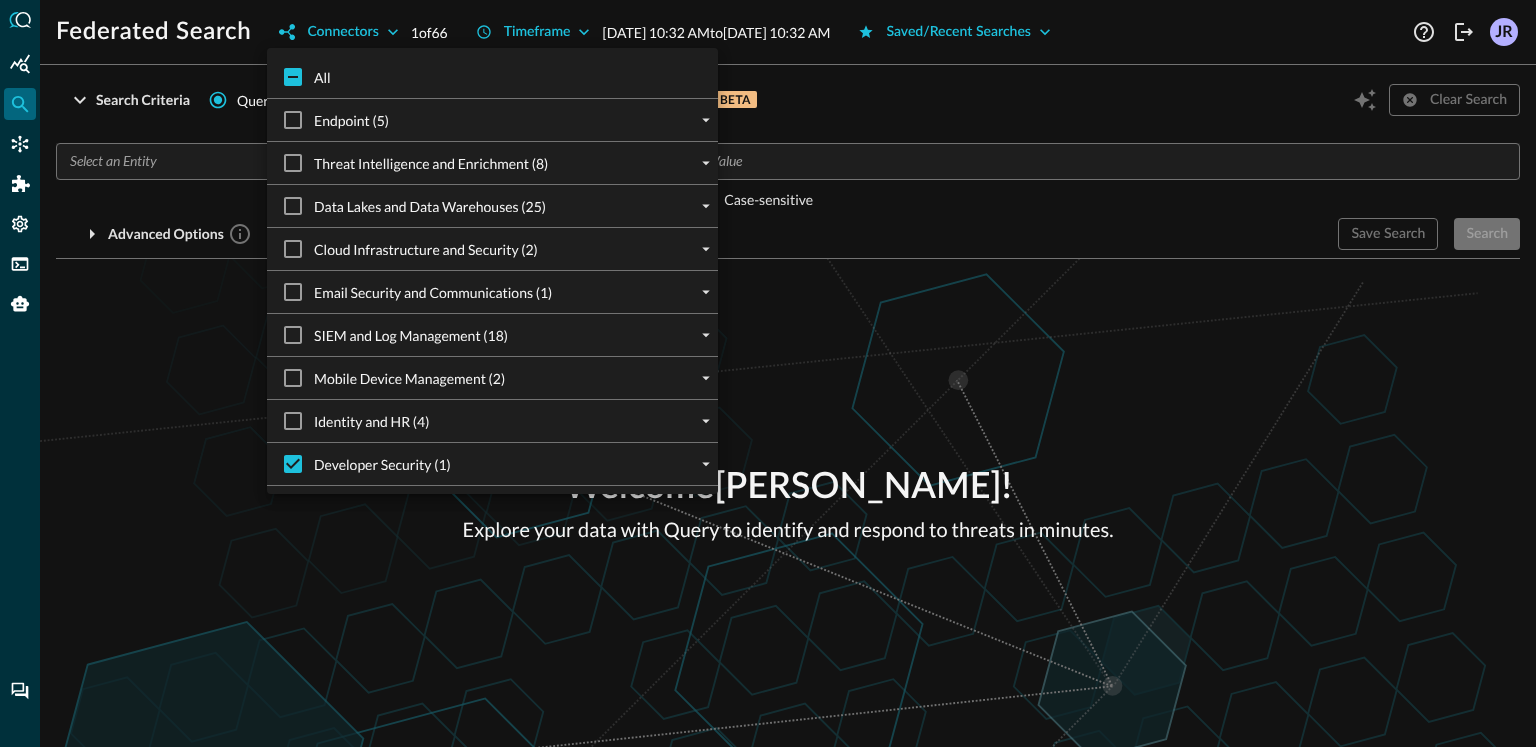 click at bounding box center (768, 373) 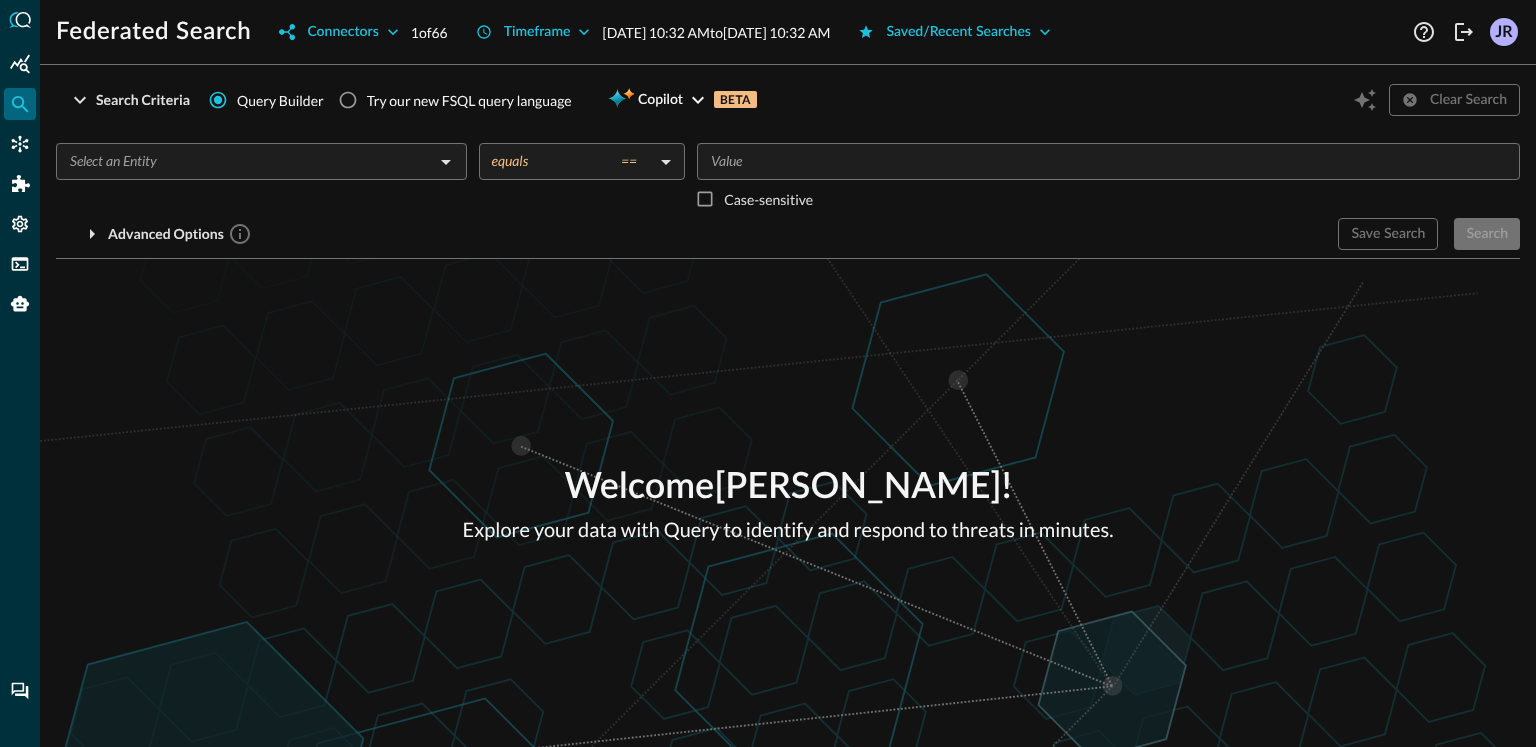 click at bounding box center [245, 161] 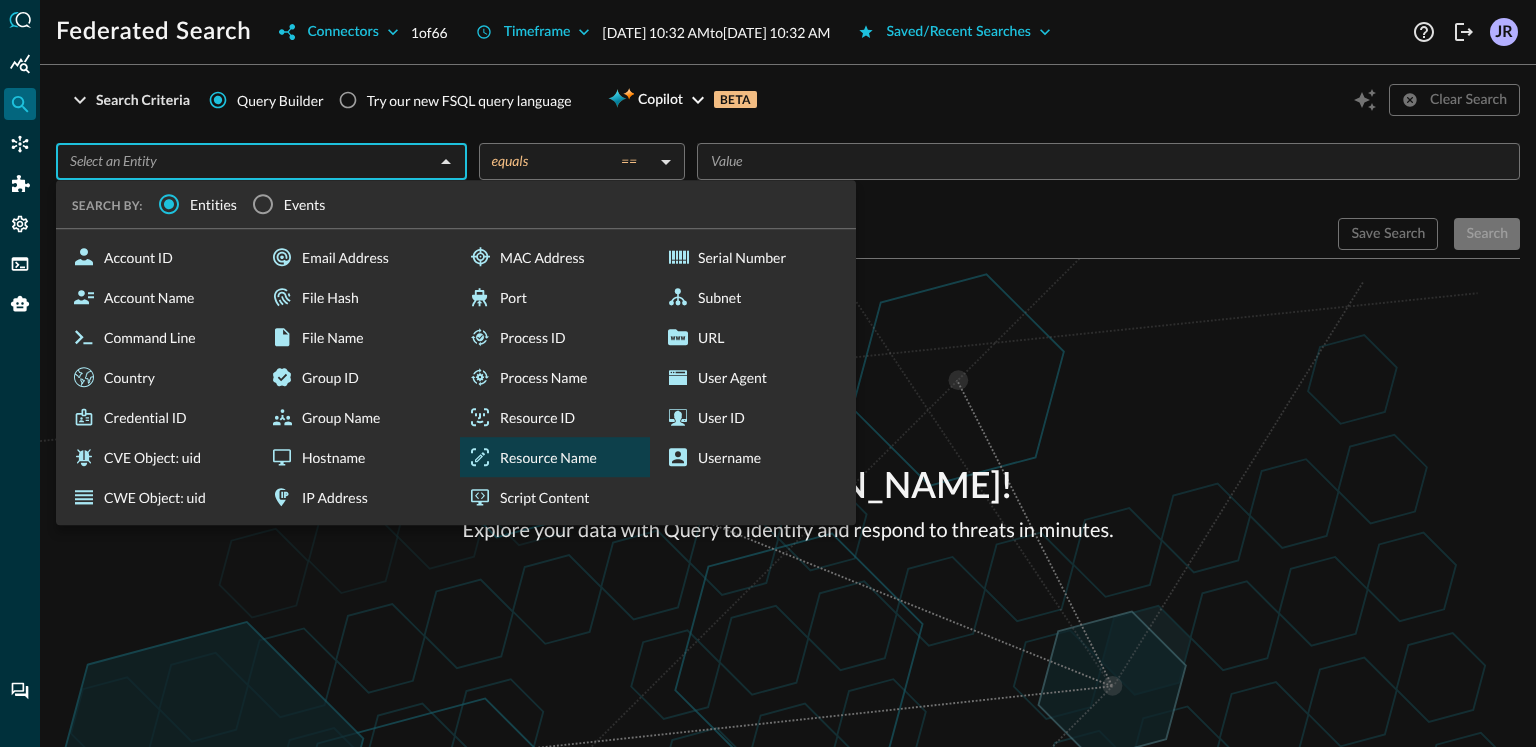 click on "Resource Name" at bounding box center [555, 457] 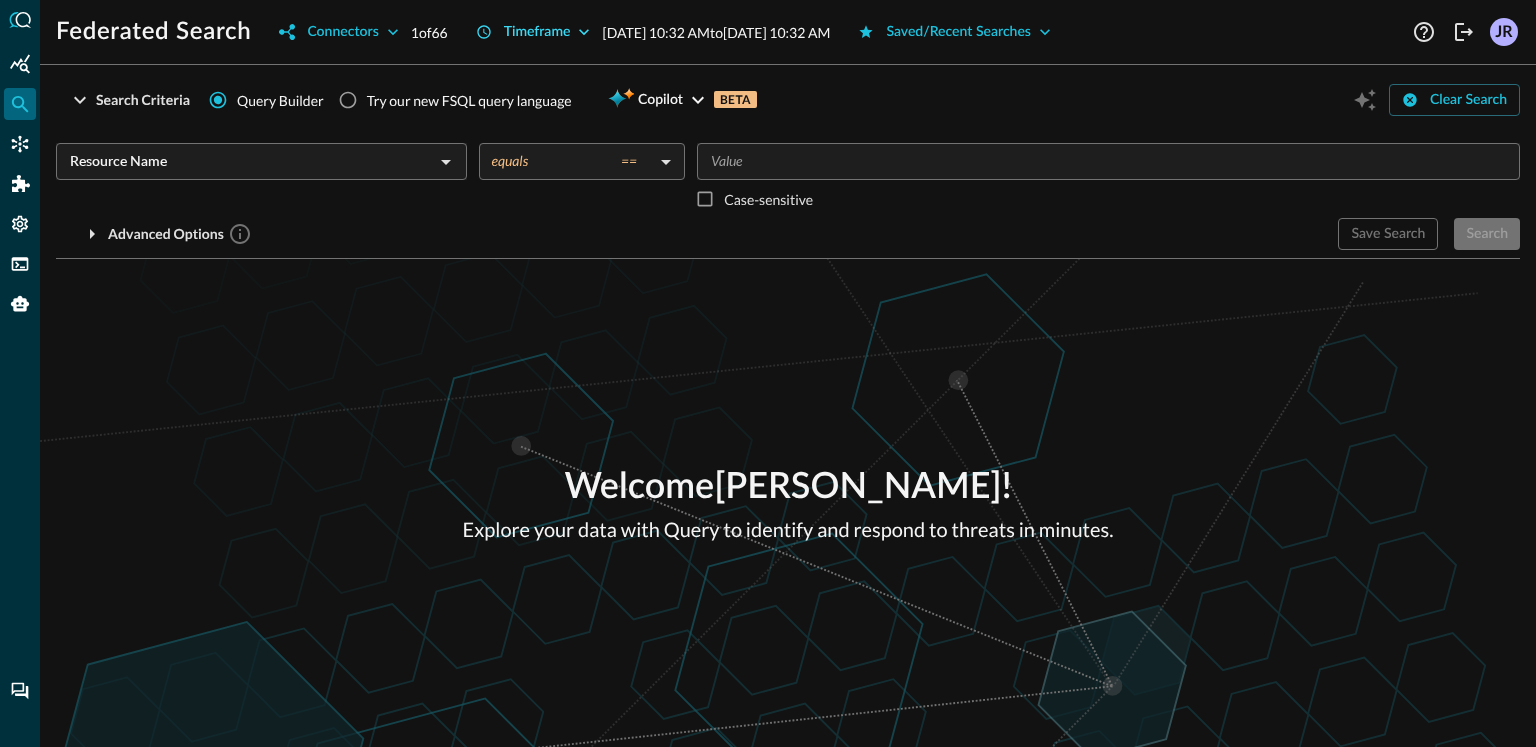 click on "Timeframe" at bounding box center (537, 32) 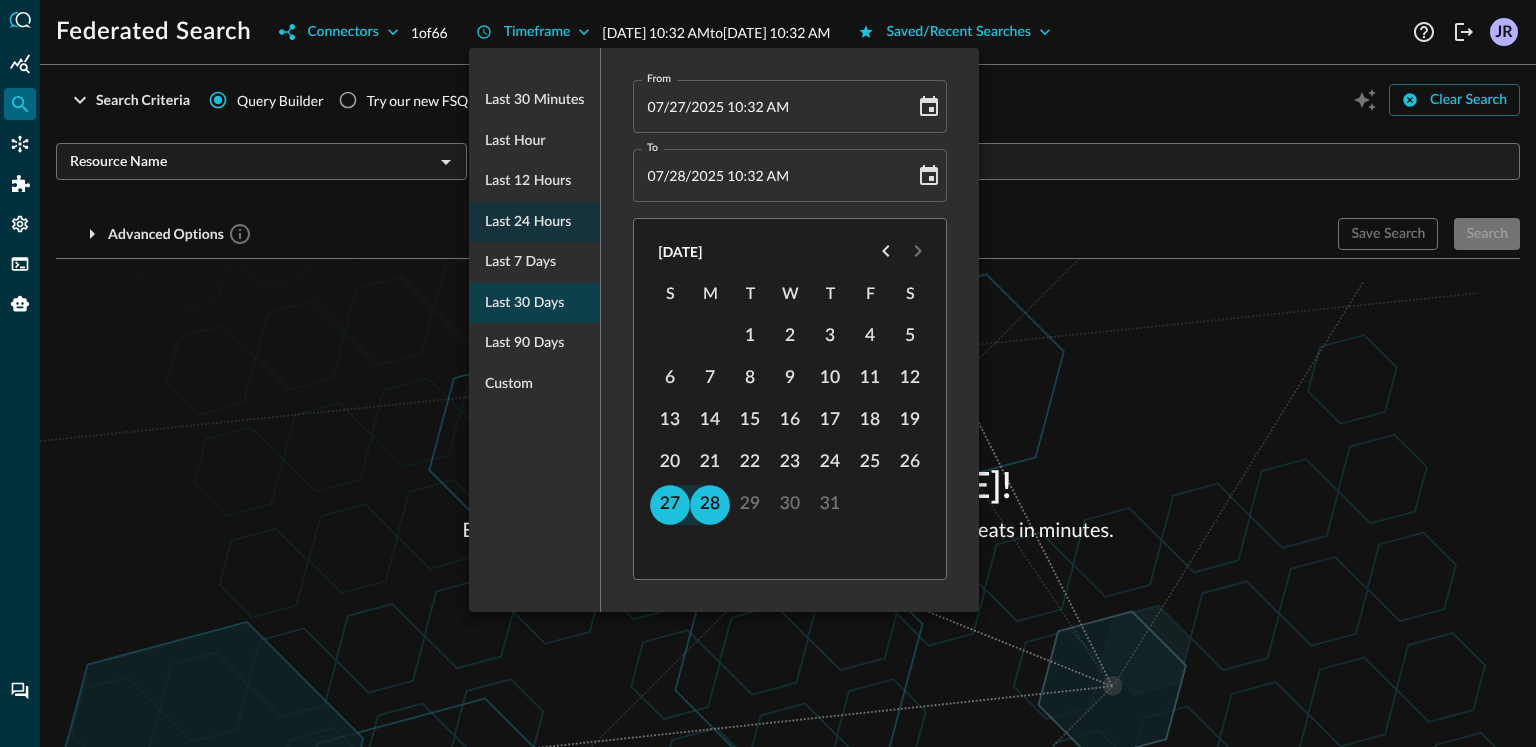 click on "Last 30 days" at bounding box center (524, 303) 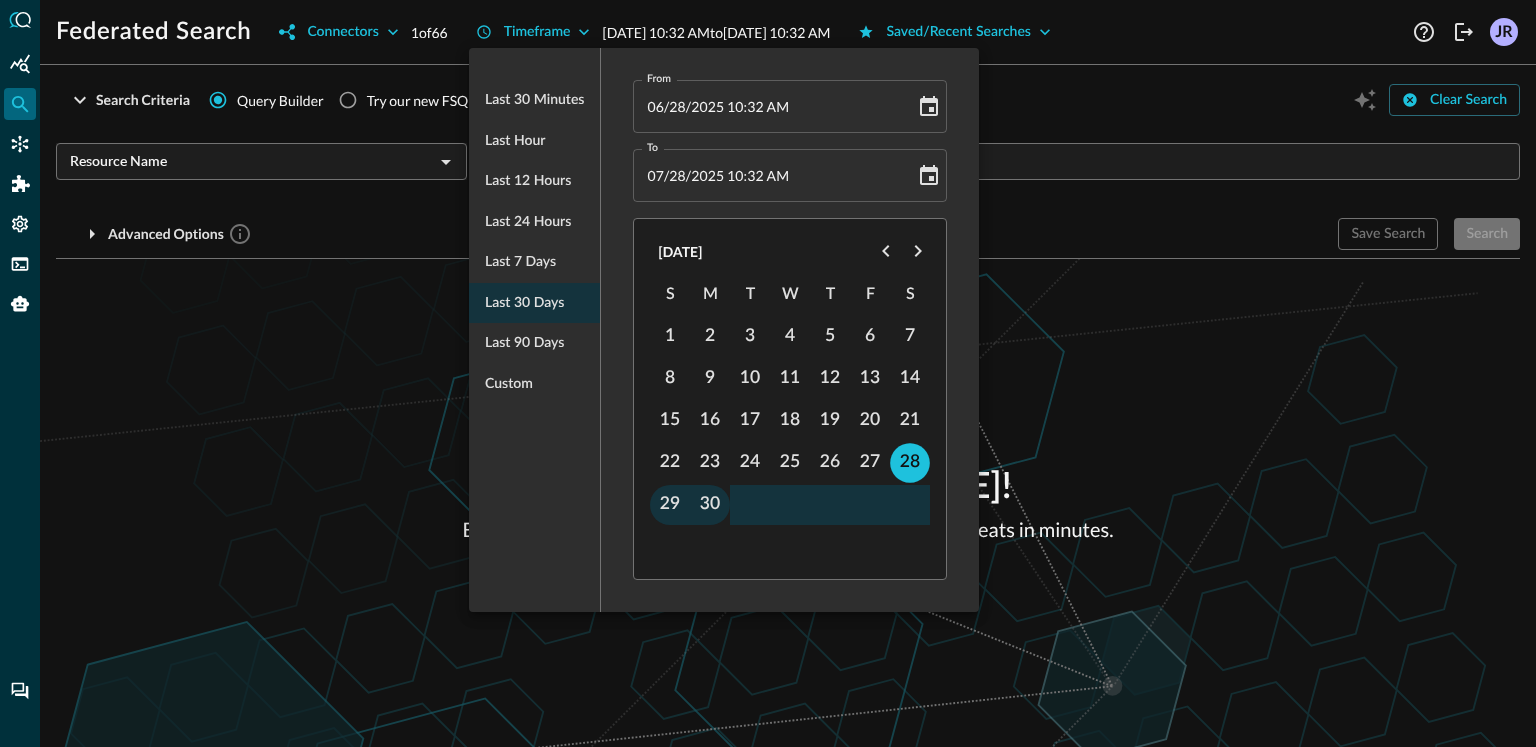 click at bounding box center (768, 373) 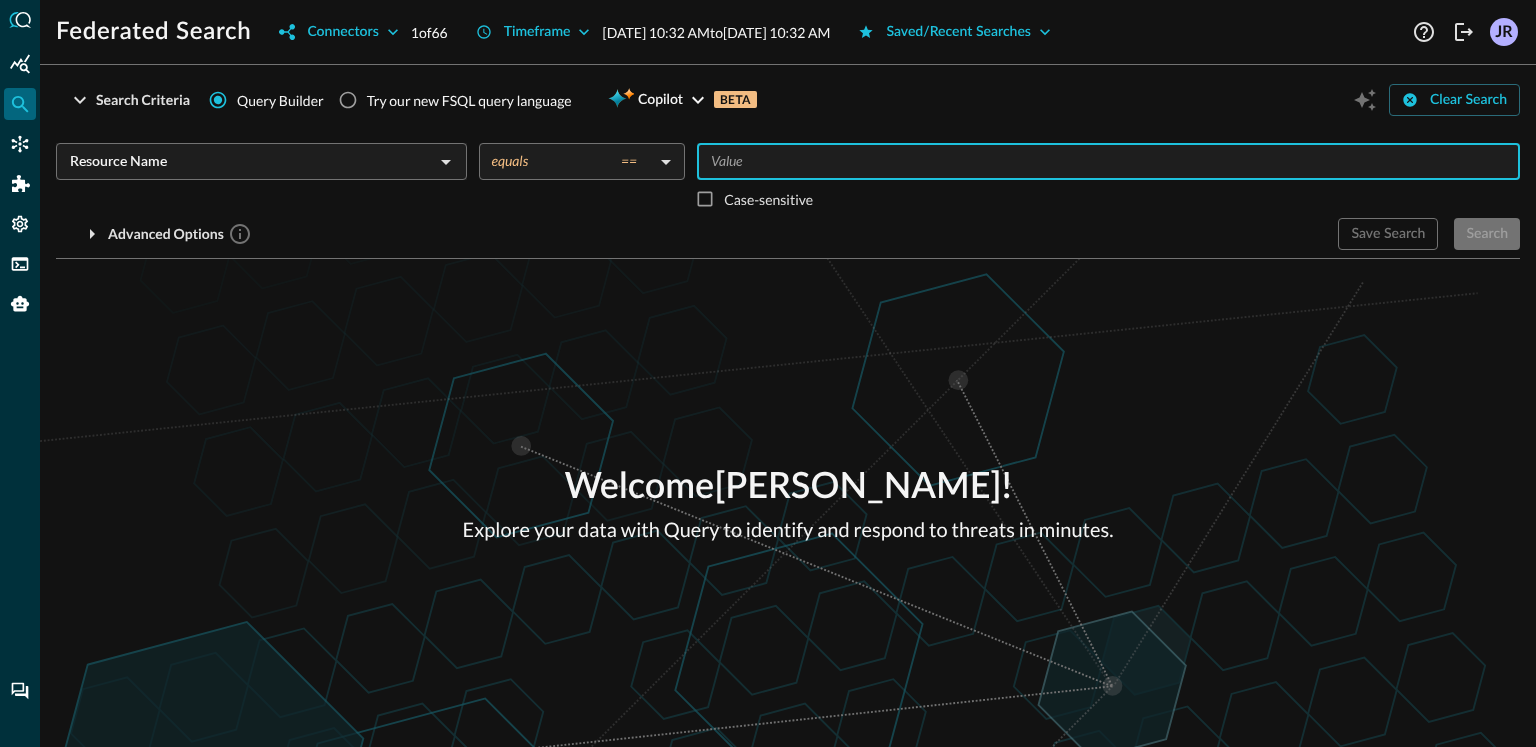 click at bounding box center (1107, 161) 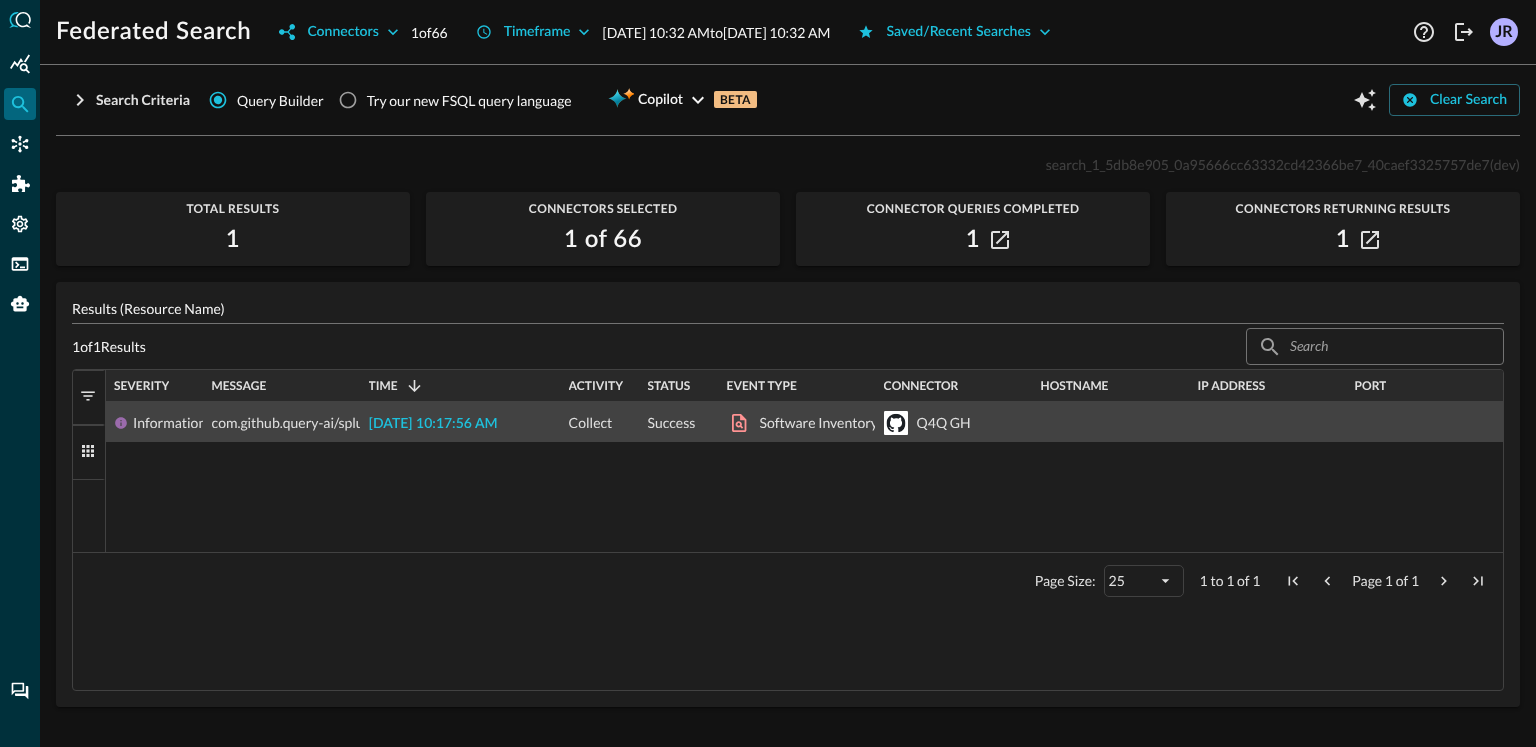 click on "[DATE] 10:17:56 AM" at bounding box center [433, 424] 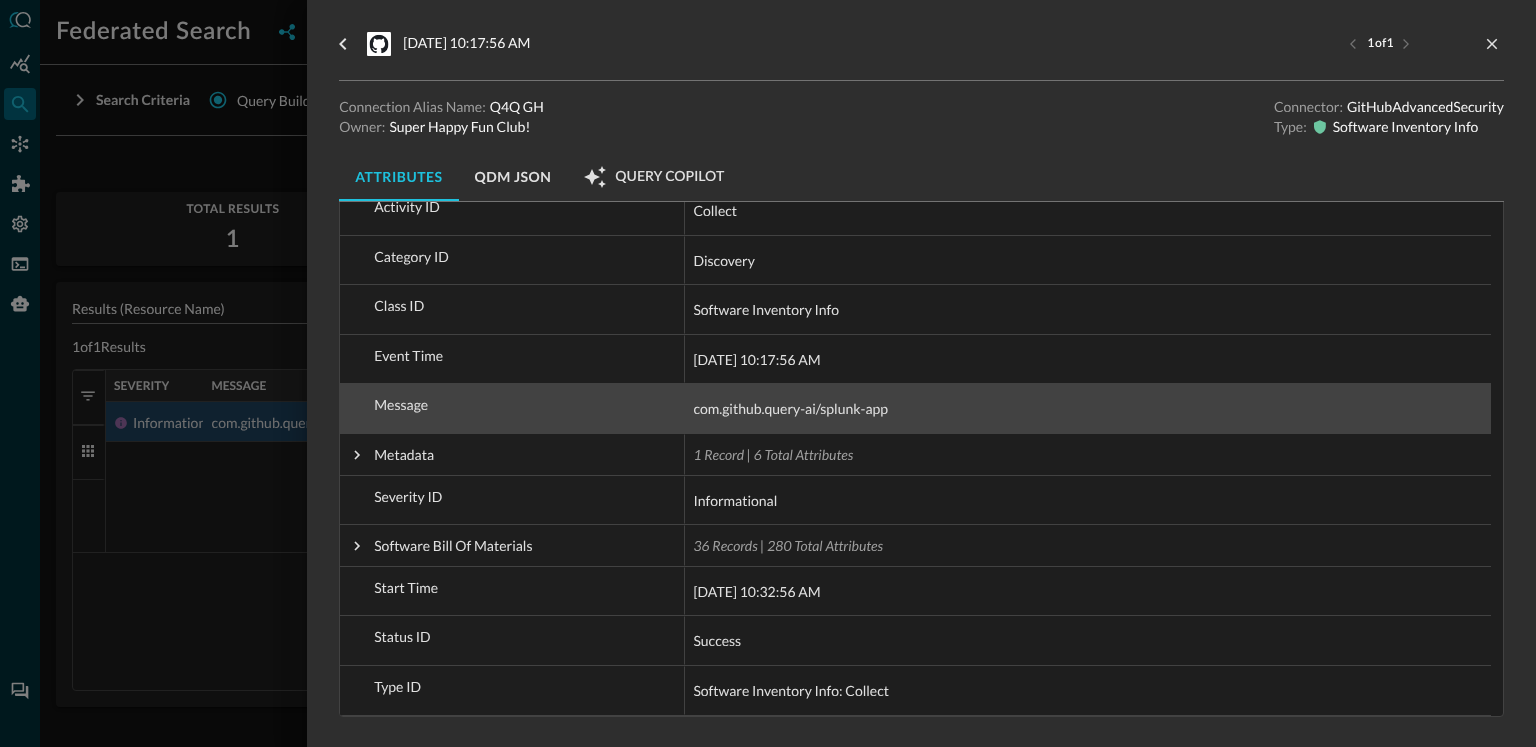 scroll, scrollTop: 131, scrollLeft: 0, axis: vertical 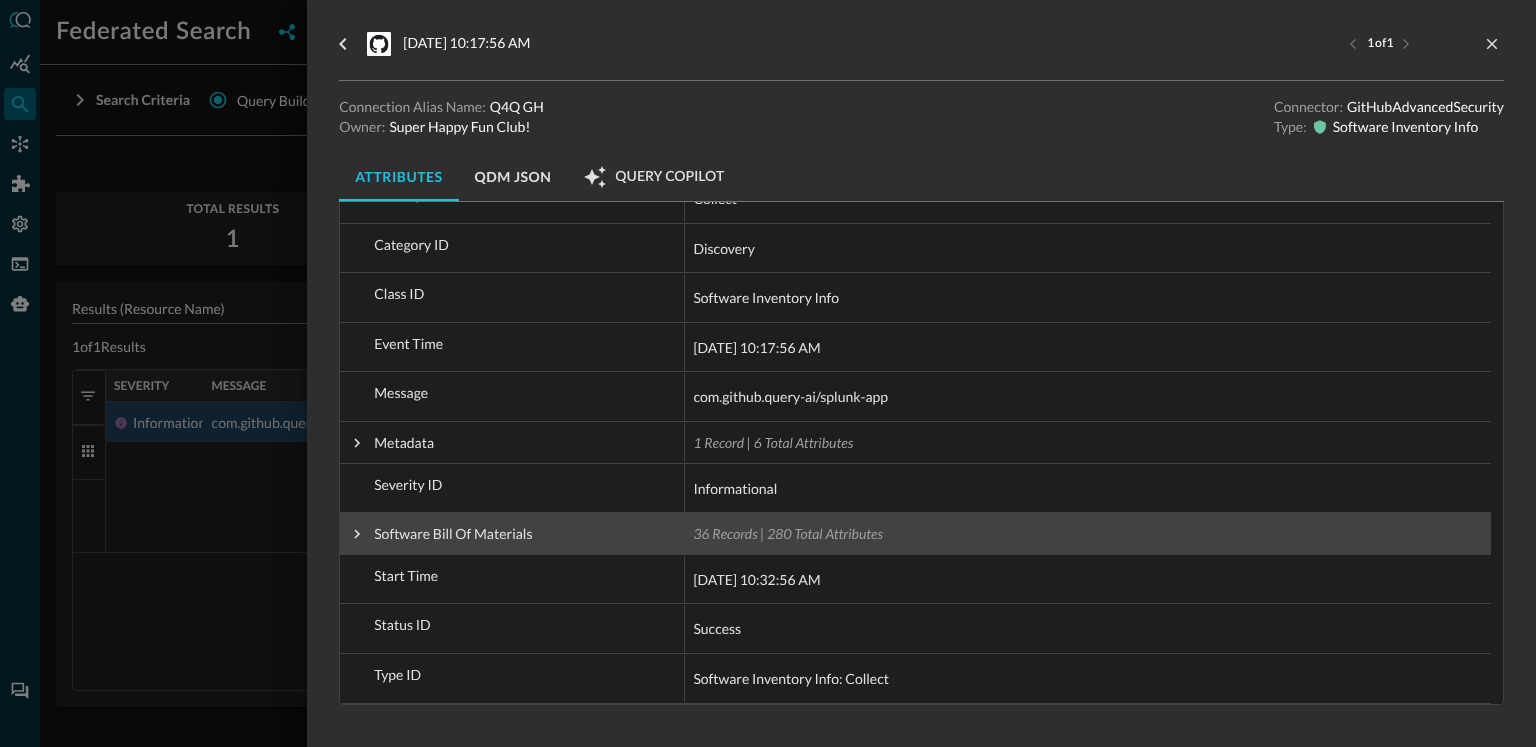 click at bounding box center [357, 534] 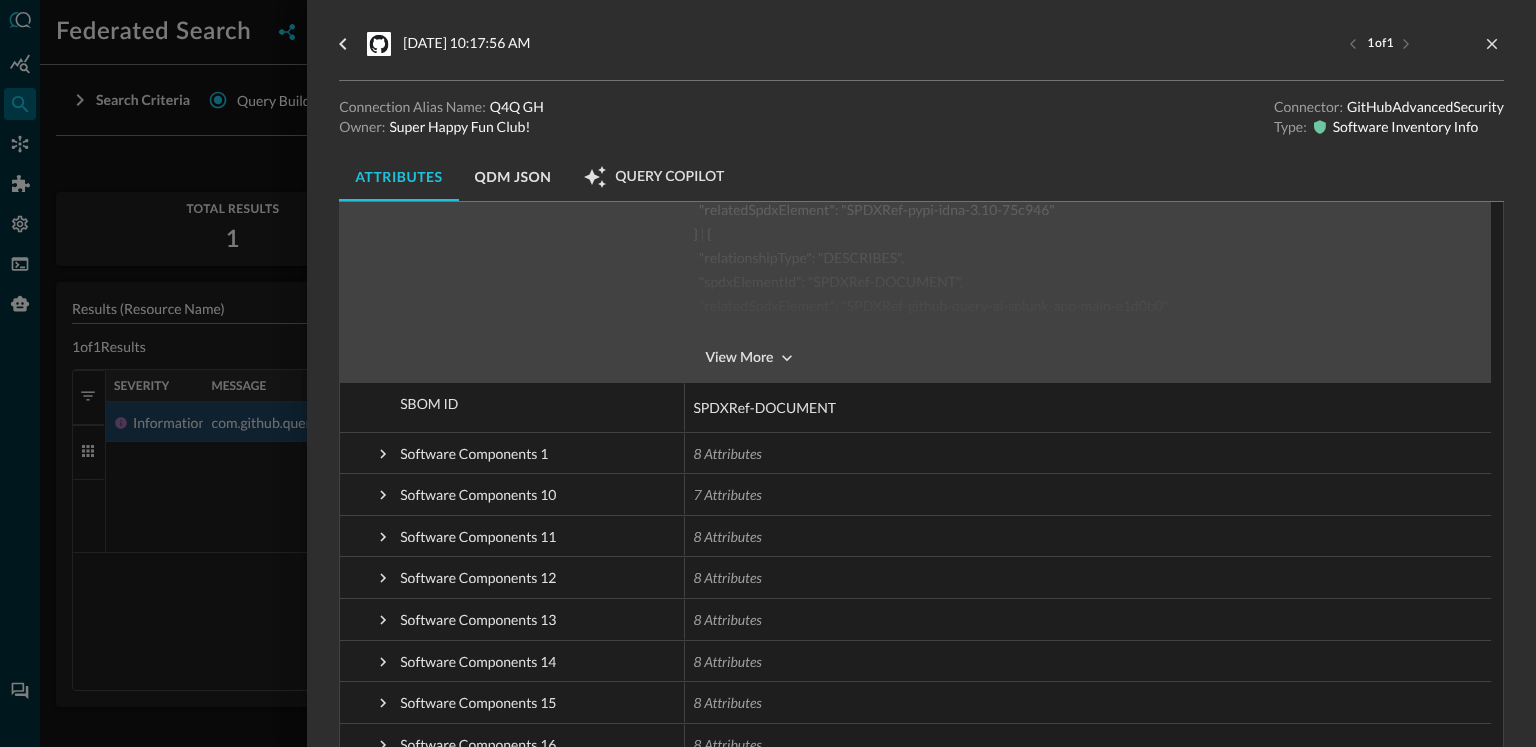 scroll, scrollTop: 3931, scrollLeft: 0, axis: vertical 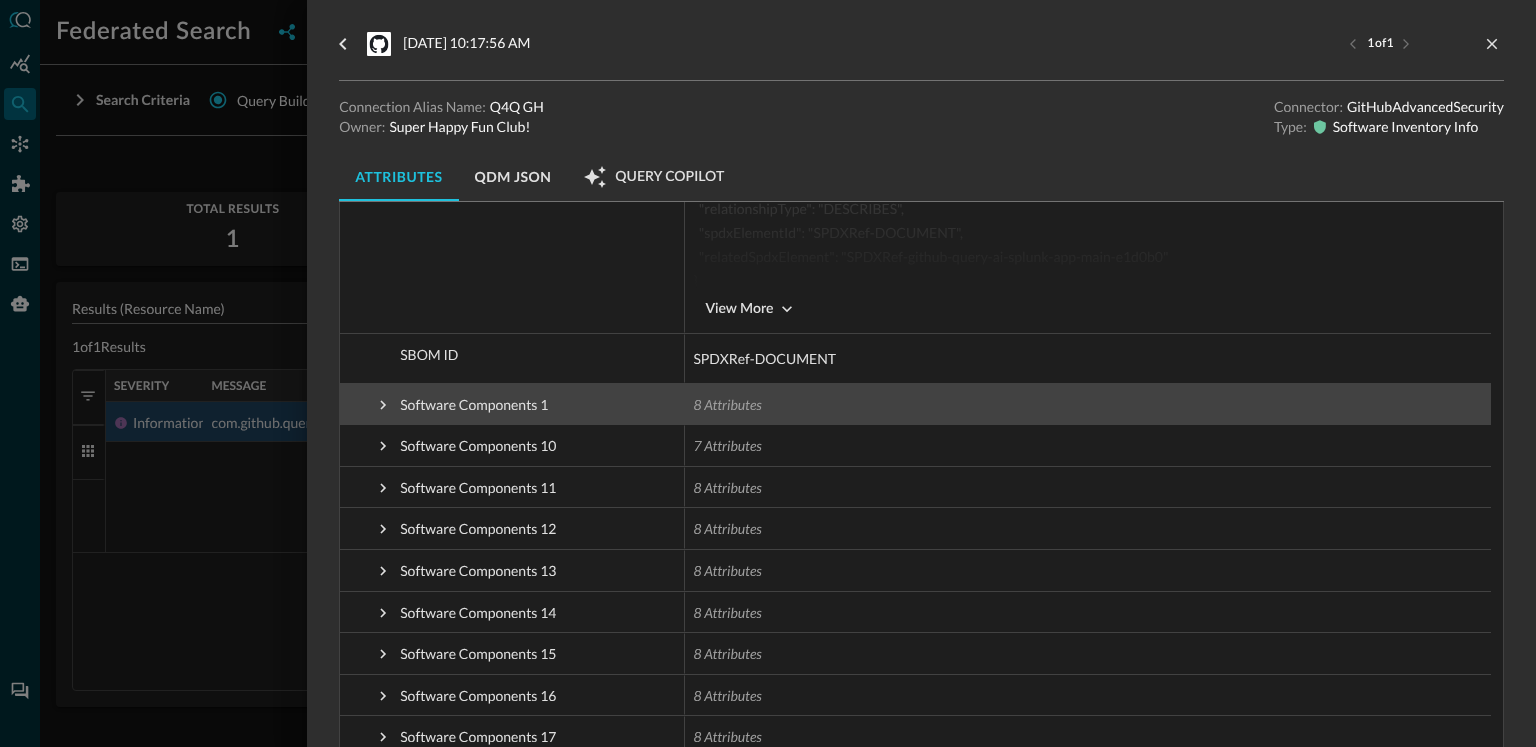 click at bounding box center [383, 405] 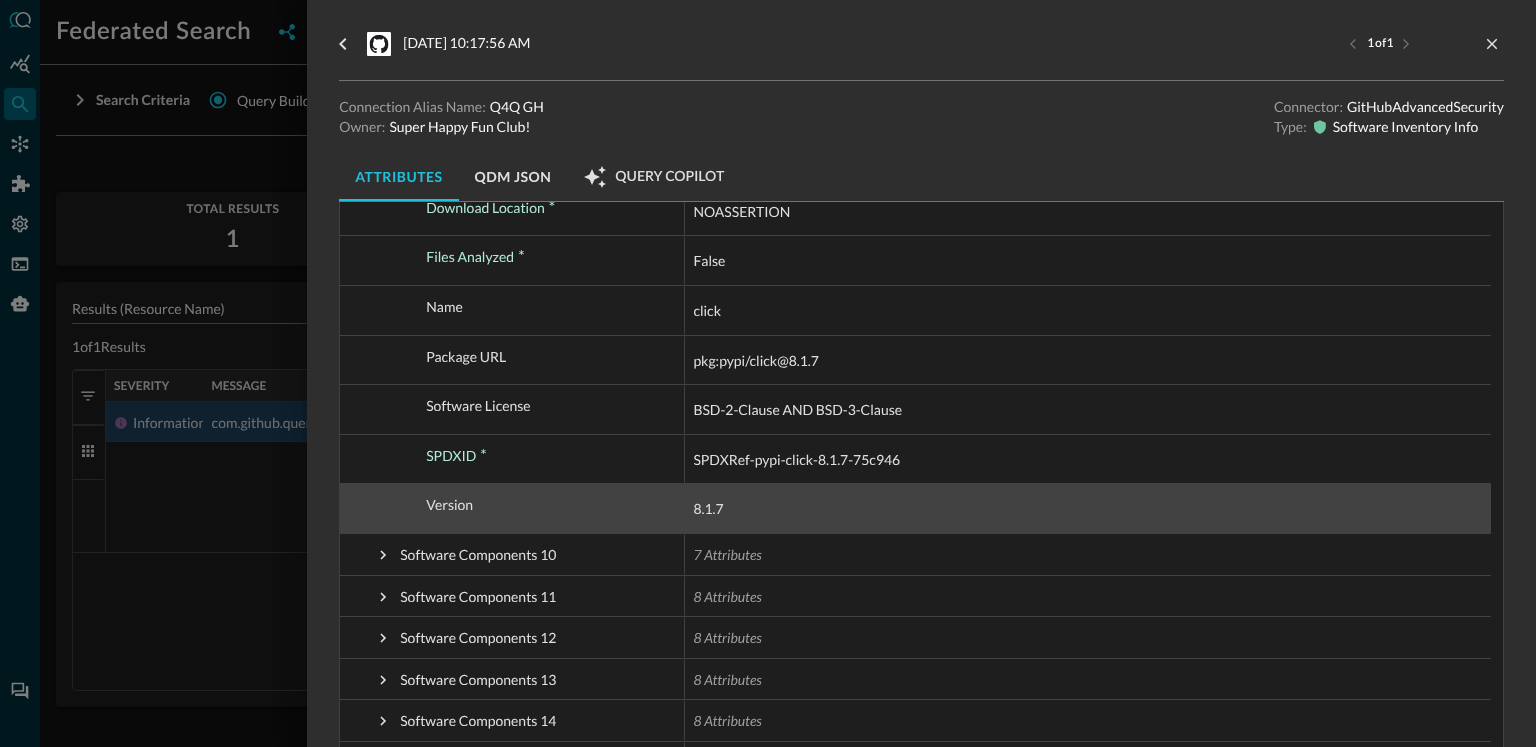 scroll, scrollTop: 4322, scrollLeft: 0, axis: vertical 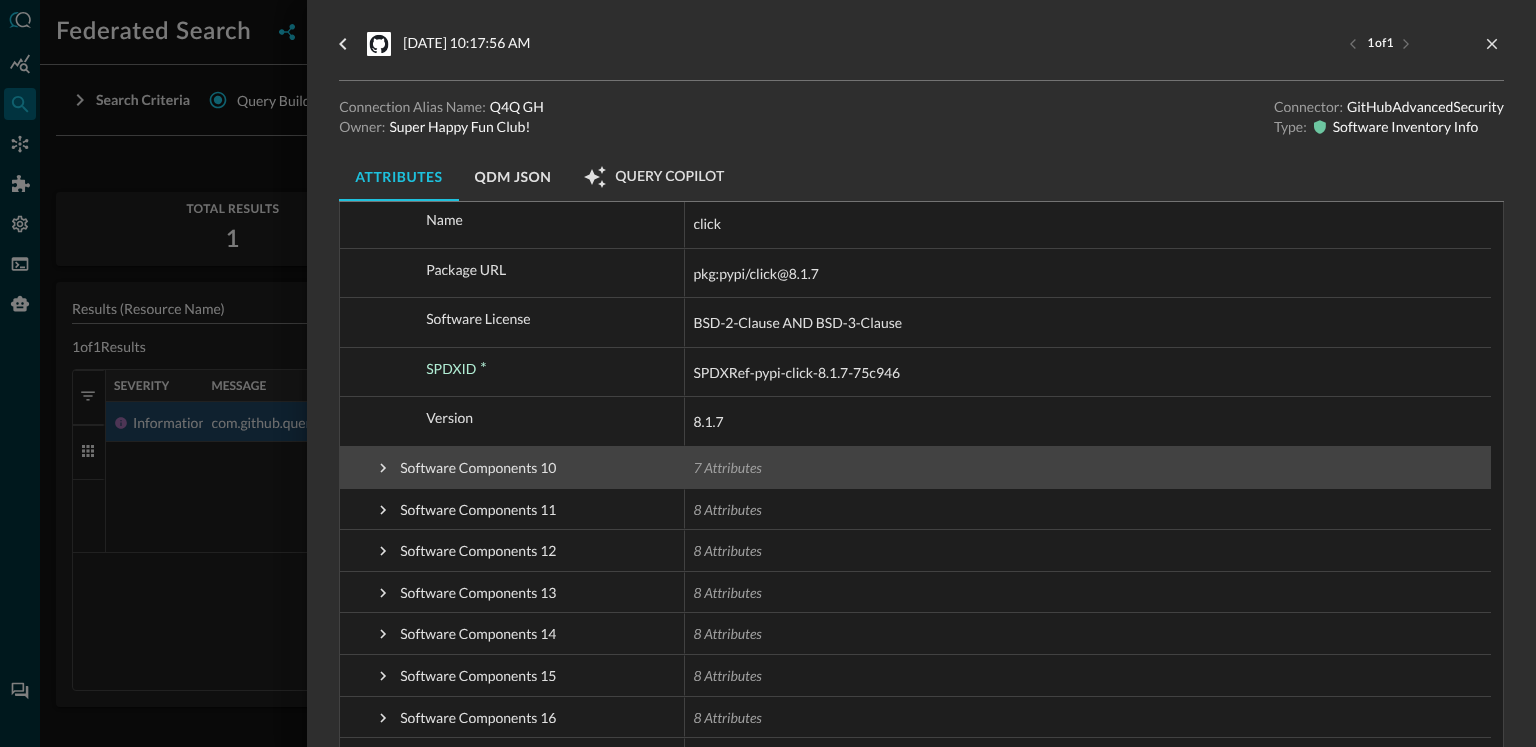 click at bounding box center (383, 468) 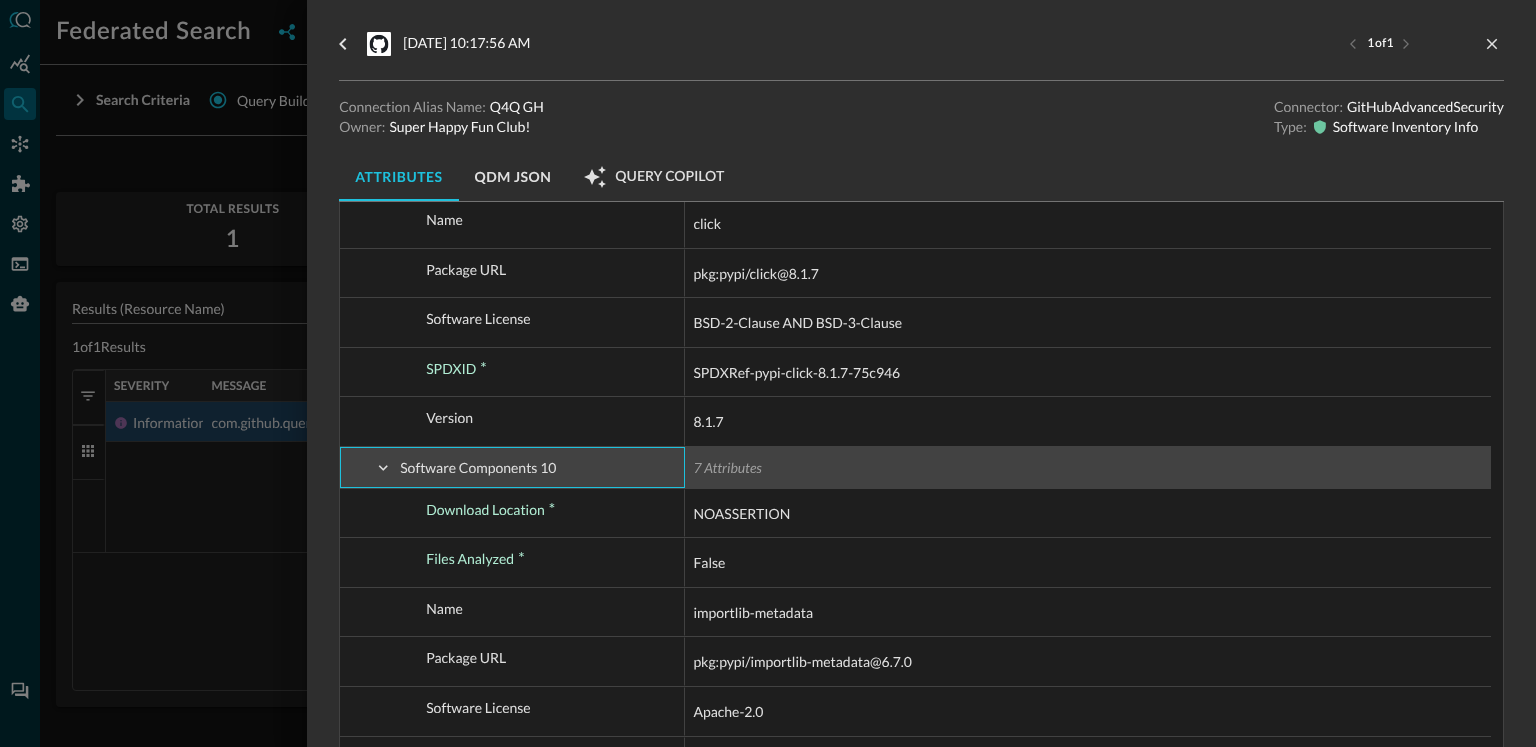 click at bounding box center [383, 468] 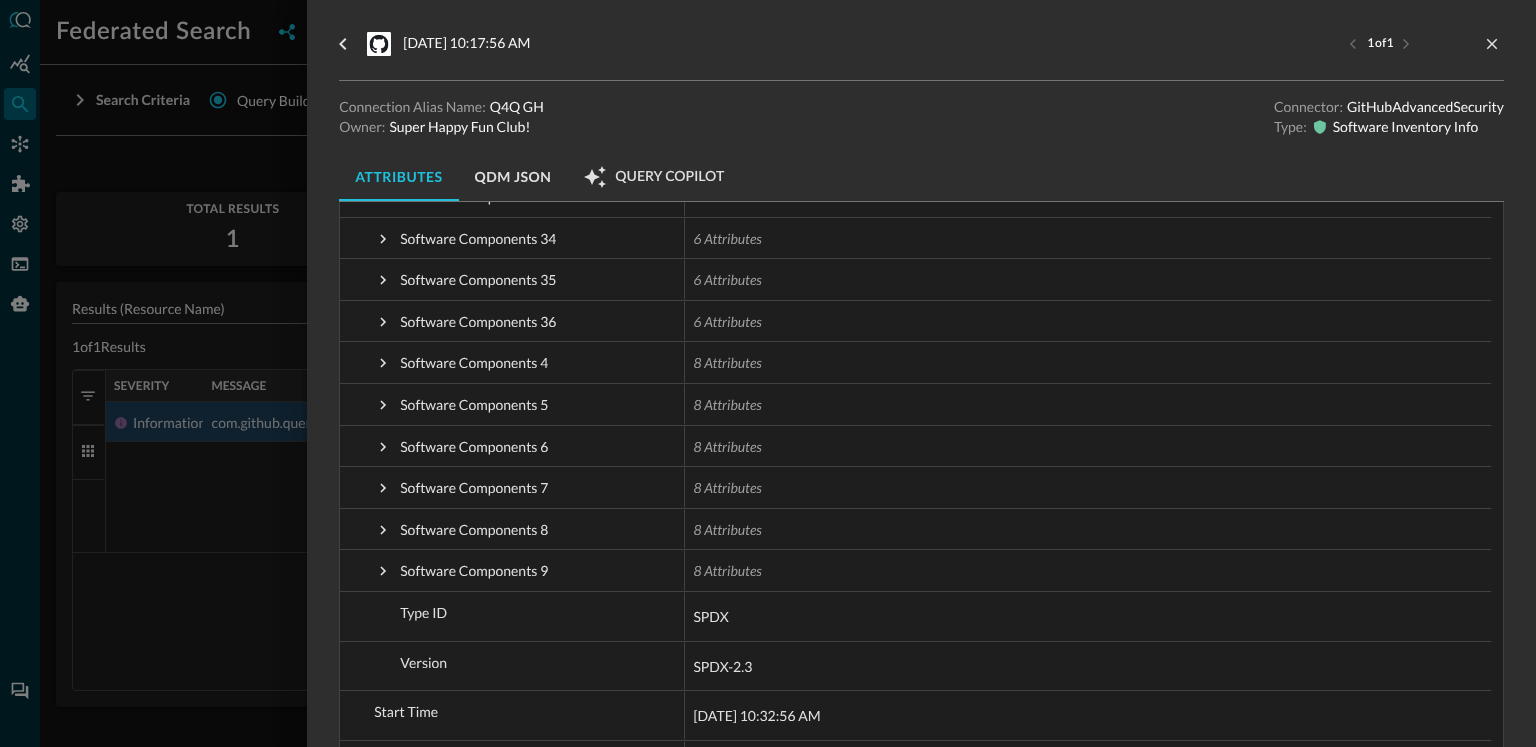 scroll, scrollTop: 5770, scrollLeft: 0, axis: vertical 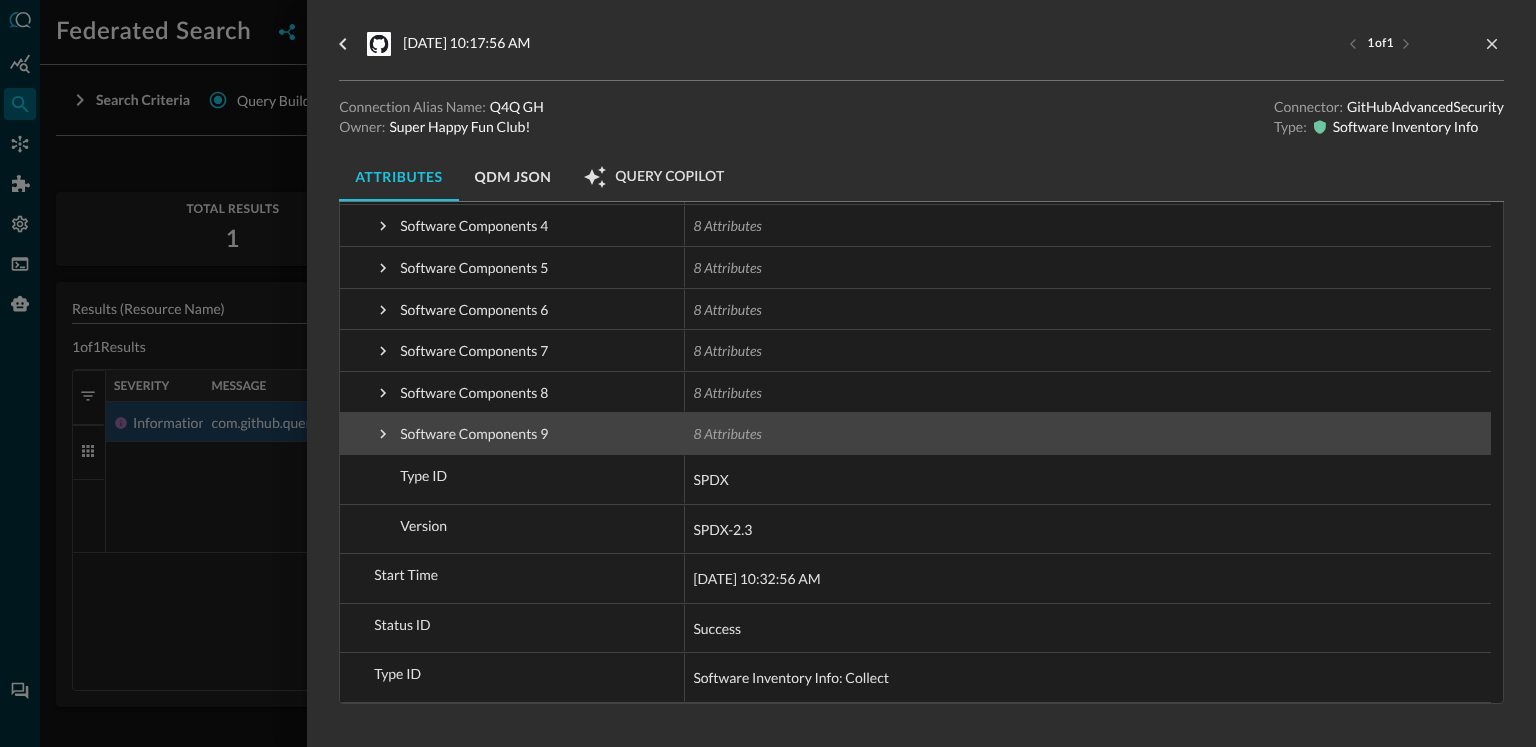 click at bounding box center [383, 434] 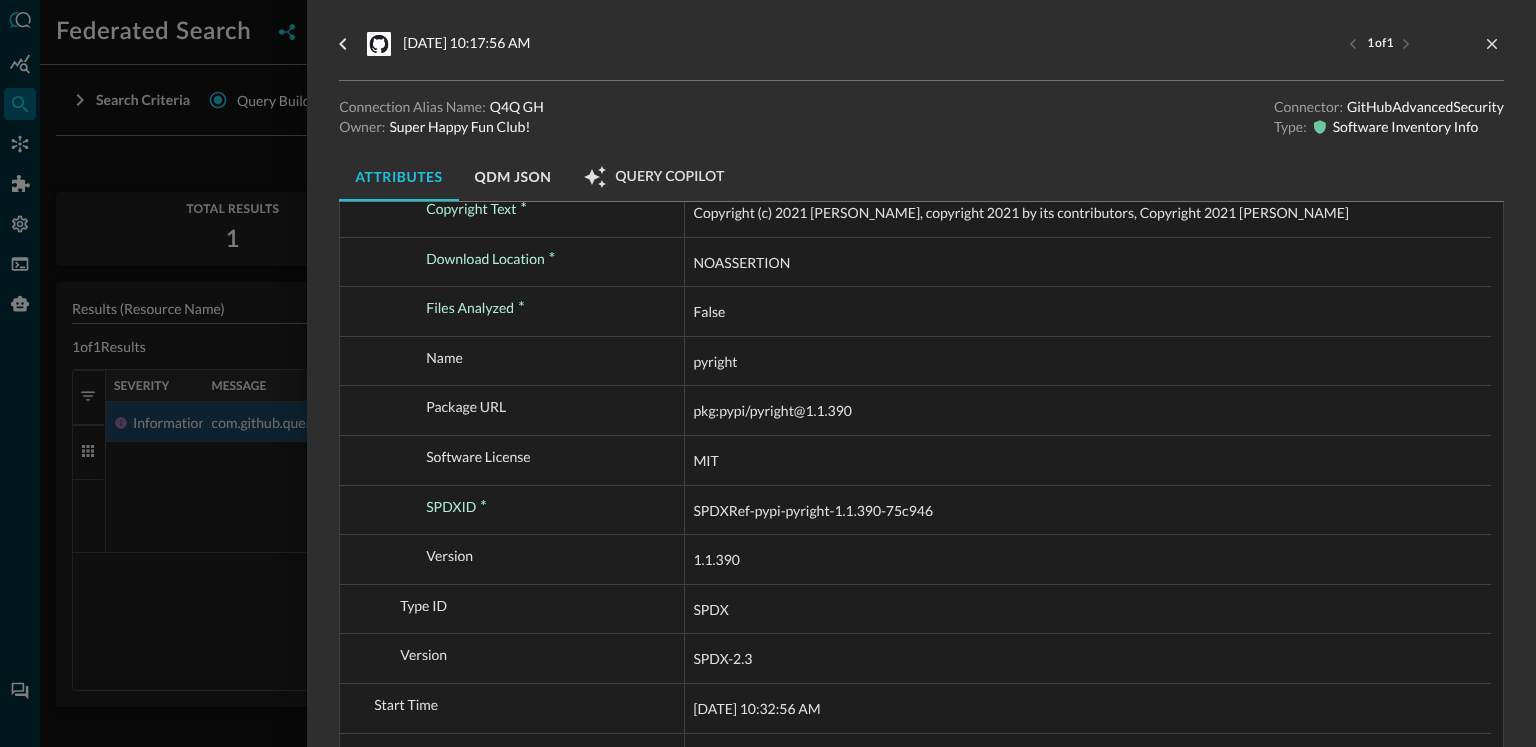 scroll, scrollTop: 6166, scrollLeft: 0, axis: vertical 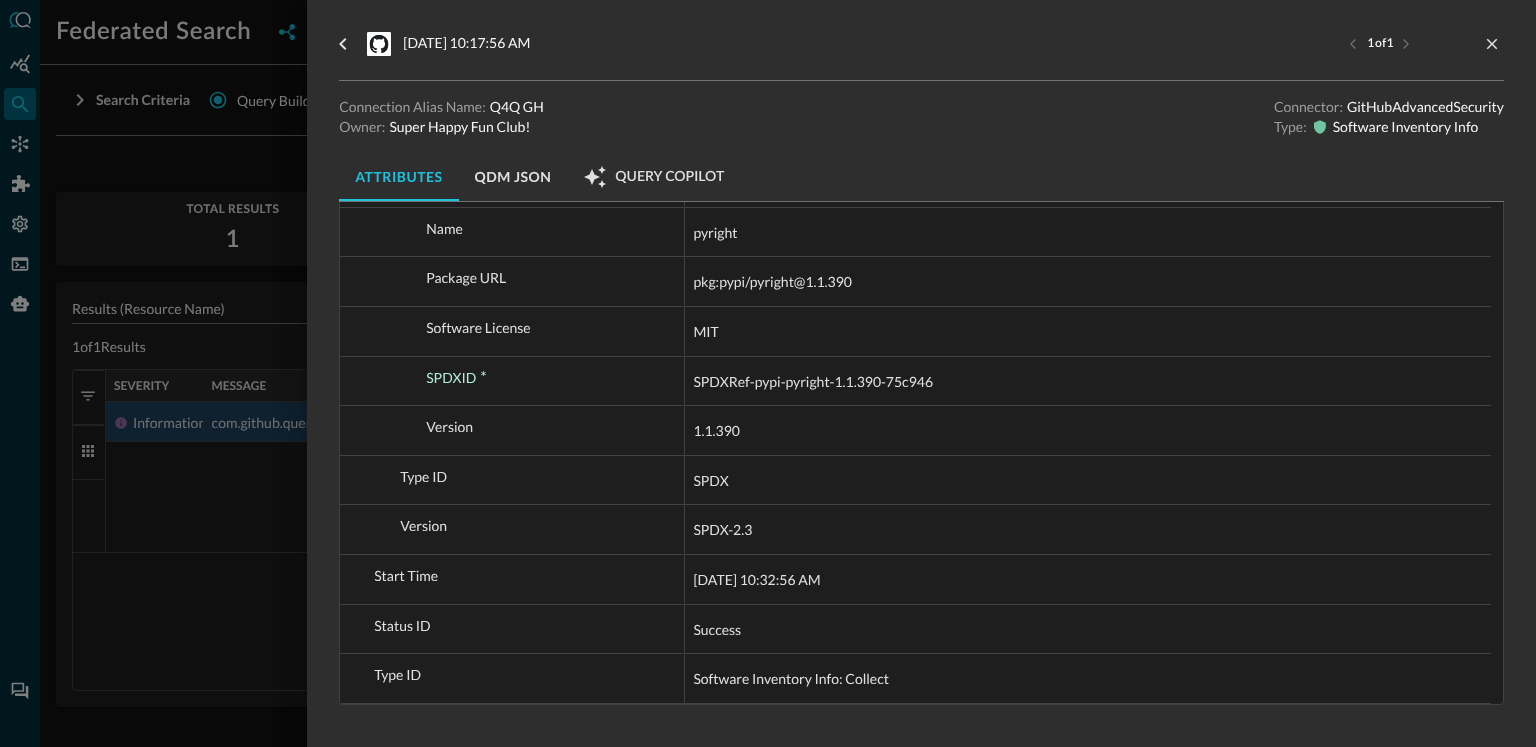 click at bounding box center (768, 373) 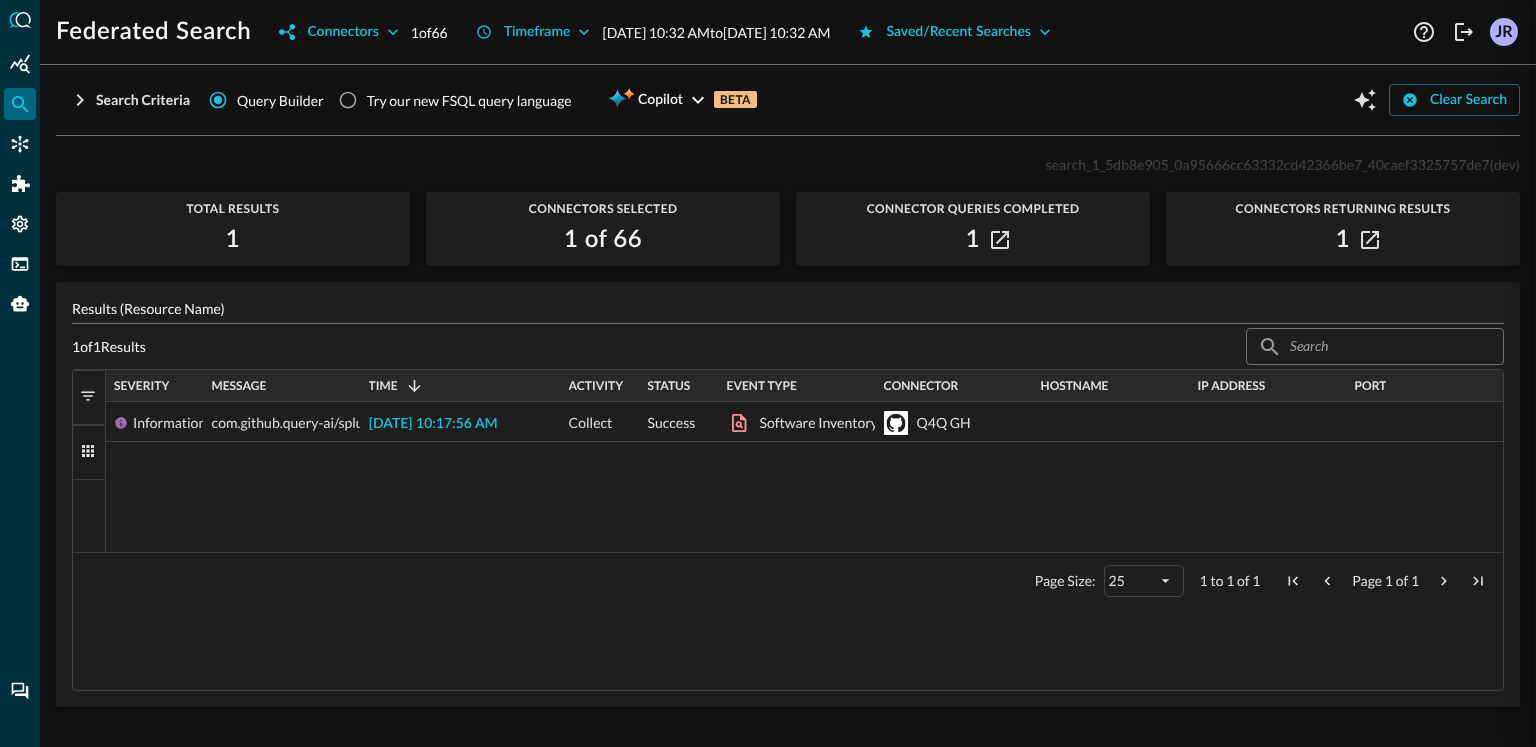 scroll, scrollTop: 0, scrollLeft: 0, axis: both 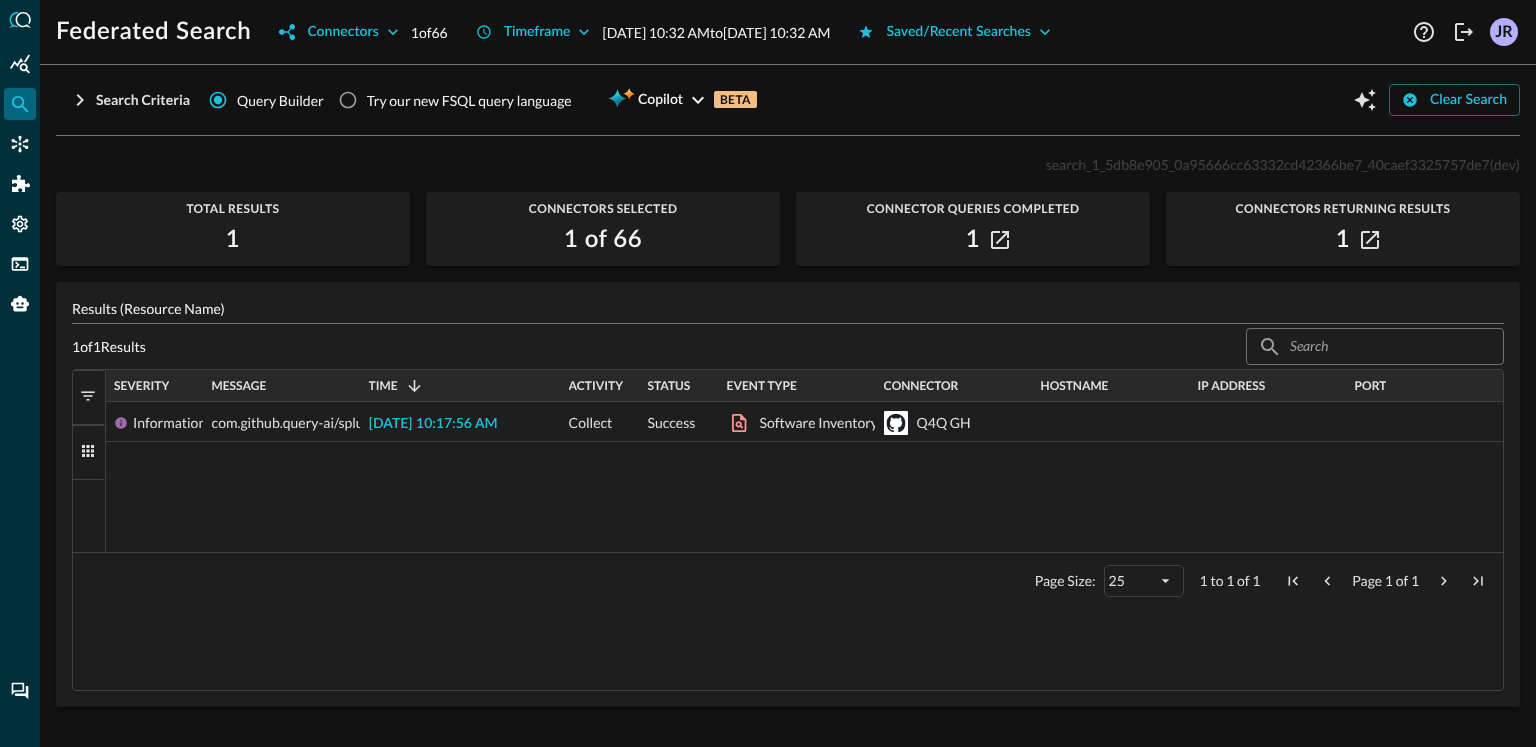click on "Informational com.github.query-ai/splunk-app [DATE] 10:17:56 AM Collect Success Software Inventory Info Q4Q GH" at bounding box center (805, 477) 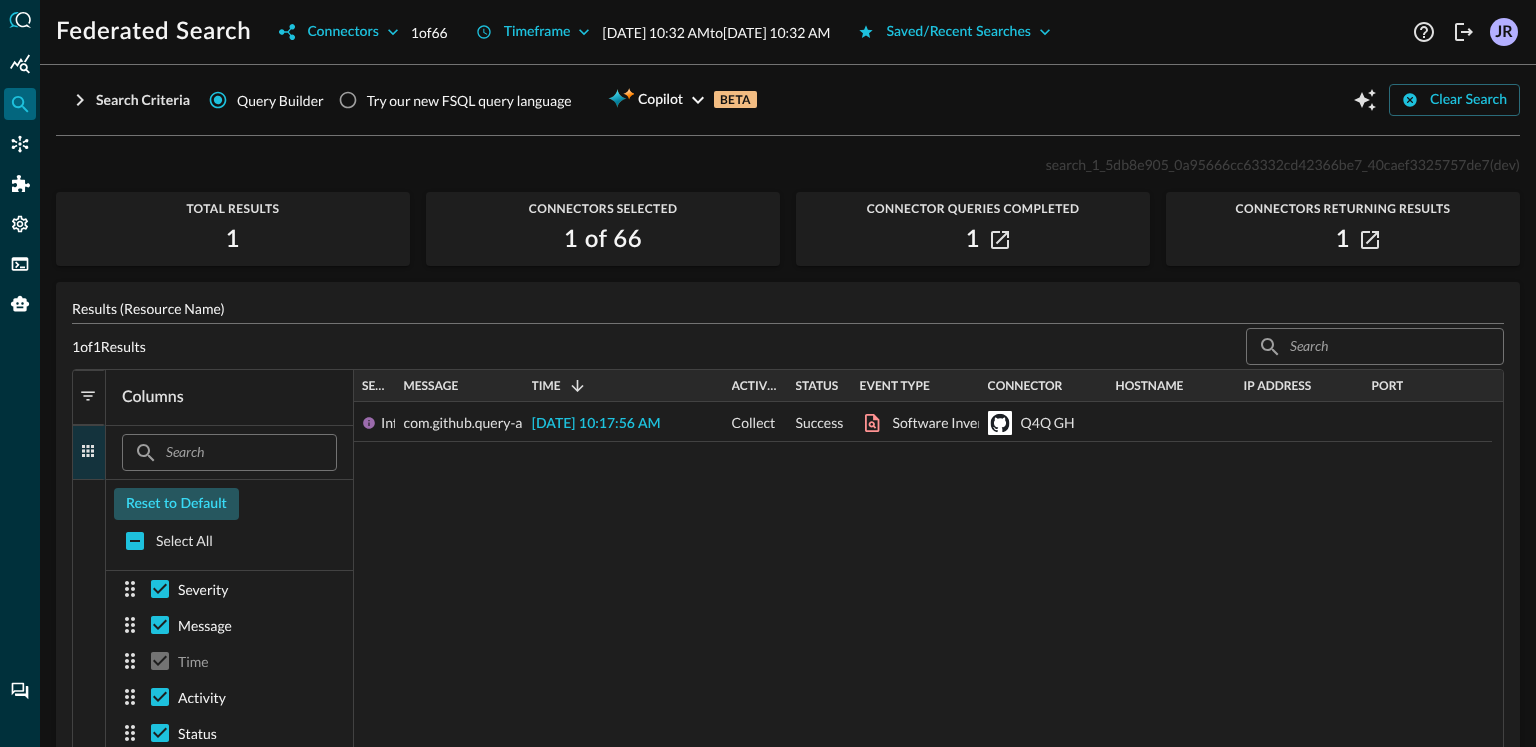 click on "Reset to Default" at bounding box center (176, 504) 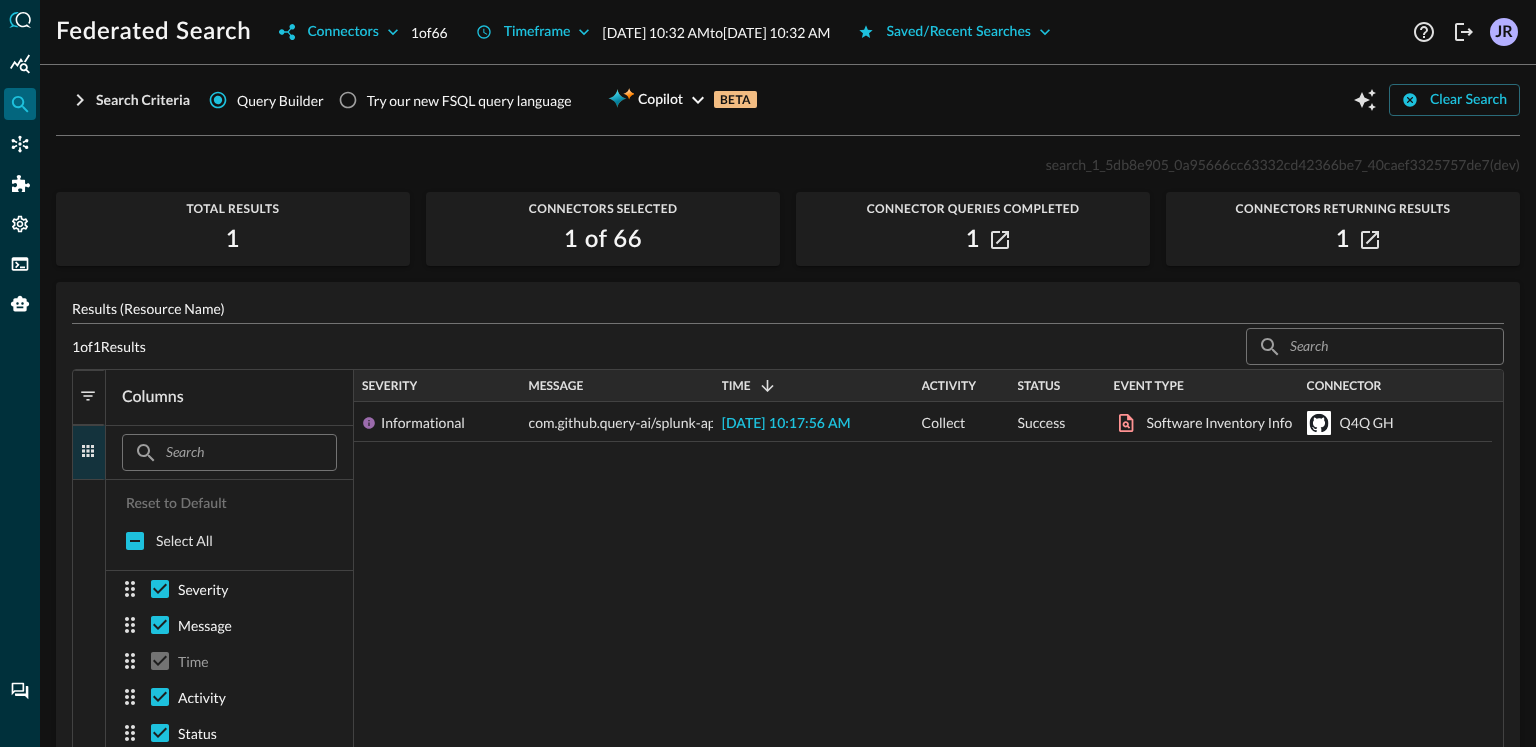 click at bounding box center (88, 451) 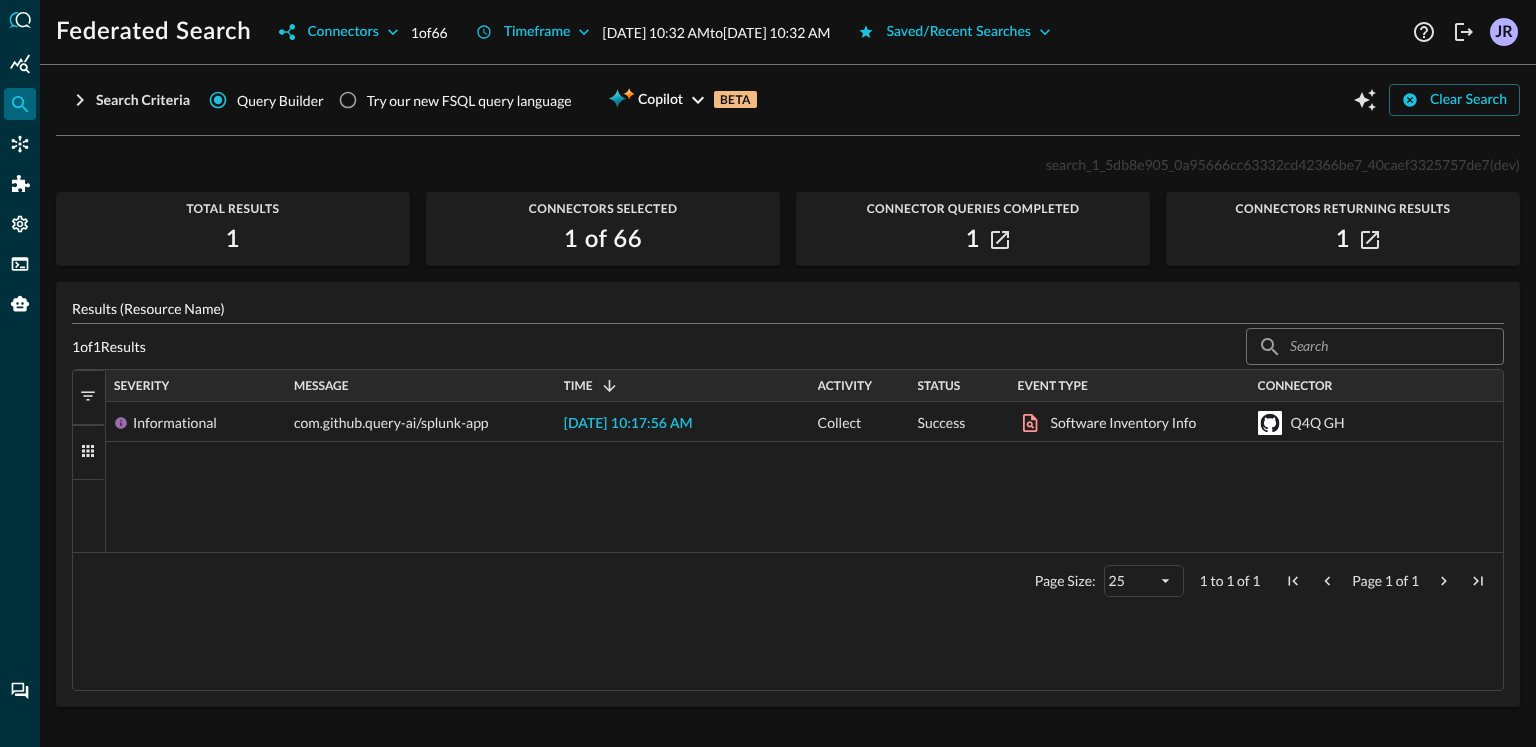 click on "Informational com.github.query-ai/splunk-app [DATE] 10:17:56 AM Collect Success Software Inventory Info Q4Q GH" at bounding box center (805, 477) 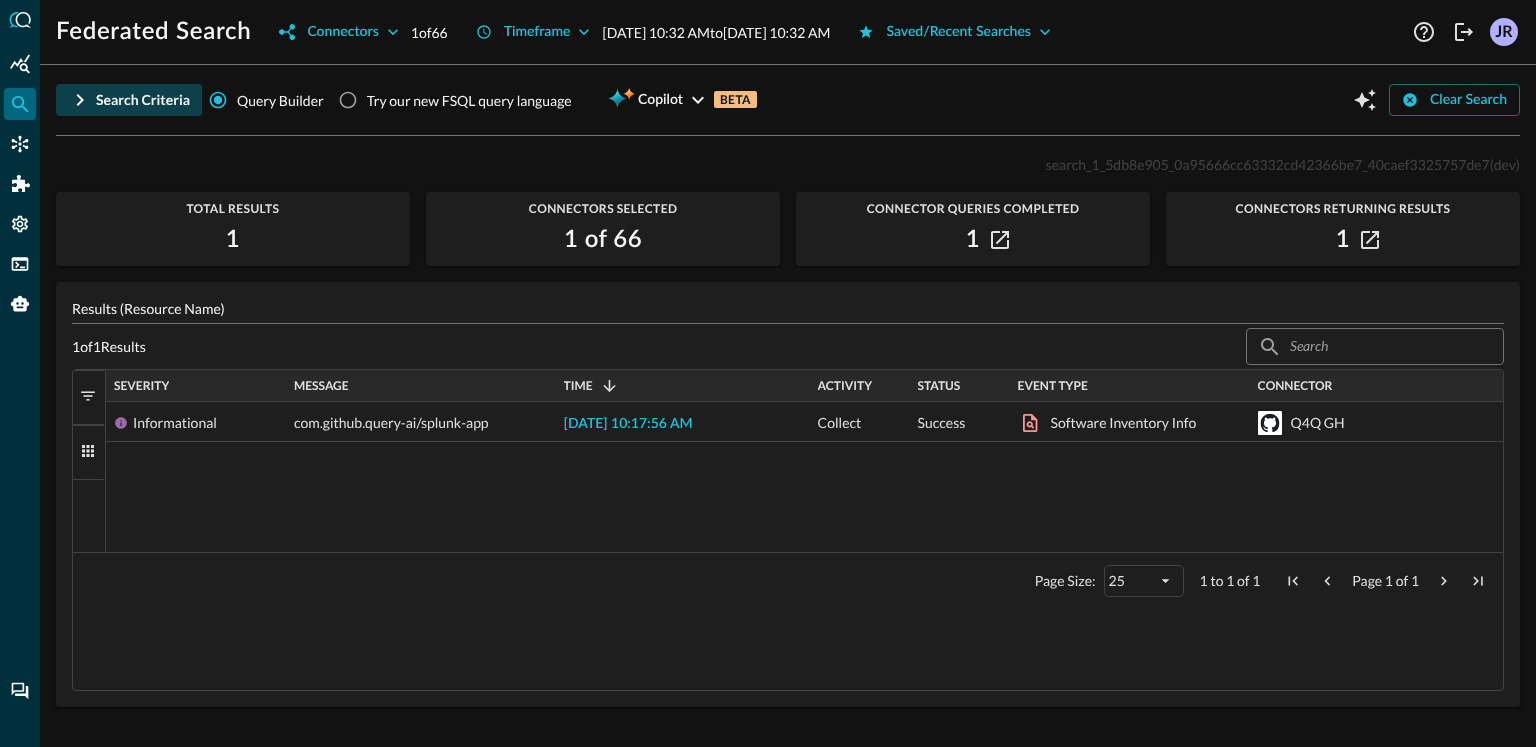 click 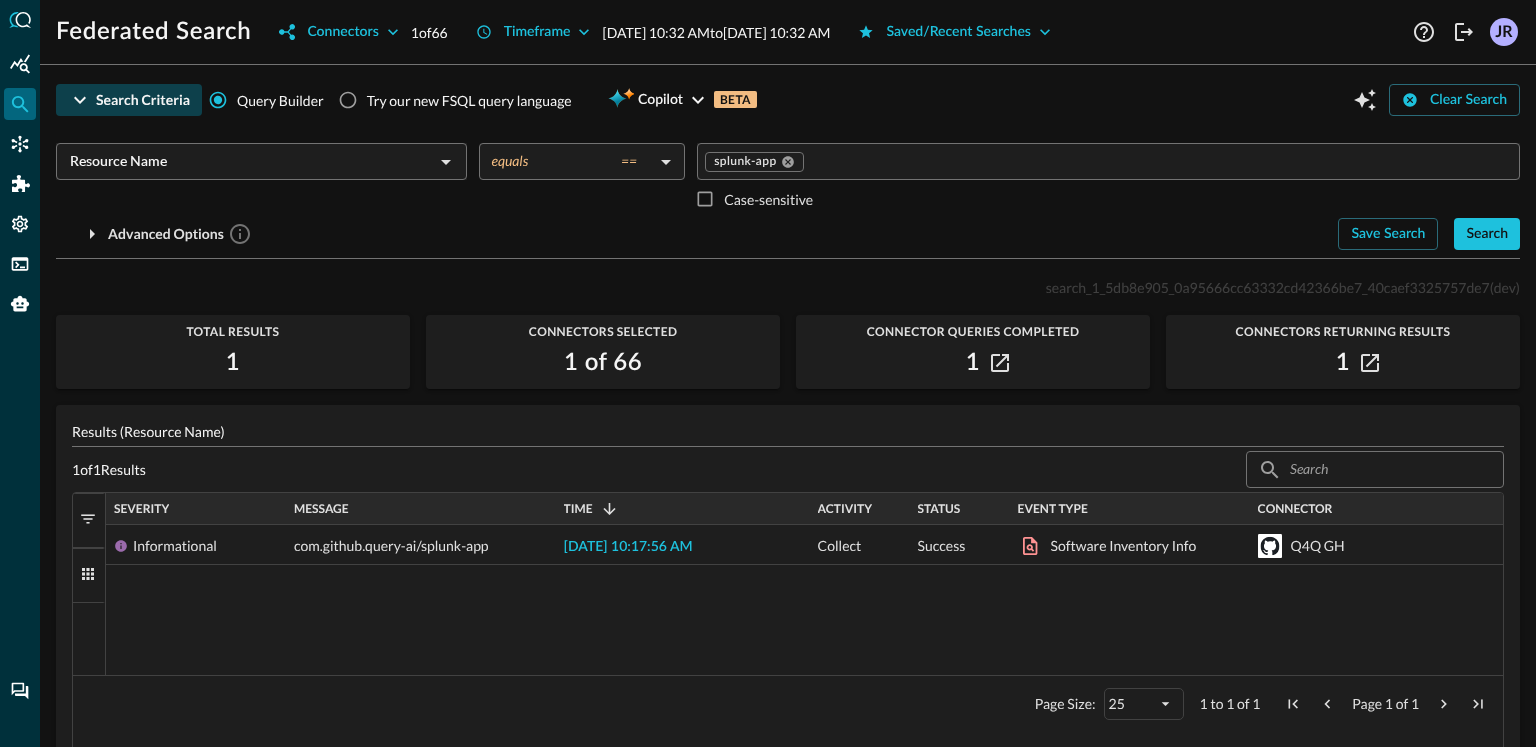 click 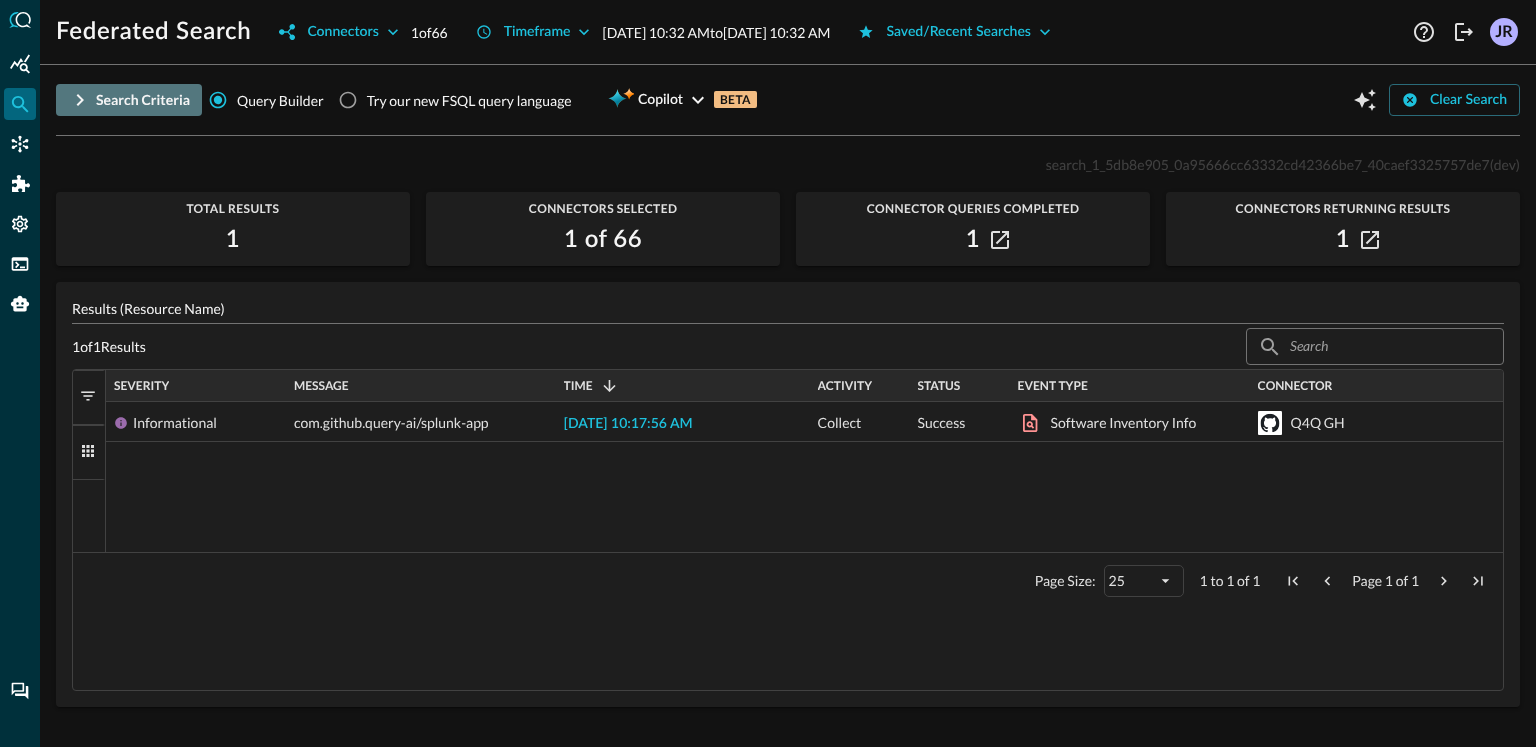 click 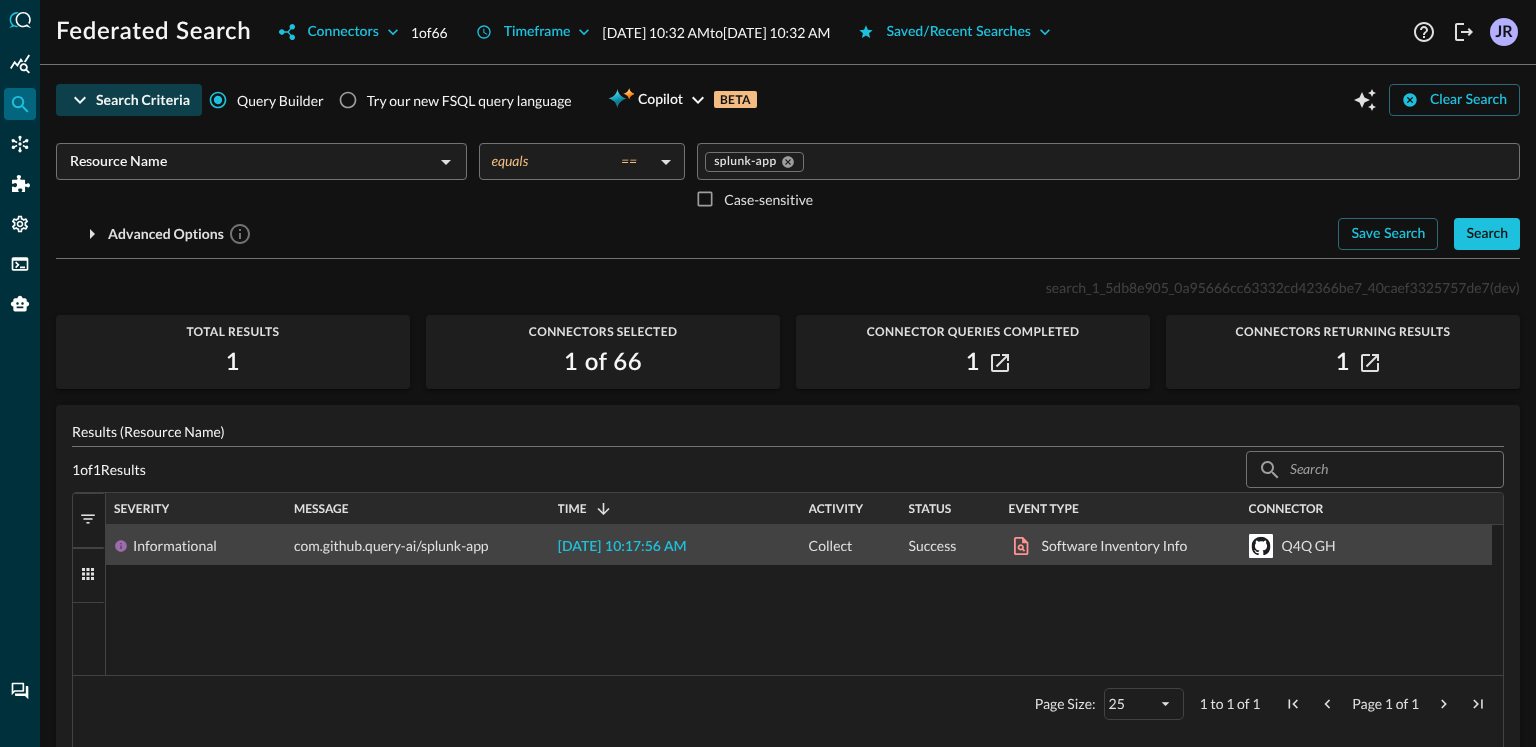 click on "[DATE] 10:17:56 AM" at bounding box center (622, 547) 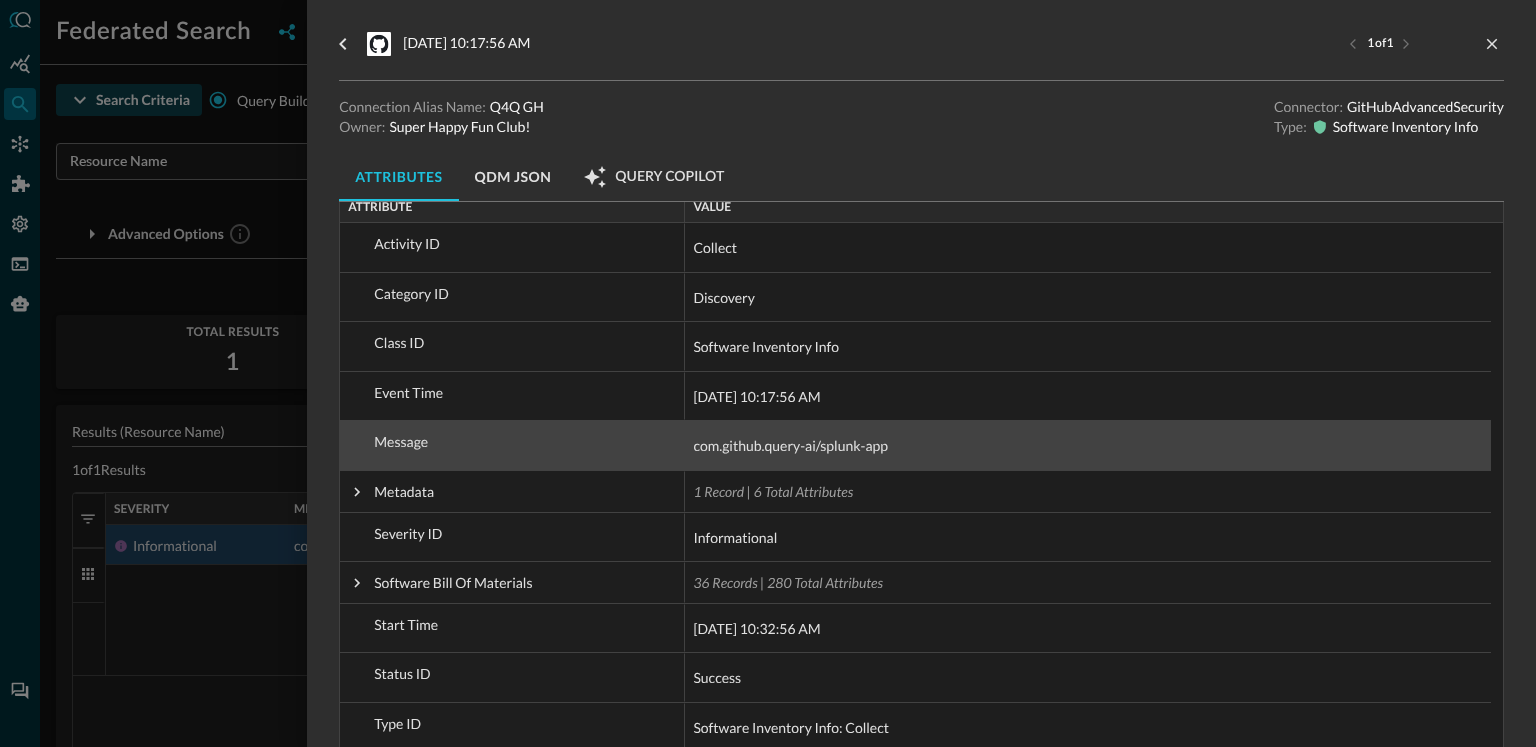 scroll, scrollTop: 131, scrollLeft: 0, axis: vertical 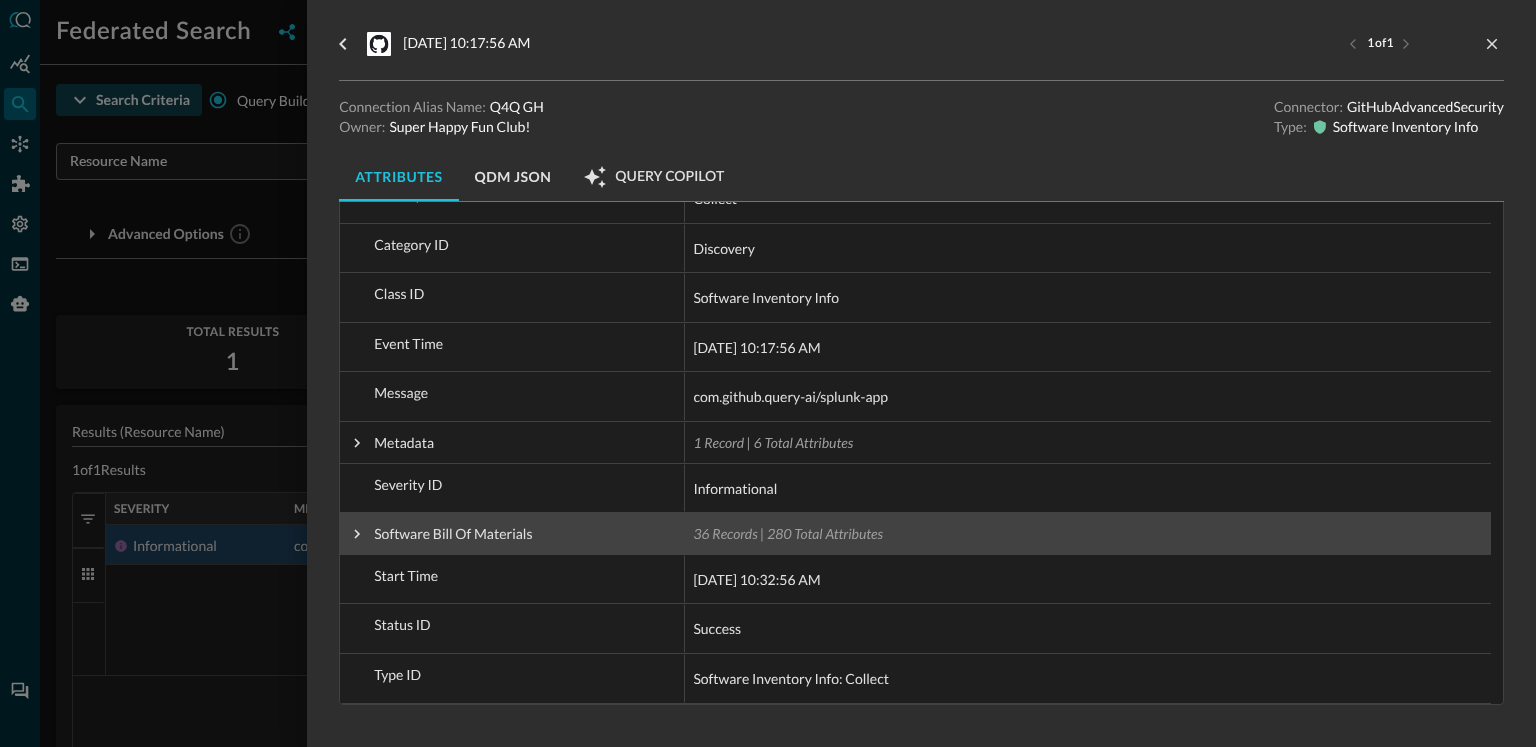 click at bounding box center (357, 534) 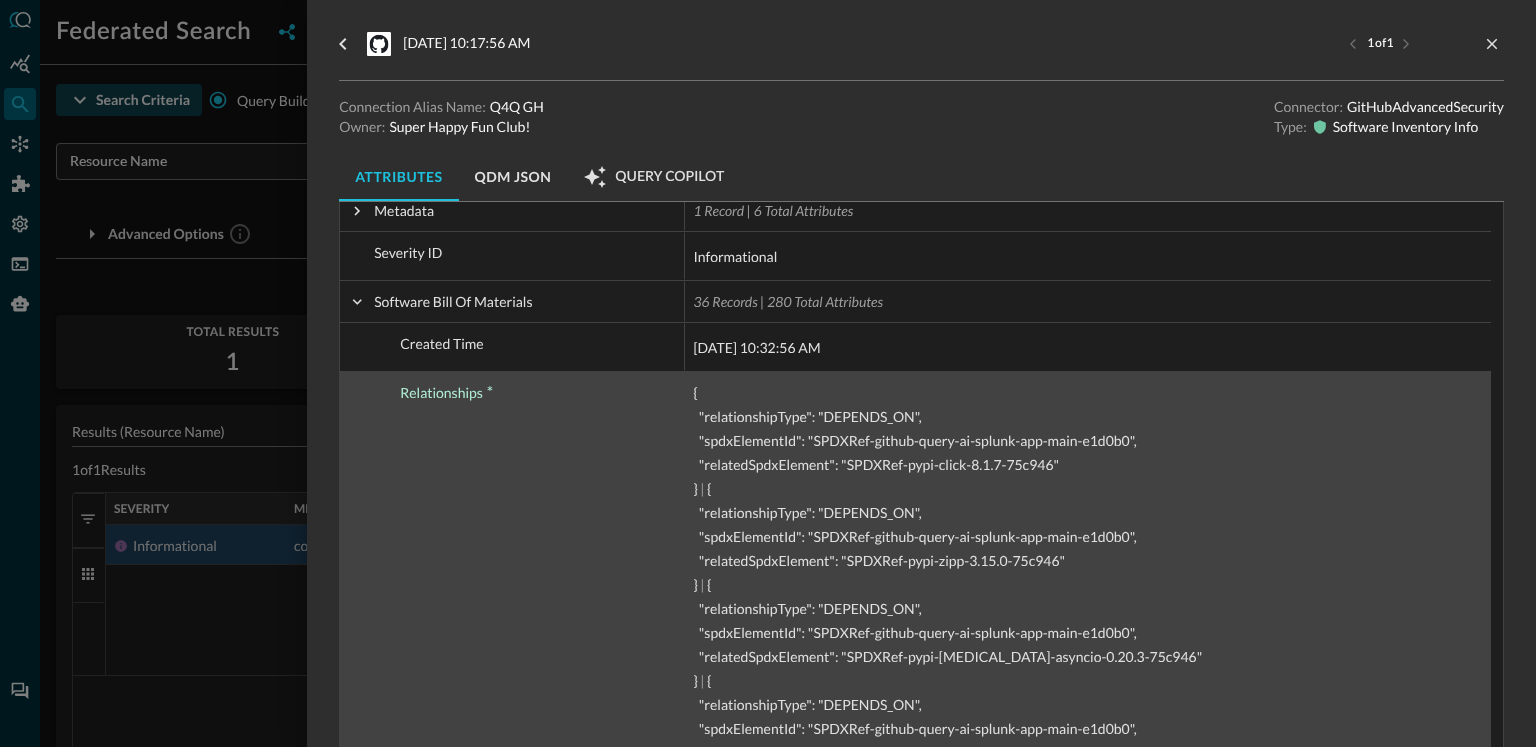 scroll, scrollTop: 374, scrollLeft: 0, axis: vertical 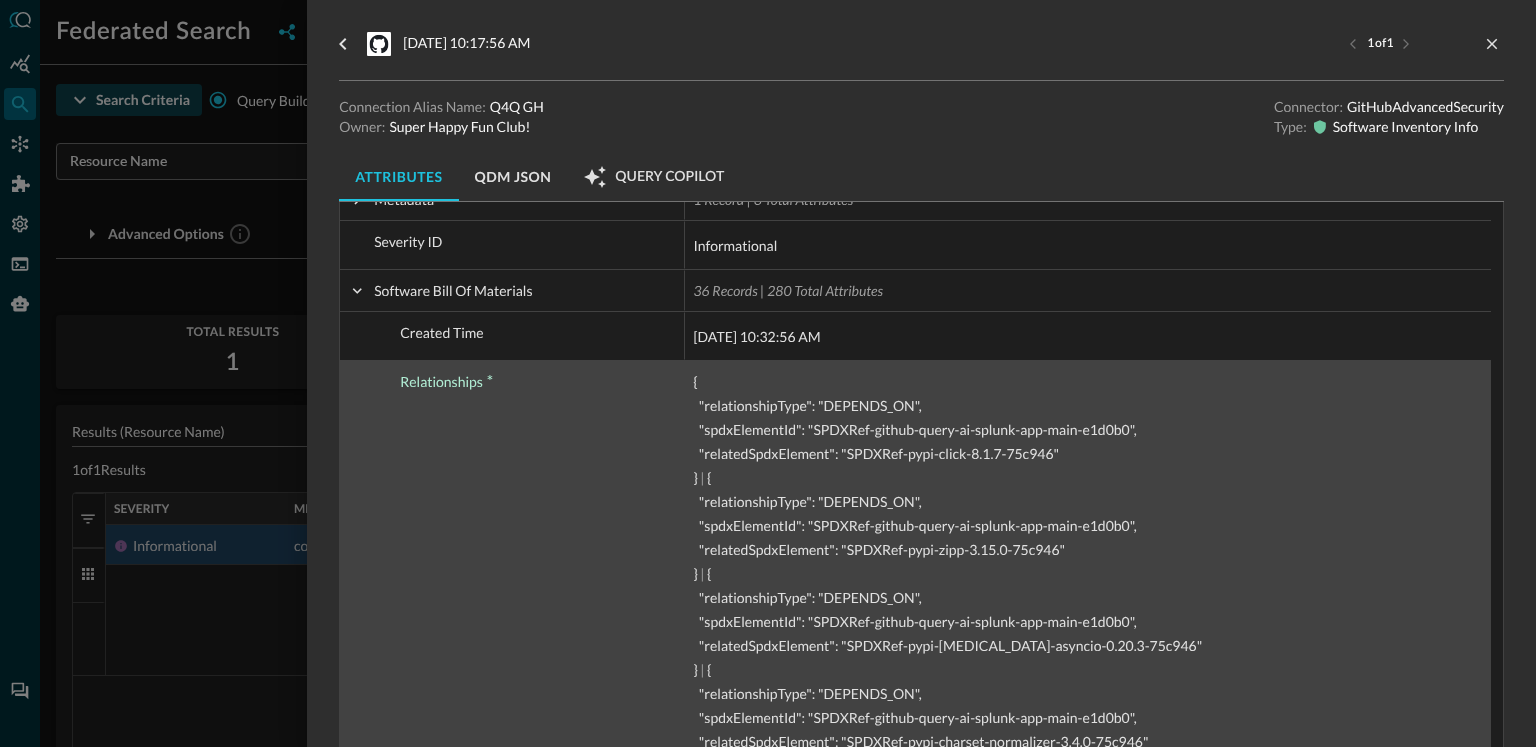 click on "Relationships" at bounding box center [446, 382] 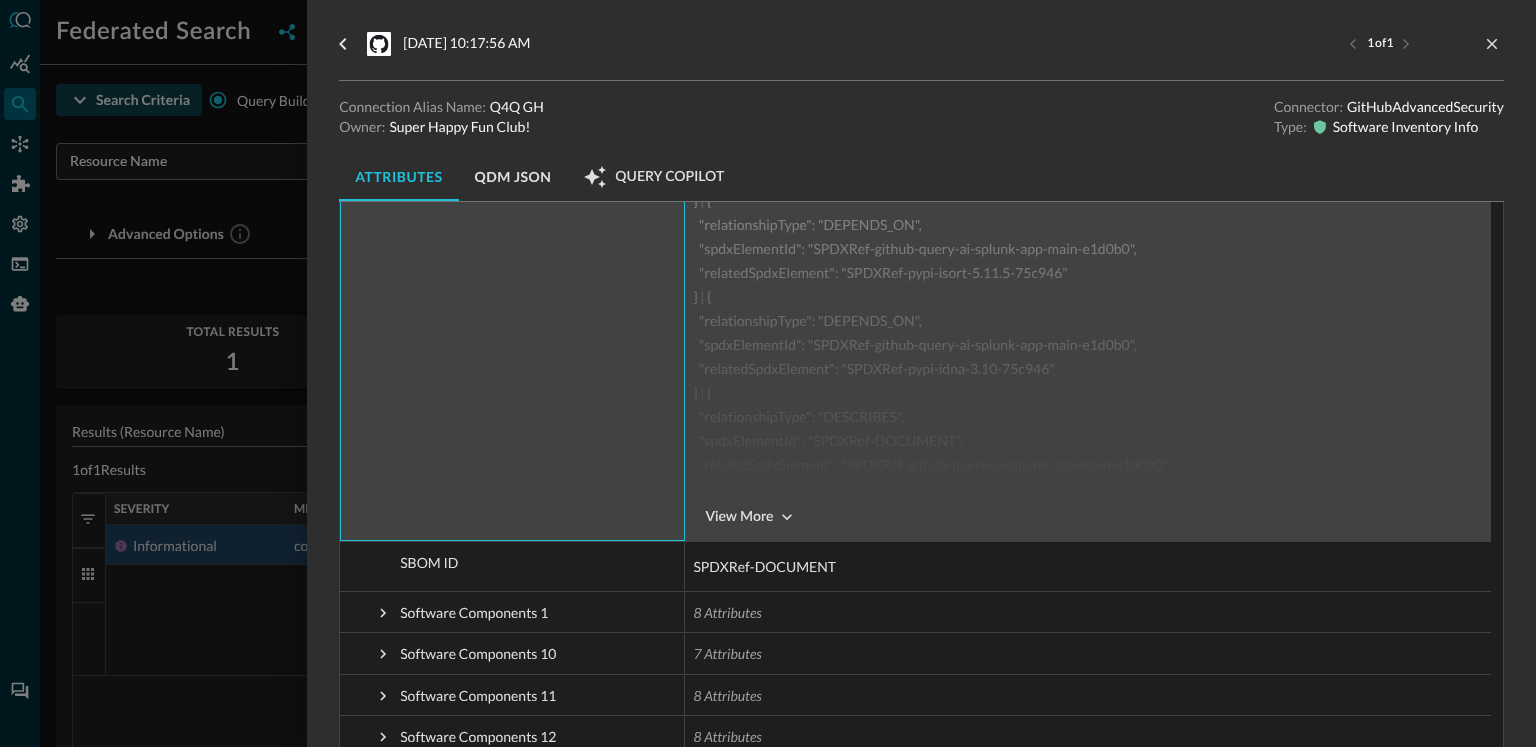 scroll, scrollTop: 4012, scrollLeft: 0, axis: vertical 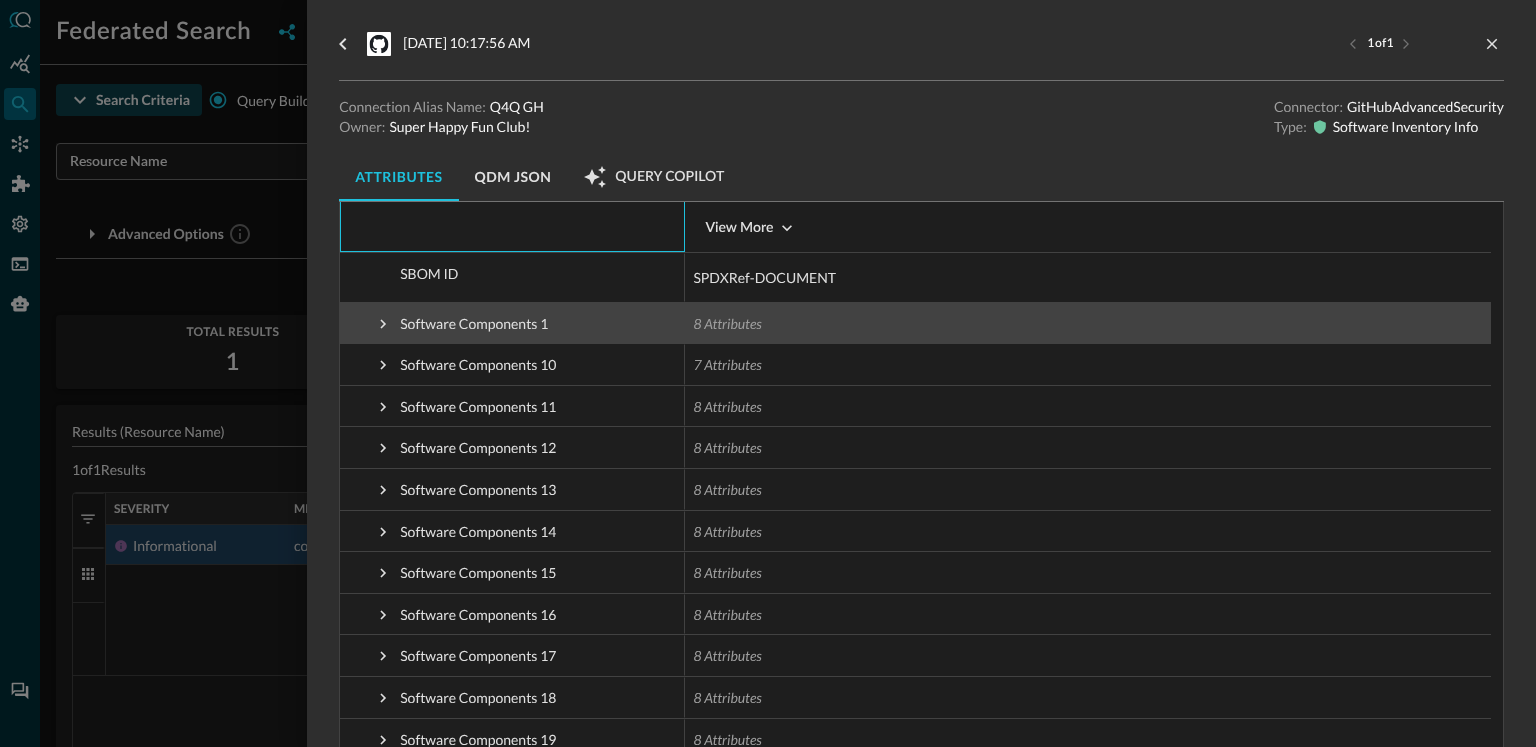 click at bounding box center [383, 324] 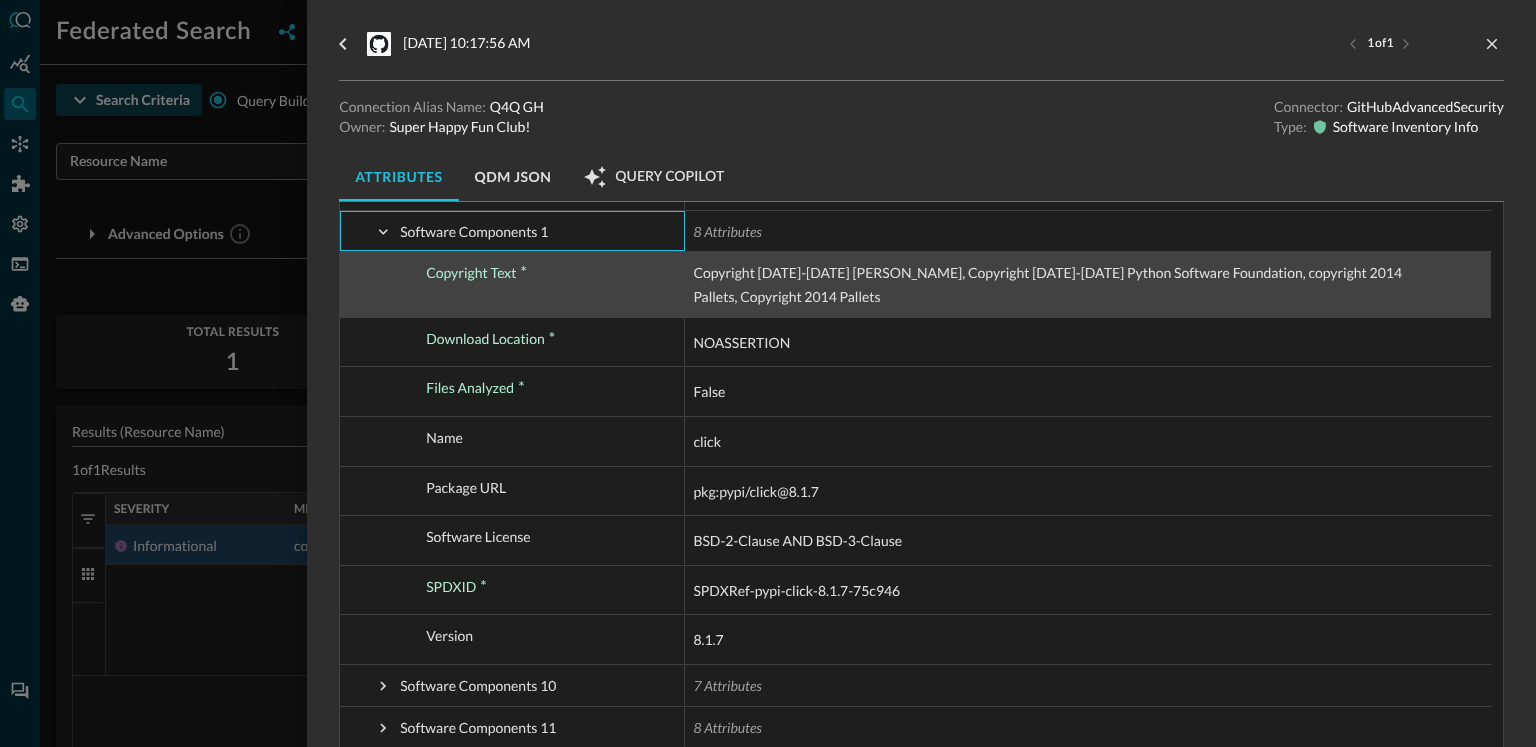 scroll, scrollTop: 4107, scrollLeft: 0, axis: vertical 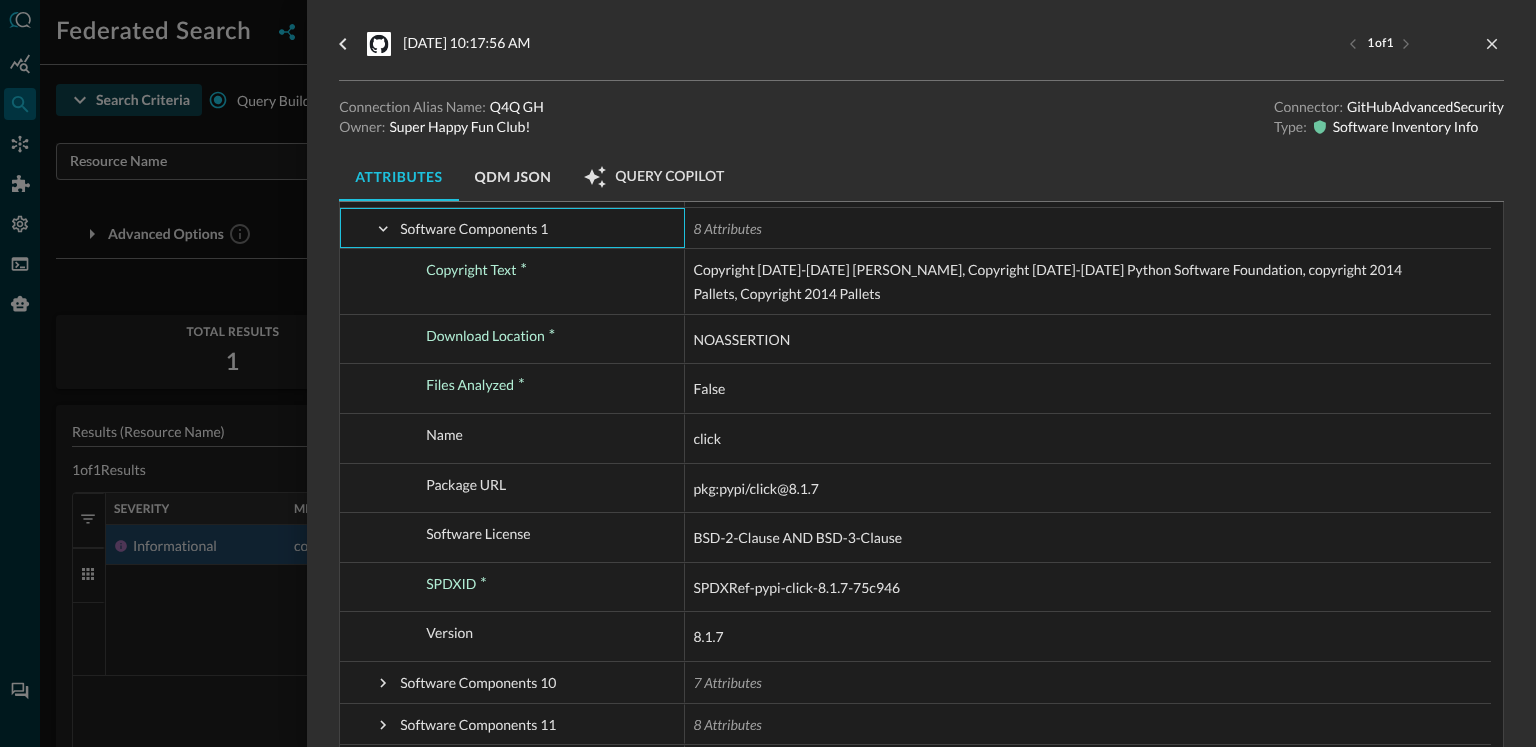 click at bounding box center [768, 373] 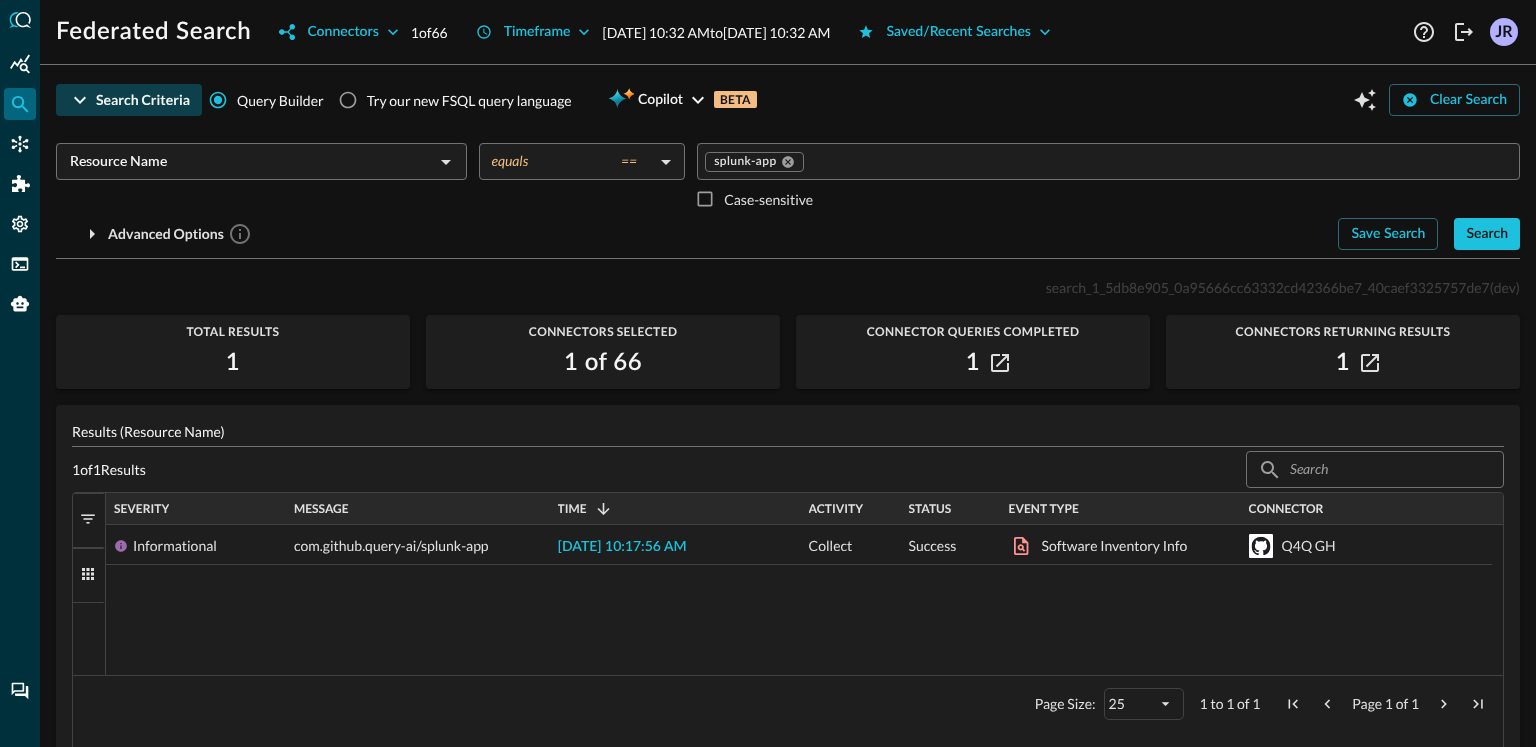 click on "Resource Name ​" at bounding box center [261, 161] 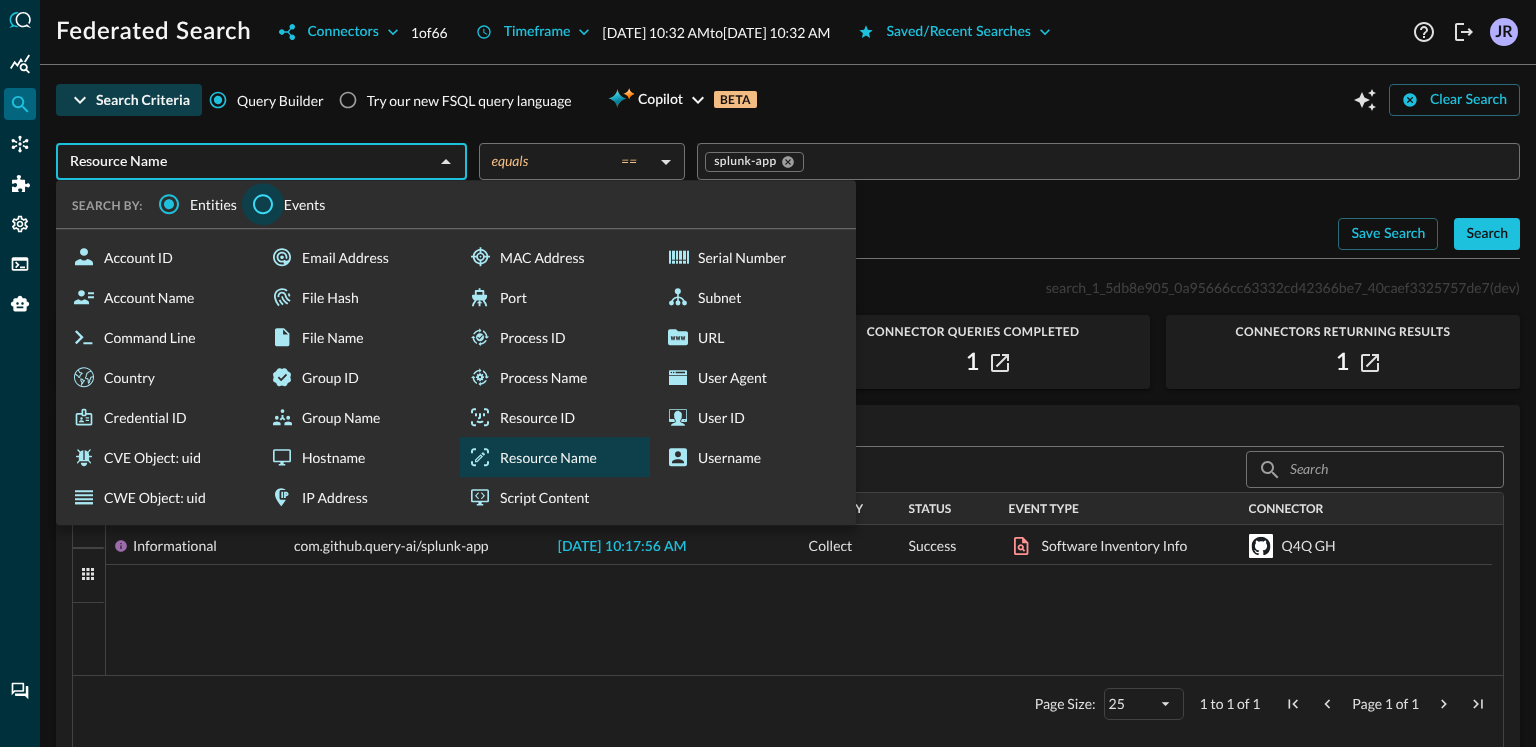 click on "Events" at bounding box center [263, 204] 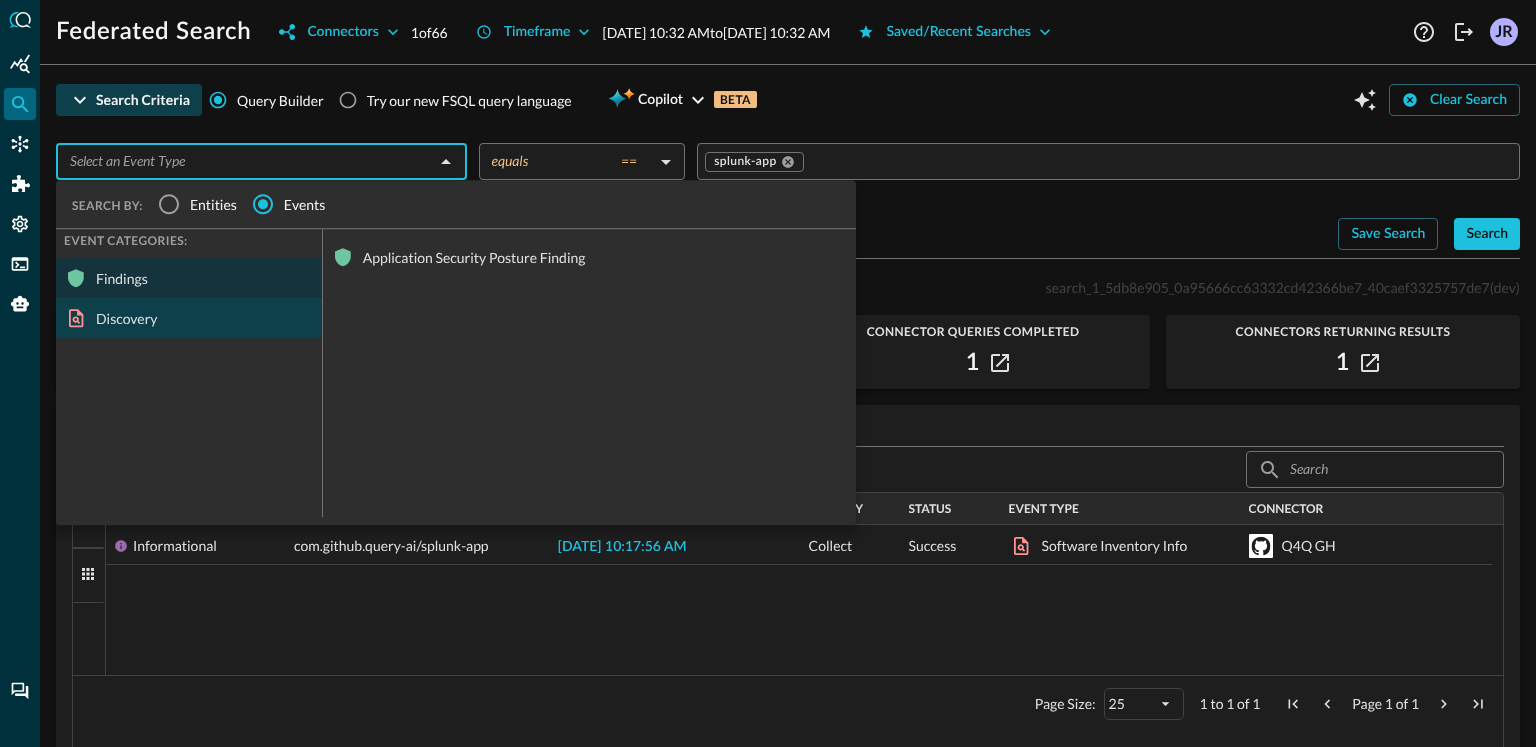 click on "Discovery" at bounding box center [189, 318] 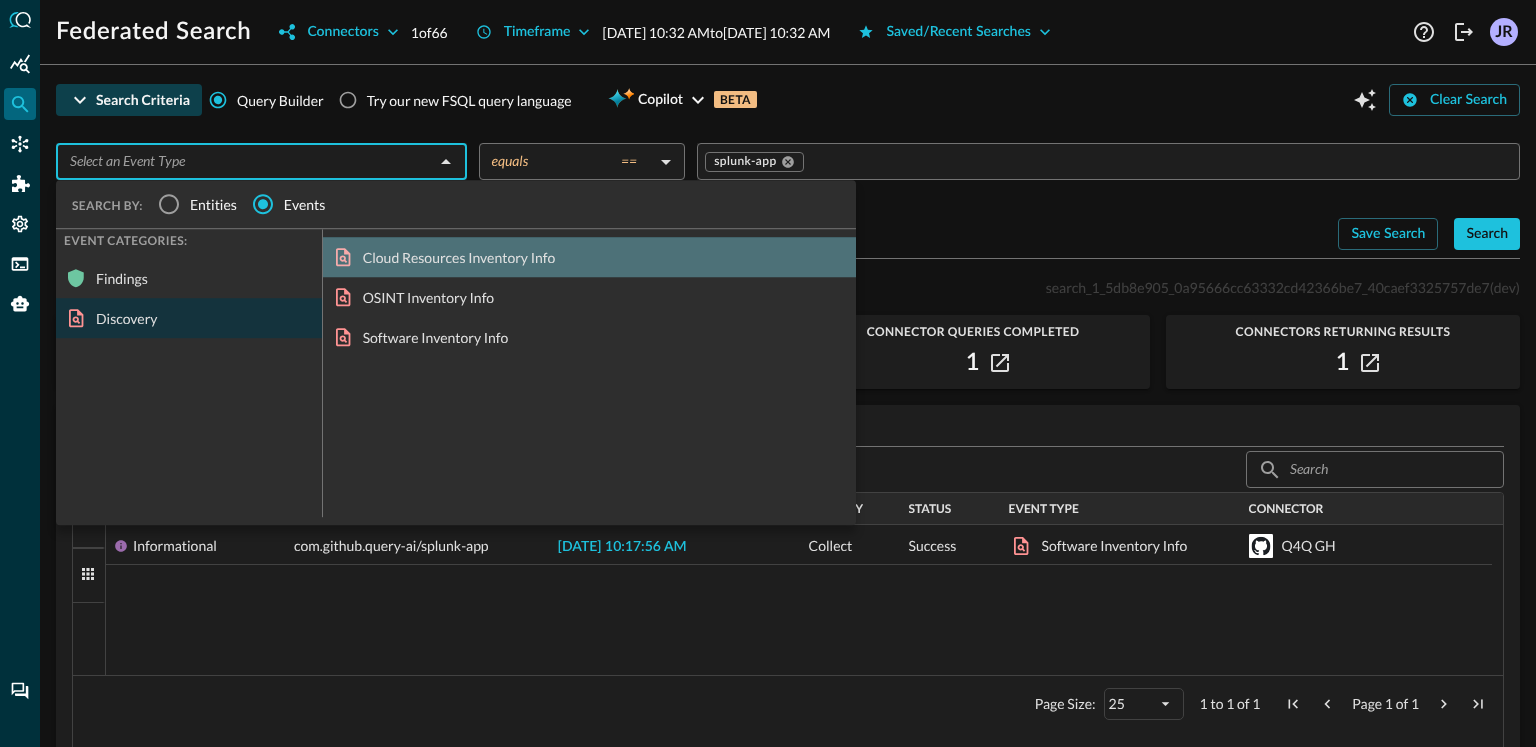 click on "Cloud Resources Inventory Info" at bounding box center [589, 257] 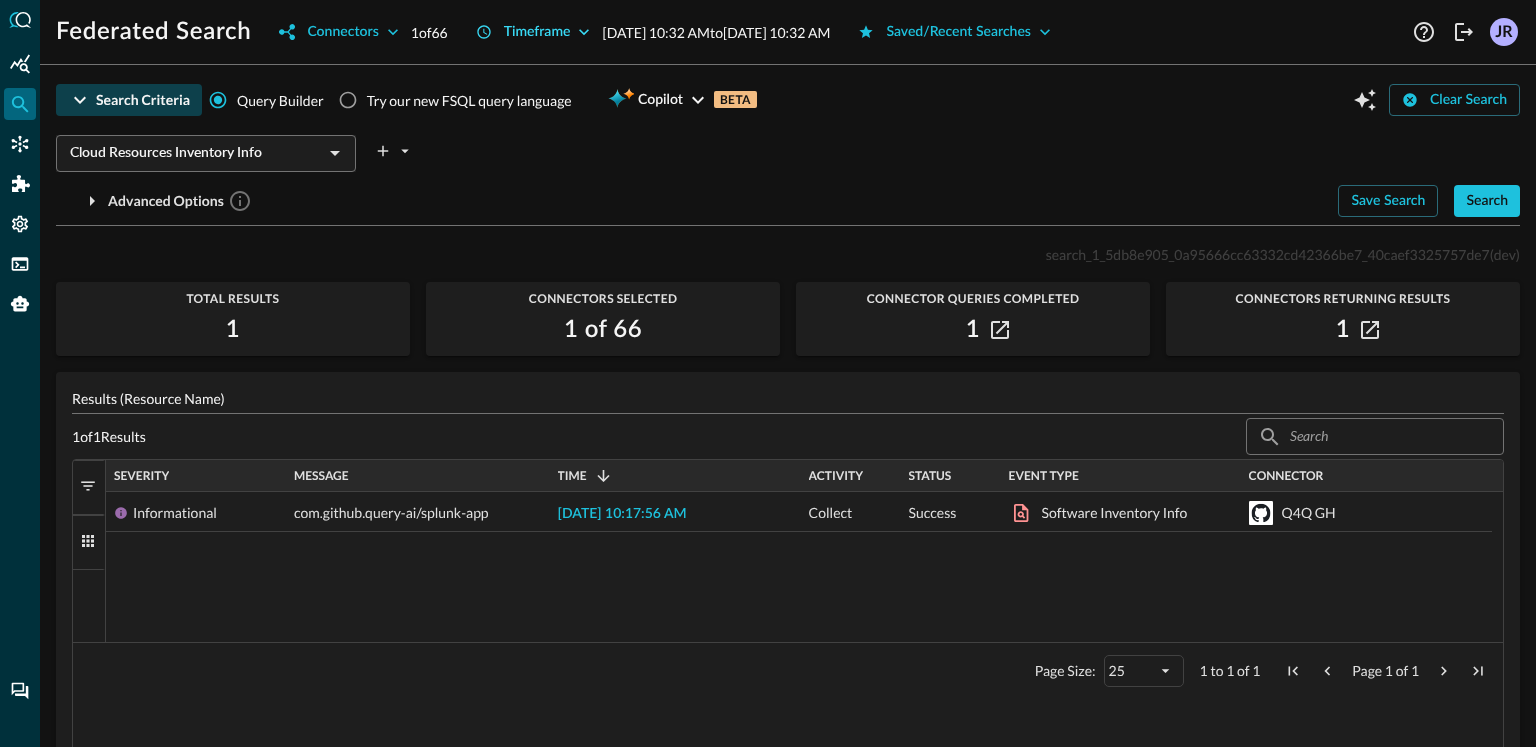 click on "Timeframe" at bounding box center (537, 32) 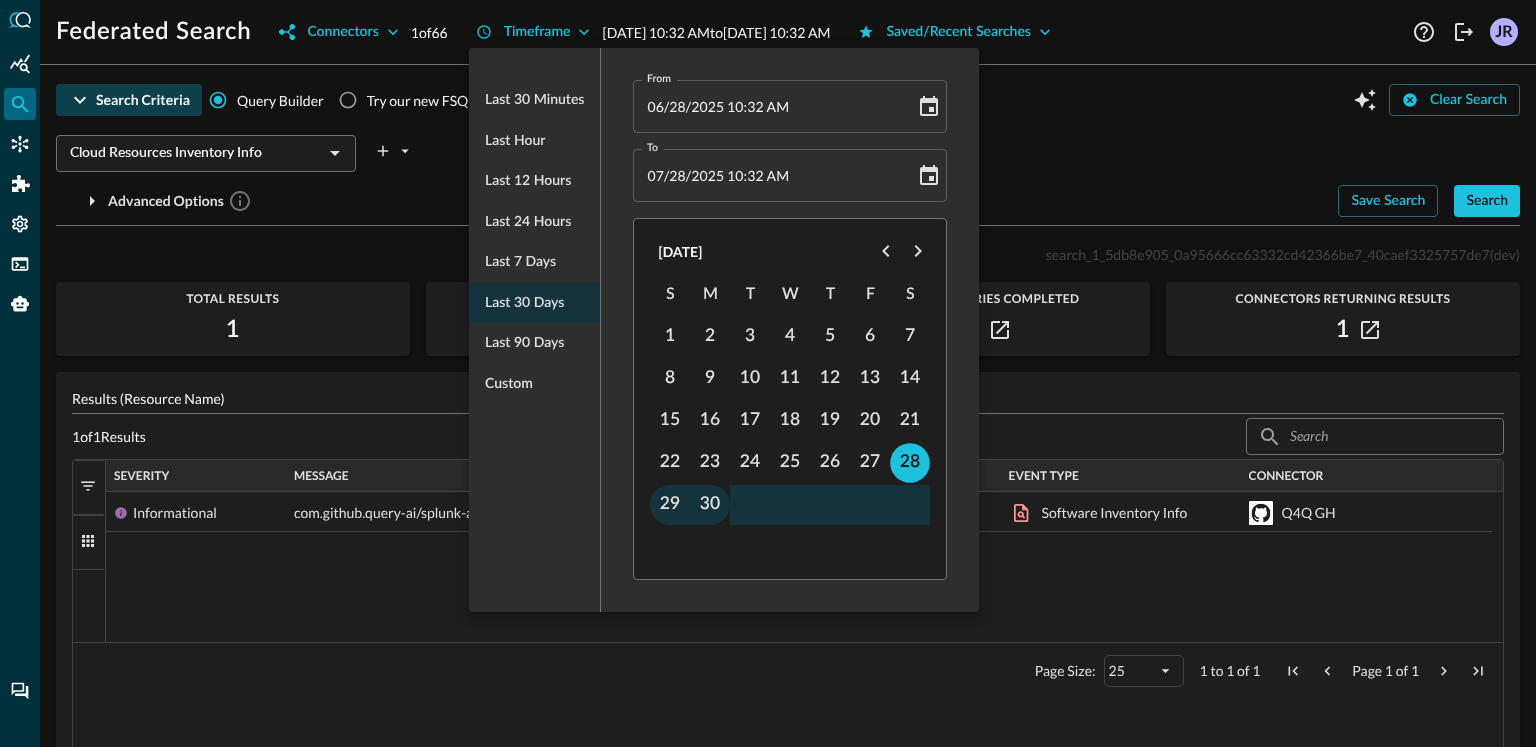 click at bounding box center (768, 373) 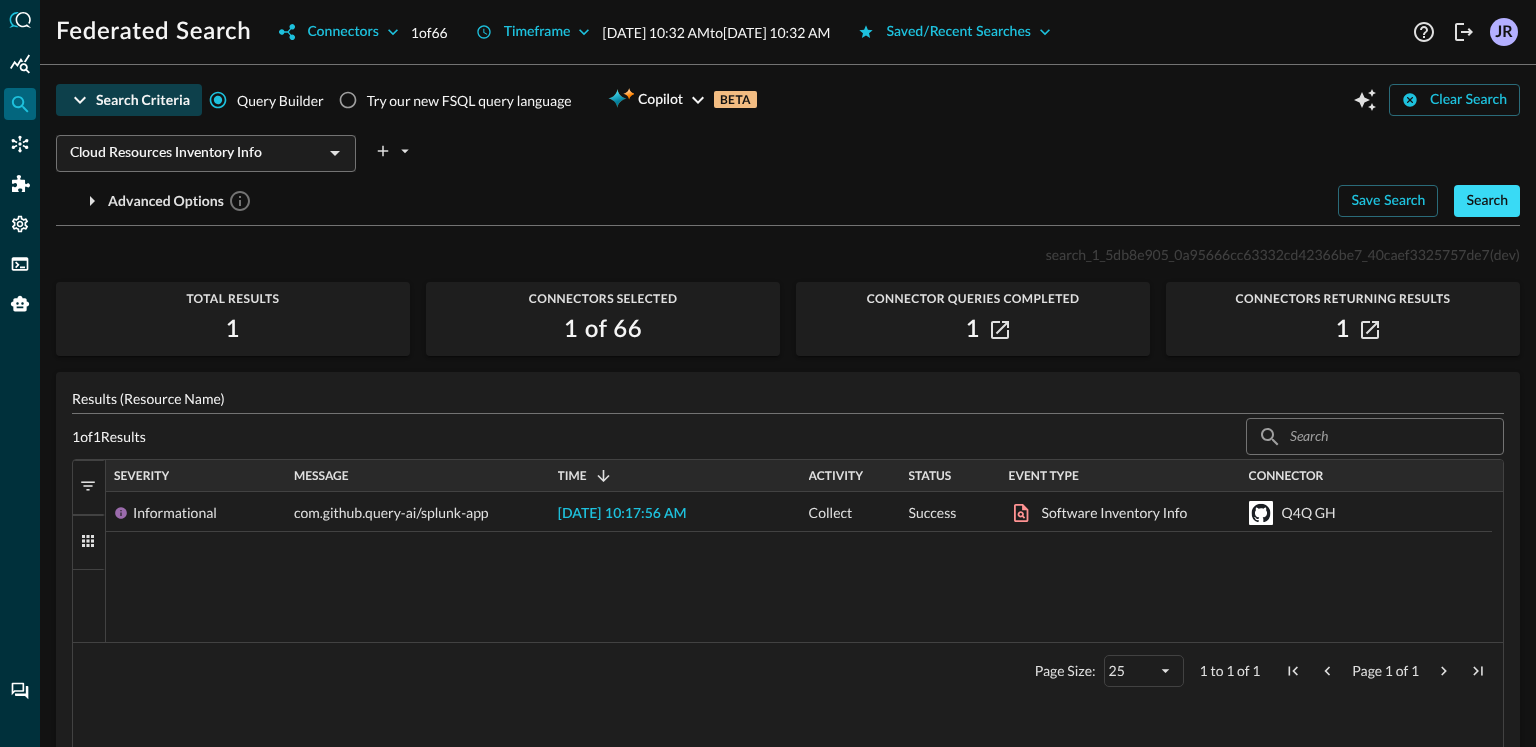 click on "Search" at bounding box center (1487, 201) 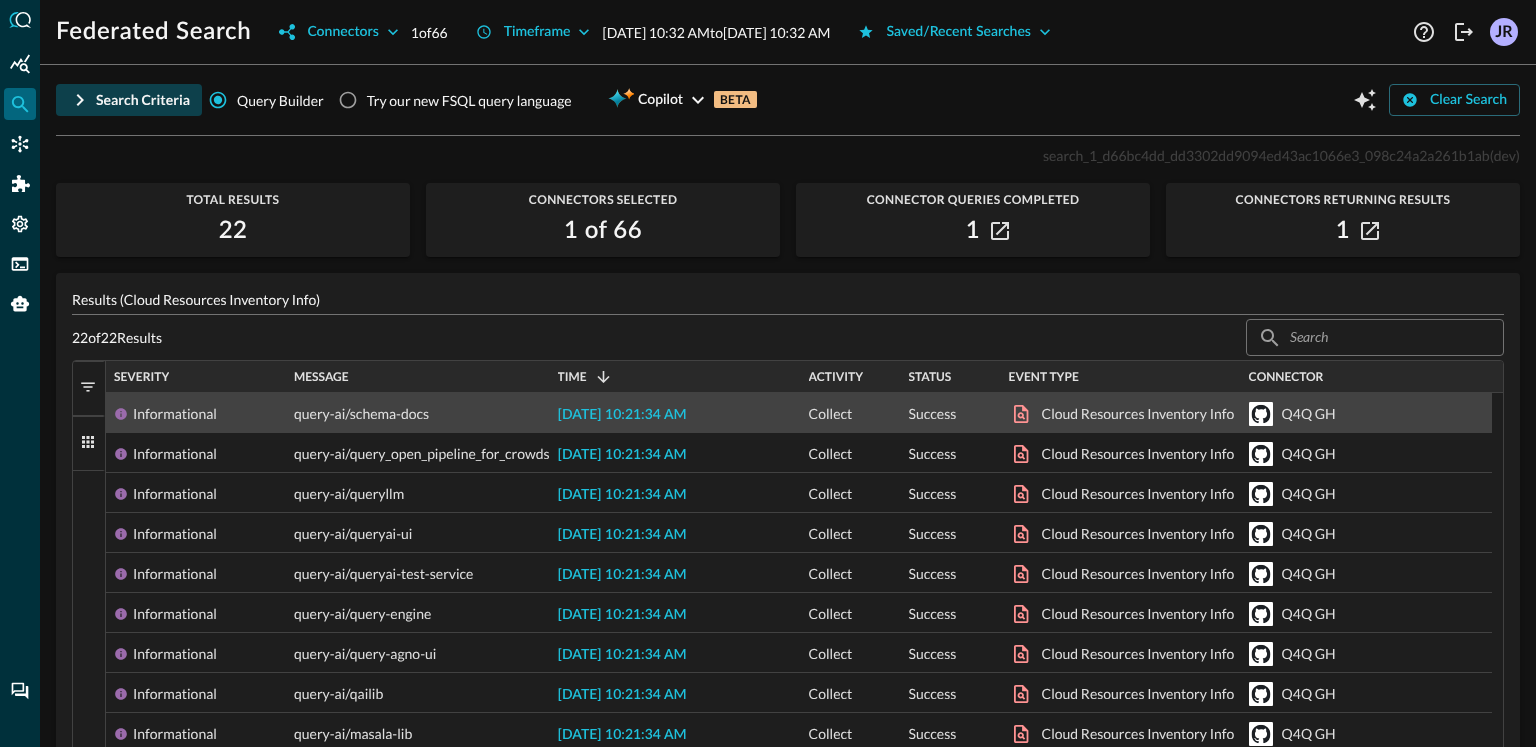 scroll, scrollTop: 10, scrollLeft: 0, axis: vertical 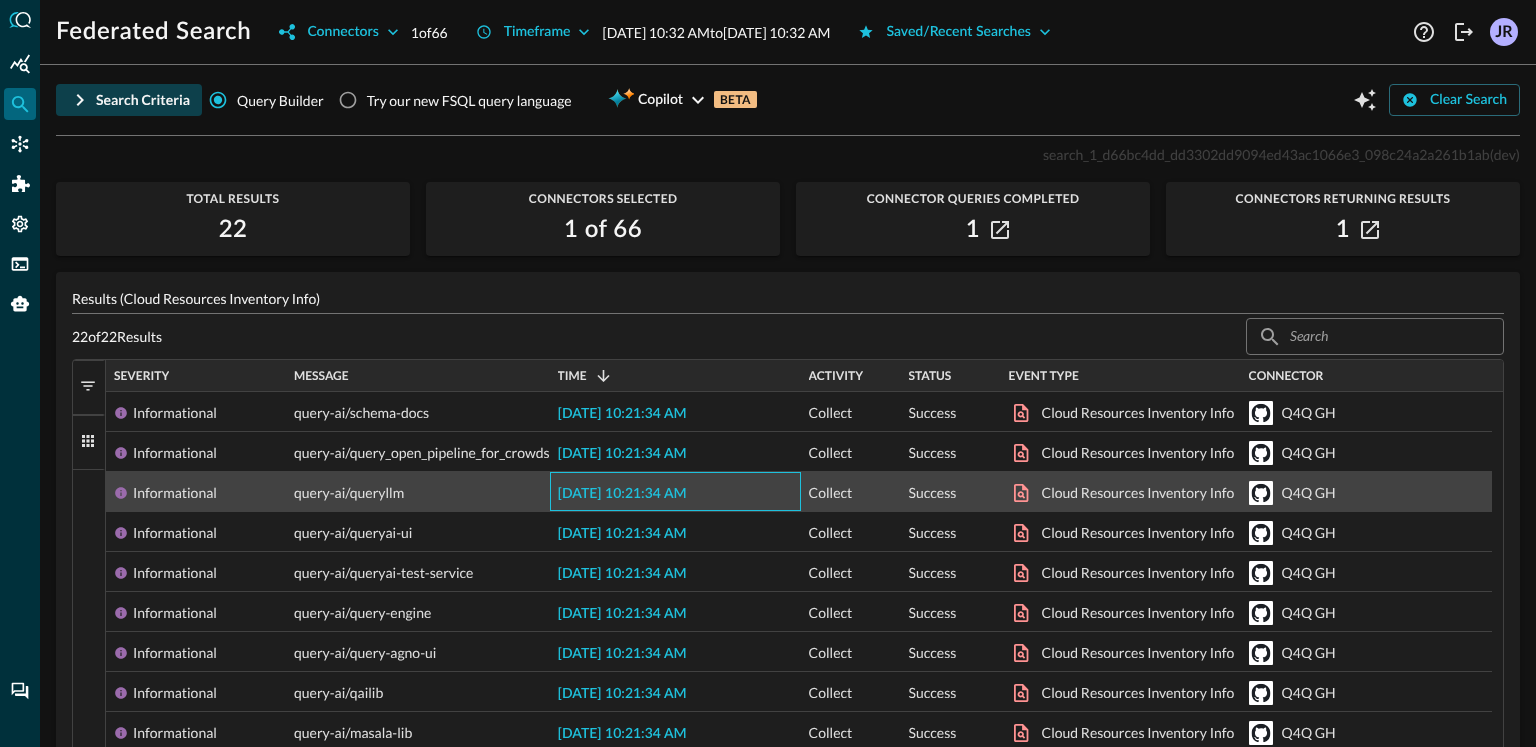 click on "[DATE] 10:21:34 AM" at bounding box center [622, 494] 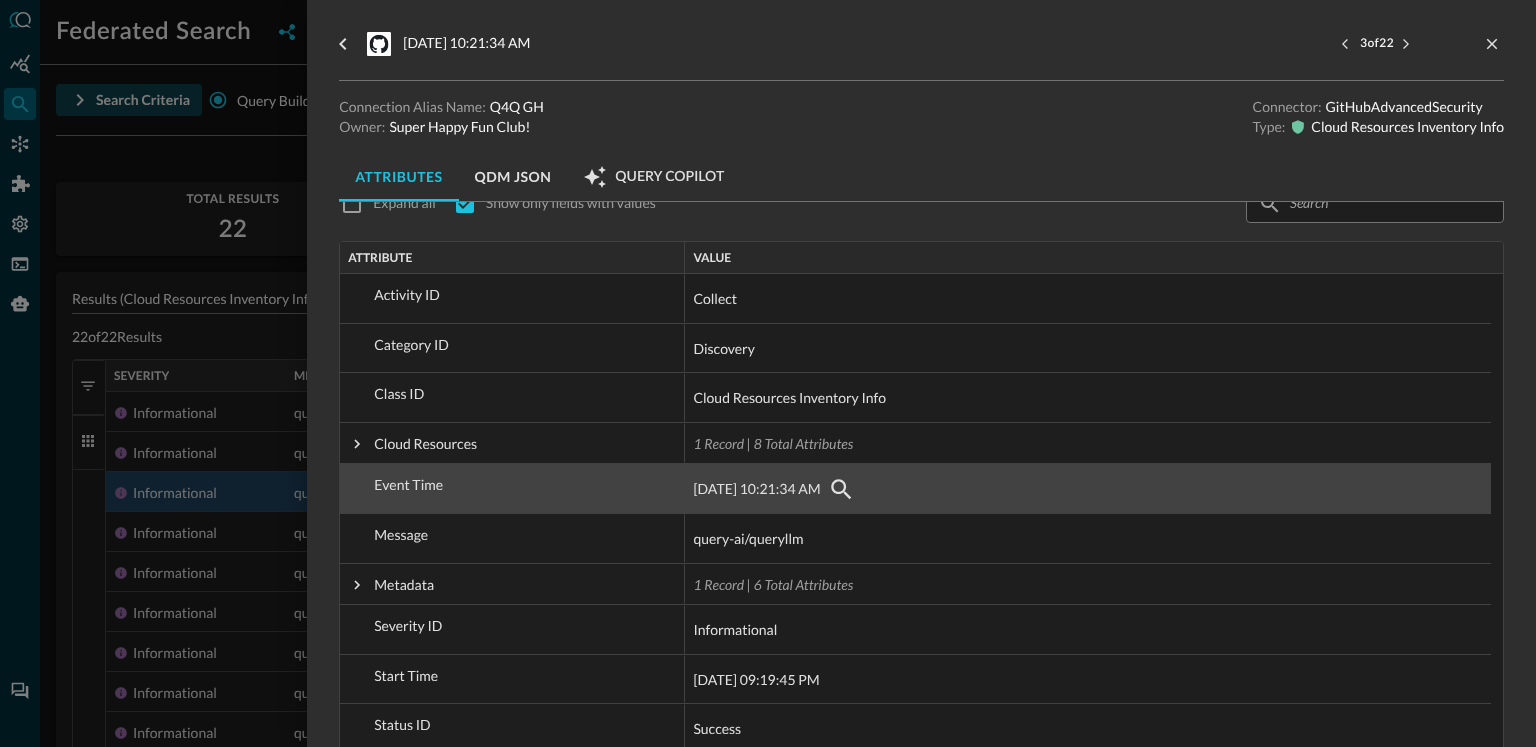 scroll, scrollTop: 107, scrollLeft: 0, axis: vertical 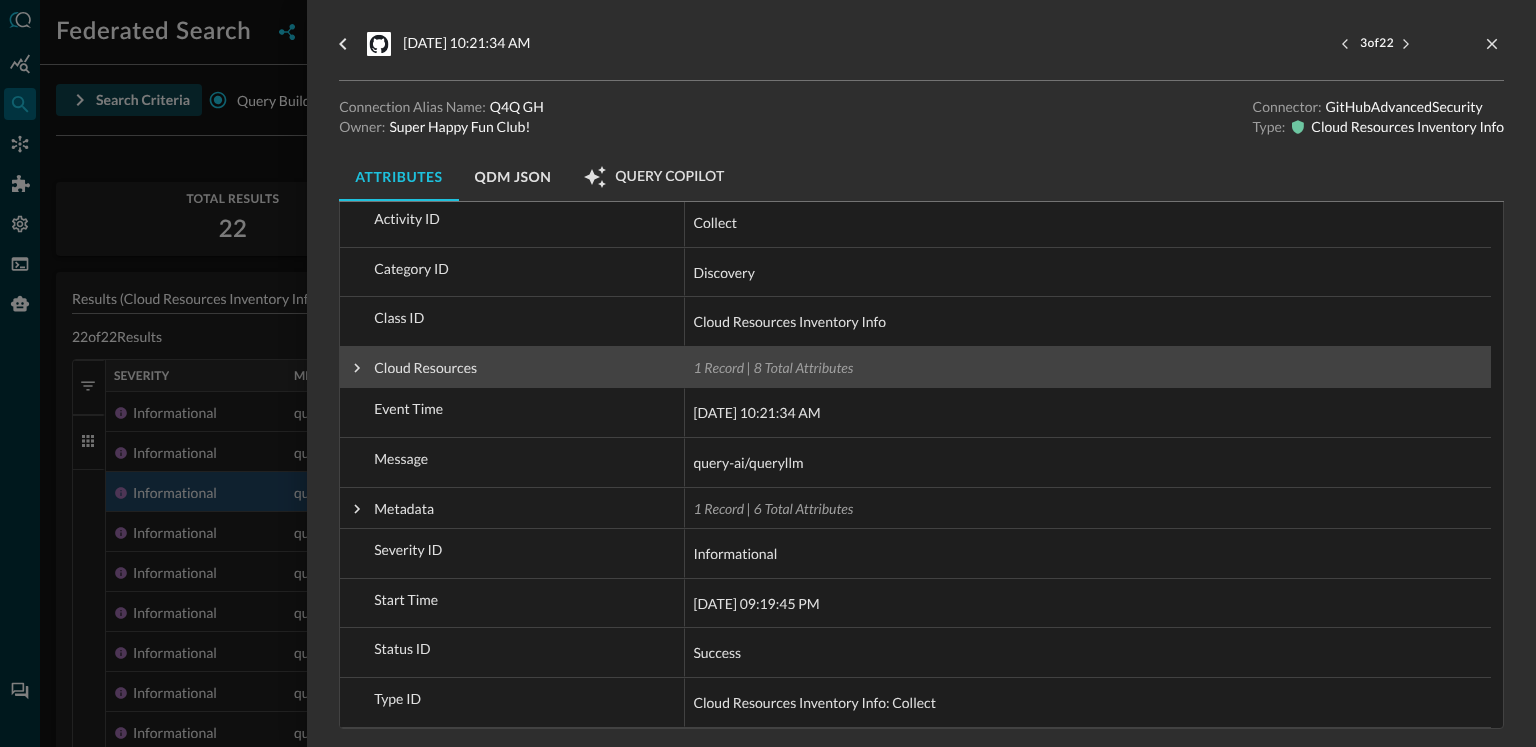 click on "Cloud Resources" at bounding box center [512, 367] 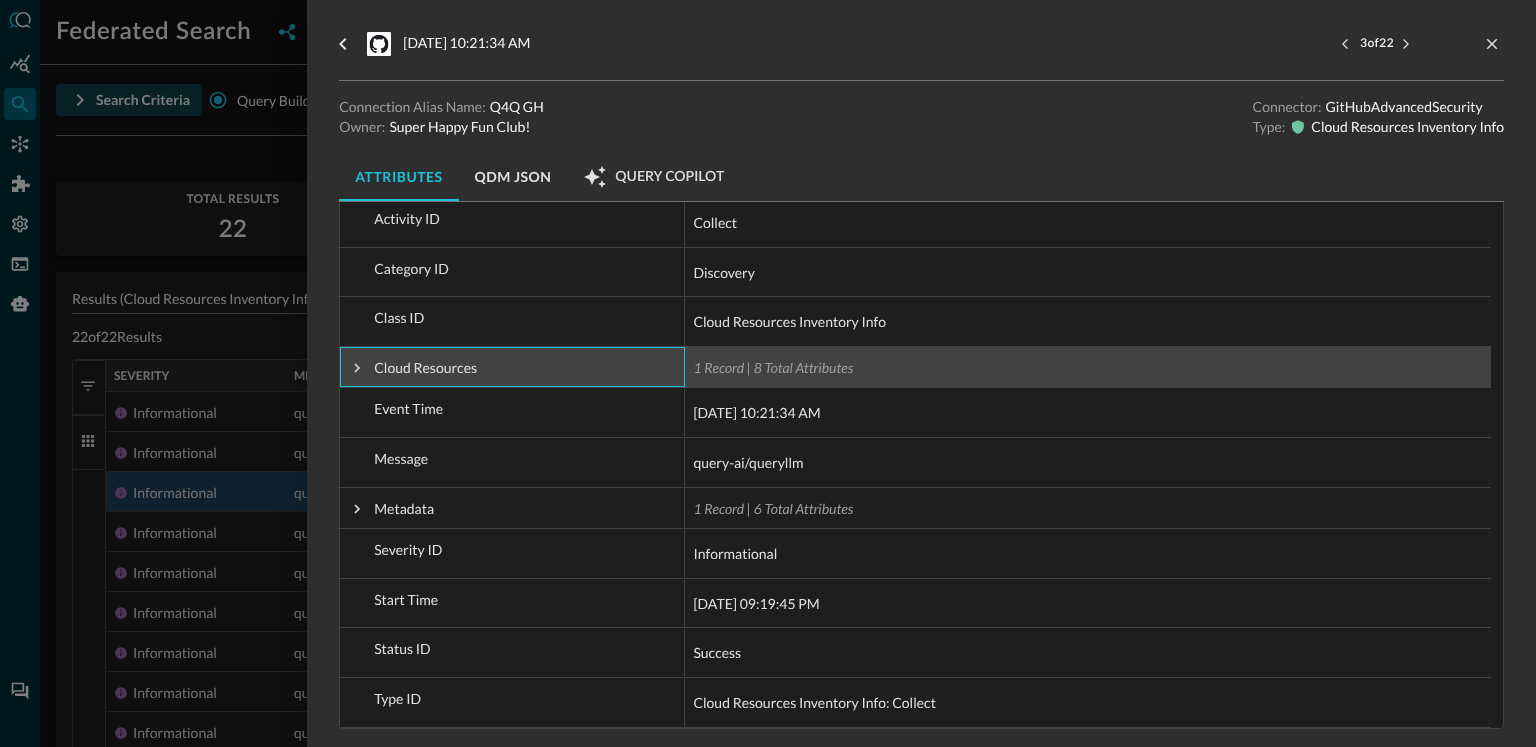 click at bounding box center (357, 368) 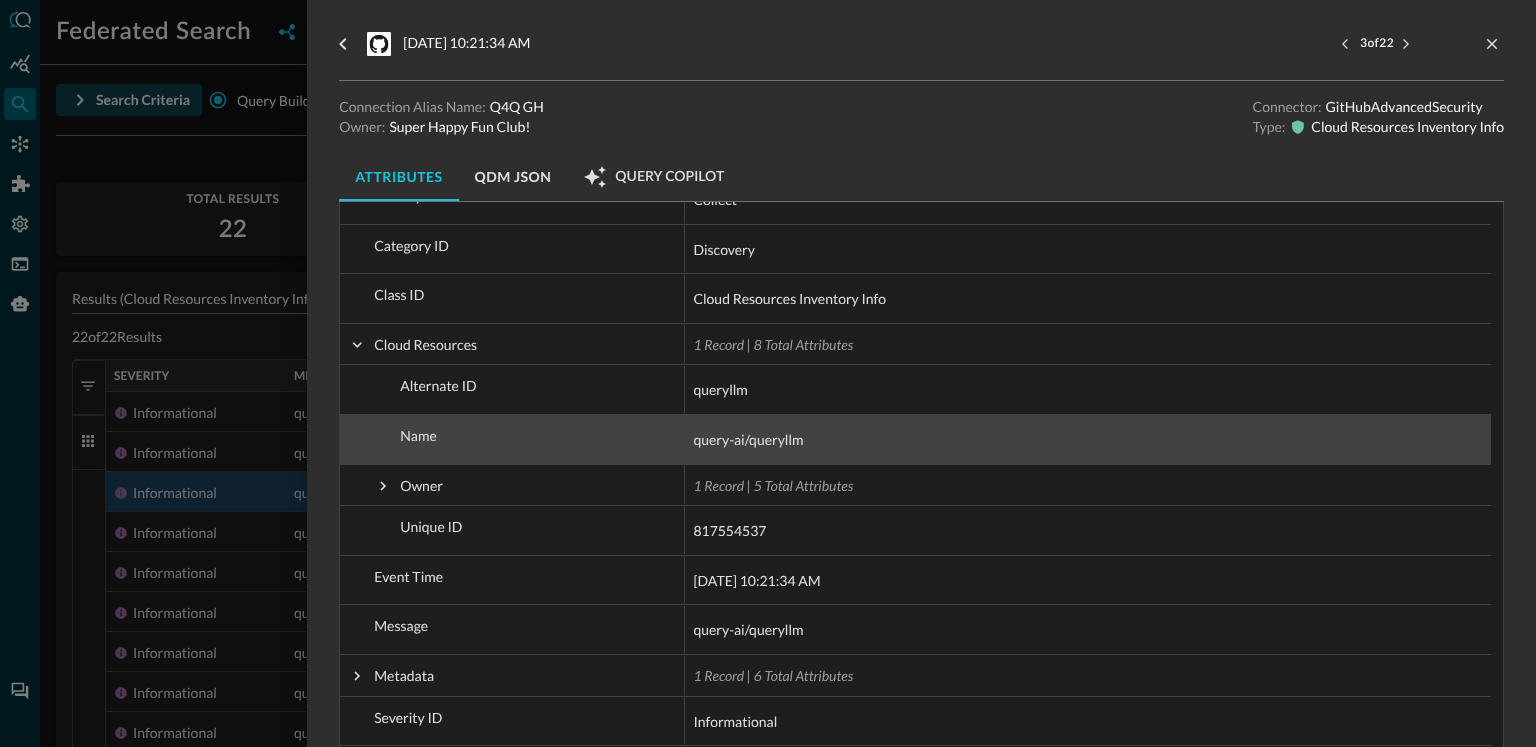 scroll, scrollTop: 130, scrollLeft: 0, axis: vertical 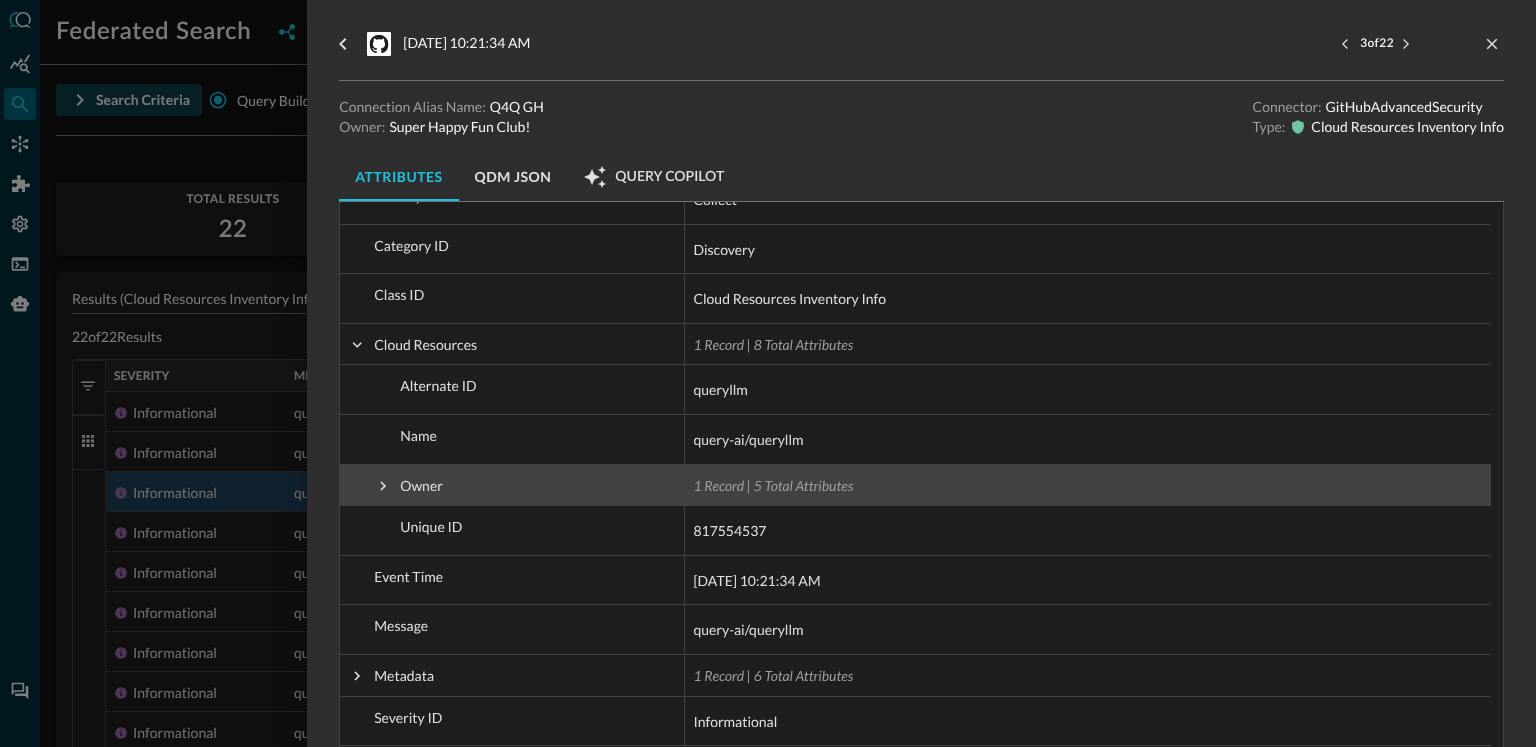 click at bounding box center [383, 486] 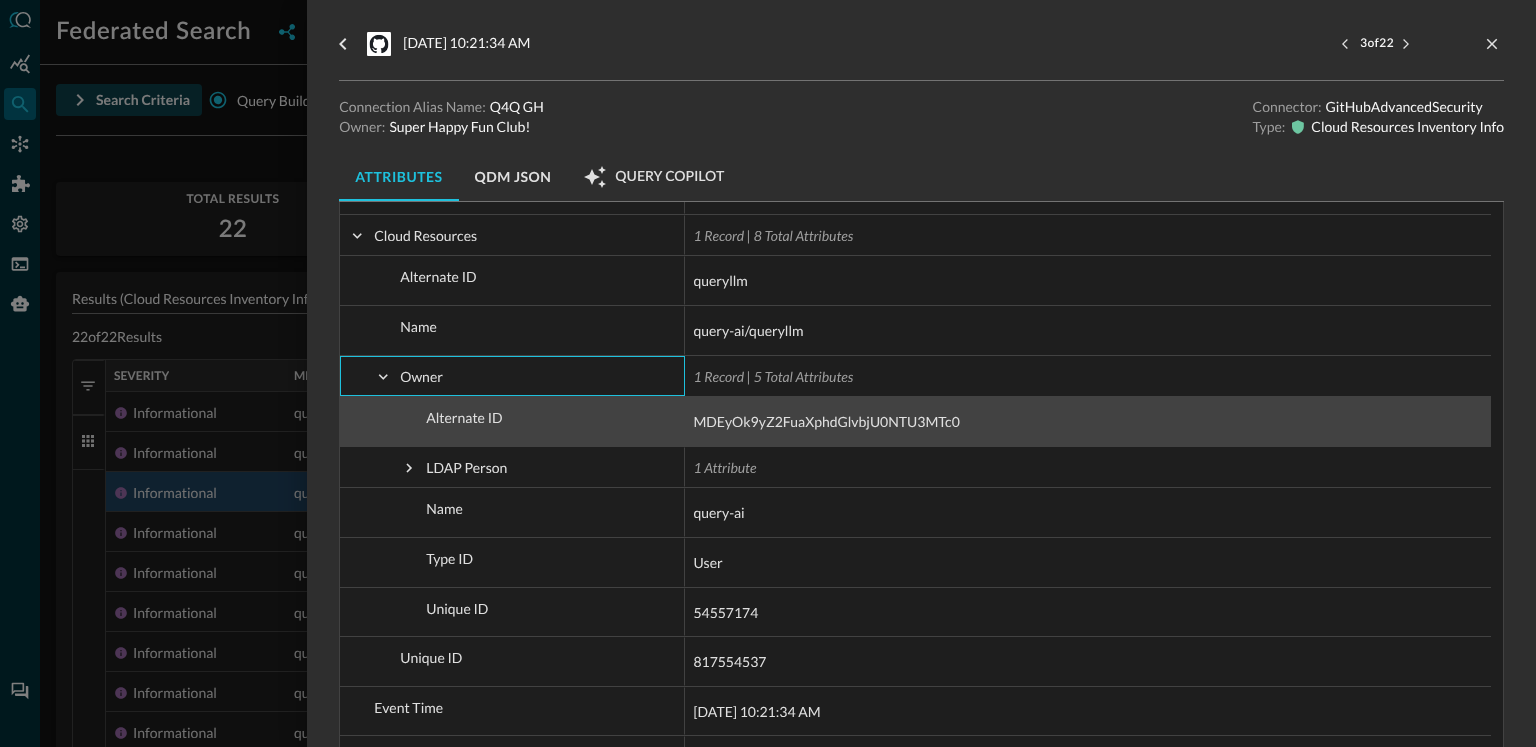 scroll, scrollTop: 250, scrollLeft: 0, axis: vertical 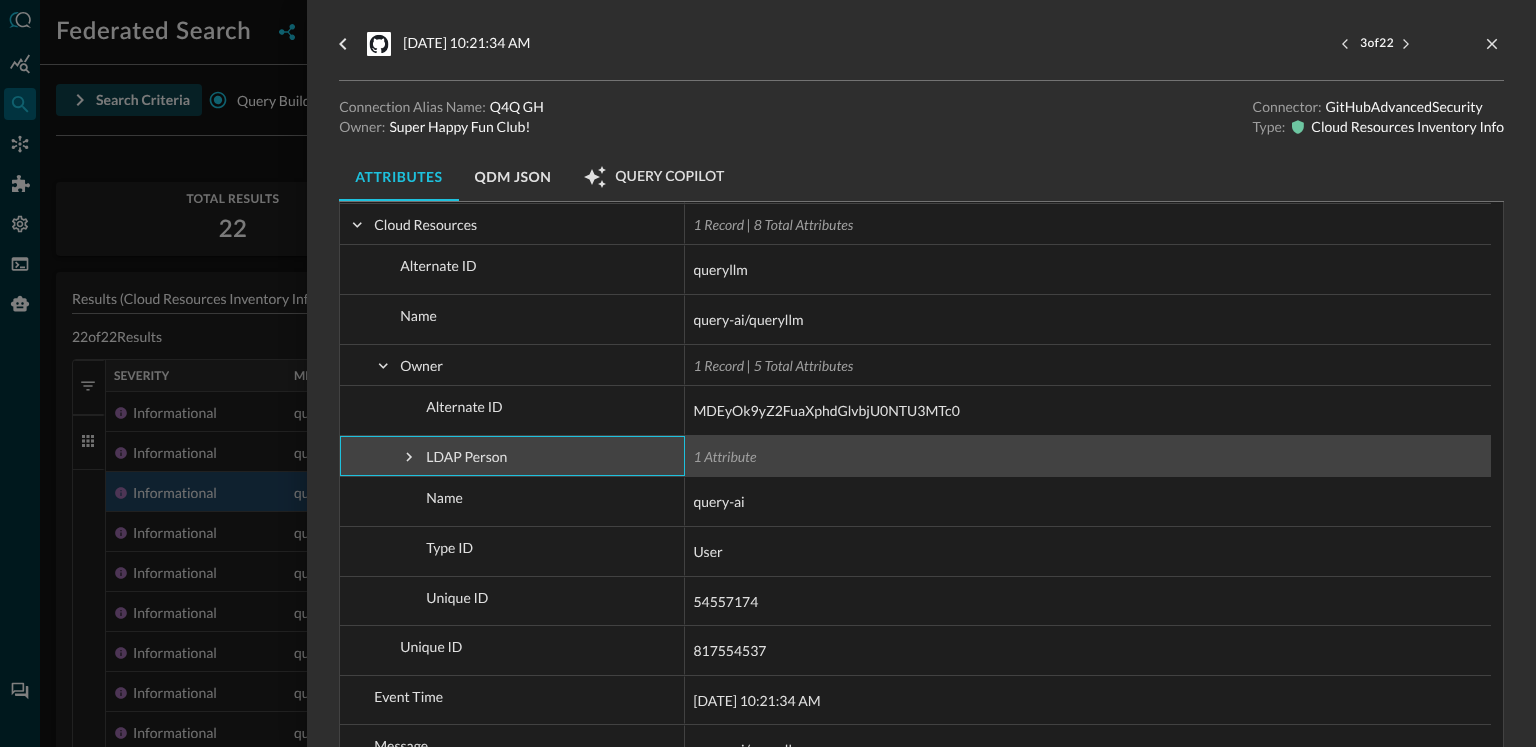 click at bounding box center [409, 457] 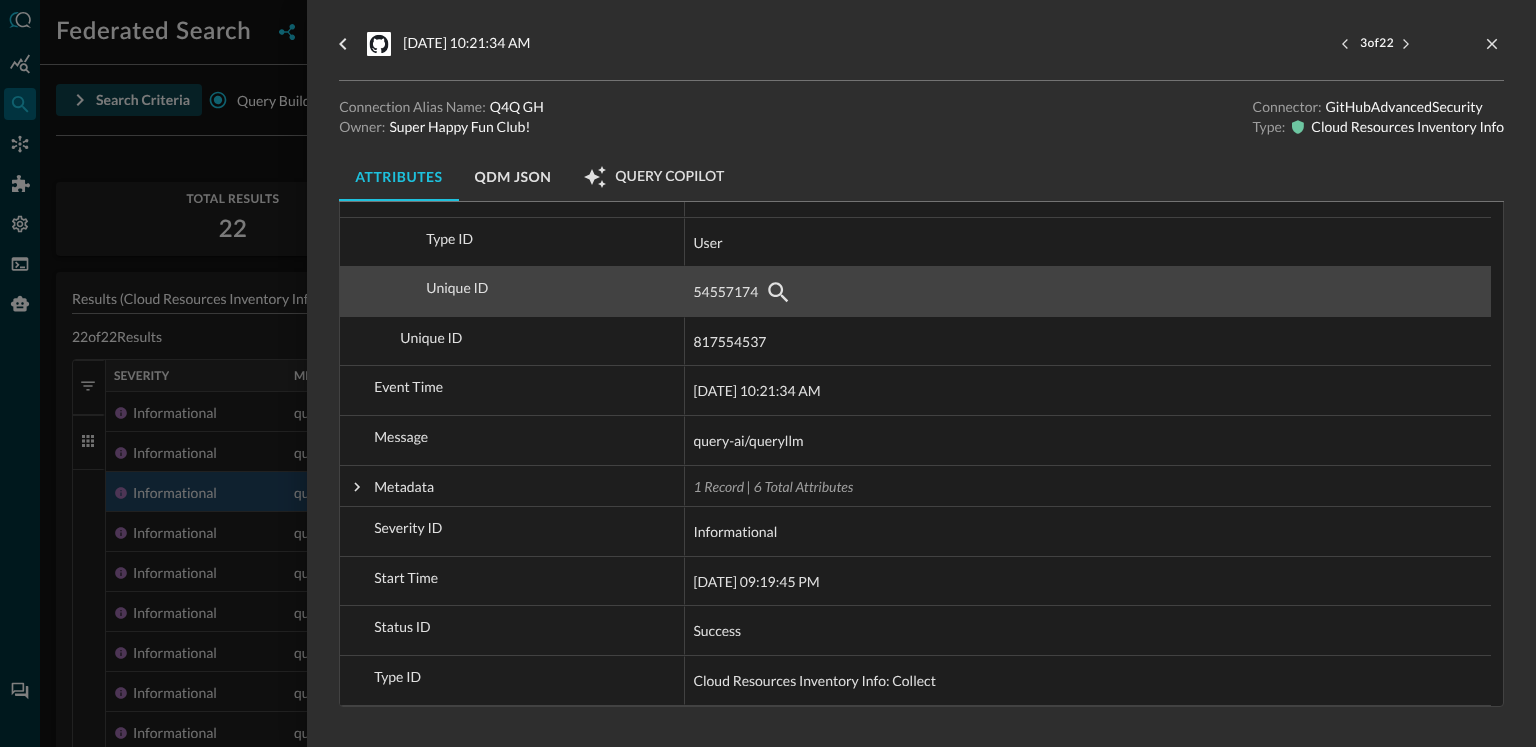 scroll, scrollTop: 611, scrollLeft: 0, axis: vertical 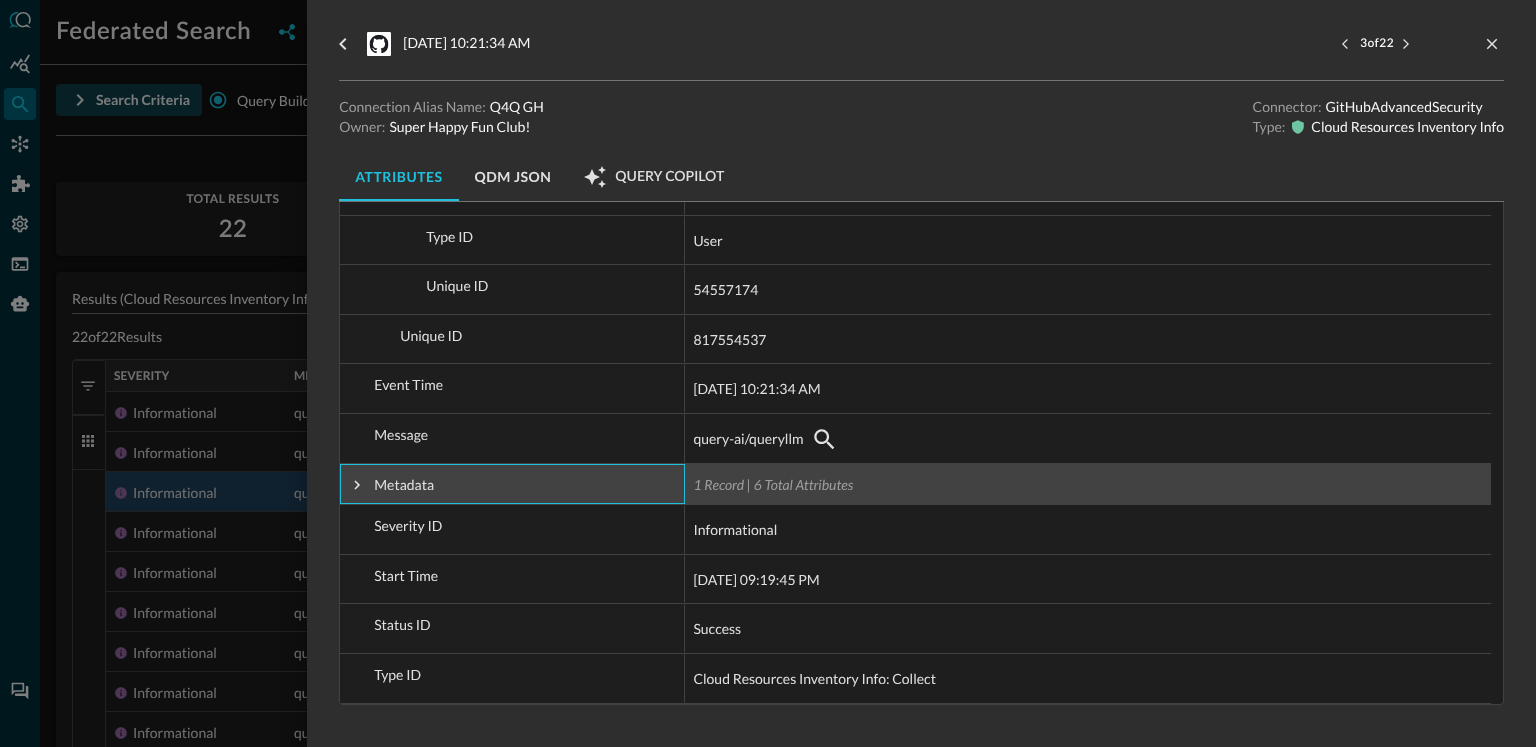 click on "Metadata" at bounding box center [512, 485] 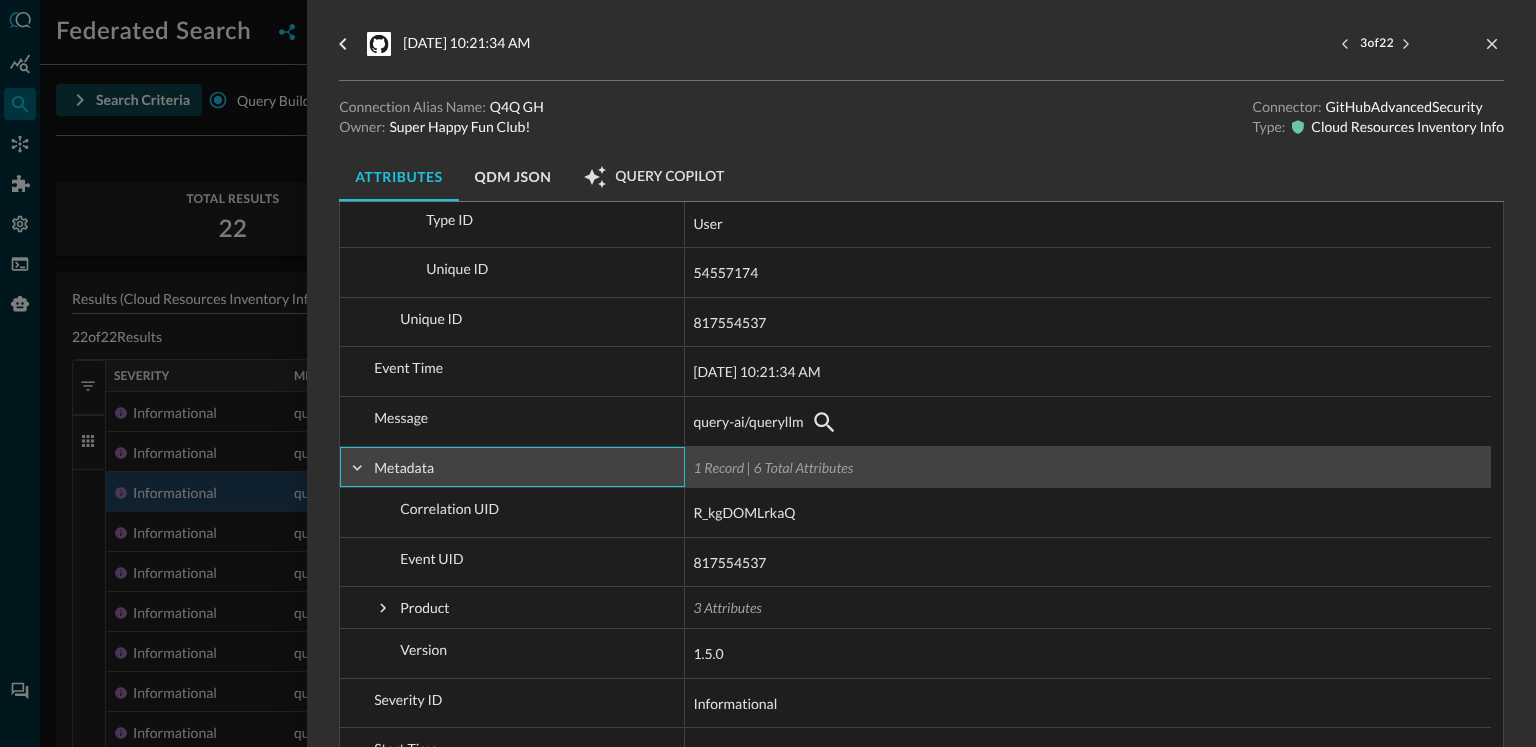 scroll, scrollTop: 752, scrollLeft: 0, axis: vertical 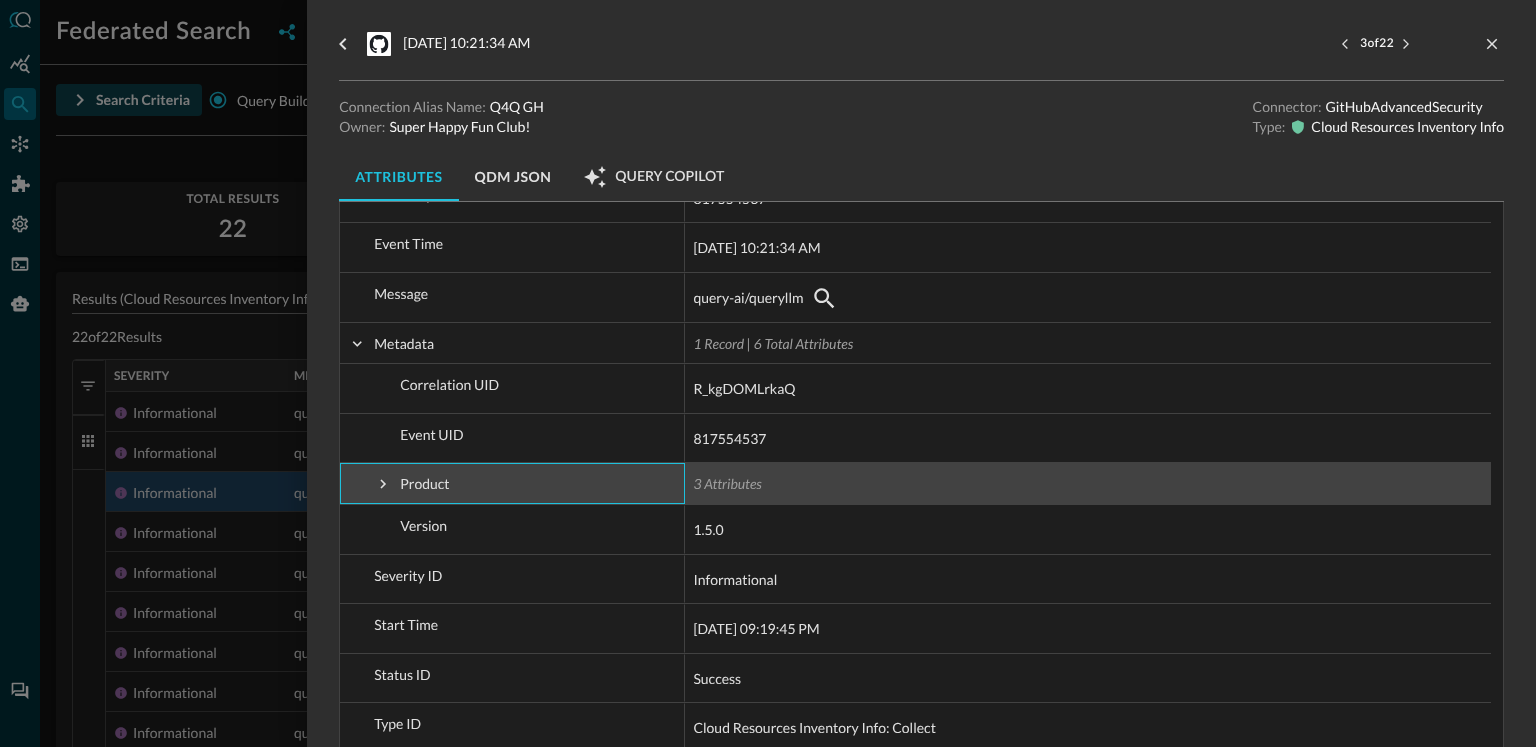 click at bounding box center [383, 484] 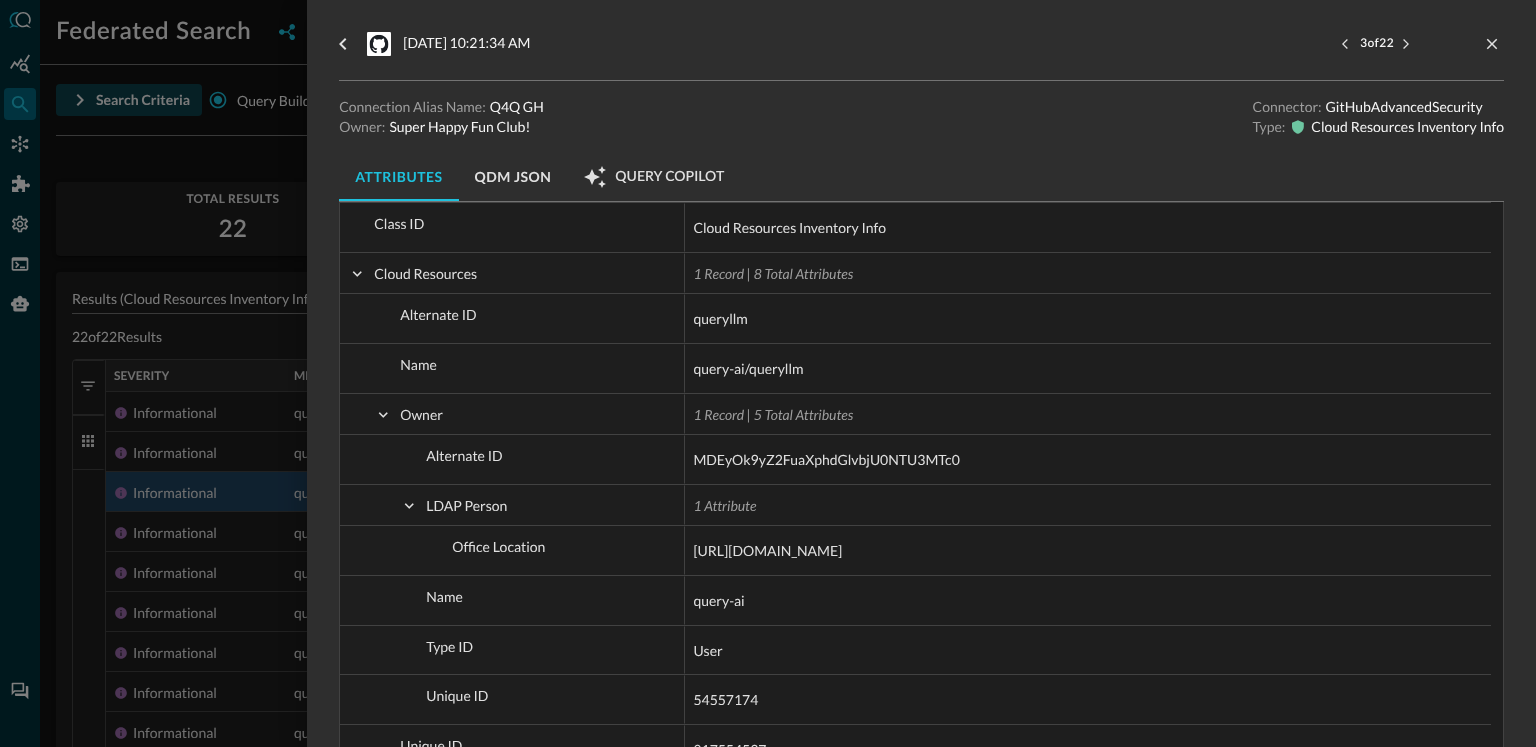 scroll, scrollTop: 0, scrollLeft: 0, axis: both 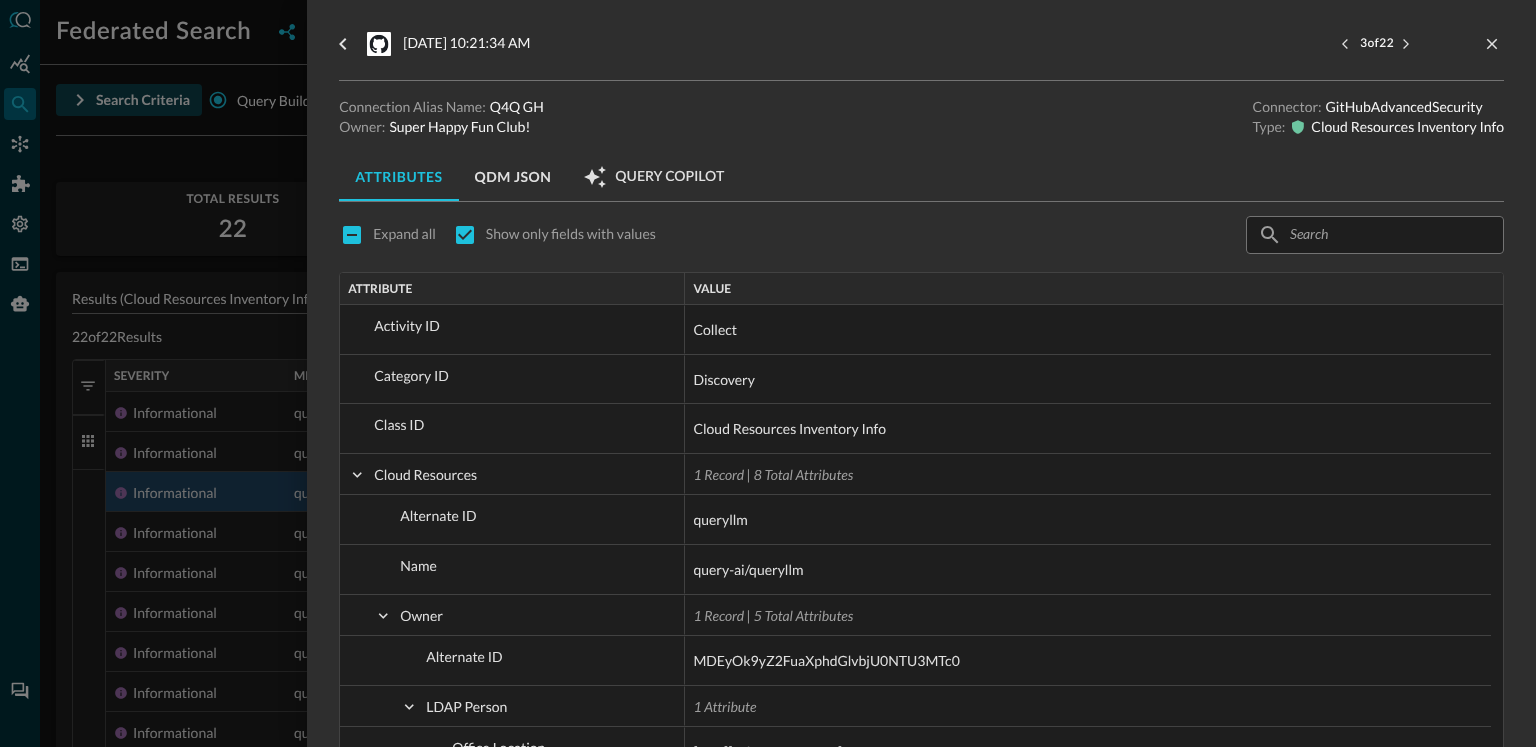 click at bounding box center (768, 373) 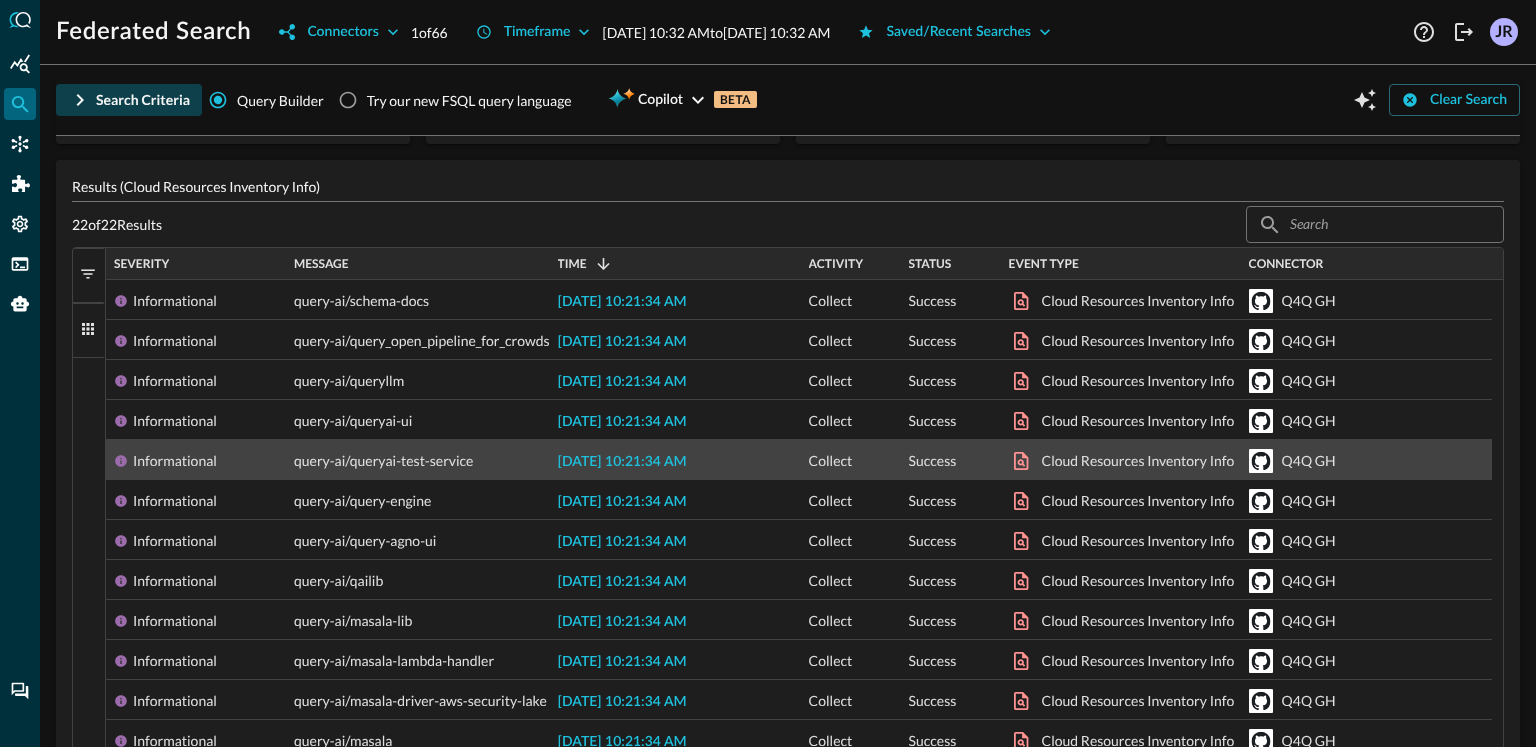 scroll, scrollTop: 131, scrollLeft: 0, axis: vertical 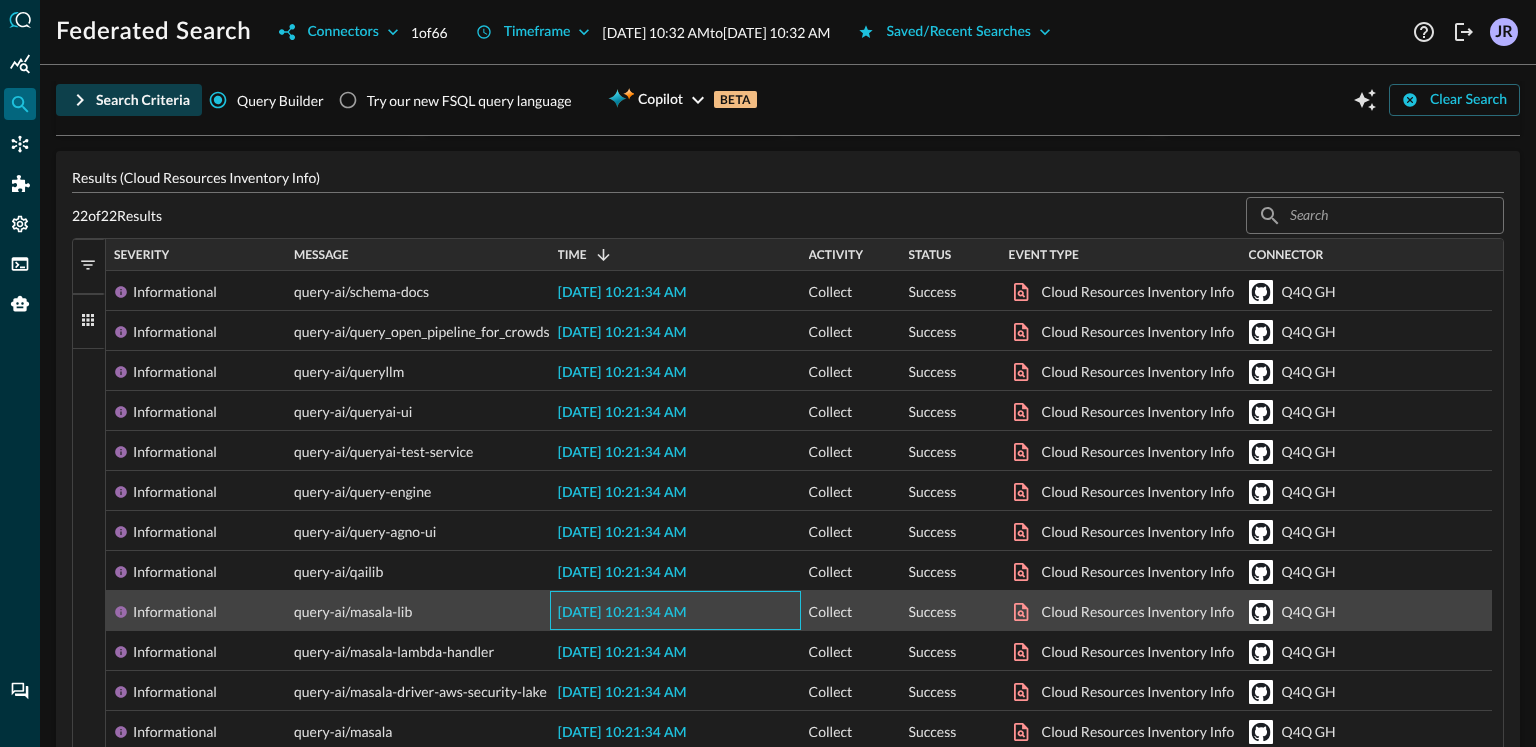 click on "[DATE] 10:21:34 AM" at bounding box center [622, 613] 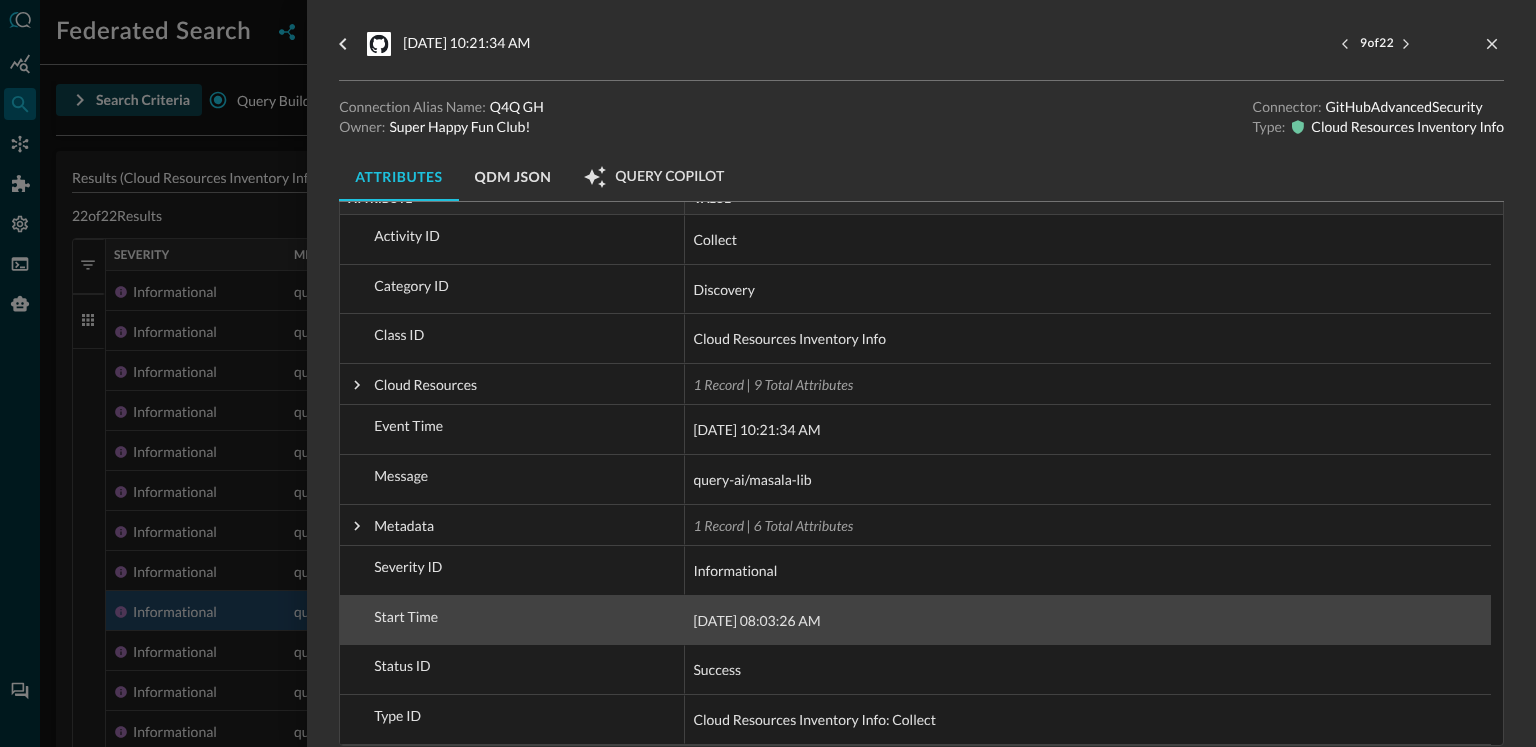 scroll, scrollTop: 131, scrollLeft: 0, axis: vertical 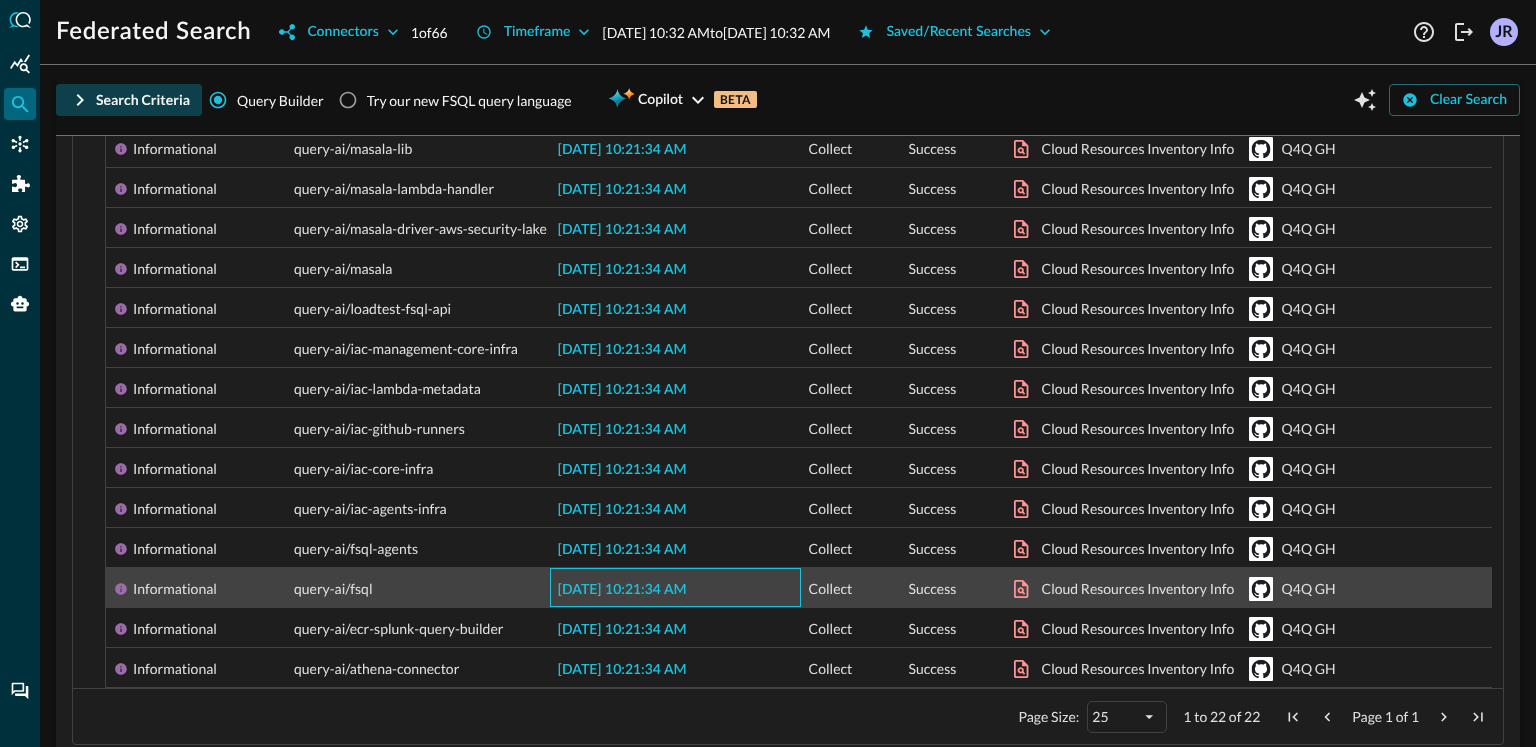 click on "[DATE] 10:21:34 AM" at bounding box center [622, 590] 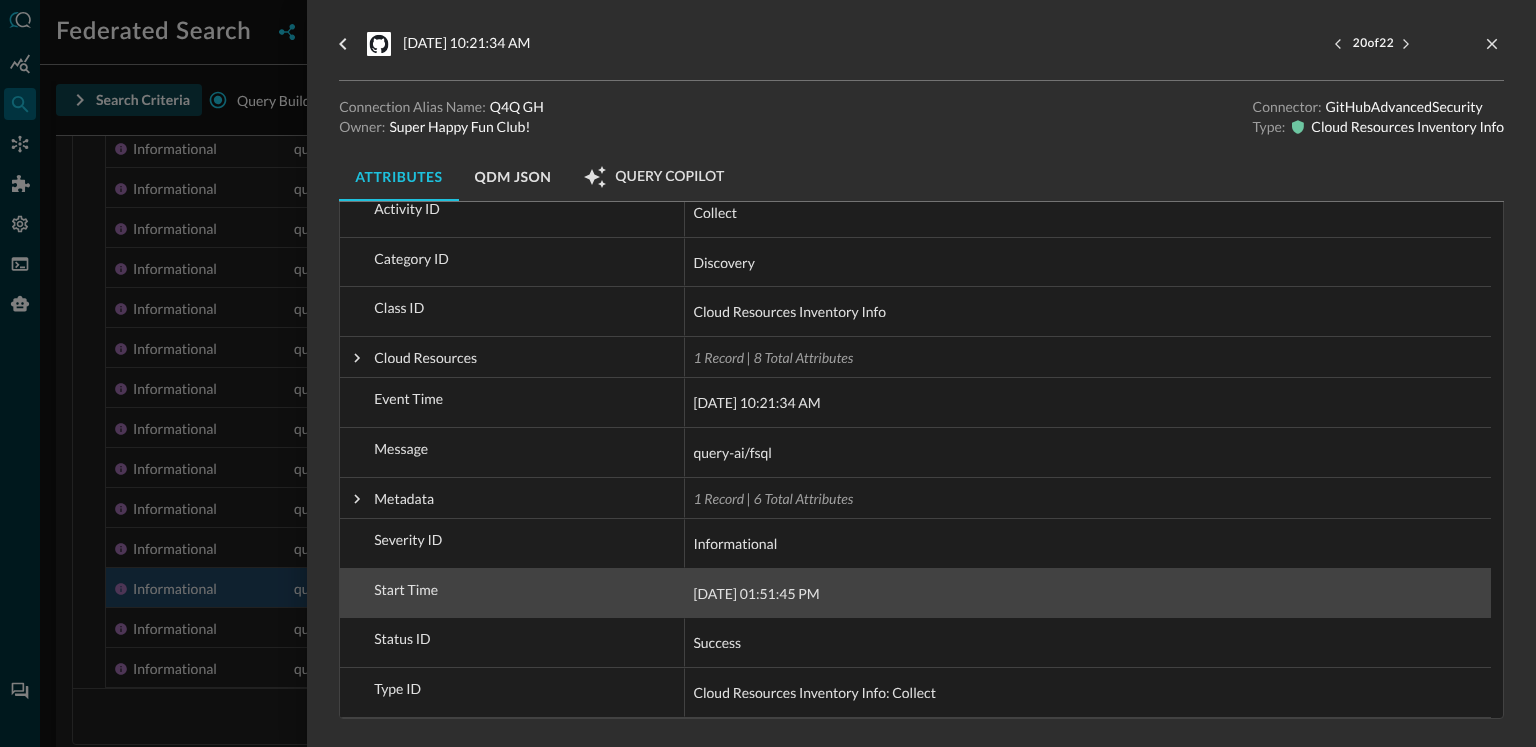 scroll, scrollTop: 120, scrollLeft: 0, axis: vertical 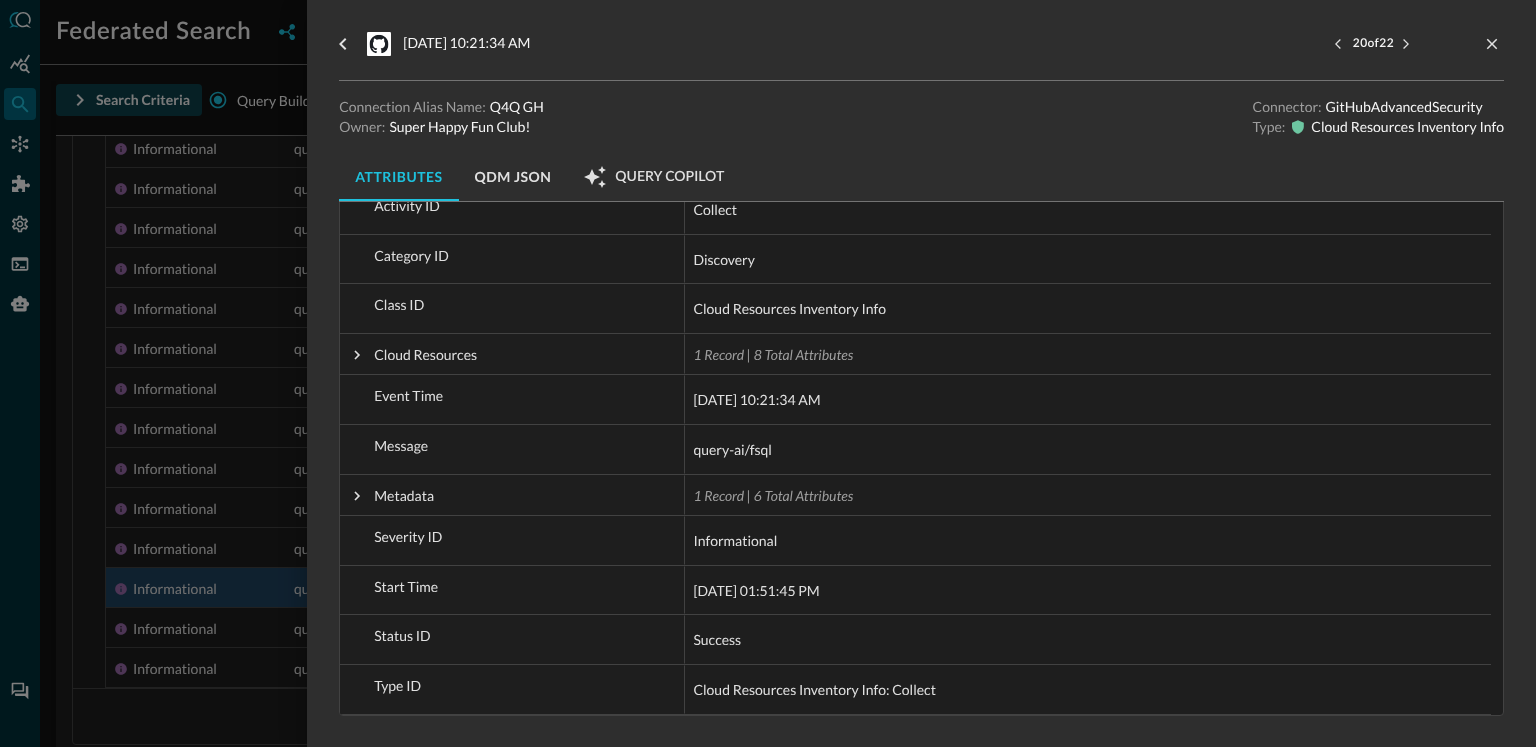 click at bounding box center (768, 373) 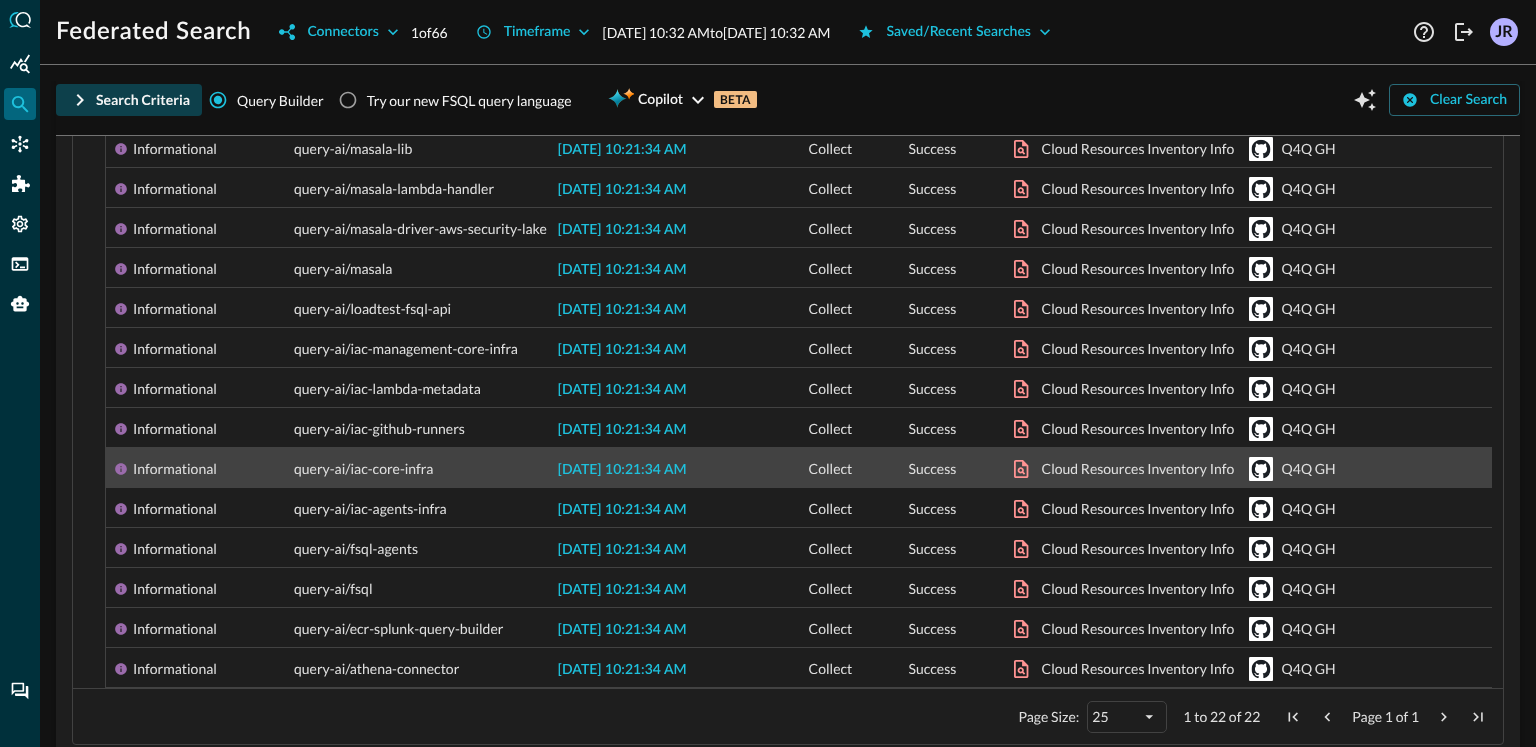 scroll, scrollTop: 0, scrollLeft: 0, axis: both 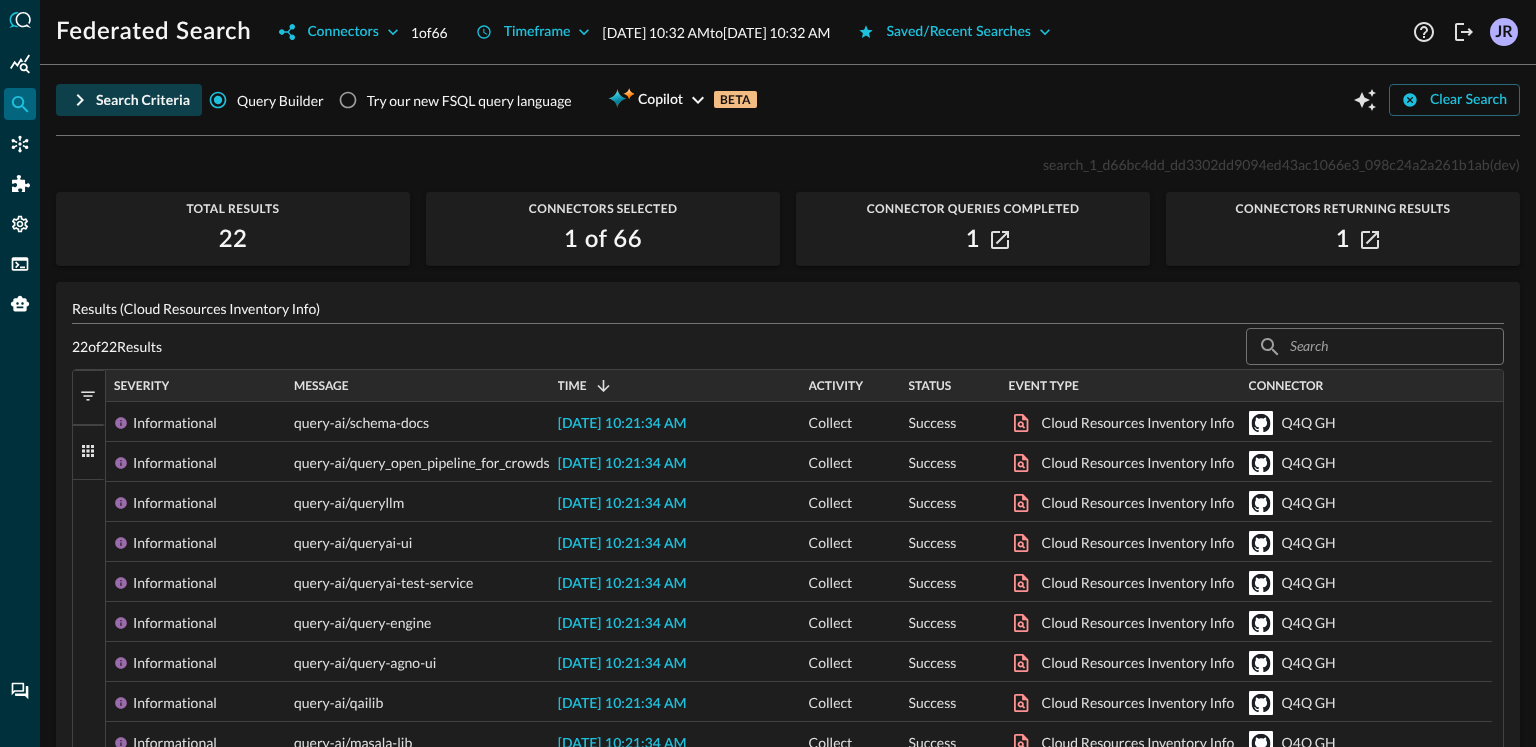 click on "Search Criteria" at bounding box center (143, 100) 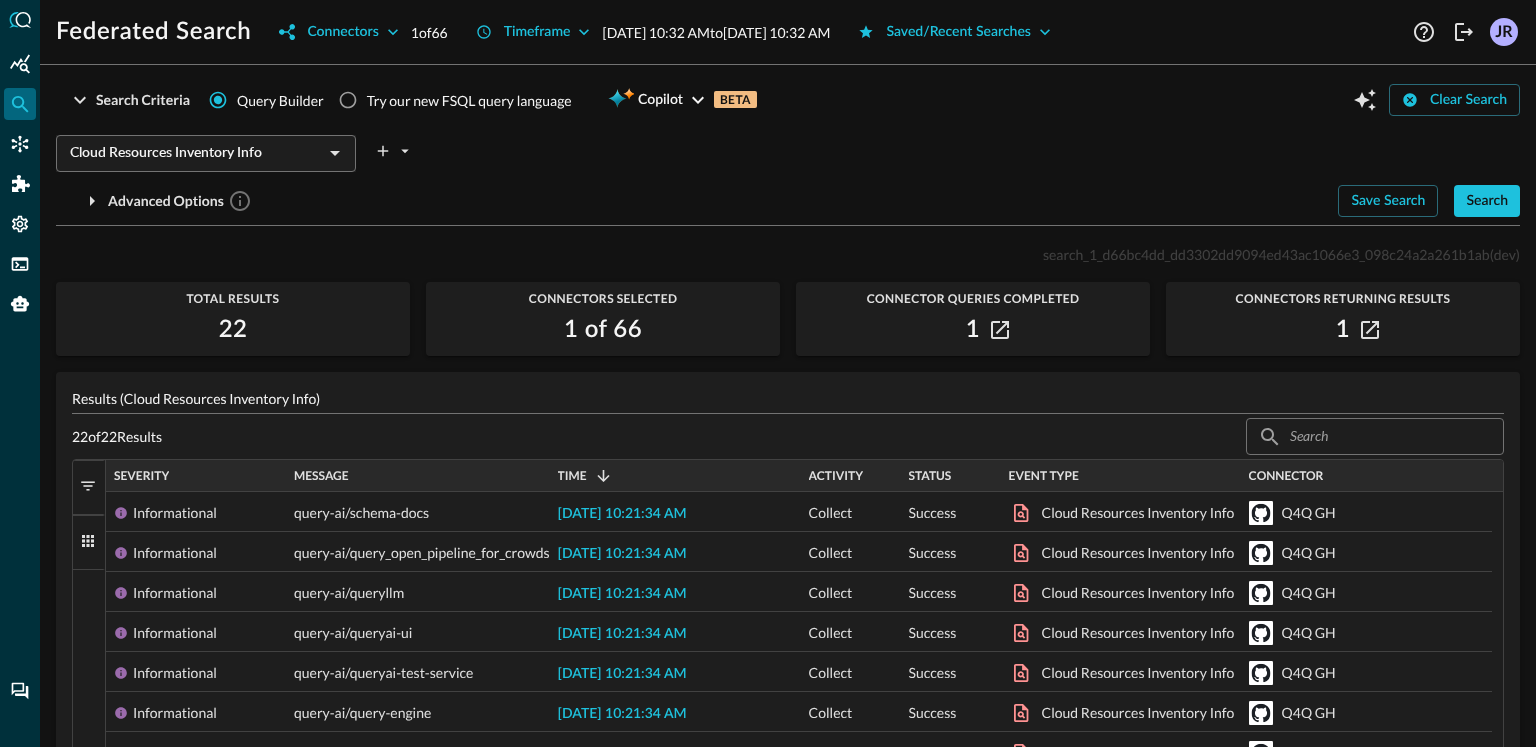 click on "Cloud Resources Inventory Info" at bounding box center (189, 153) 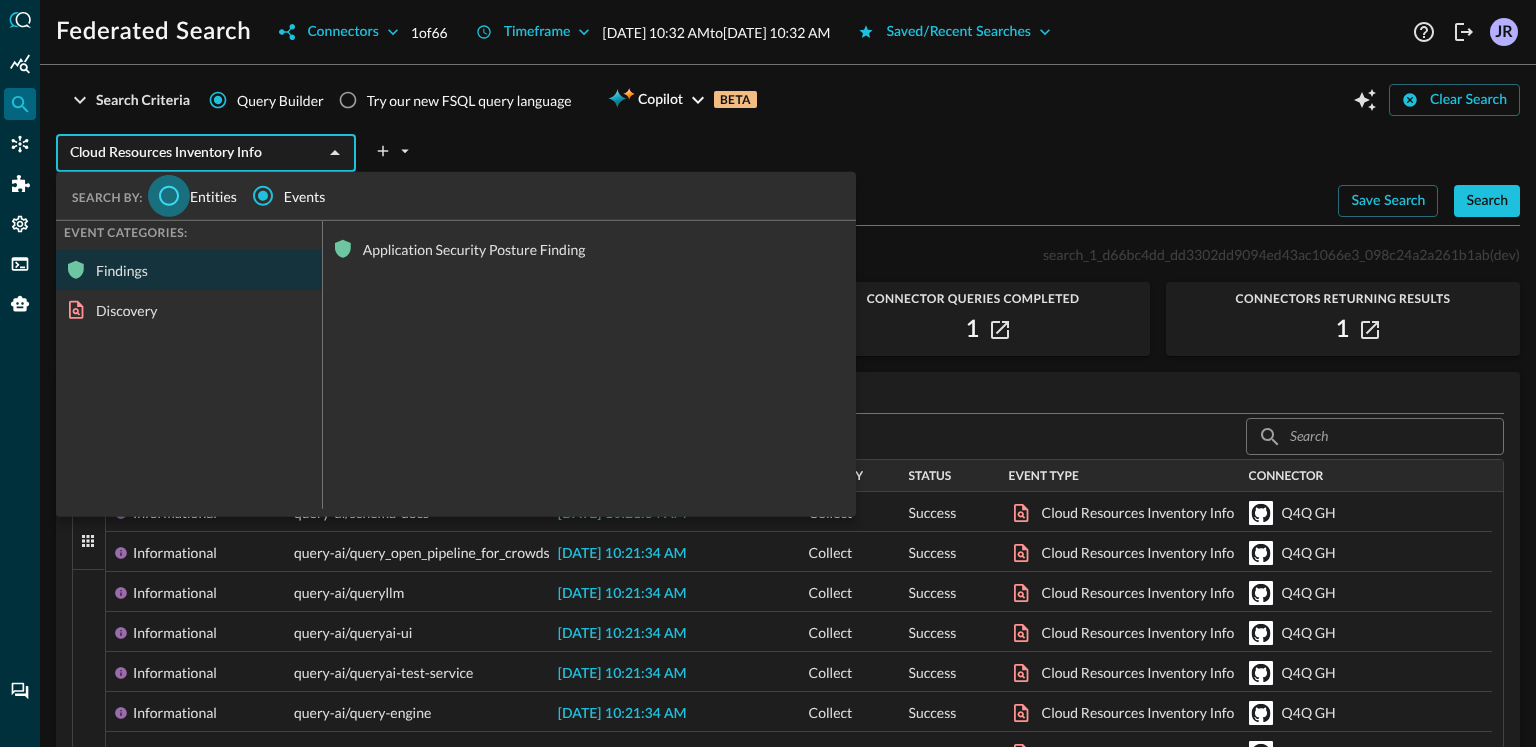 click on "Entities" at bounding box center [169, 196] 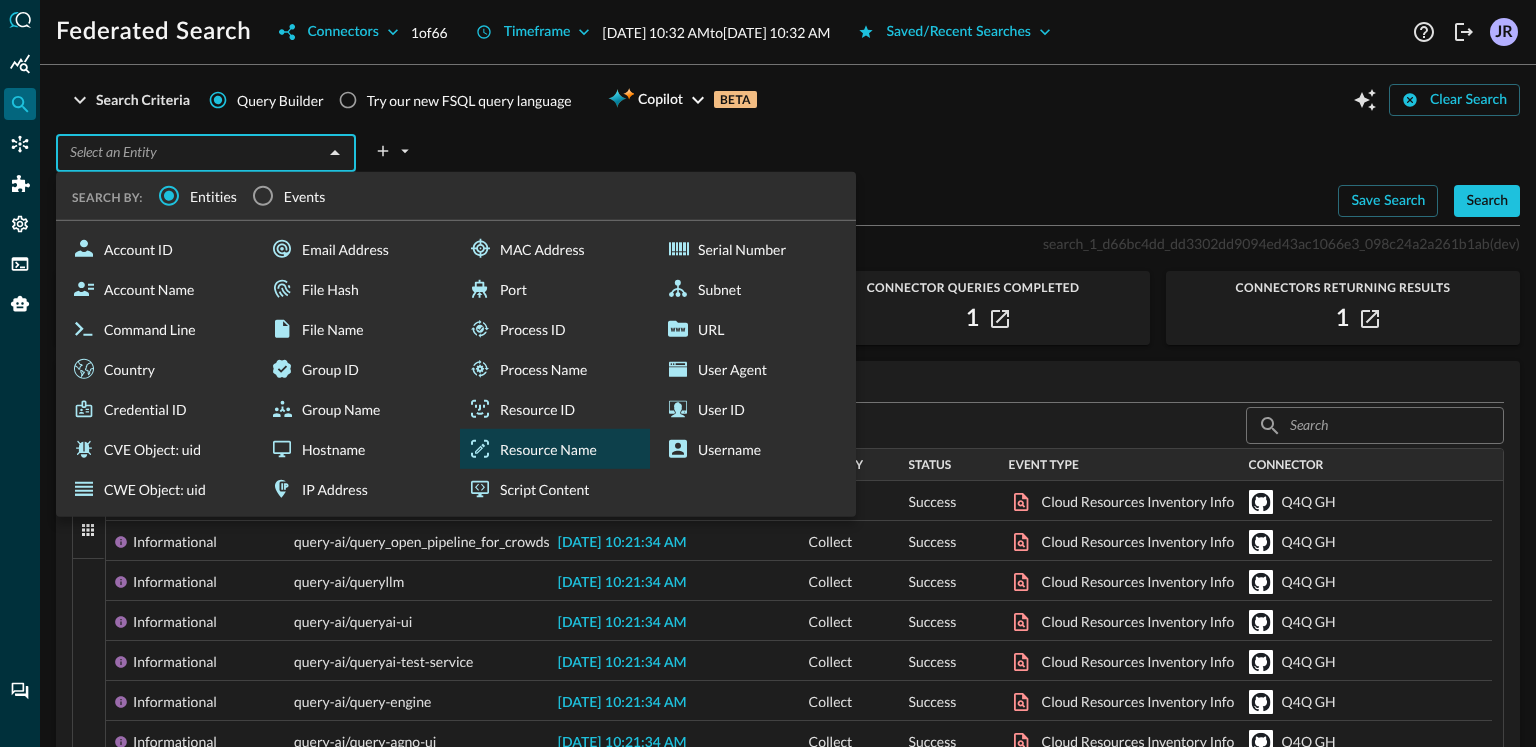 scroll, scrollTop: 0, scrollLeft: 0, axis: both 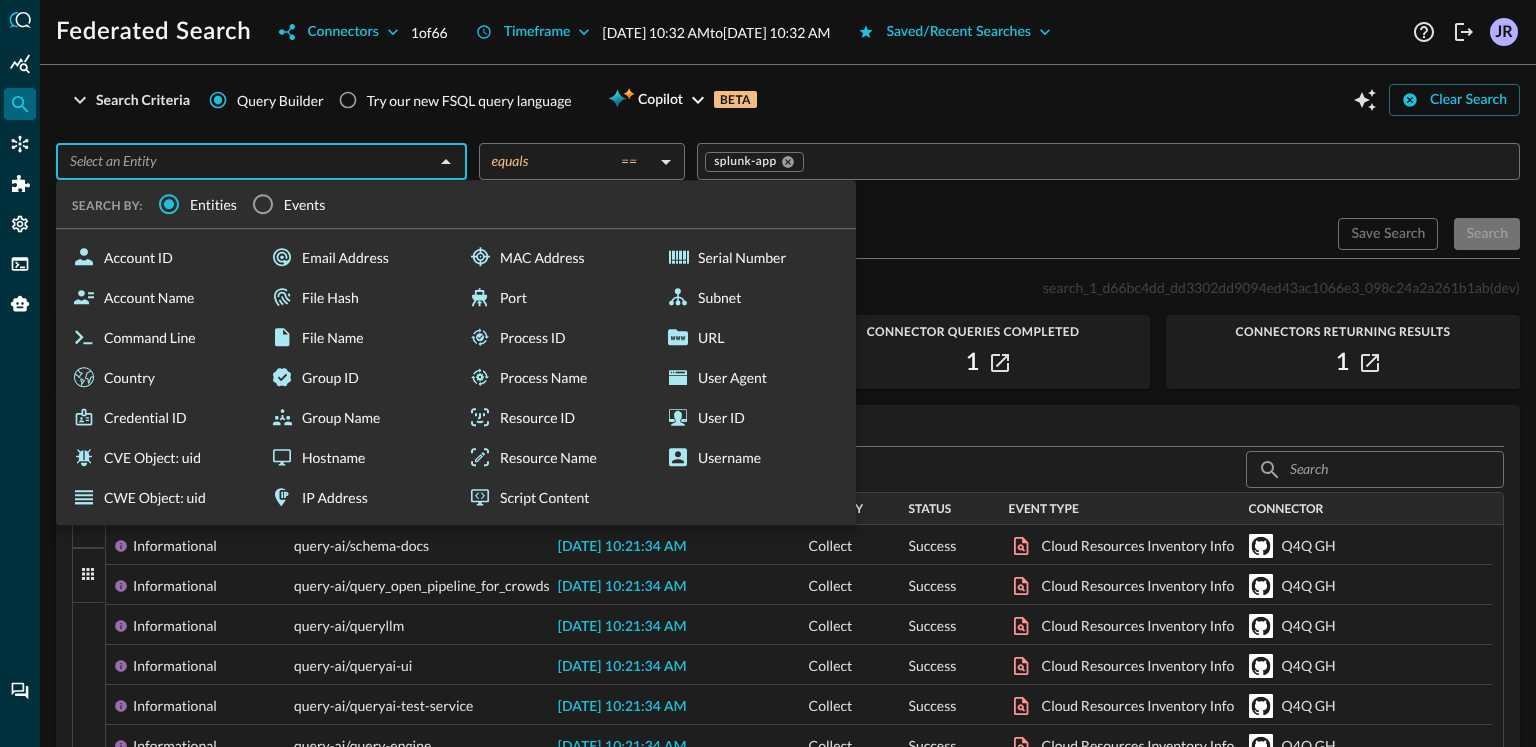 click at bounding box center [245, 161] 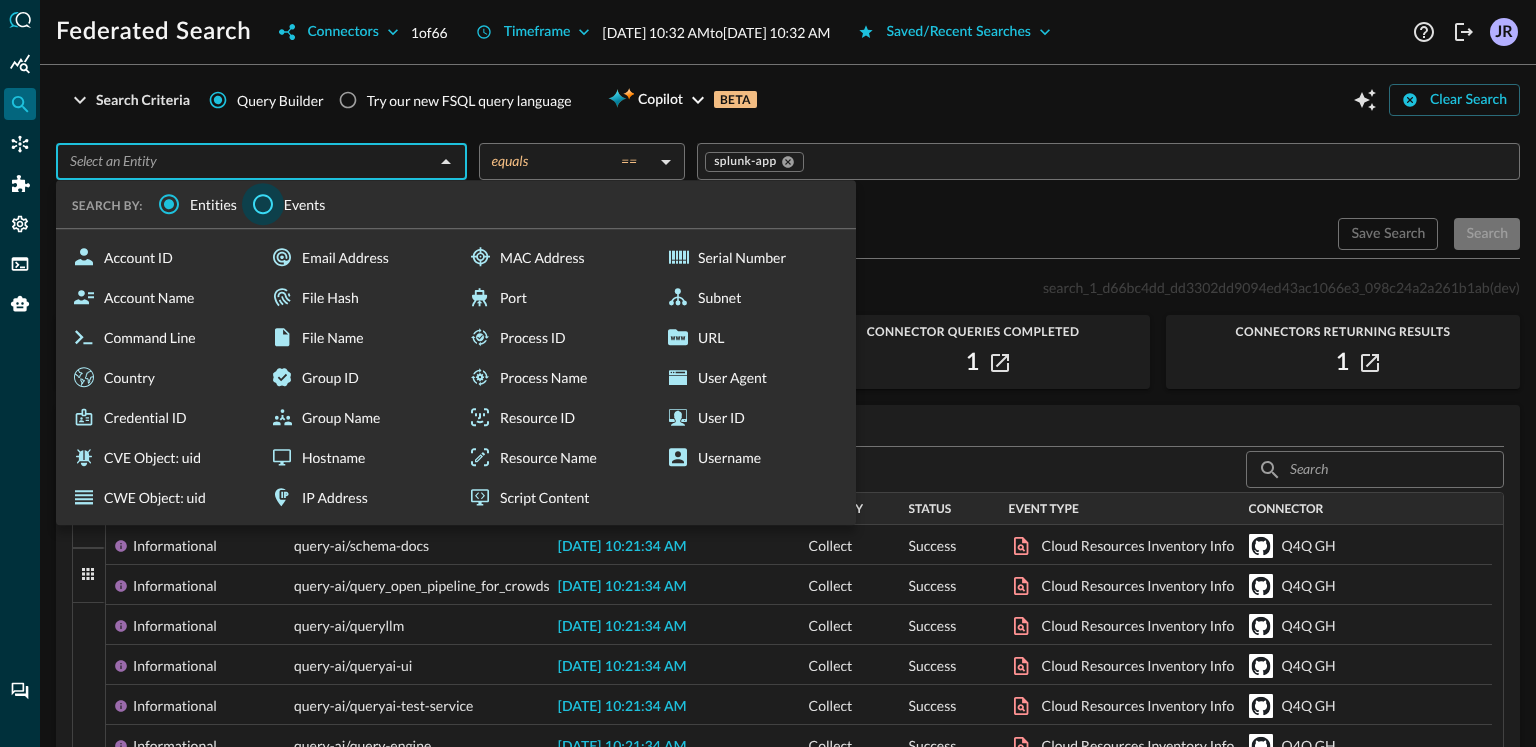 click on "Events" at bounding box center (263, 204) 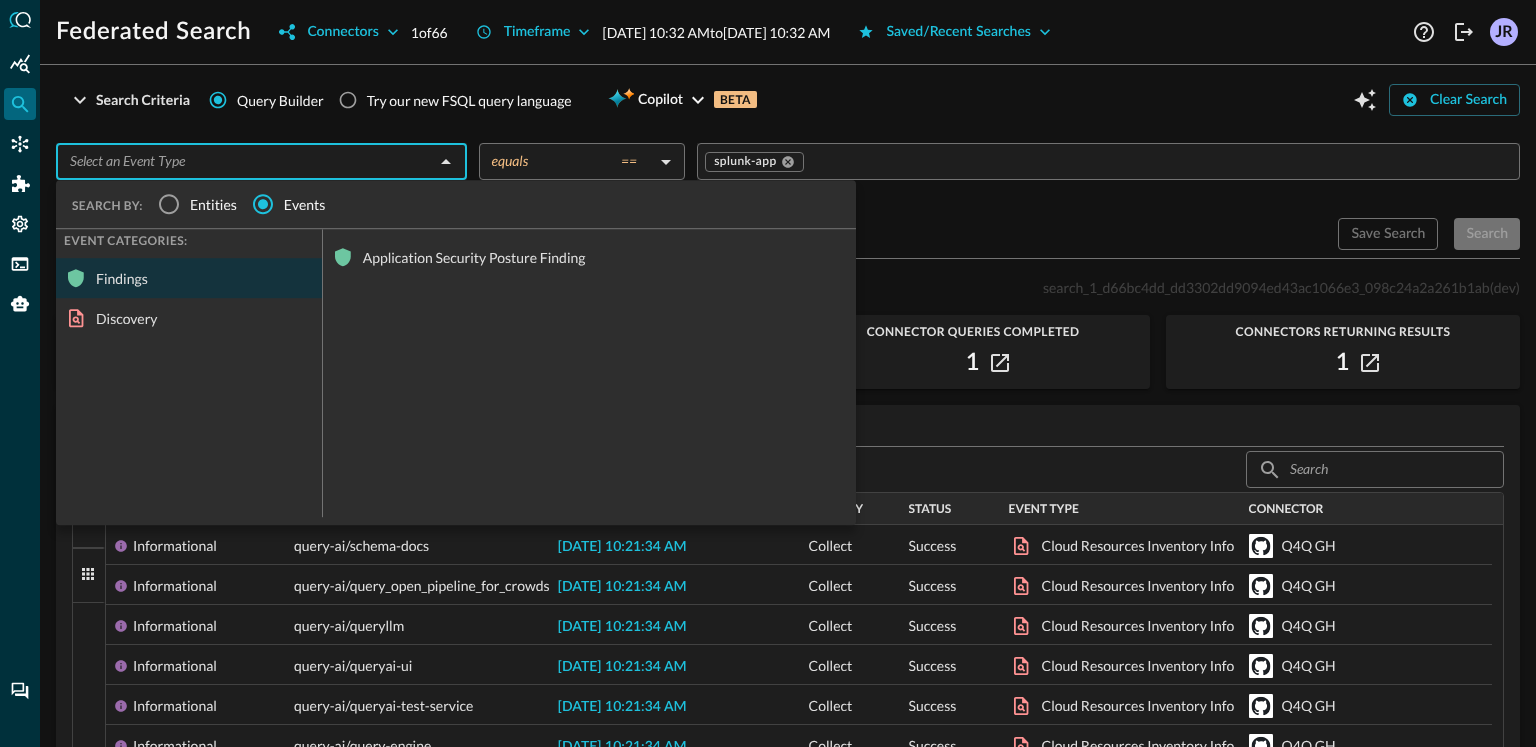 click on "Entities" at bounding box center (213, 204) 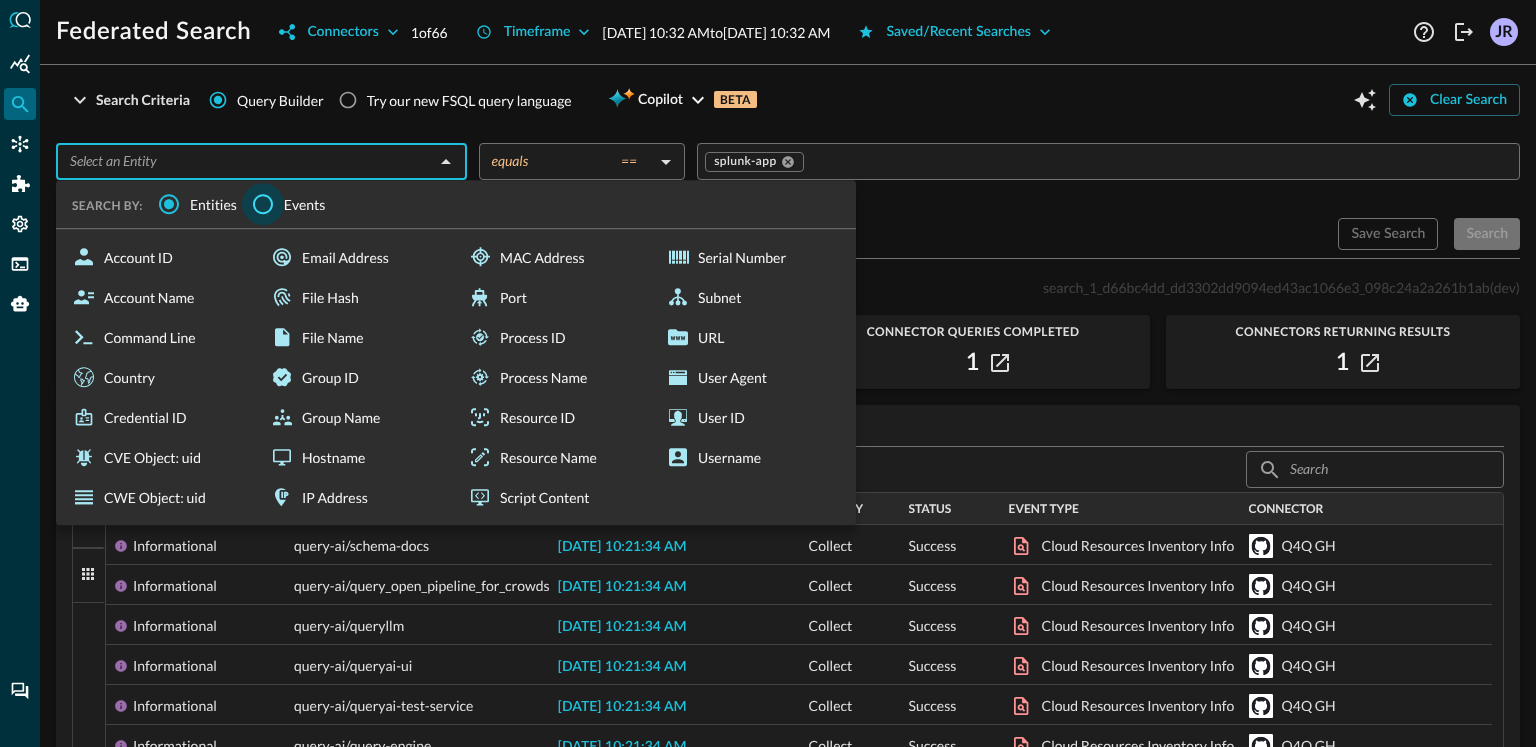 click on "Events" at bounding box center [263, 204] 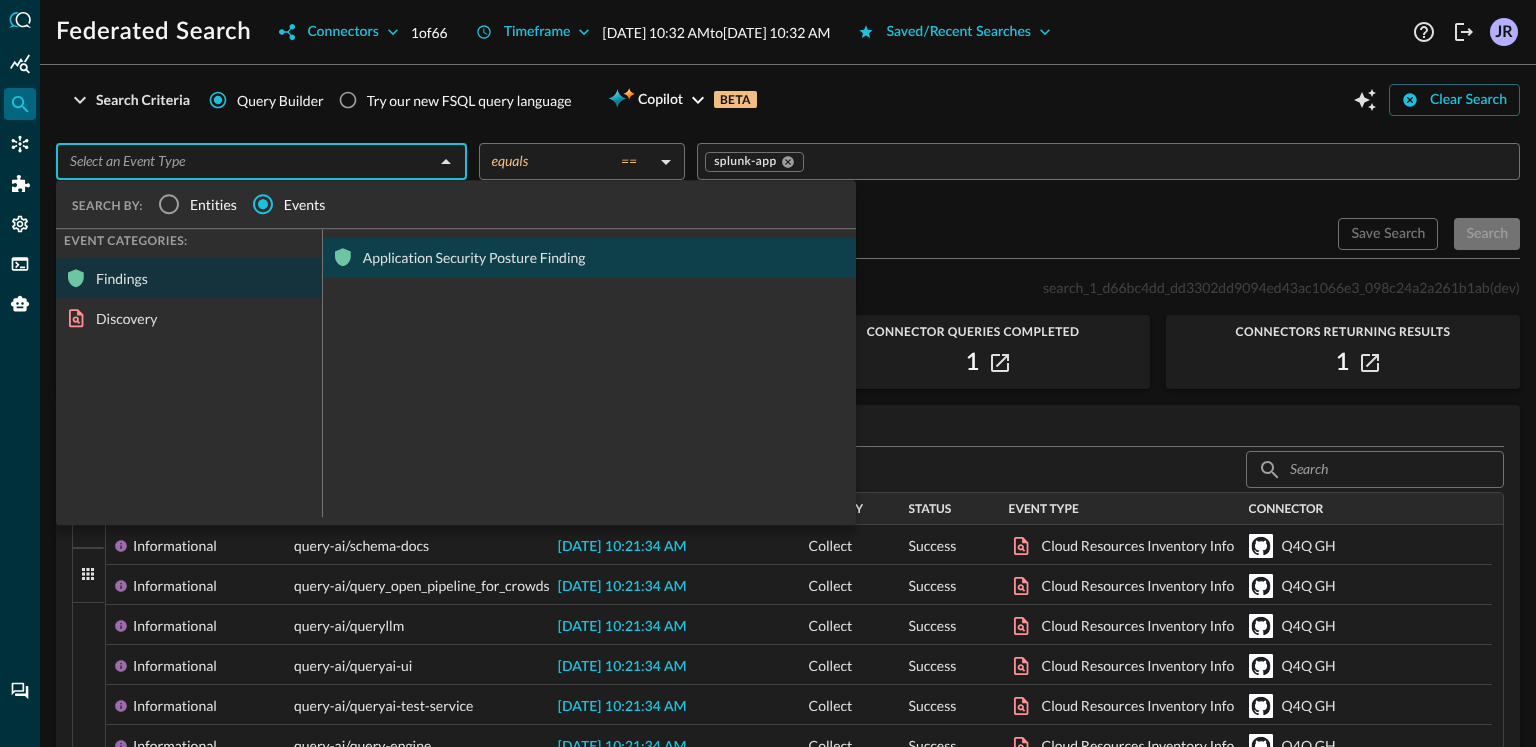 click on "Application Security Posture Finding" at bounding box center (589, 257) 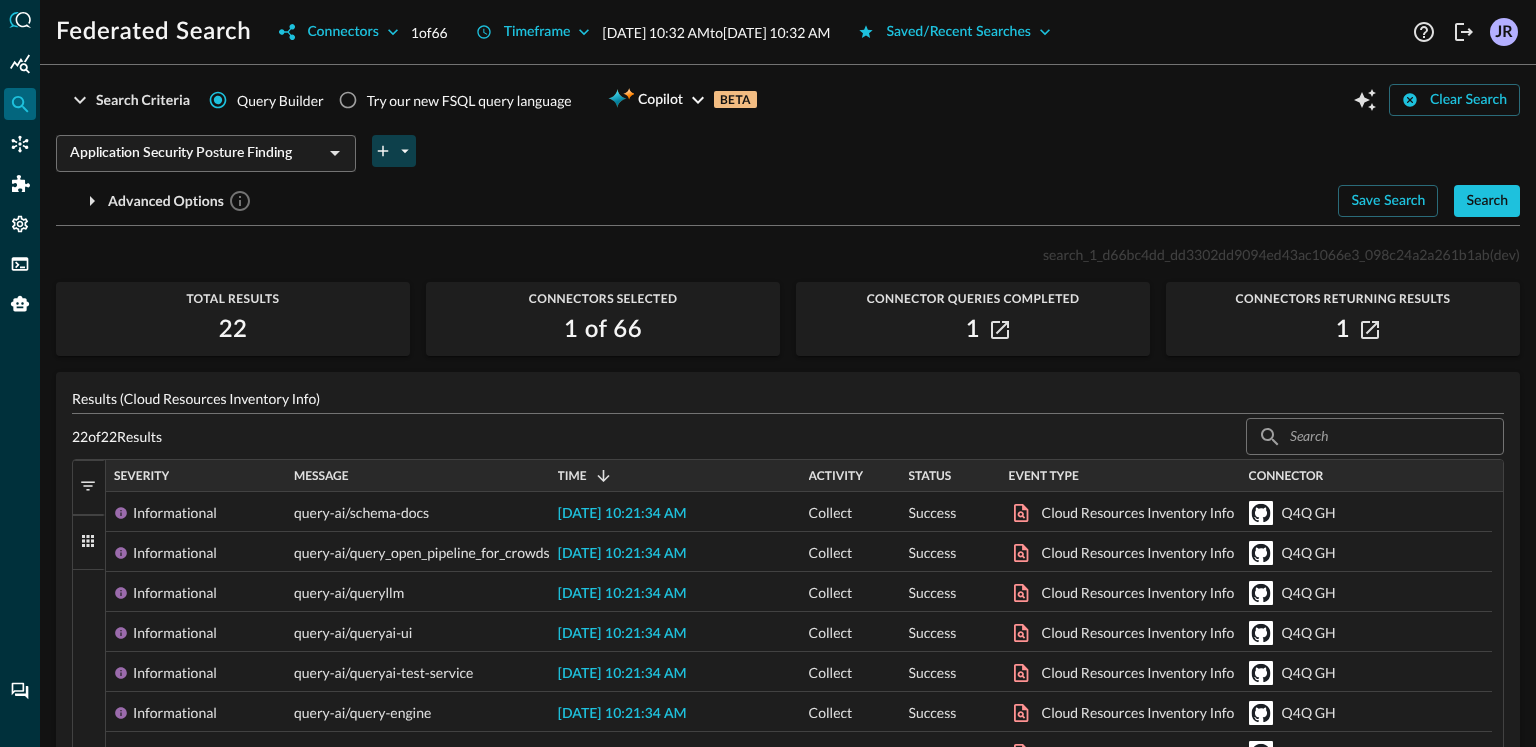 click 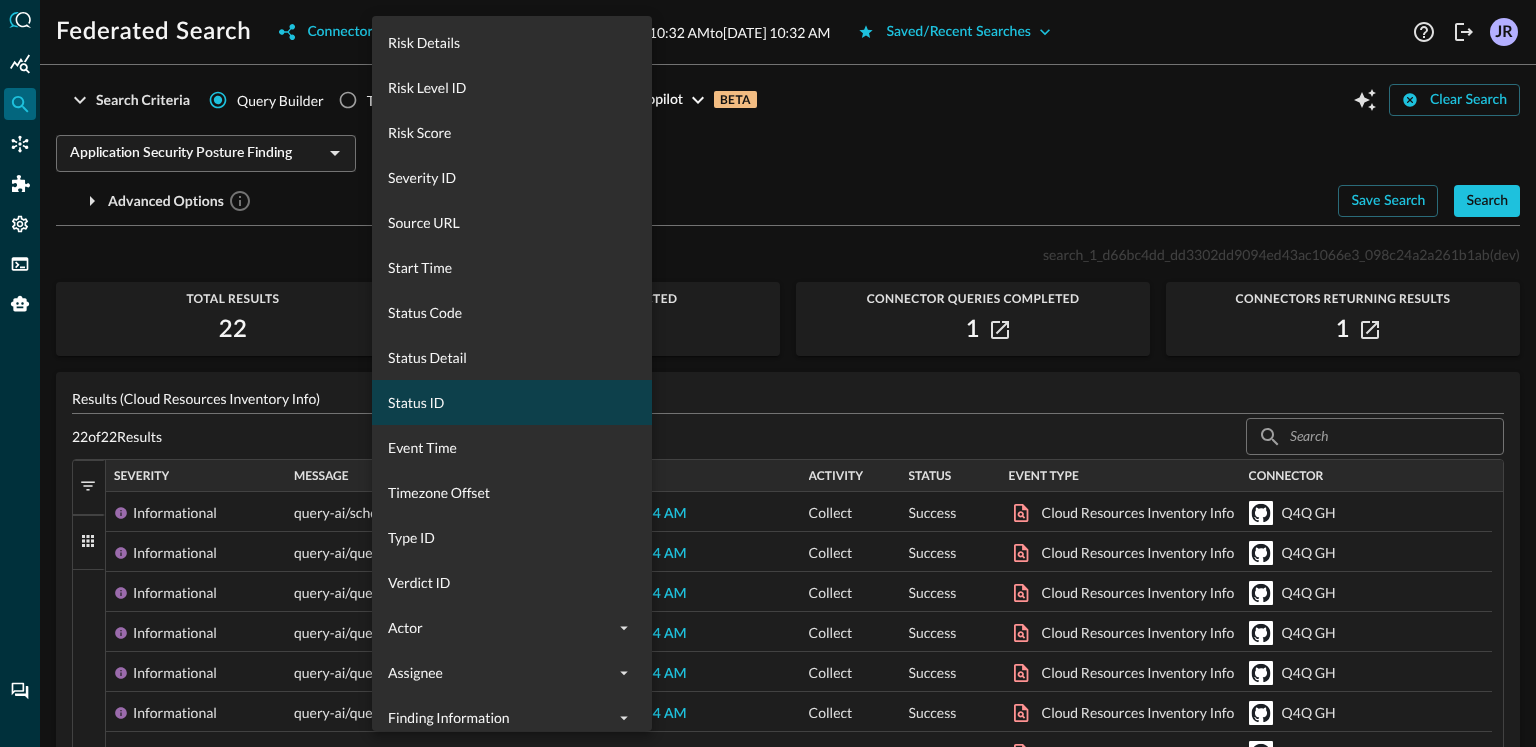 scroll, scrollTop: 1097, scrollLeft: 0, axis: vertical 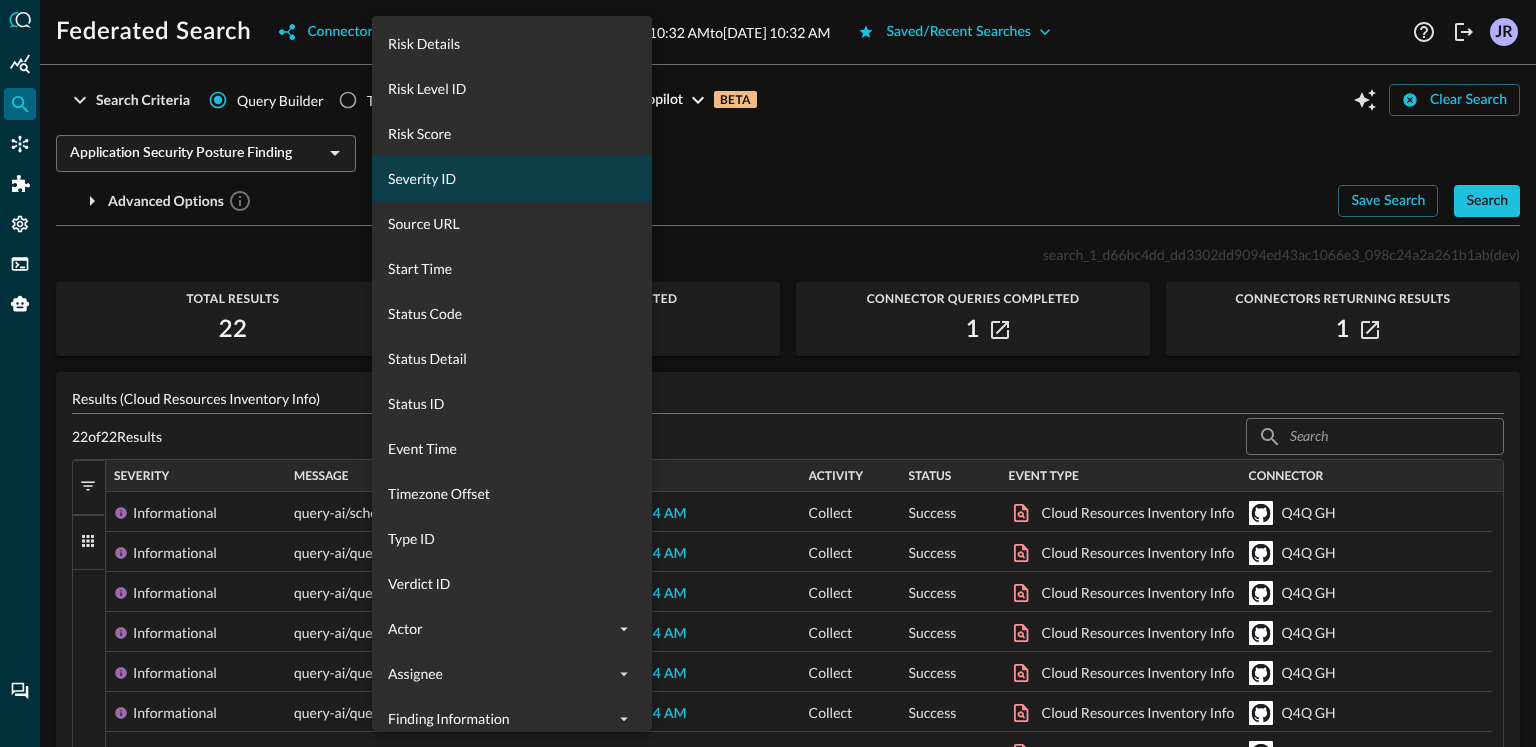 click on "Severity ID" at bounding box center (512, 178) 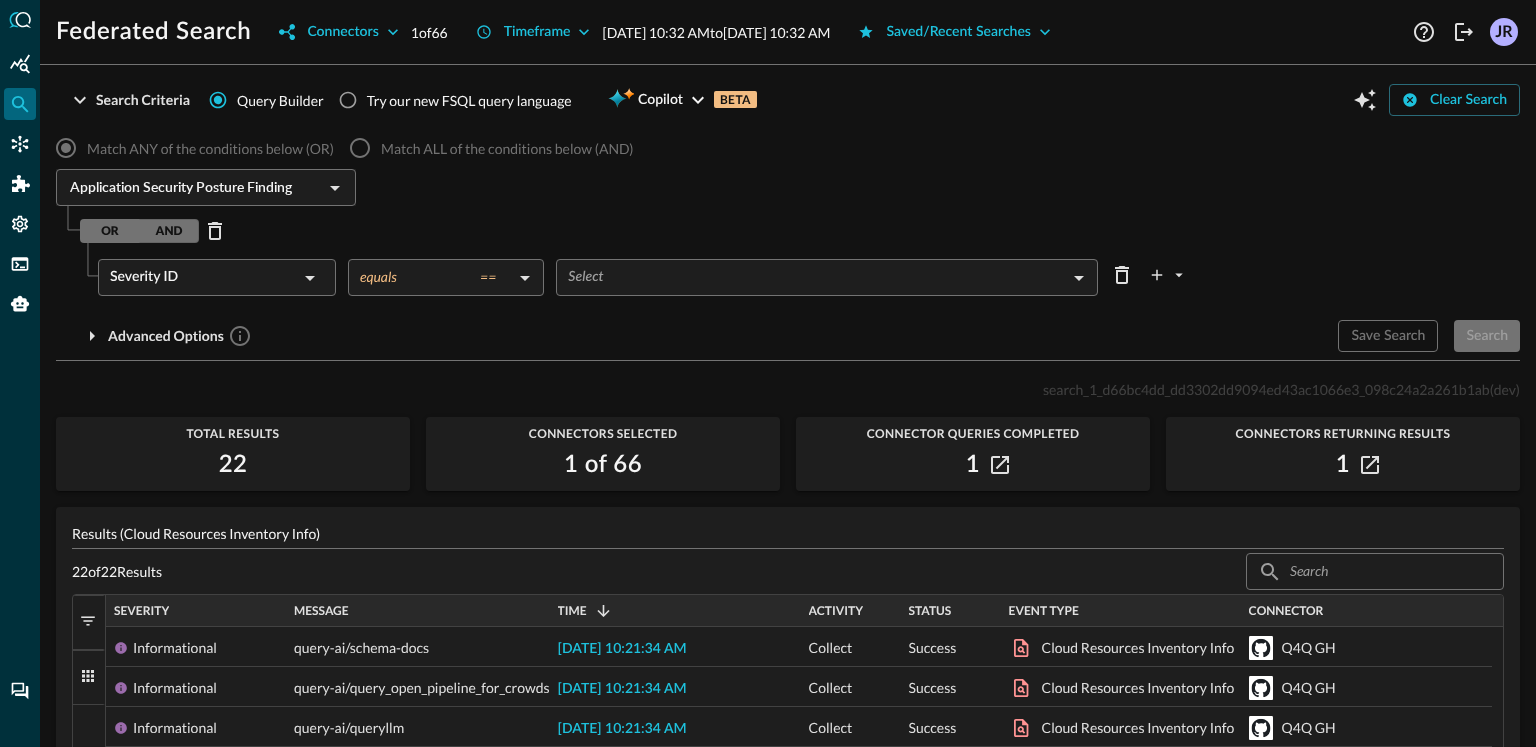click on "Federated Search Connectors 1  of  66 Timeframe [DATE] 10:32 AM  to  [DATE] 10:32 AM Saved/Recent Searches Help Logout JR Search Criteria Query Builder Try our new FSQL query language Copilot BETA Clear Search Match ANY of the conditions below (OR) Match ALL of the conditions below (AND) Application Security Posture Finding ​ OR AND Severity ID ​ equals == equals ​ Select ​ Advanced Options Save Search Search Which Related Record Types are you interested in? All Related Record Types Actor Assignee Finding Information Metadata OSINT Remediation Guidance Affected Resources Unmapped Vulnerabilities search_1_d66bc4dd_dd3302dd9094ed43ac1066e3_098c24a2a261b1ab  (dev) Total Results 22 Connectors Selected 1 of 66 Connector Queries Completed 1 Connectors Returning Results 1 Results (Cloud Resources Inventory Info) 22  of  22  Results ​ ​ 1 to 22 of 22. Page 1 of 1 Drag here to set row groups Drag here to set column labels
1 1" at bounding box center [768, 373] 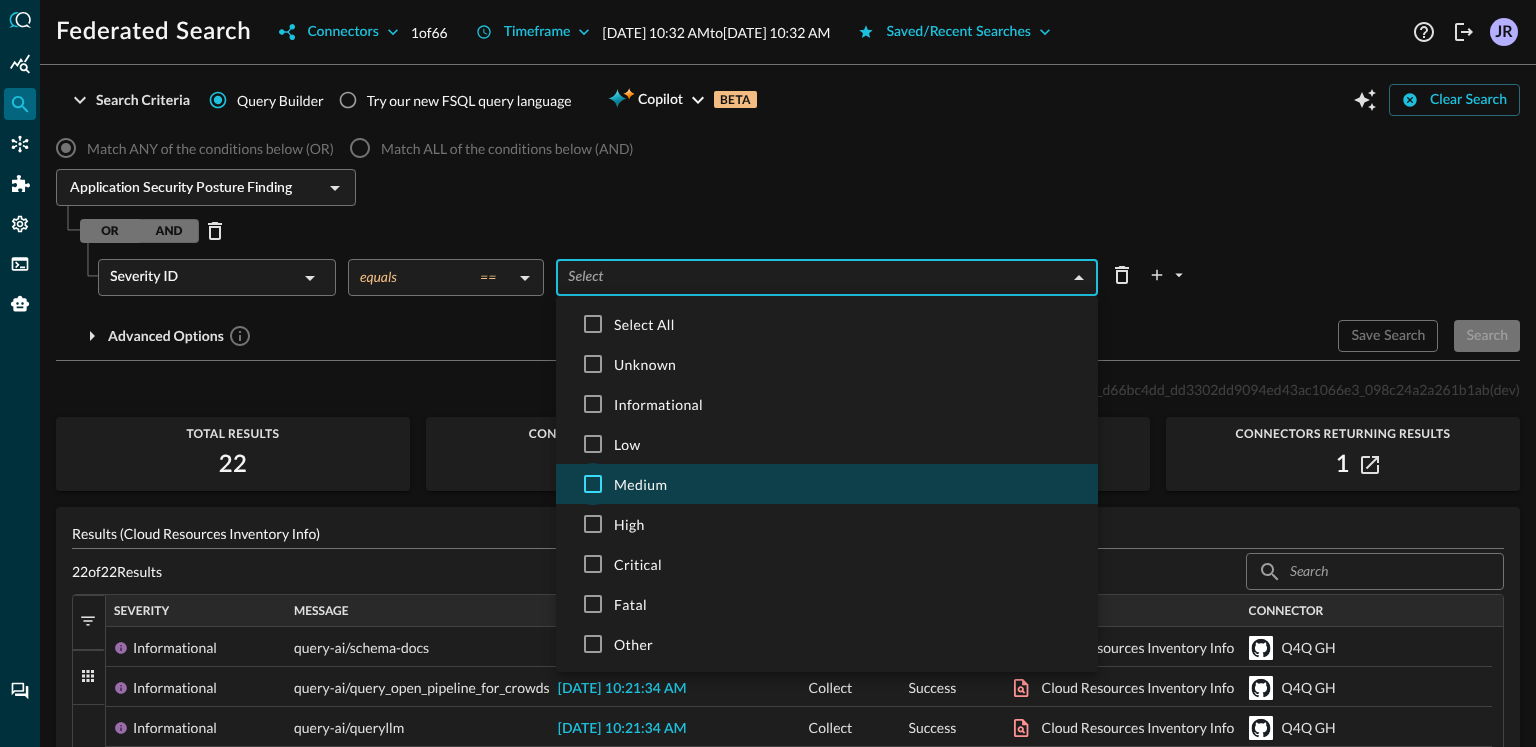 click at bounding box center (593, 484) 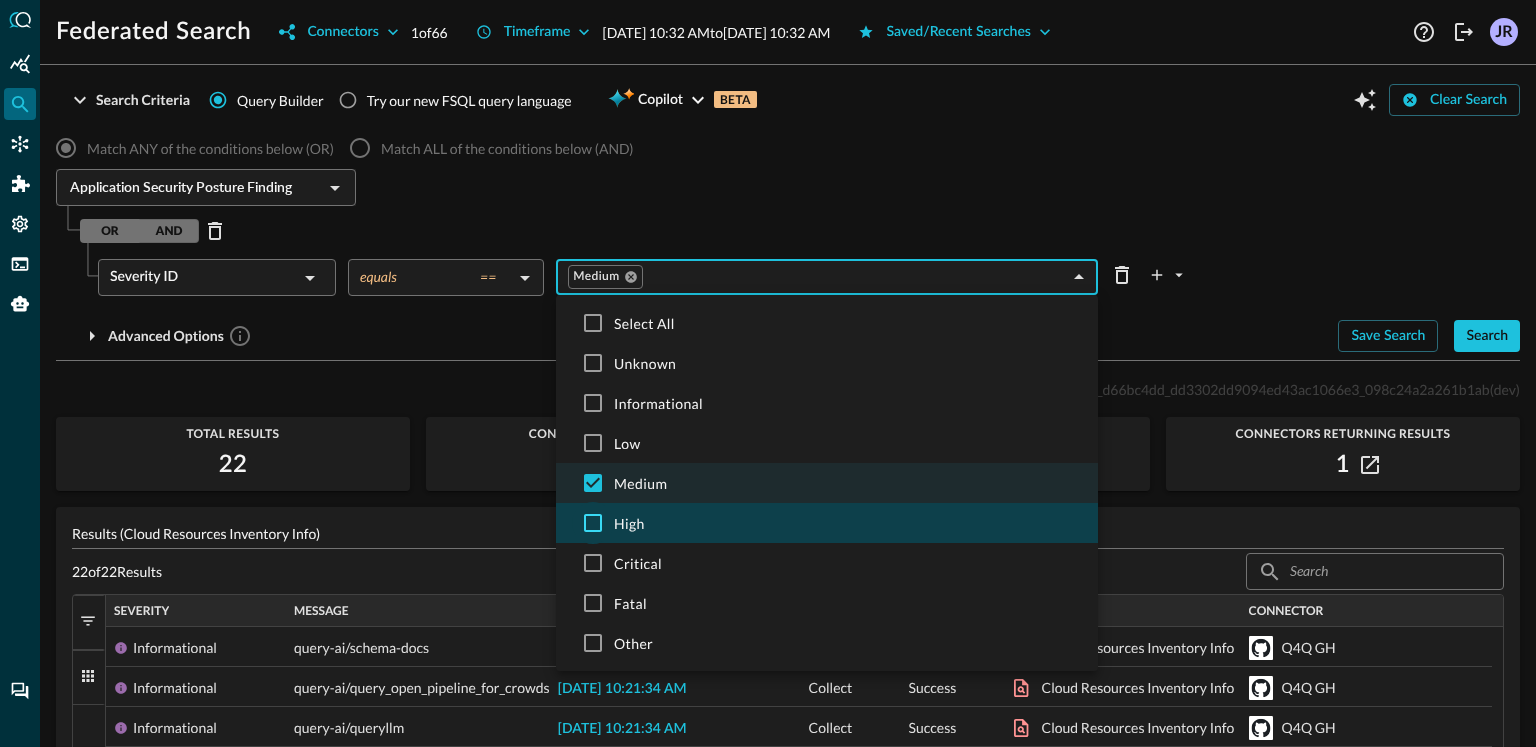 click at bounding box center [593, 523] 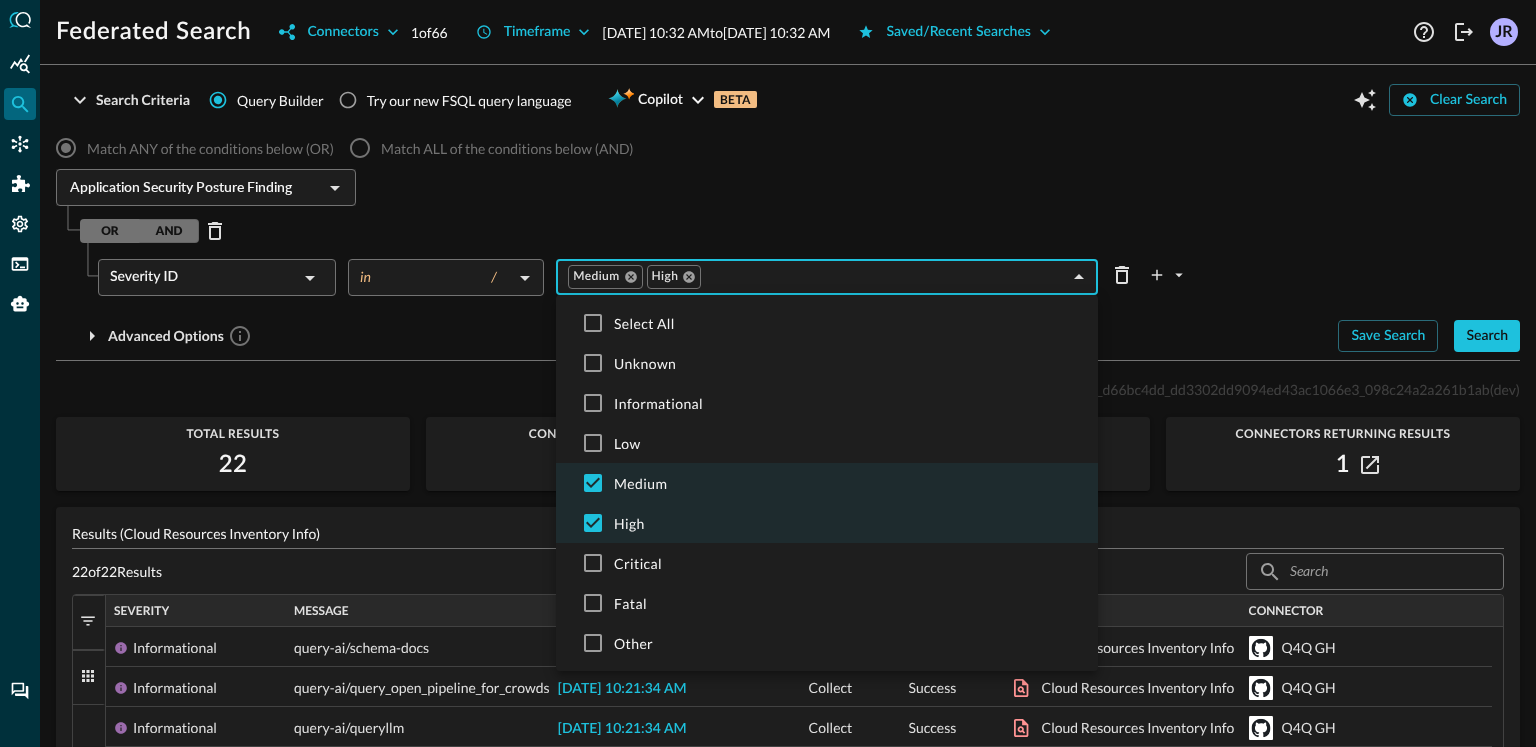 click at bounding box center (768, 373) 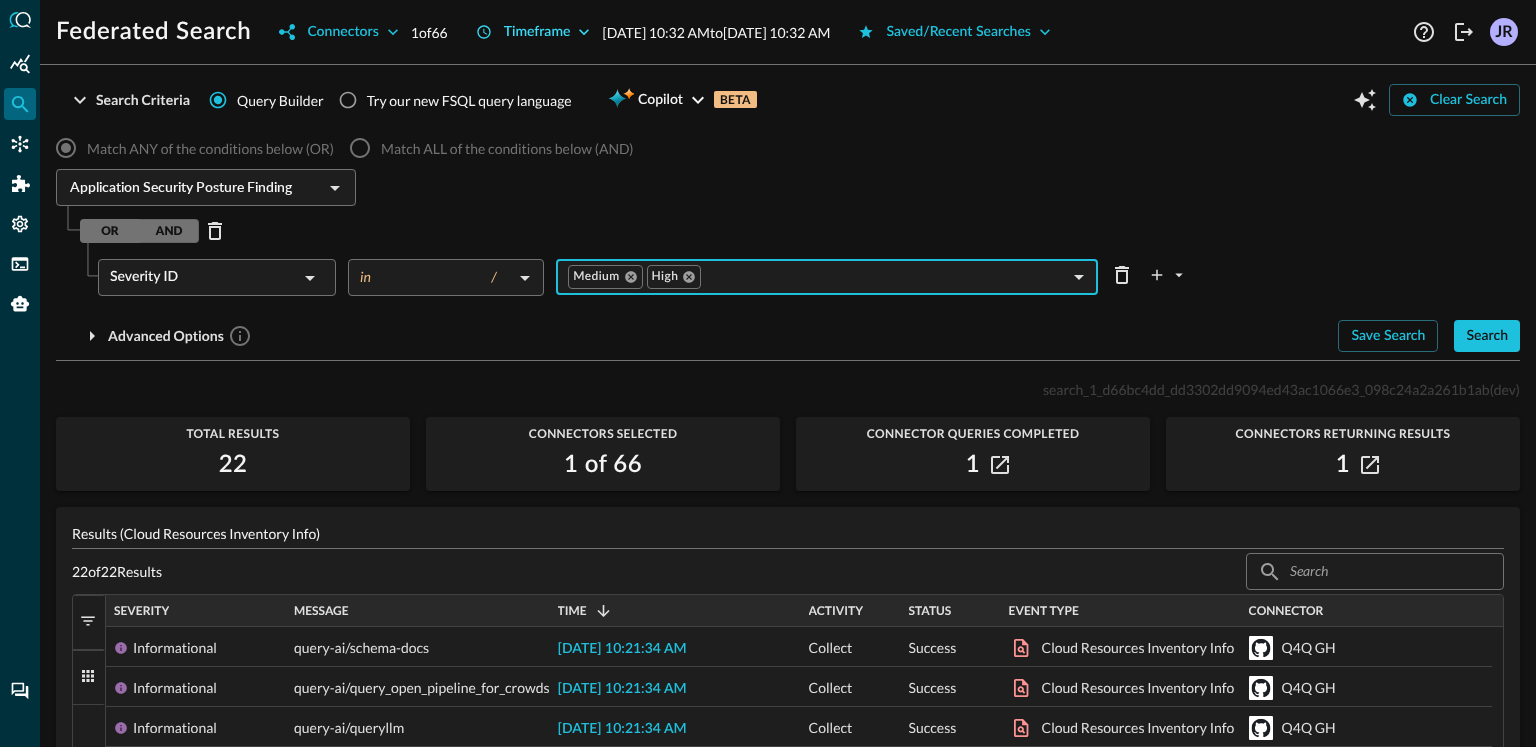 click on "Timeframe" at bounding box center (537, 32) 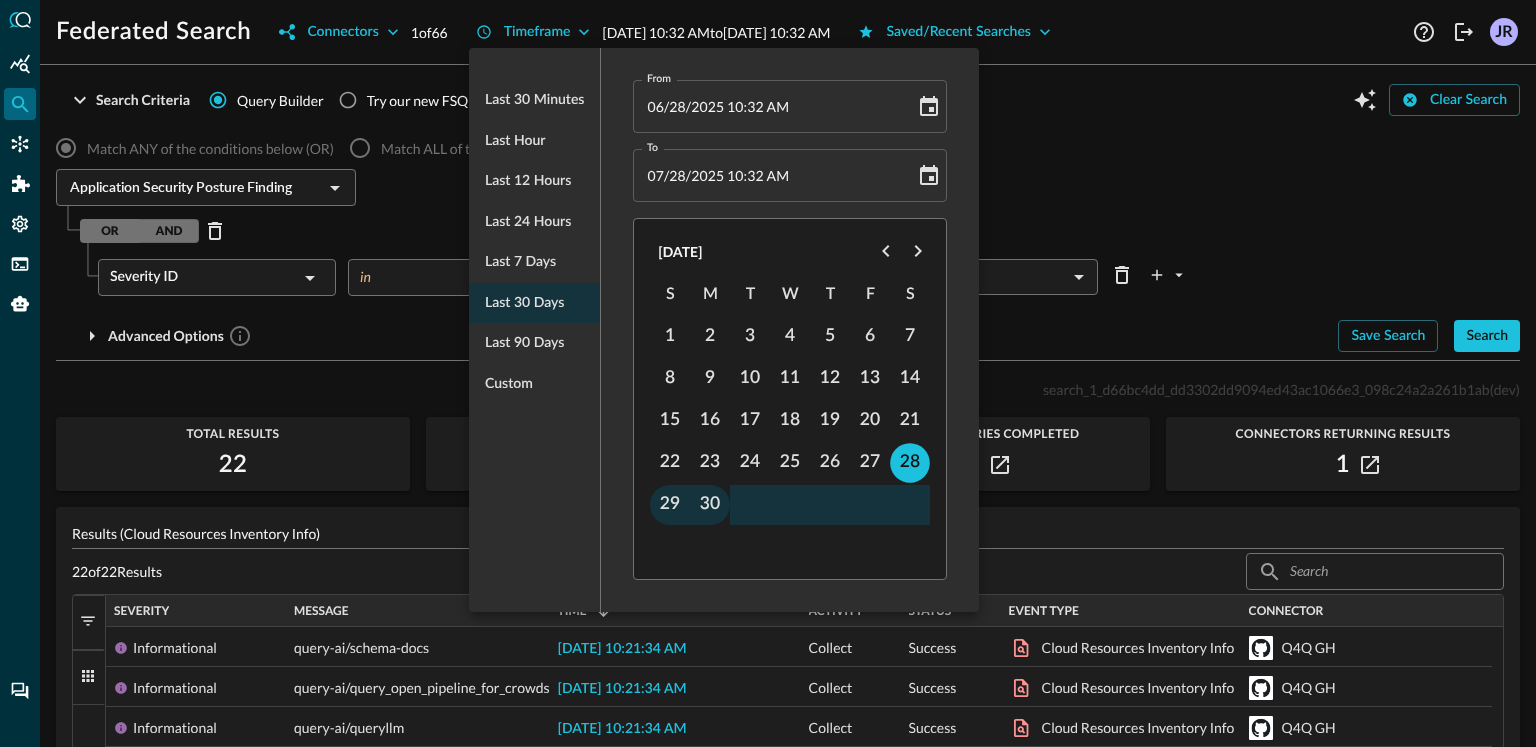 click at bounding box center (768, 373) 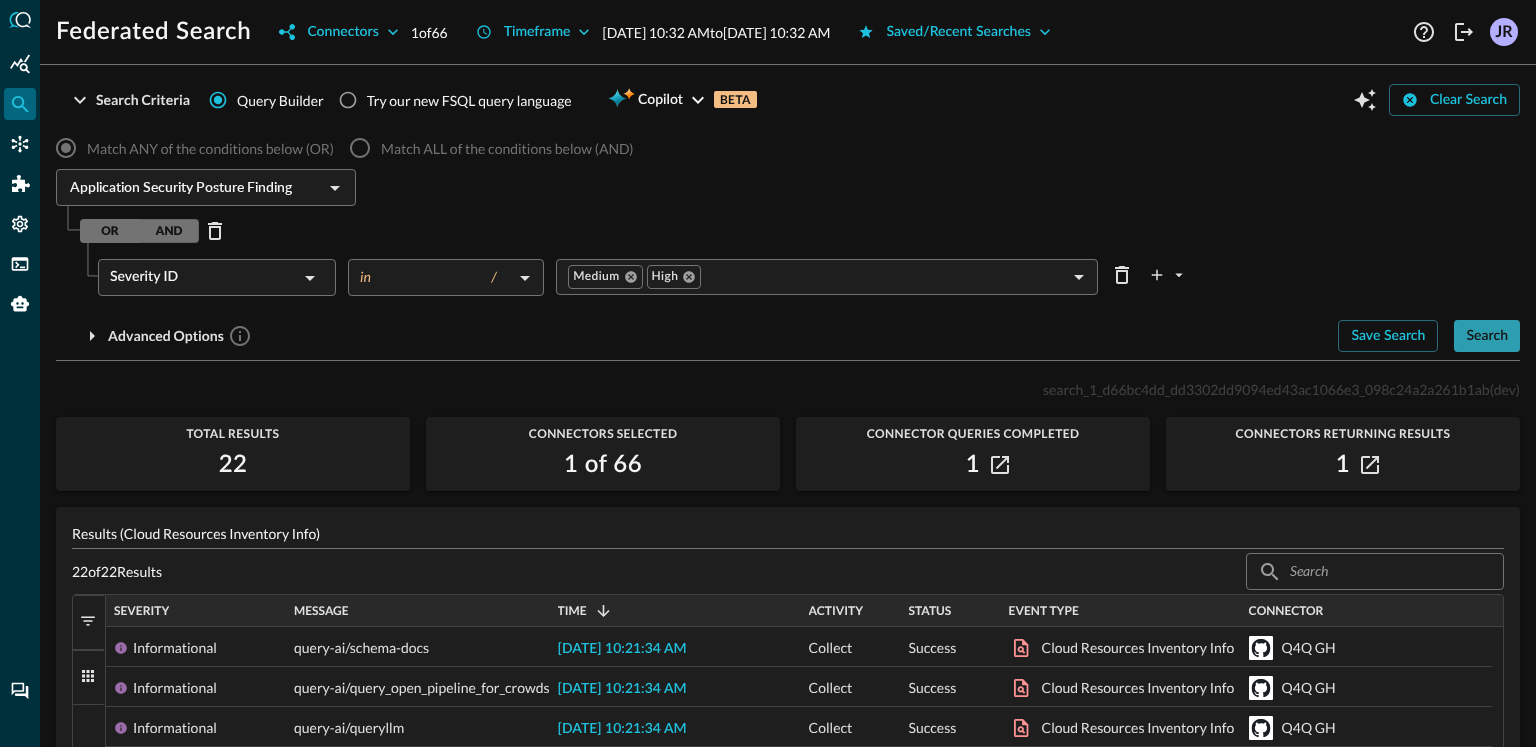 click on "Search" at bounding box center [1487, 336] 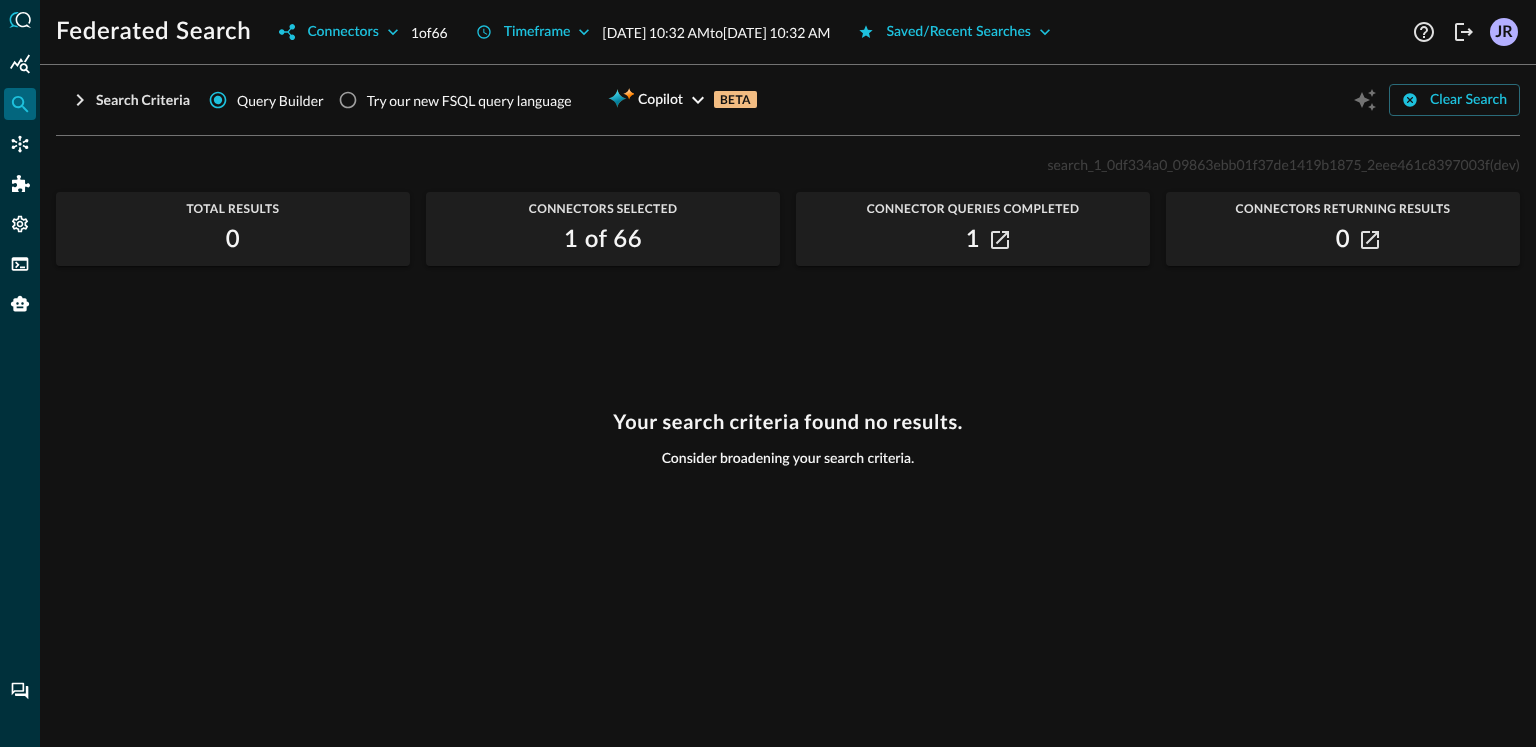 click on "1" at bounding box center [973, 240] 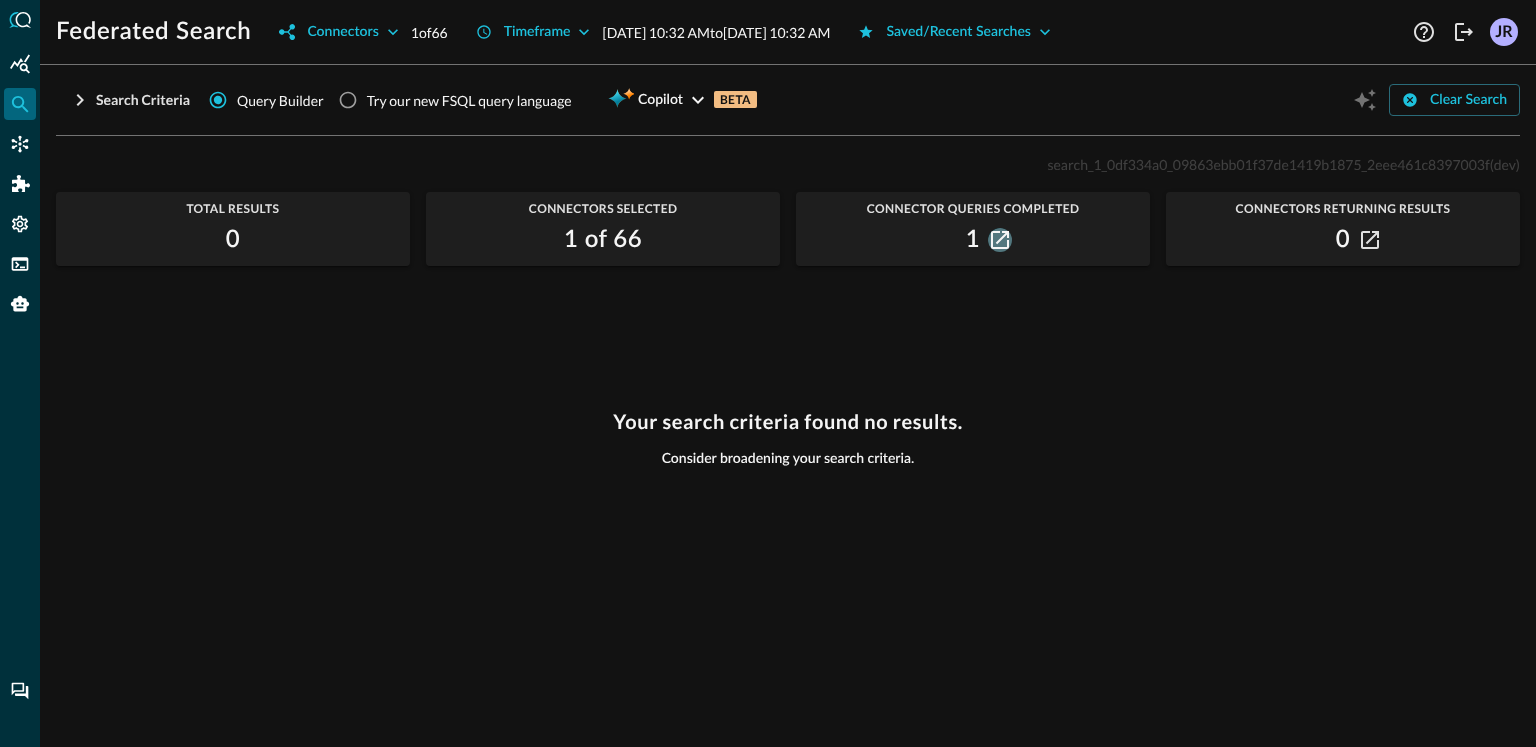 click 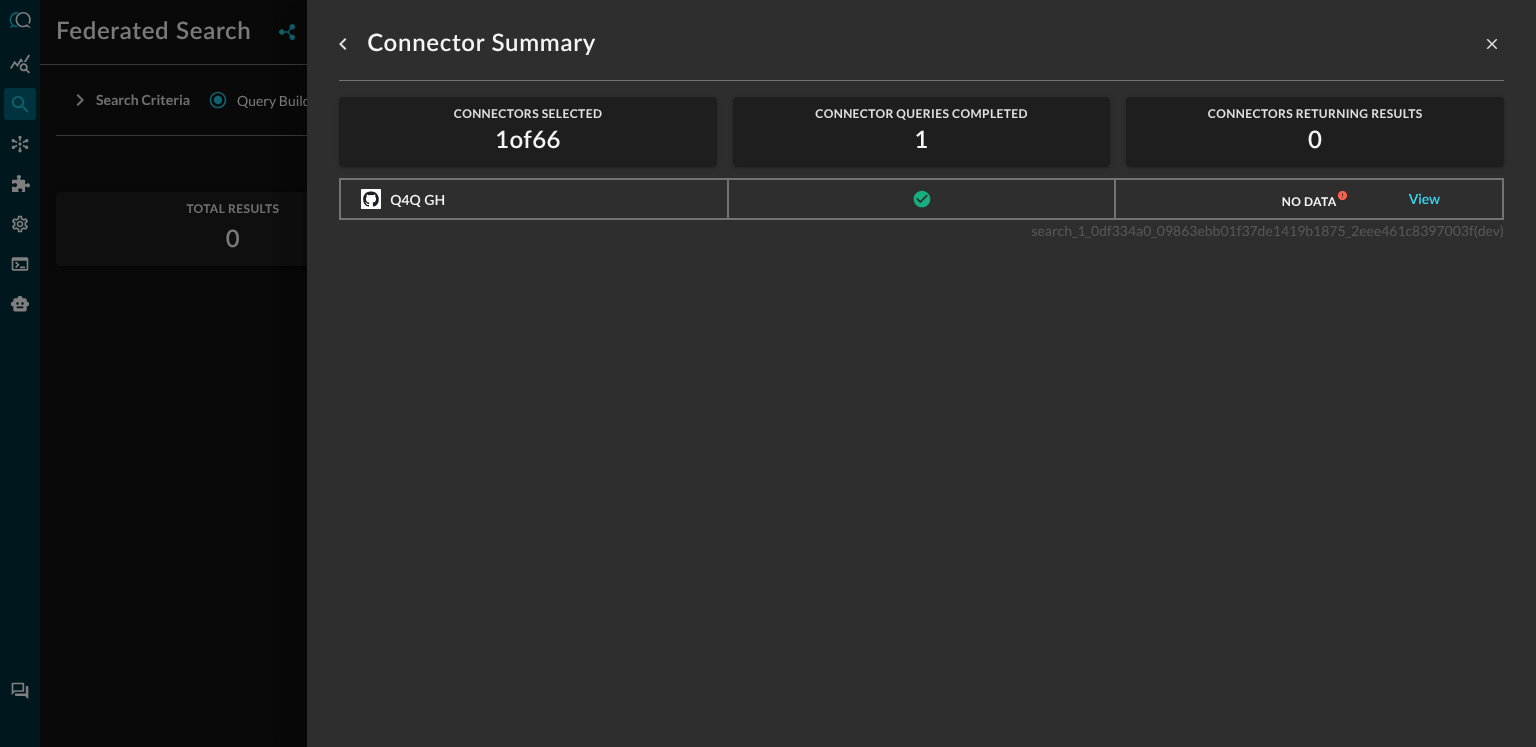 click on "View" at bounding box center (1425, 200) 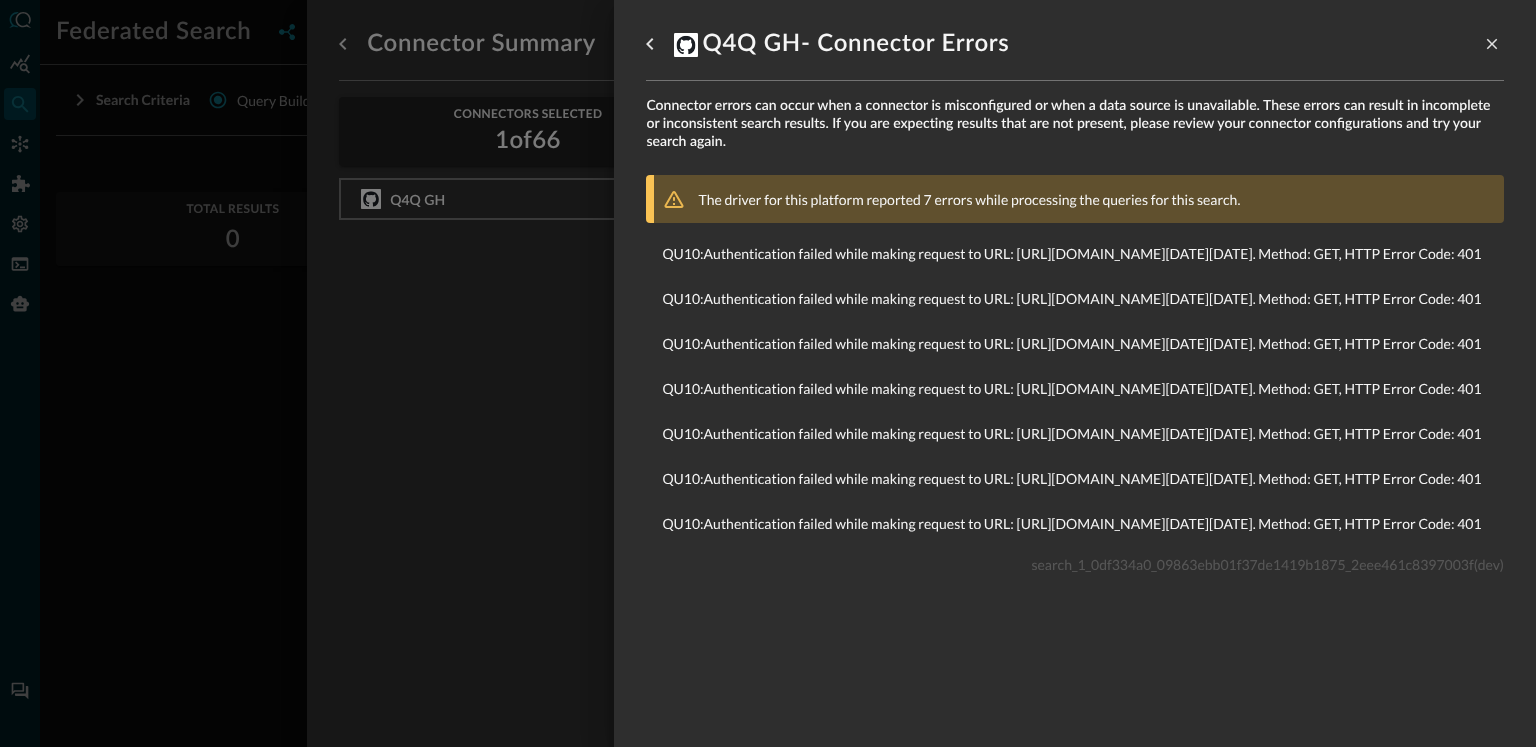 scroll, scrollTop: 0, scrollLeft: 0, axis: both 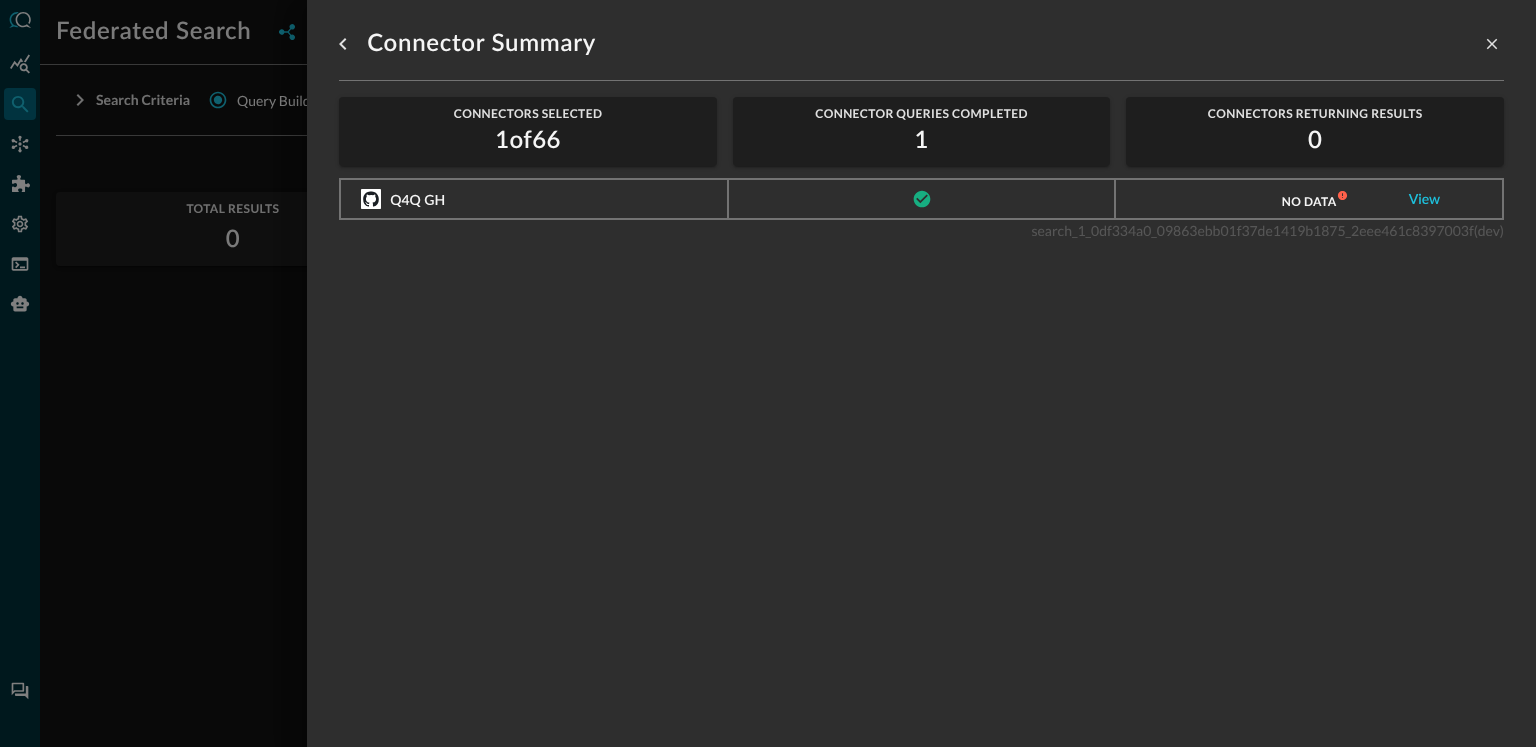 click at bounding box center [768, 373] 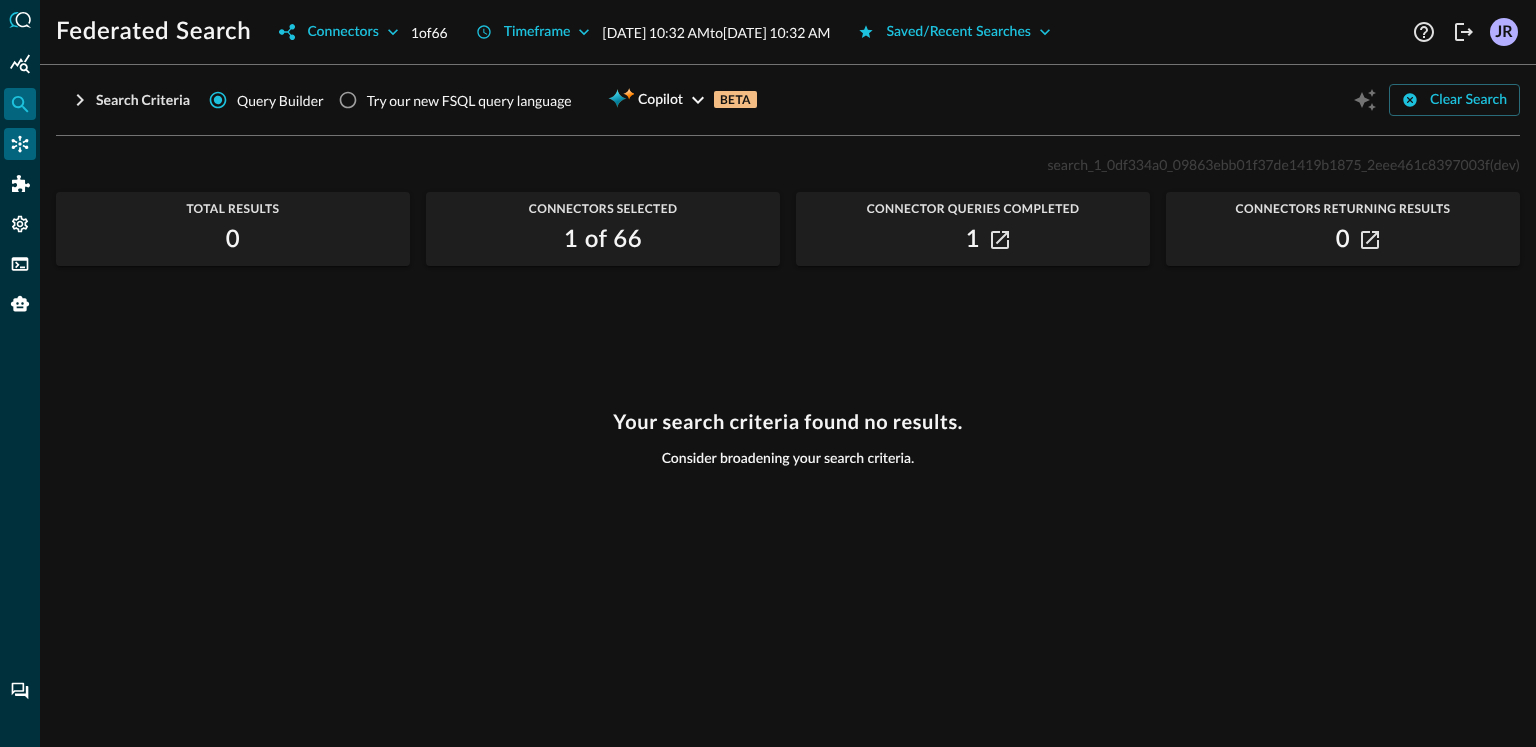 click at bounding box center [20, 144] 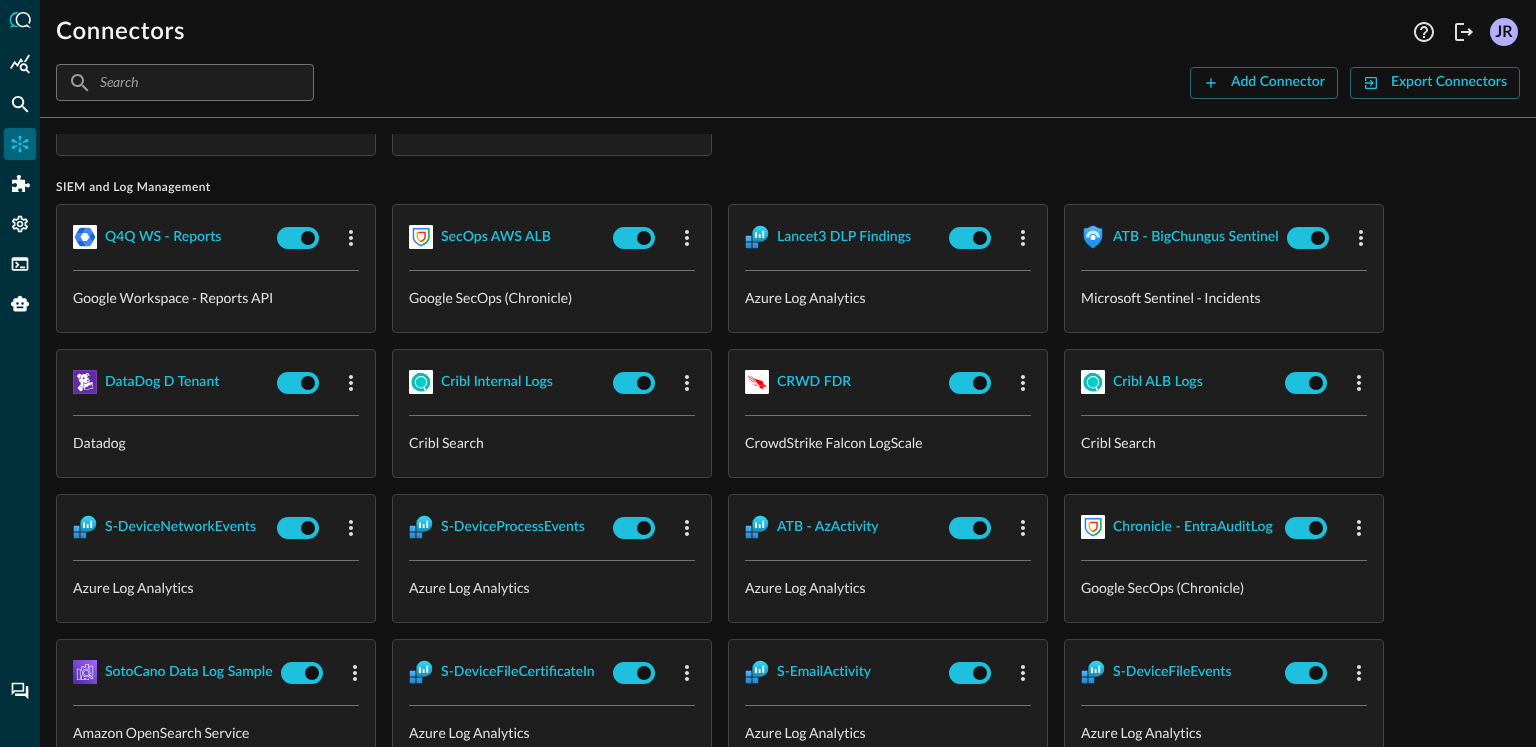 scroll, scrollTop: 1607, scrollLeft: 0, axis: vertical 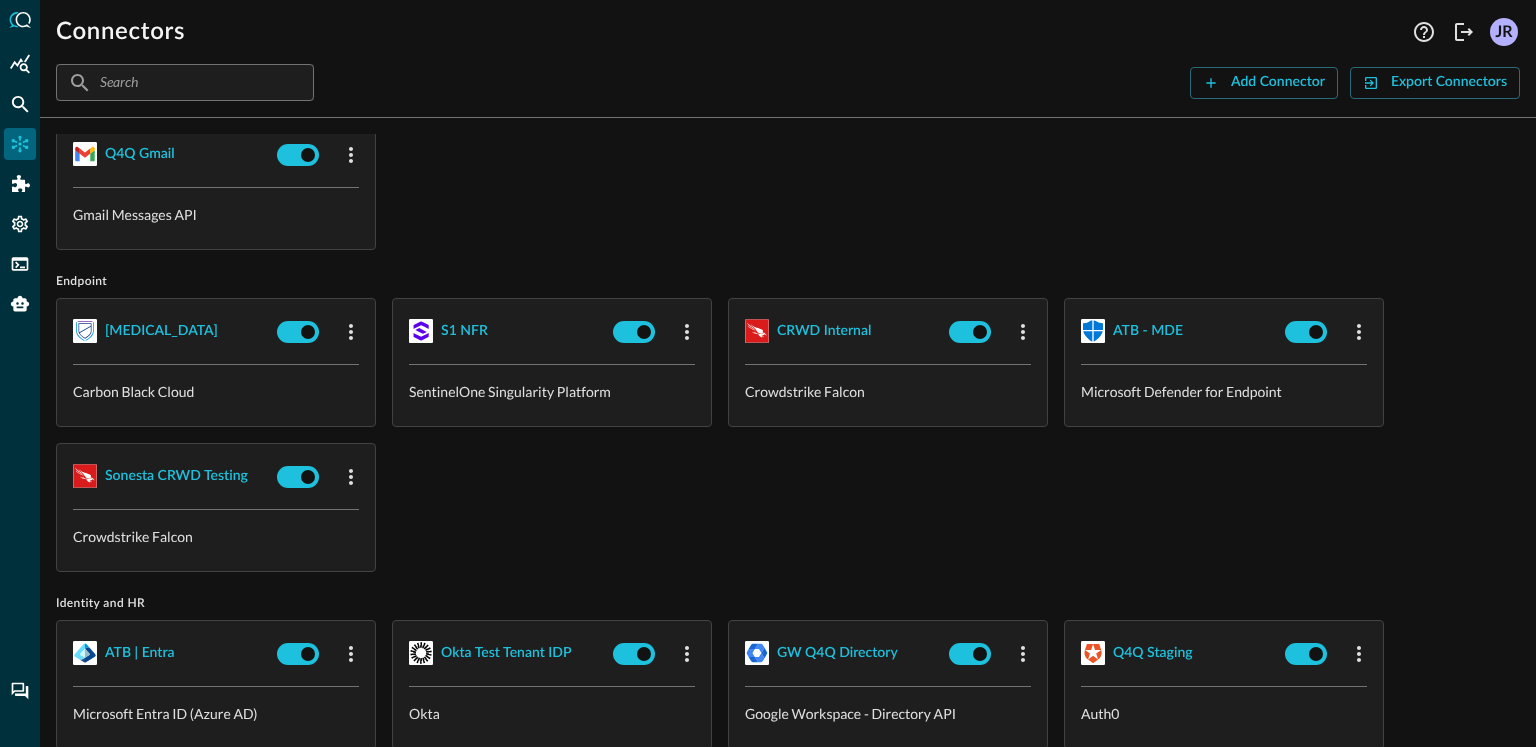 click on "Q4Q Gmail Gmail Messages API" at bounding box center (788, 185) 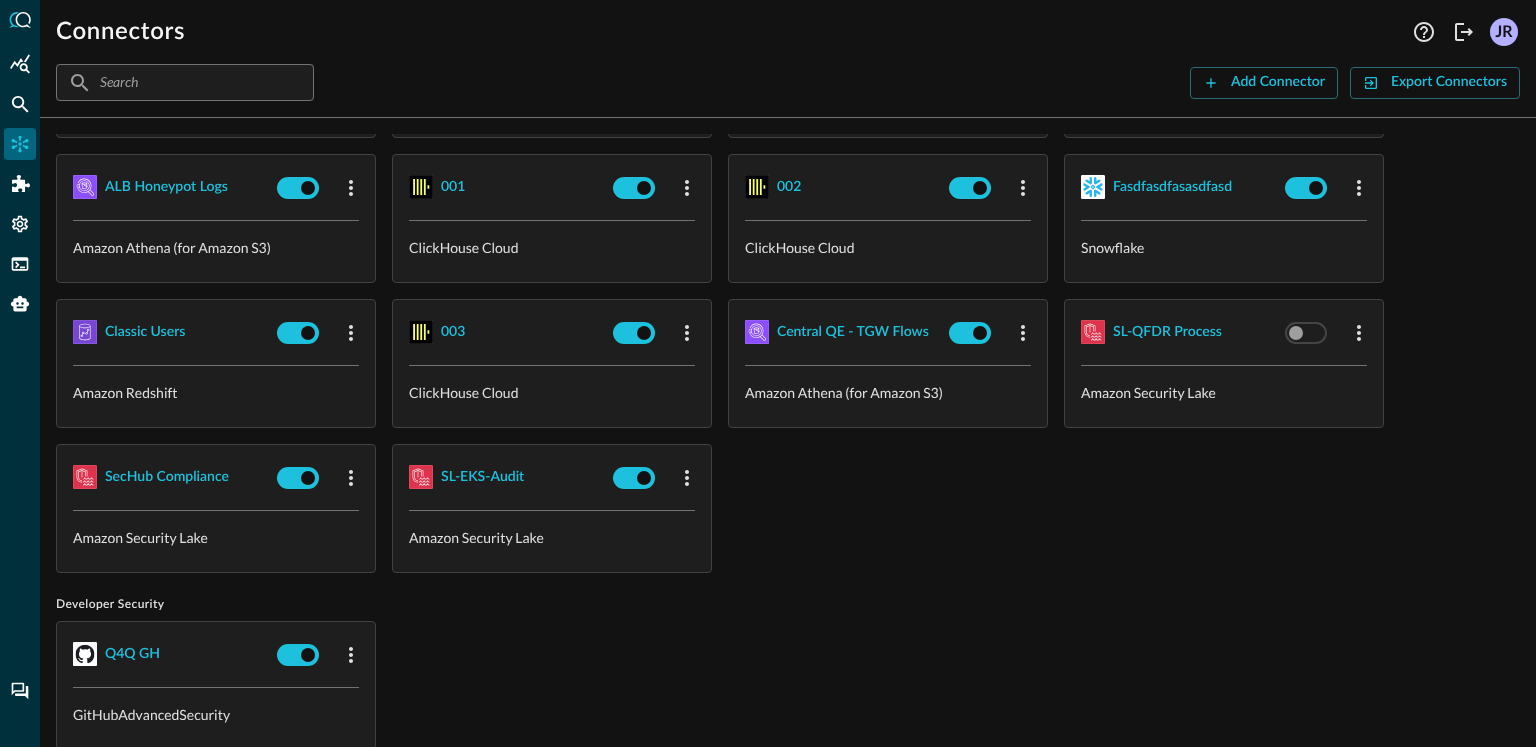 scroll, scrollTop: 0, scrollLeft: 0, axis: both 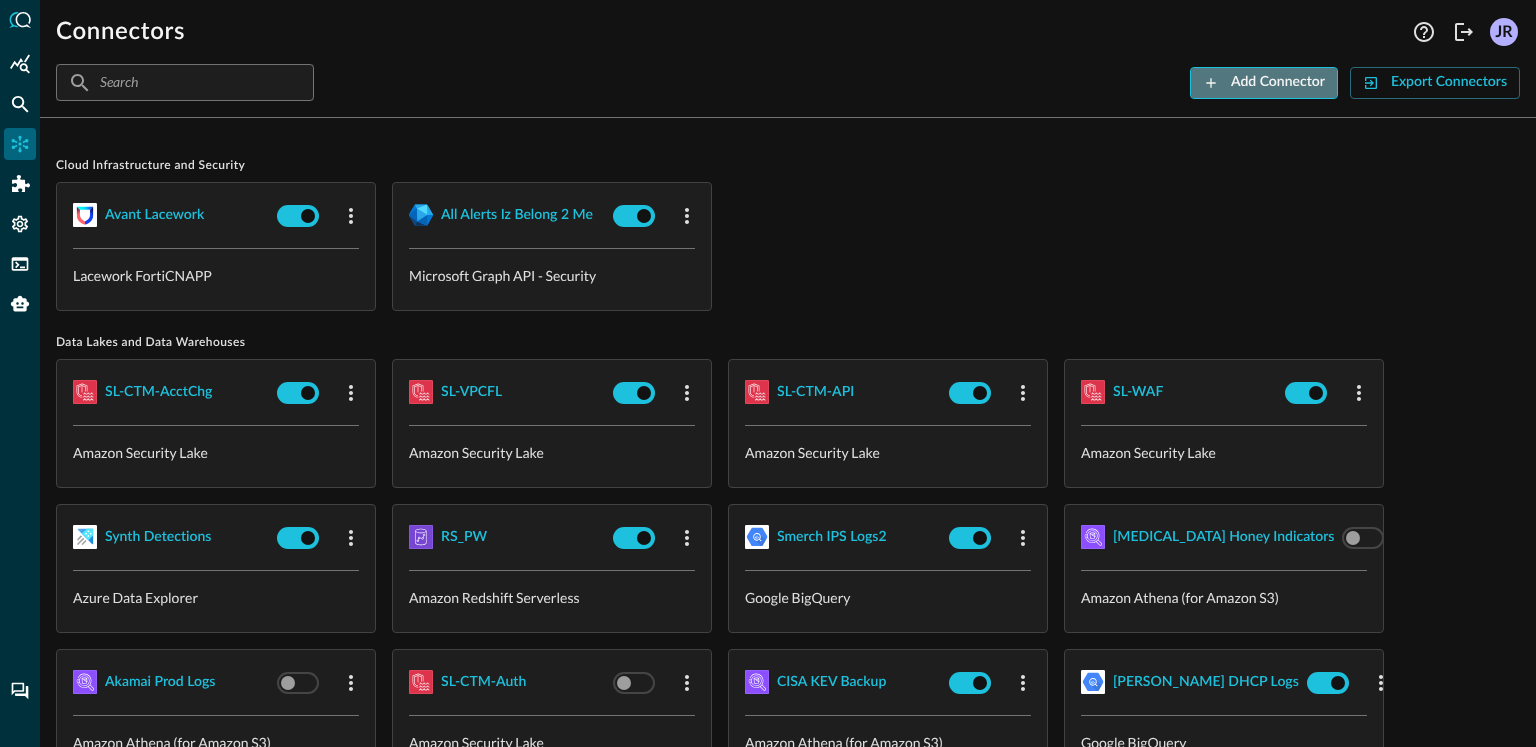 click on "Add Connector" at bounding box center (1278, 82) 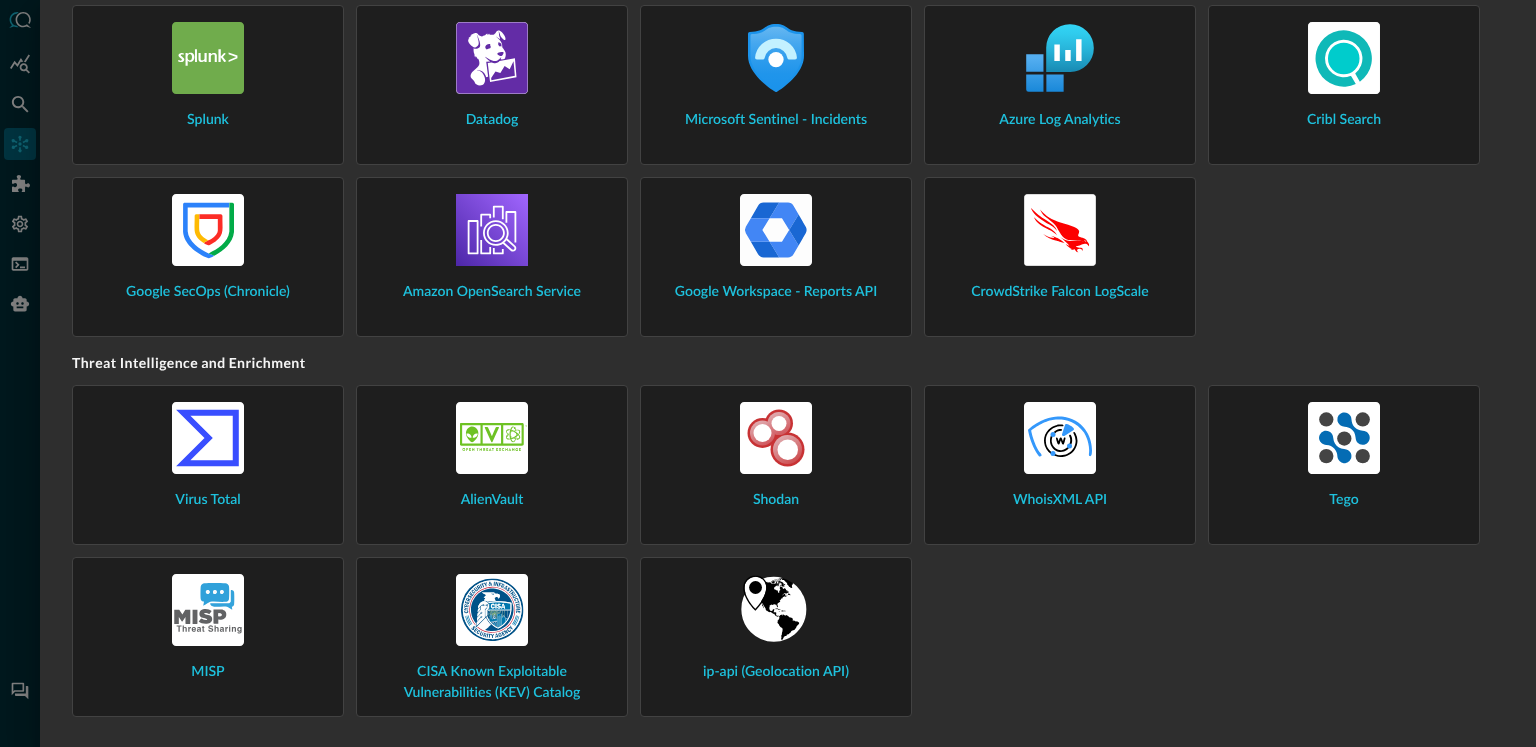 scroll, scrollTop: 2169, scrollLeft: 0, axis: vertical 